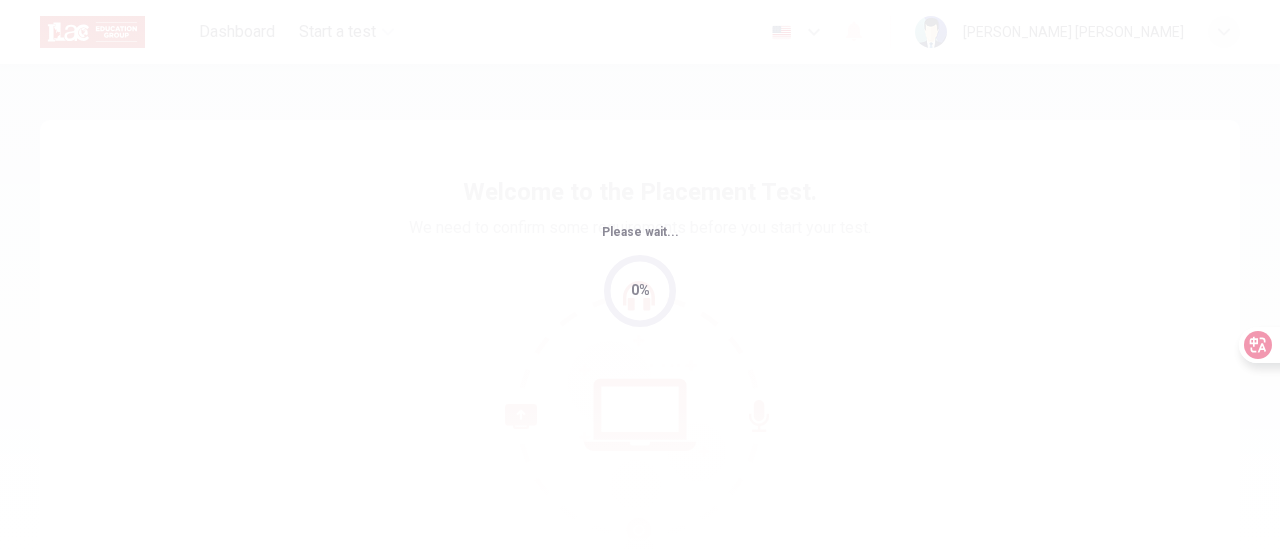 scroll, scrollTop: 0, scrollLeft: 0, axis: both 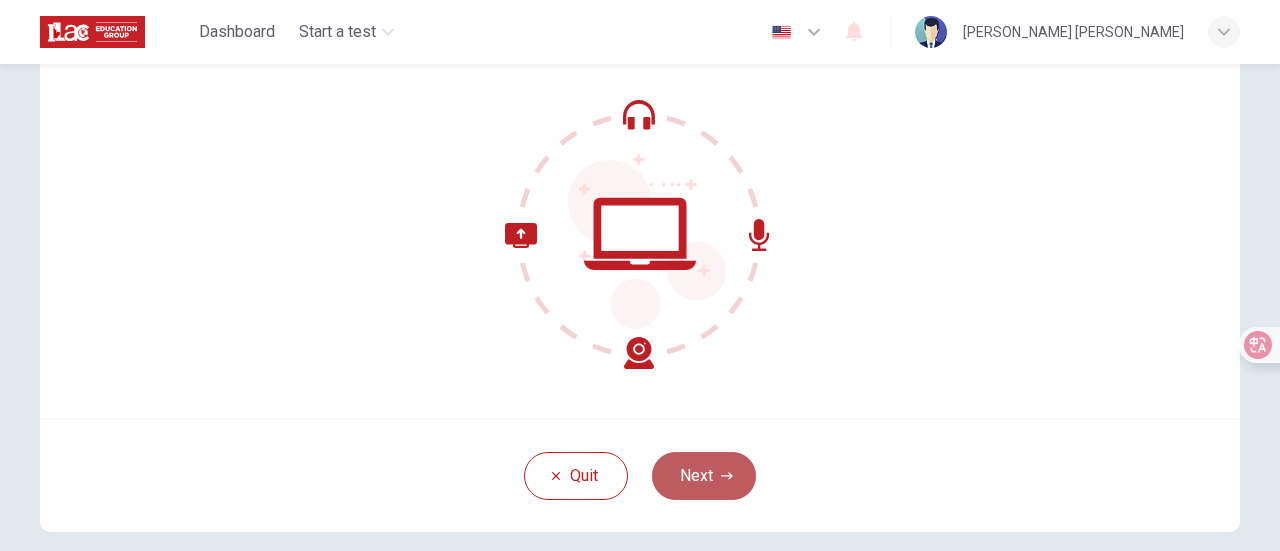click on "Next" at bounding box center (704, 476) 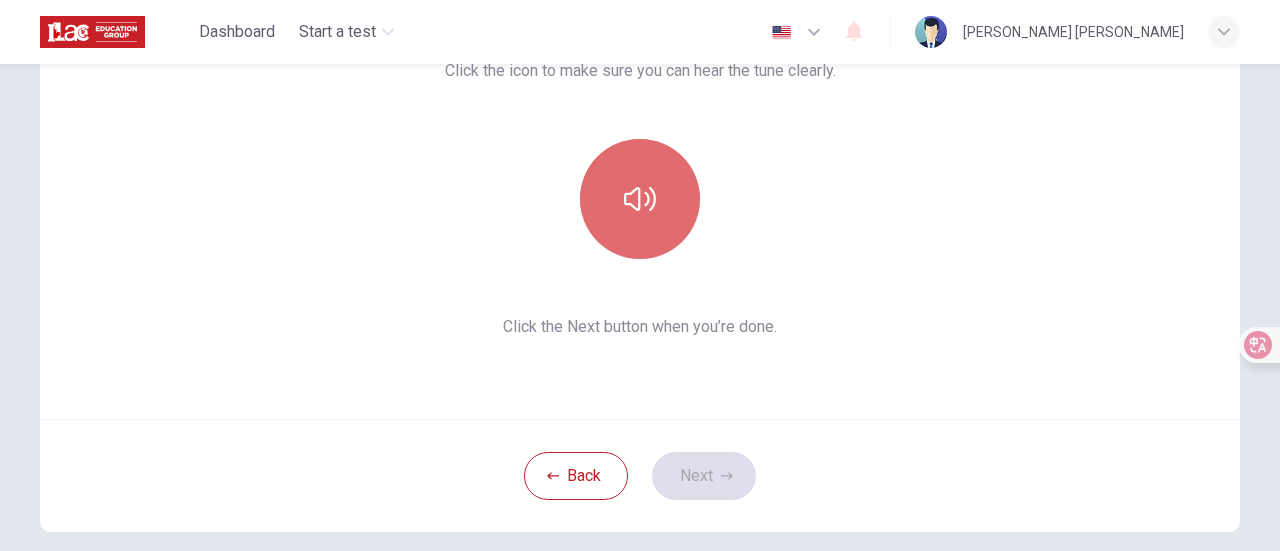 click at bounding box center (640, 199) 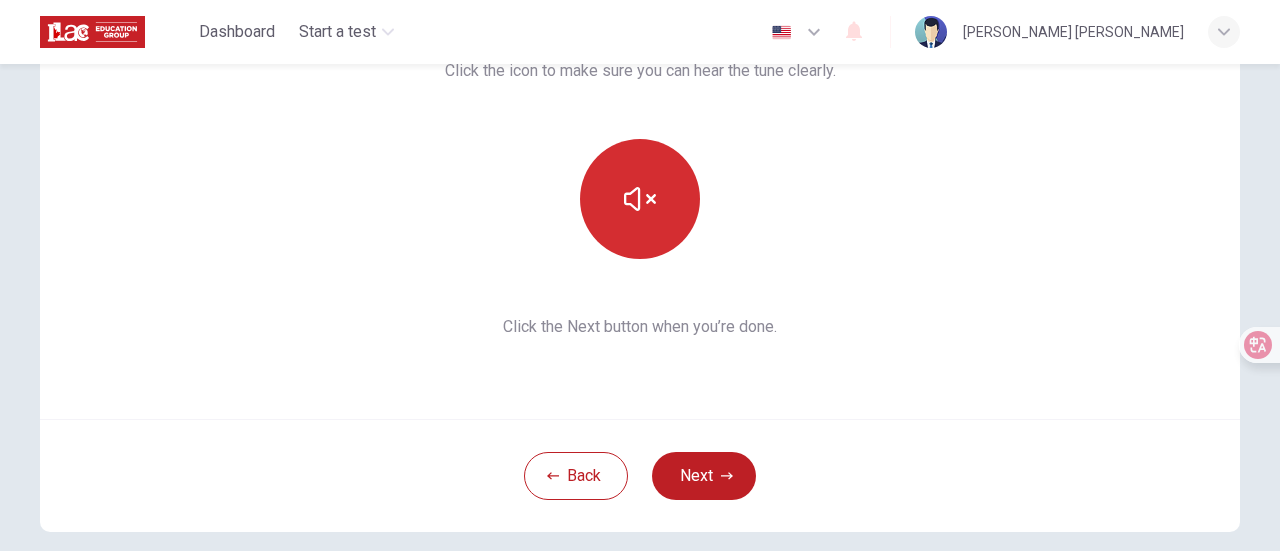 type 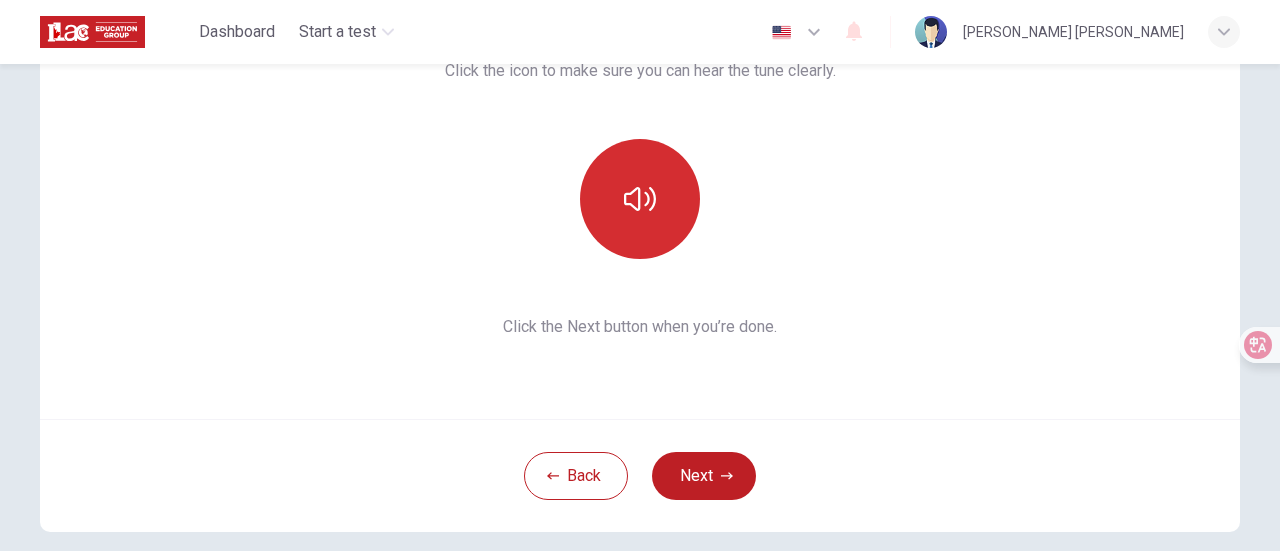 click 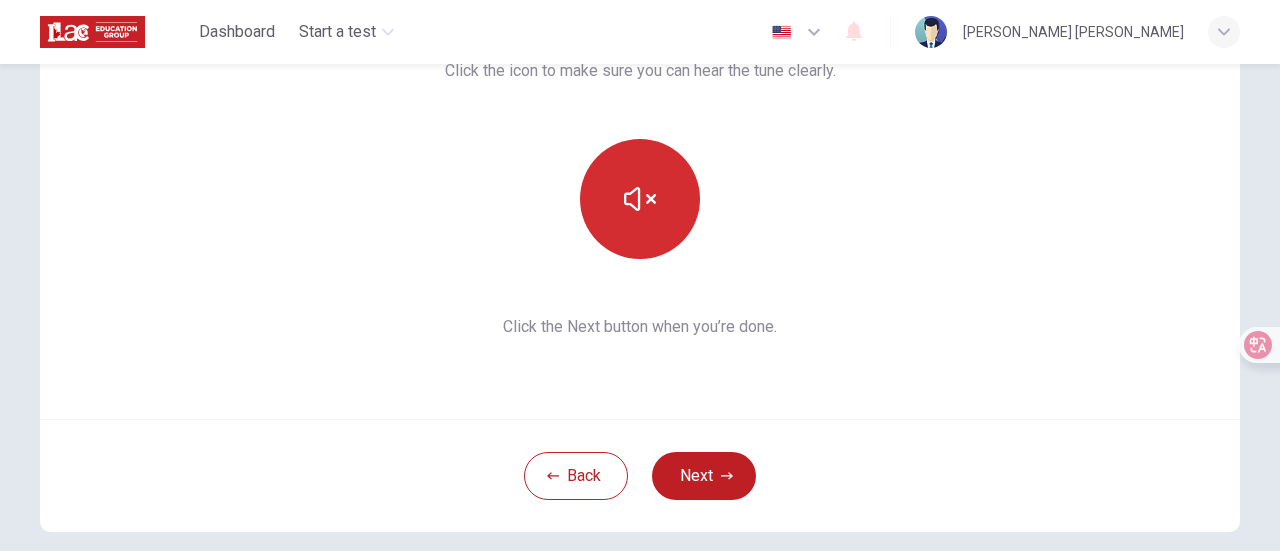 click 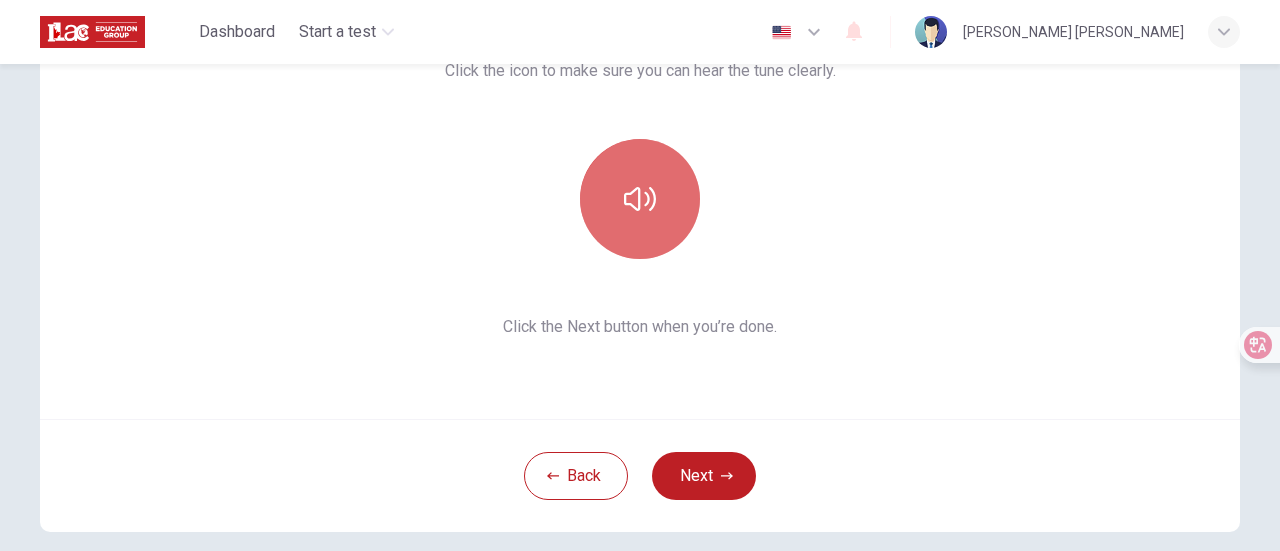 click 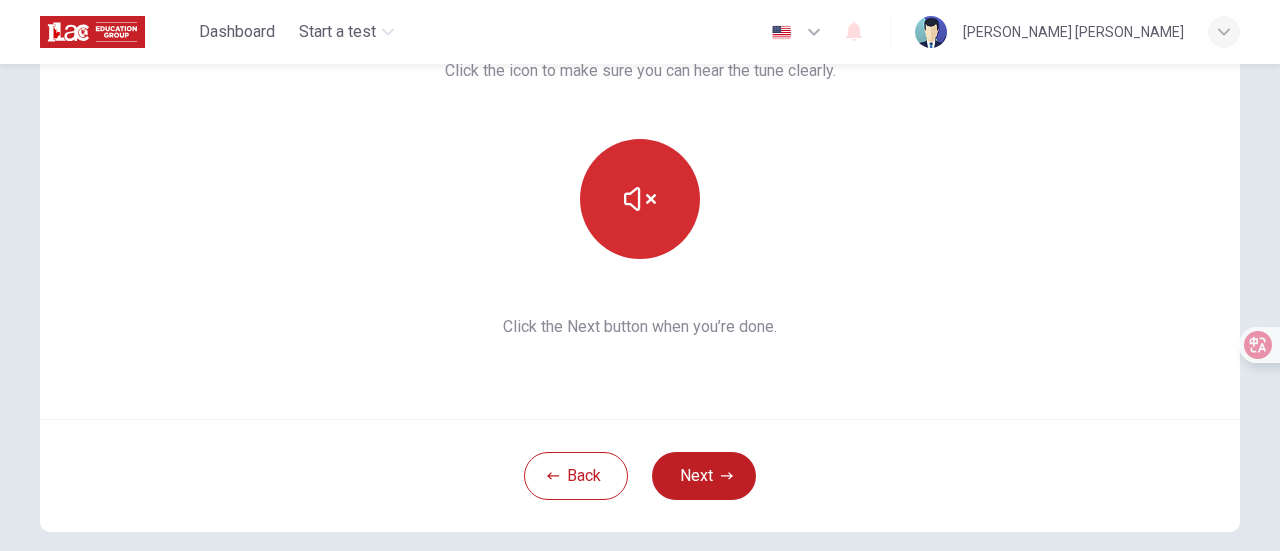 click 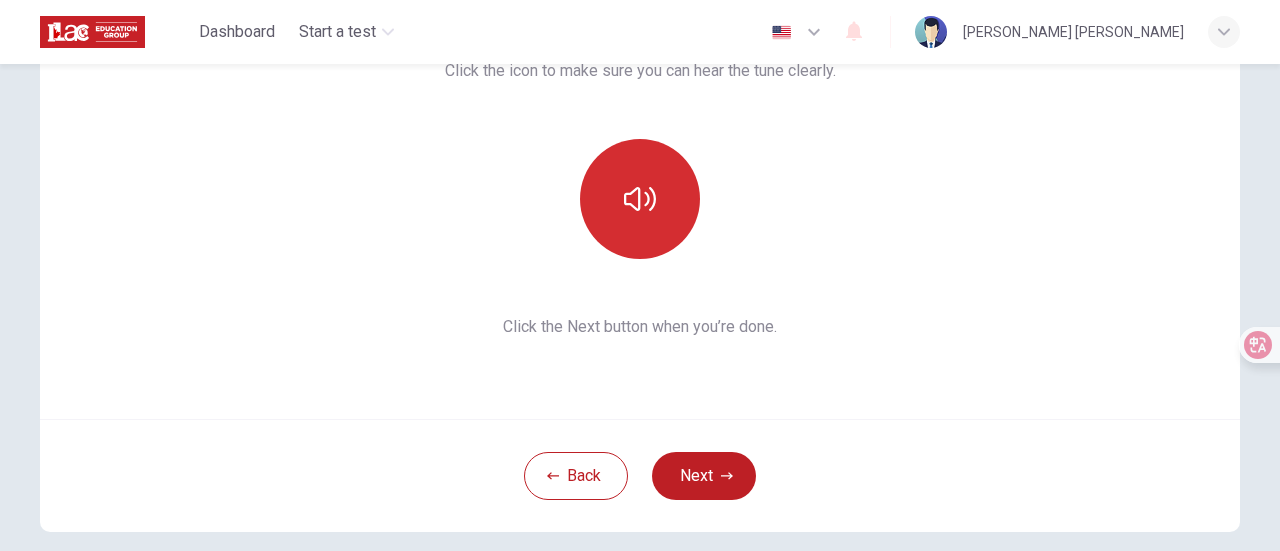 click 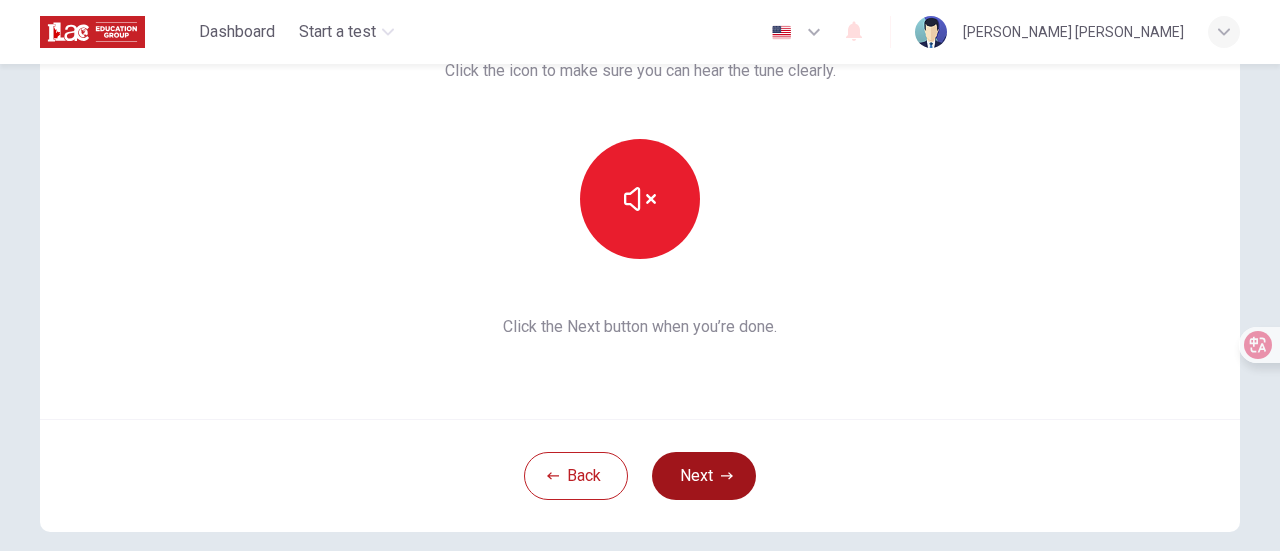 click on "Next" at bounding box center (704, 476) 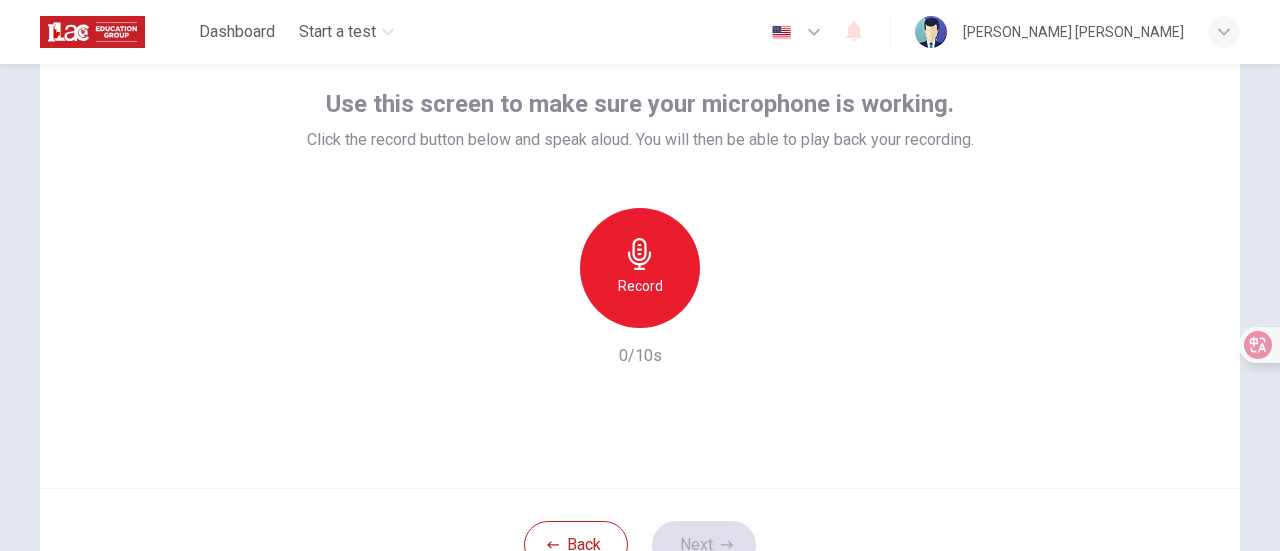 scroll, scrollTop: 81, scrollLeft: 0, axis: vertical 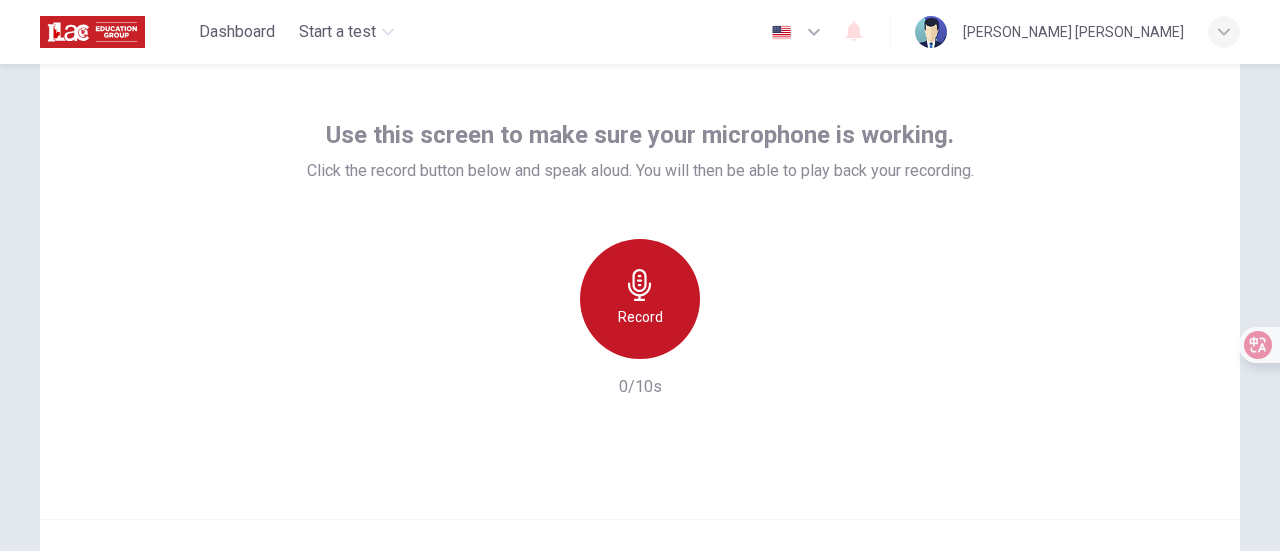click on "Record" at bounding box center (640, 299) 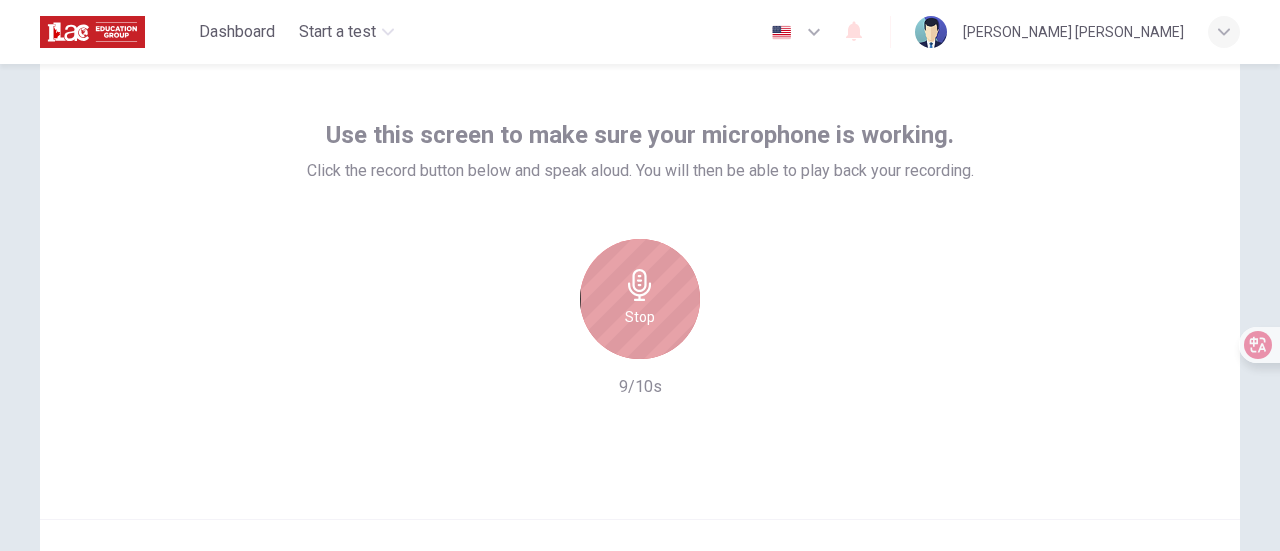 click on "Stop" at bounding box center [640, 299] 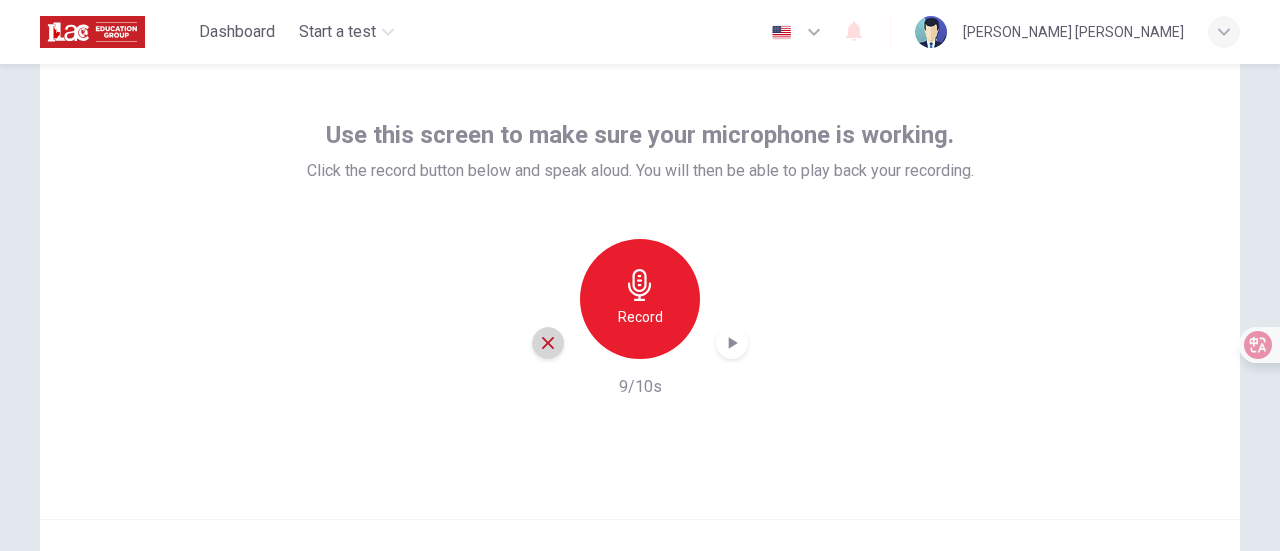 click 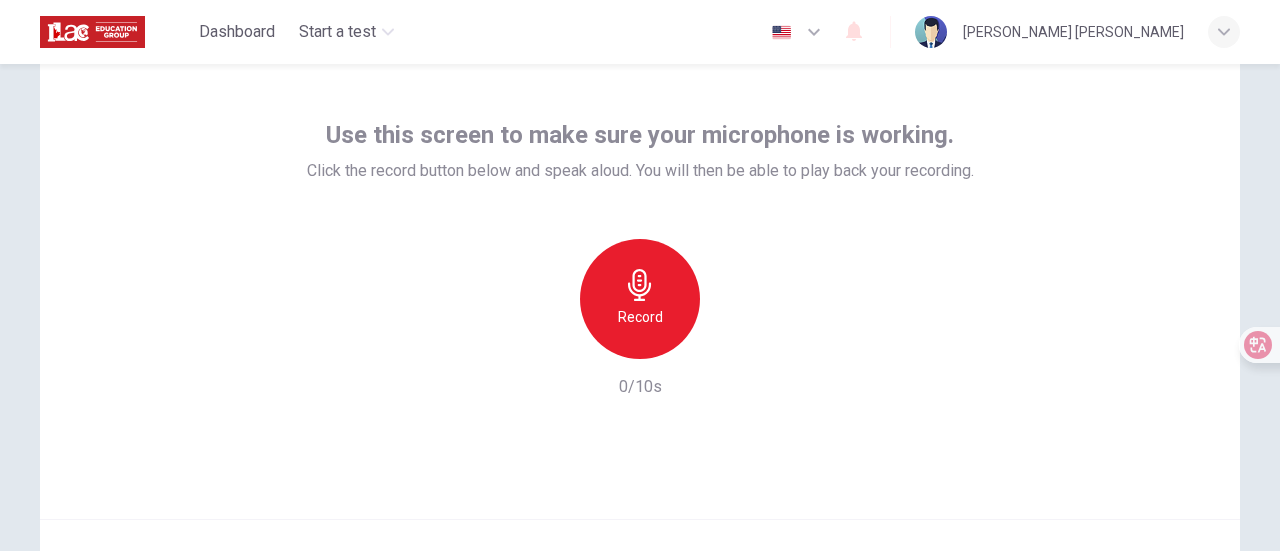 click on "Record" at bounding box center (640, 317) 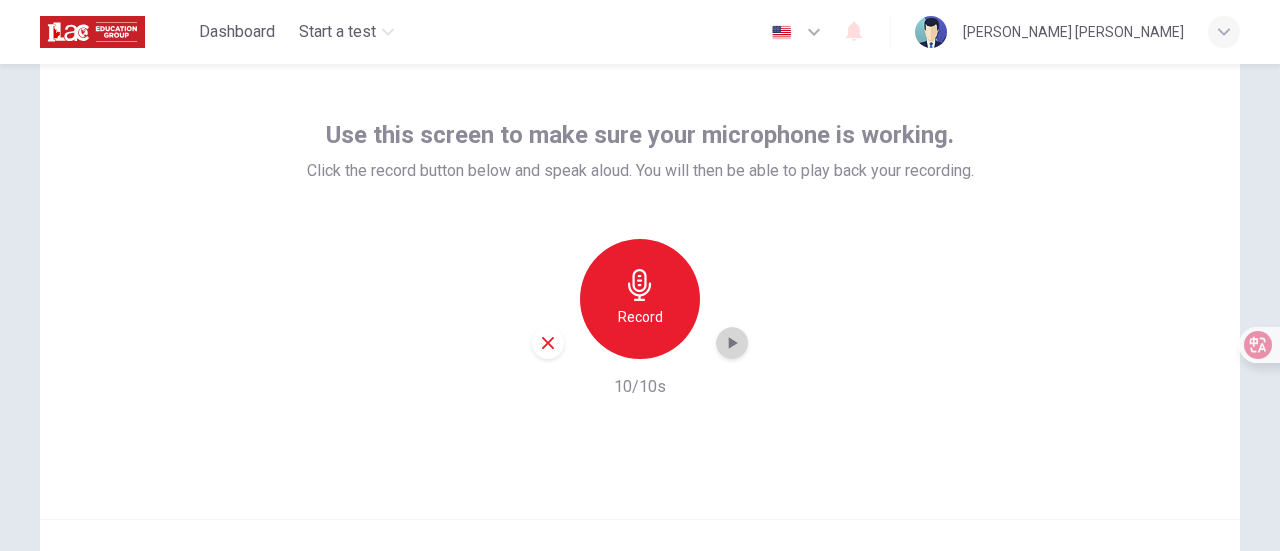 click 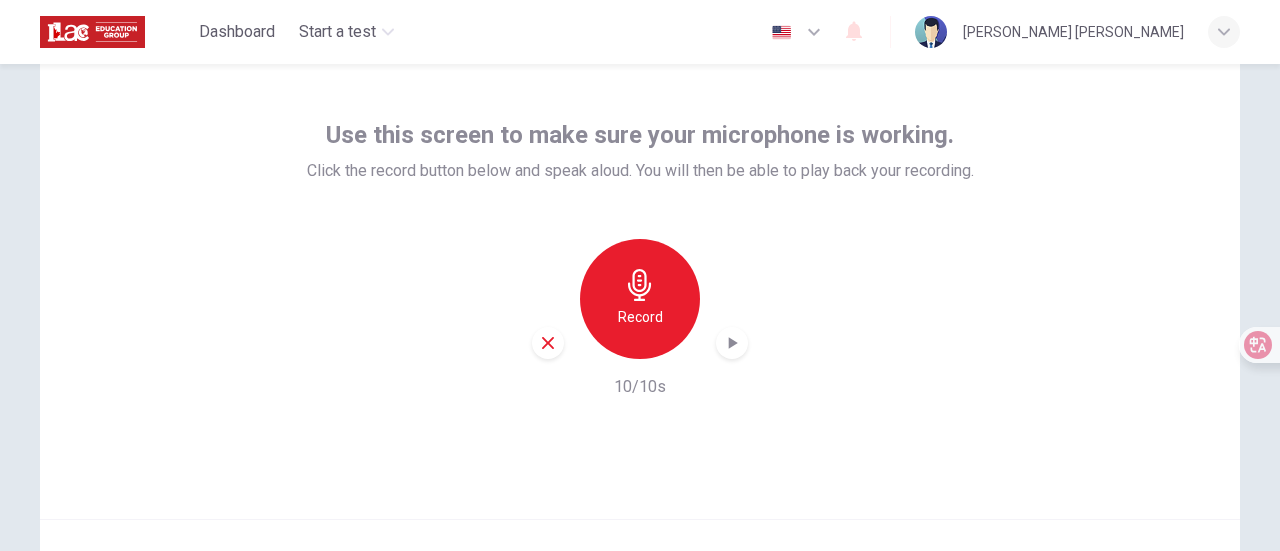 scroll, scrollTop: 181, scrollLeft: 0, axis: vertical 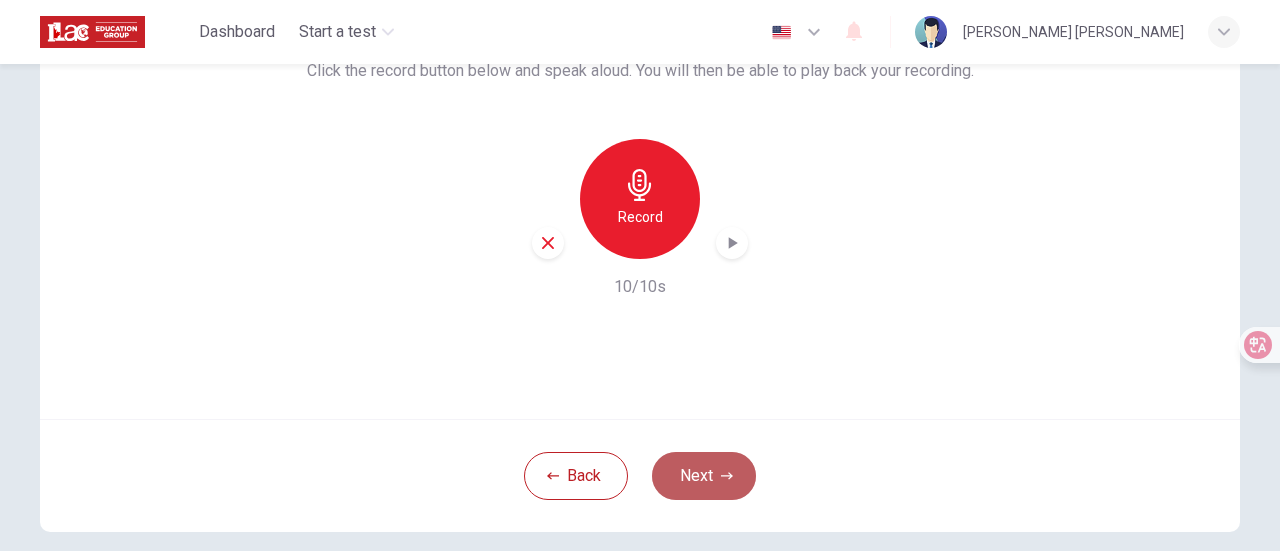 click 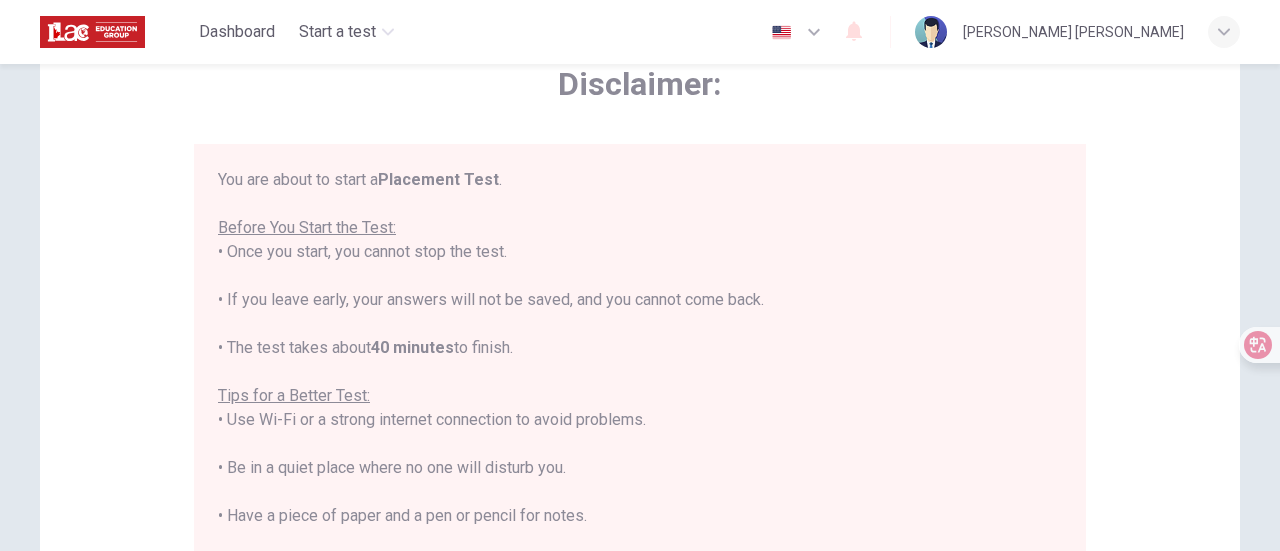 scroll, scrollTop: 81, scrollLeft: 0, axis: vertical 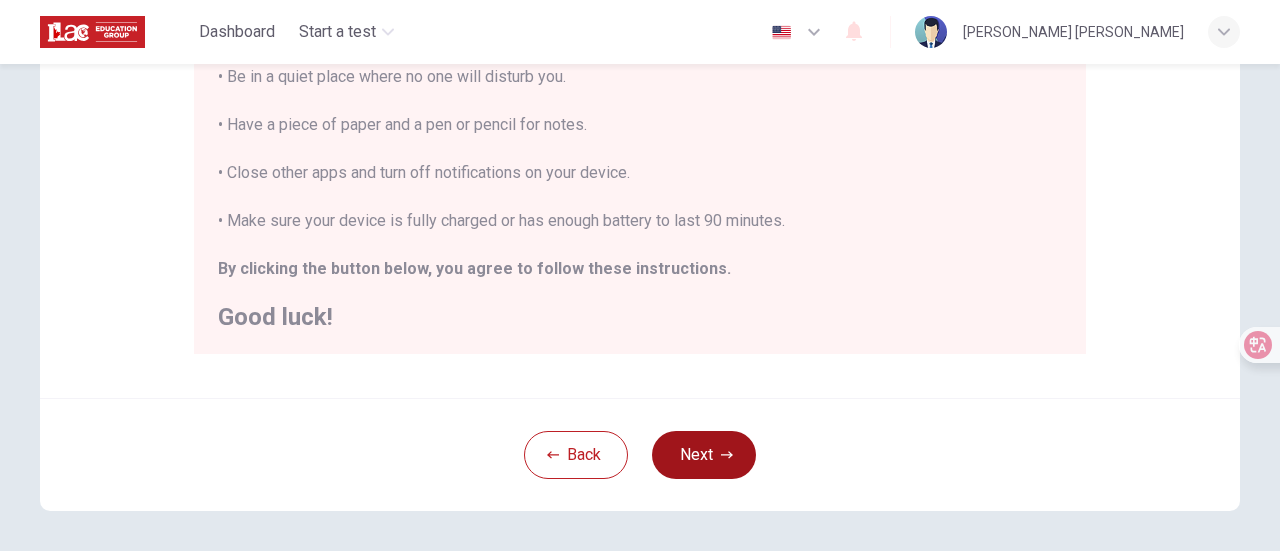click on "Next" at bounding box center [704, 455] 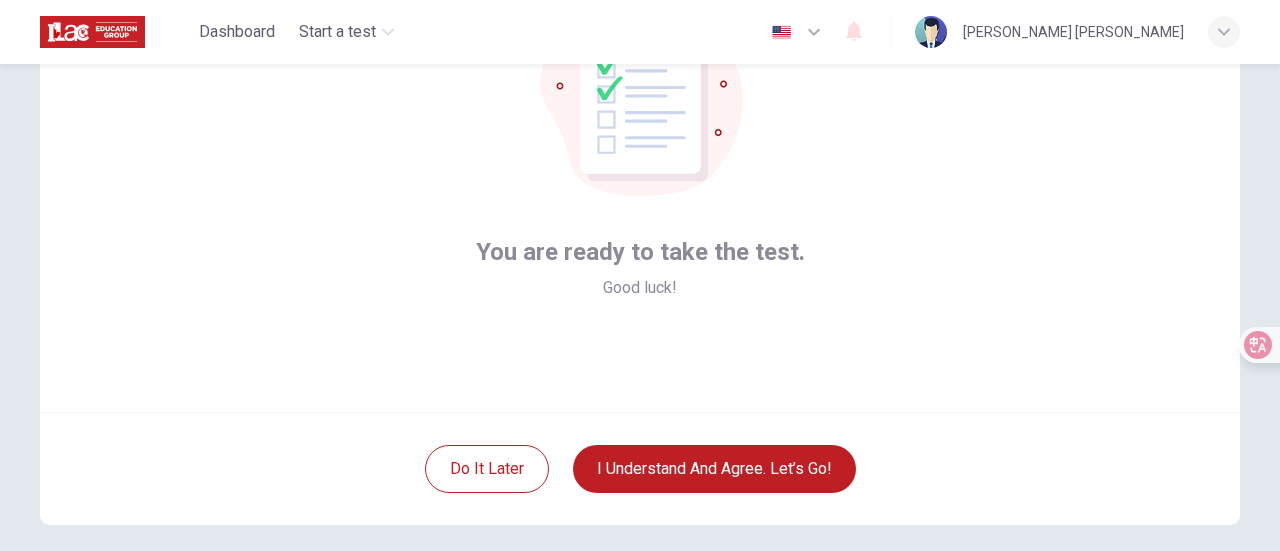 scroll, scrollTop: 281, scrollLeft: 0, axis: vertical 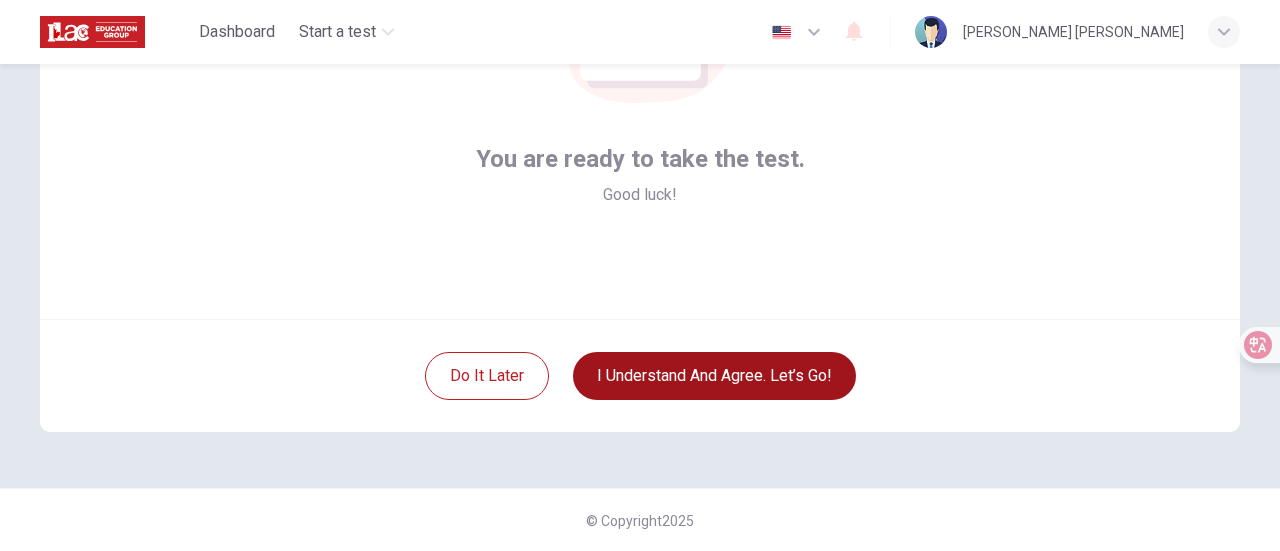 click on "I understand and agree. Let’s go!" at bounding box center [714, 376] 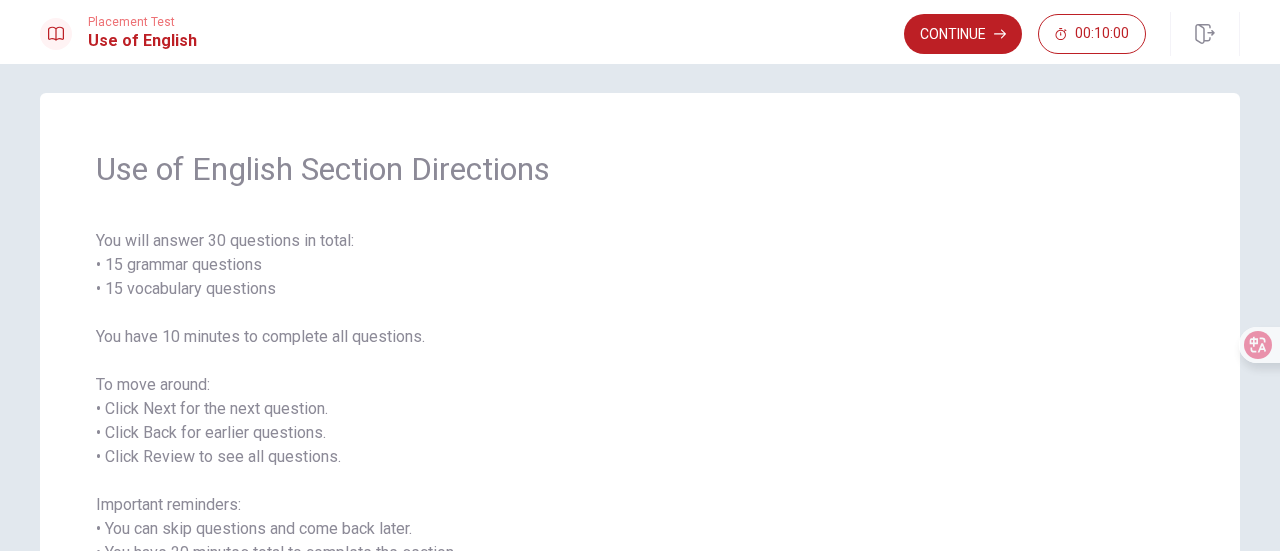 scroll, scrollTop: 0, scrollLeft: 0, axis: both 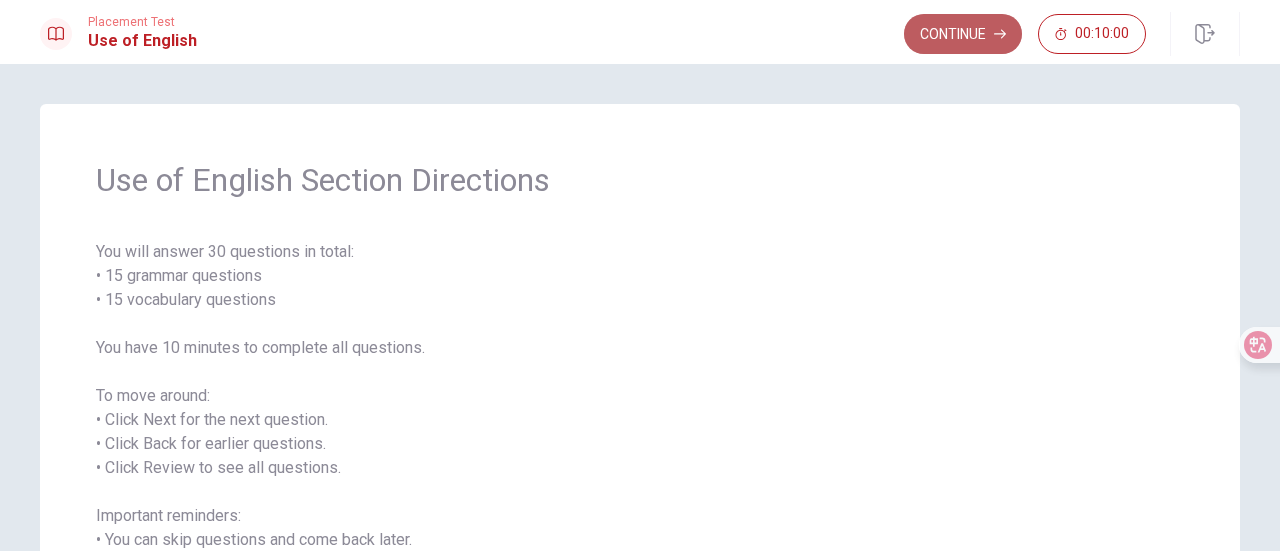 click on "Continue" at bounding box center [963, 34] 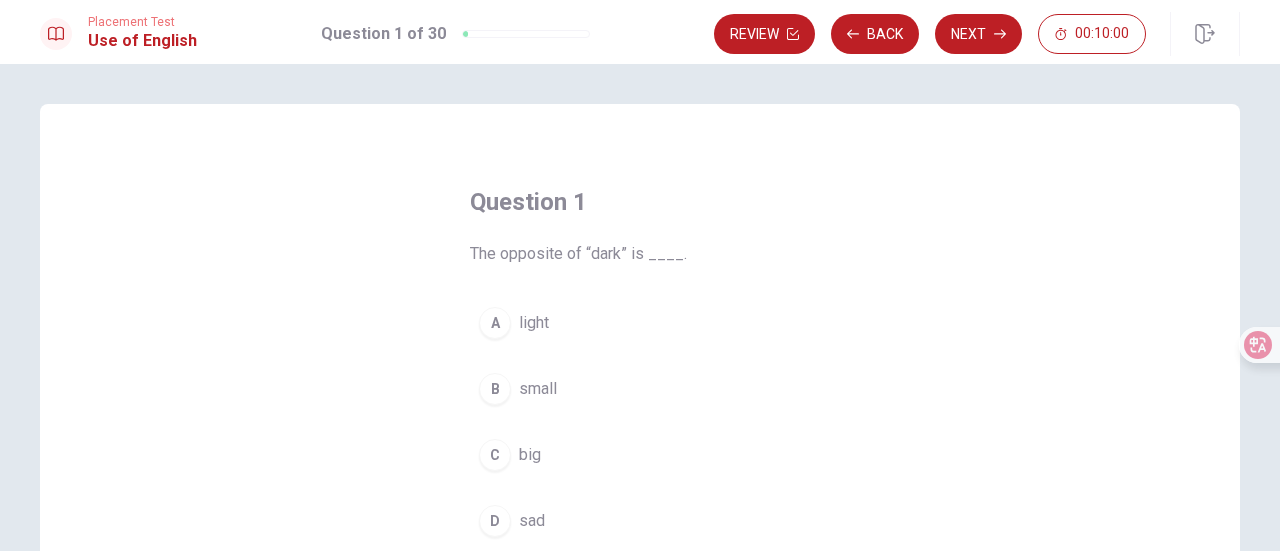 scroll, scrollTop: 100, scrollLeft: 0, axis: vertical 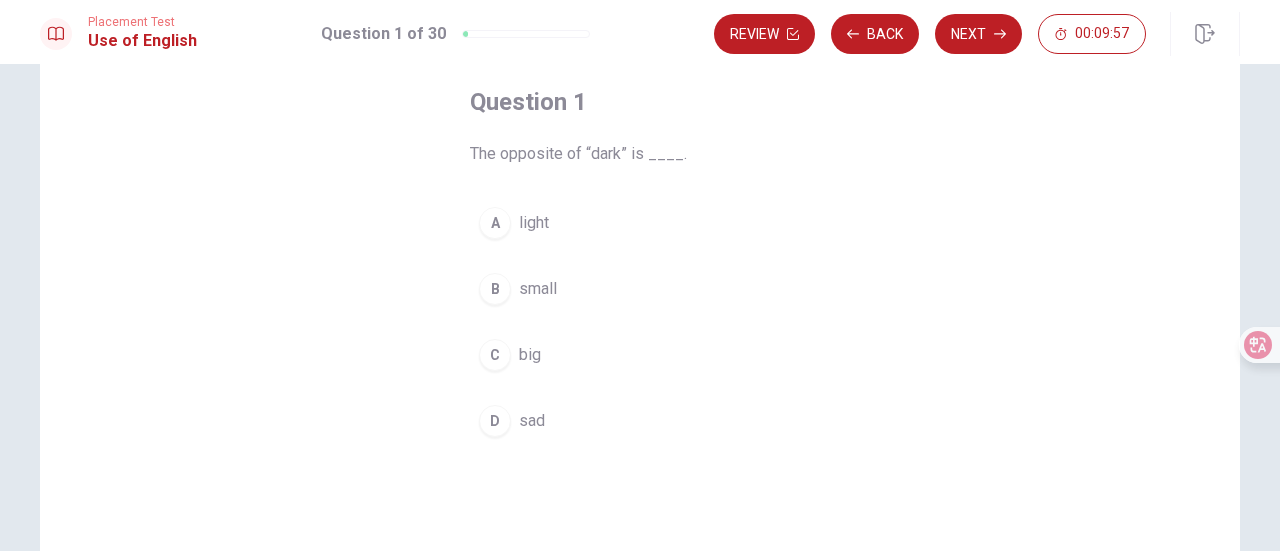 click on "light" at bounding box center [534, 223] 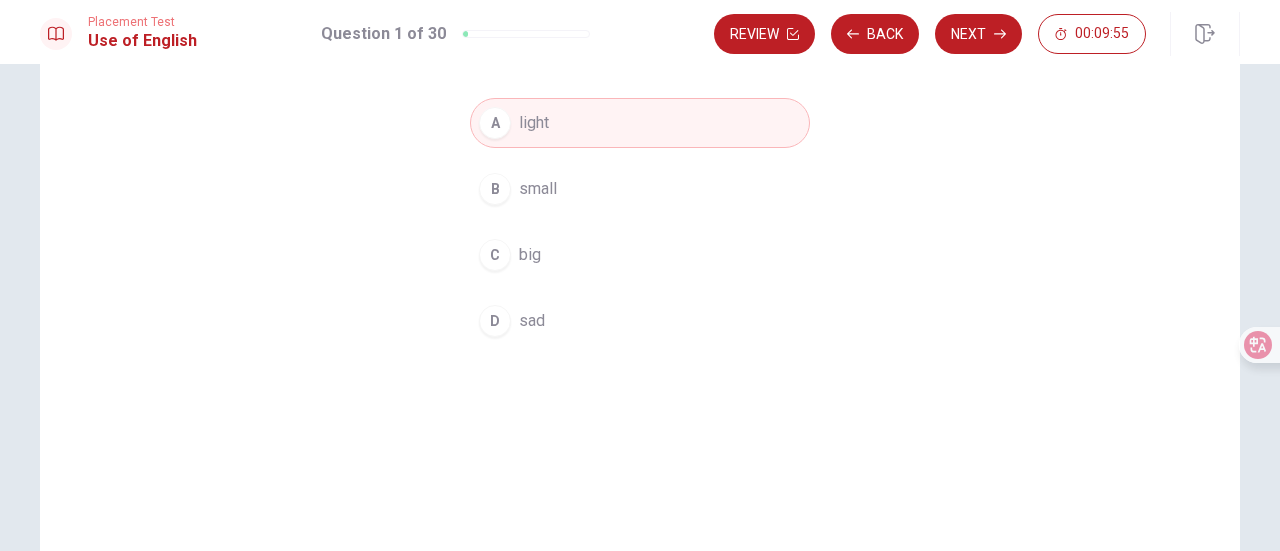 scroll, scrollTop: 100, scrollLeft: 0, axis: vertical 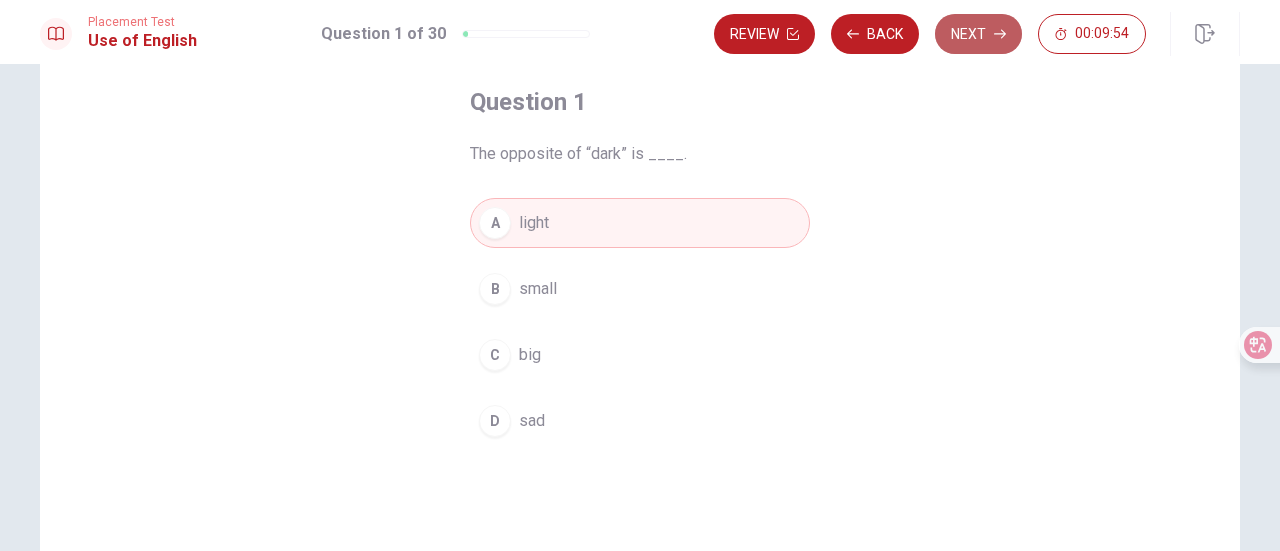 click on "Next" at bounding box center [978, 34] 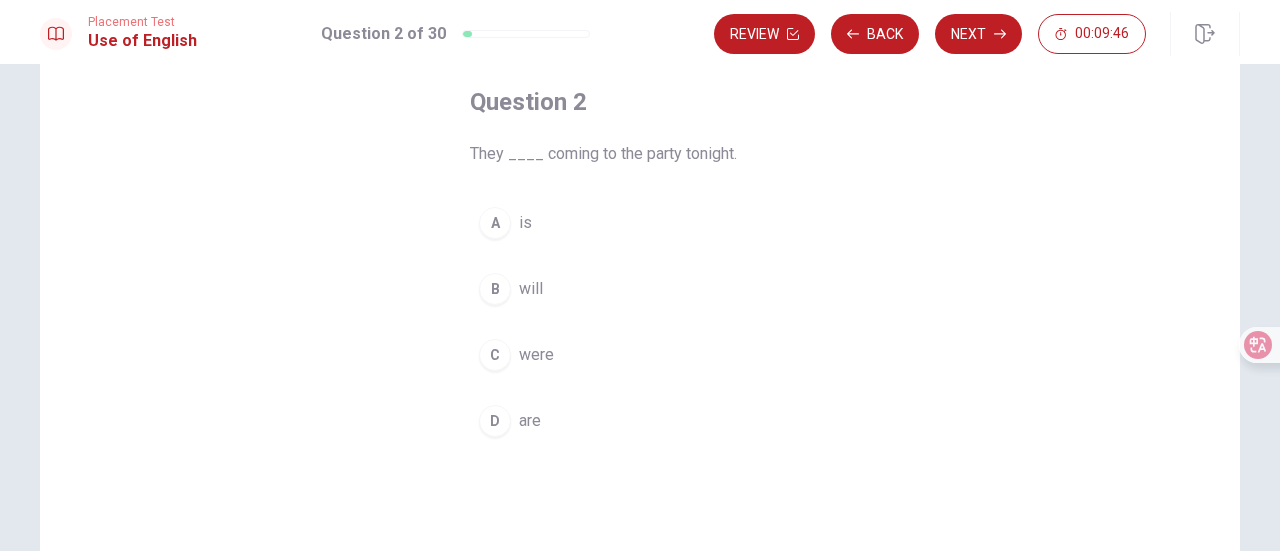 drag, startPoint x: 506, startPoint y: 293, endPoint x: 530, endPoint y: 291, distance: 24.083189 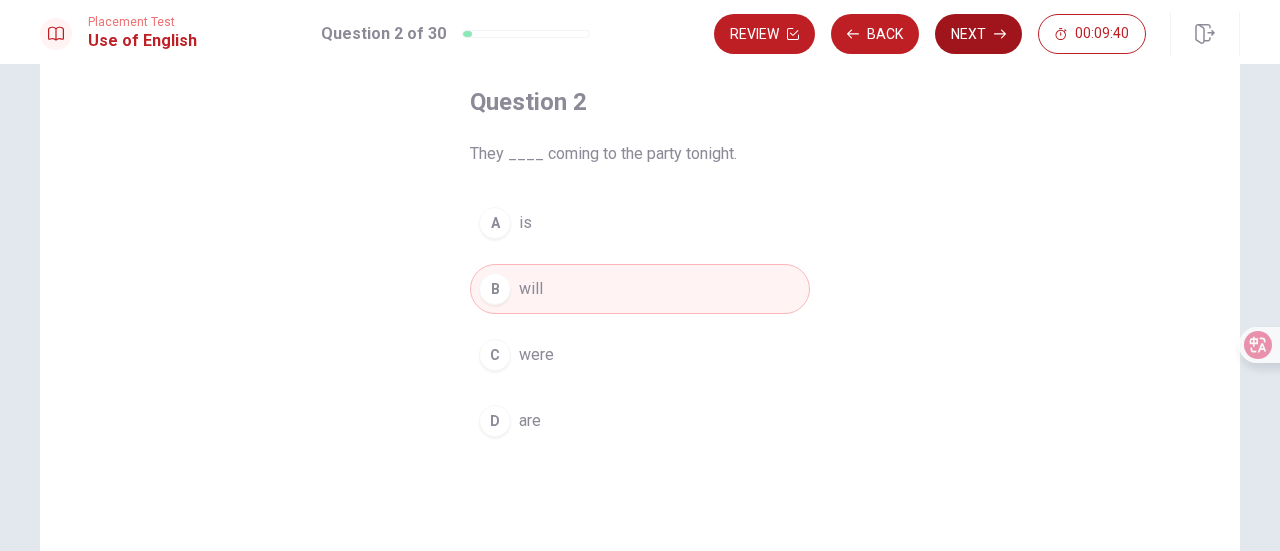 click on "Next" at bounding box center (978, 34) 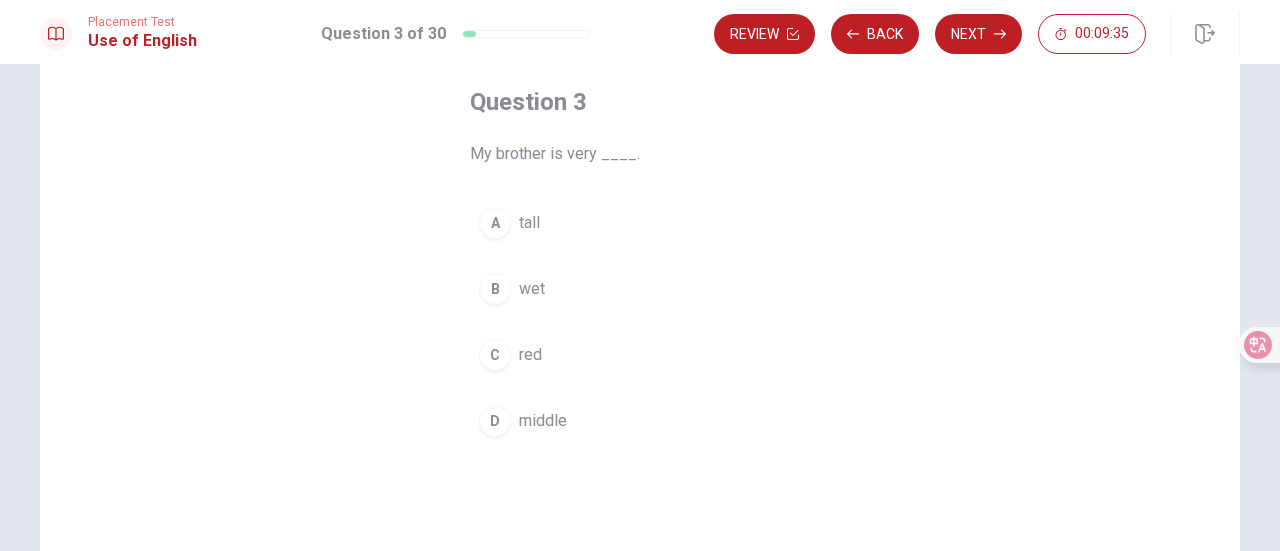 click on "A tall" at bounding box center (640, 223) 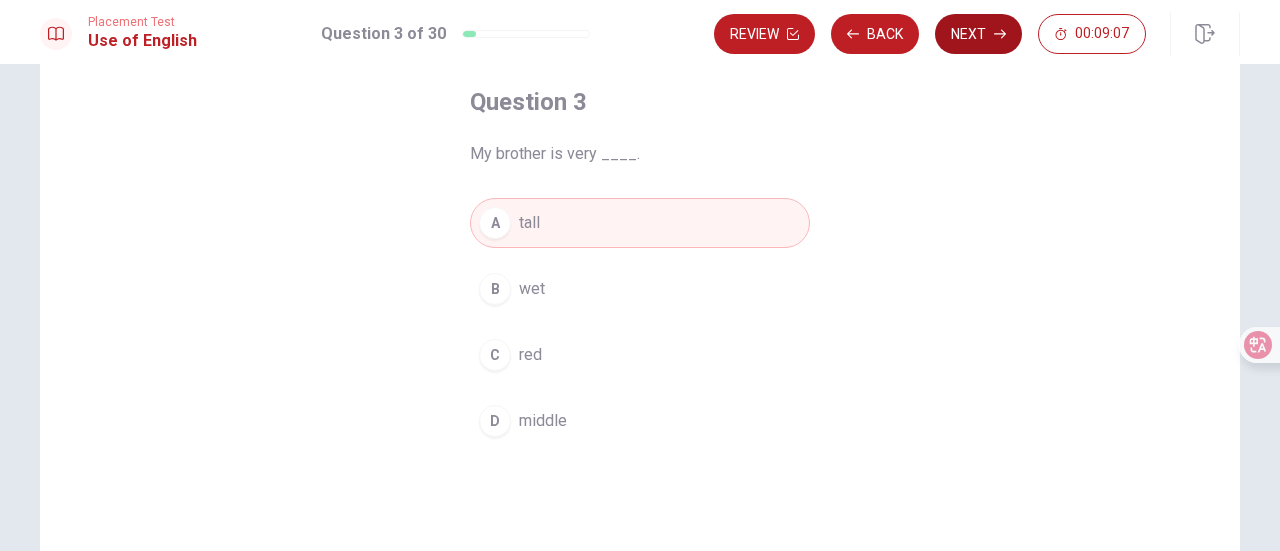 click on "Next" at bounding box center [978, 34] 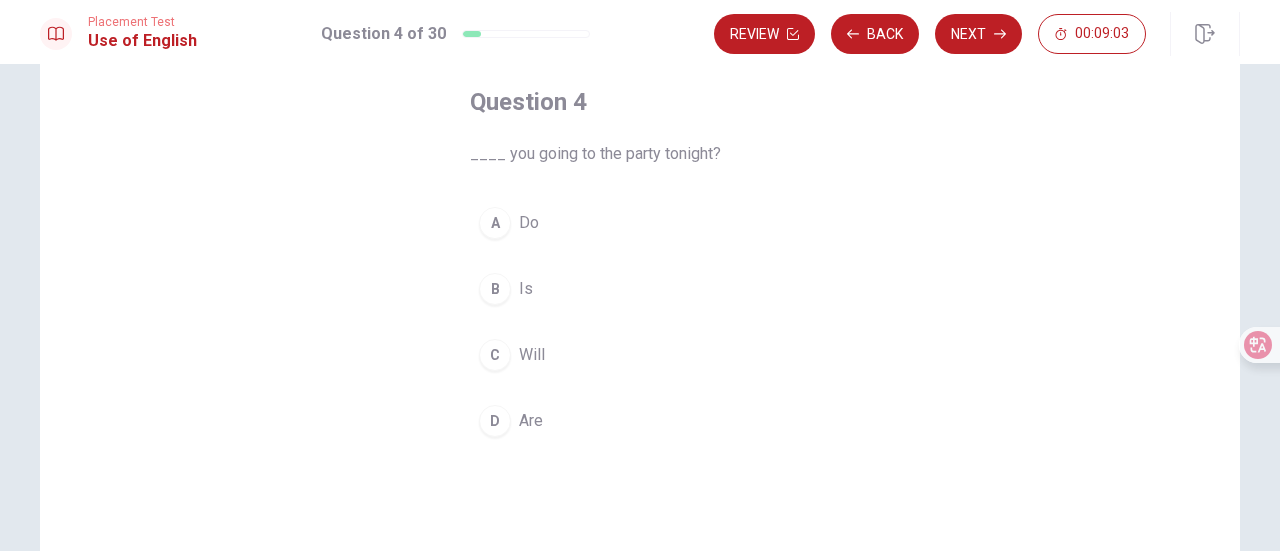 click on "C Will" at bounding box center (640, 355) 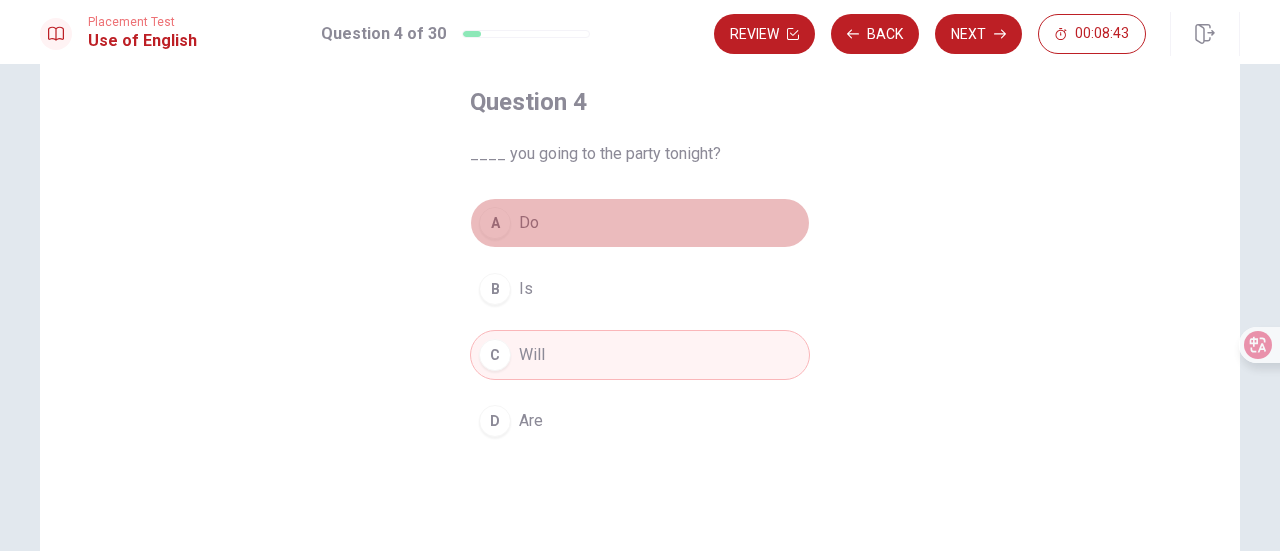 click on "A Do" at bounding box center [640, 223] 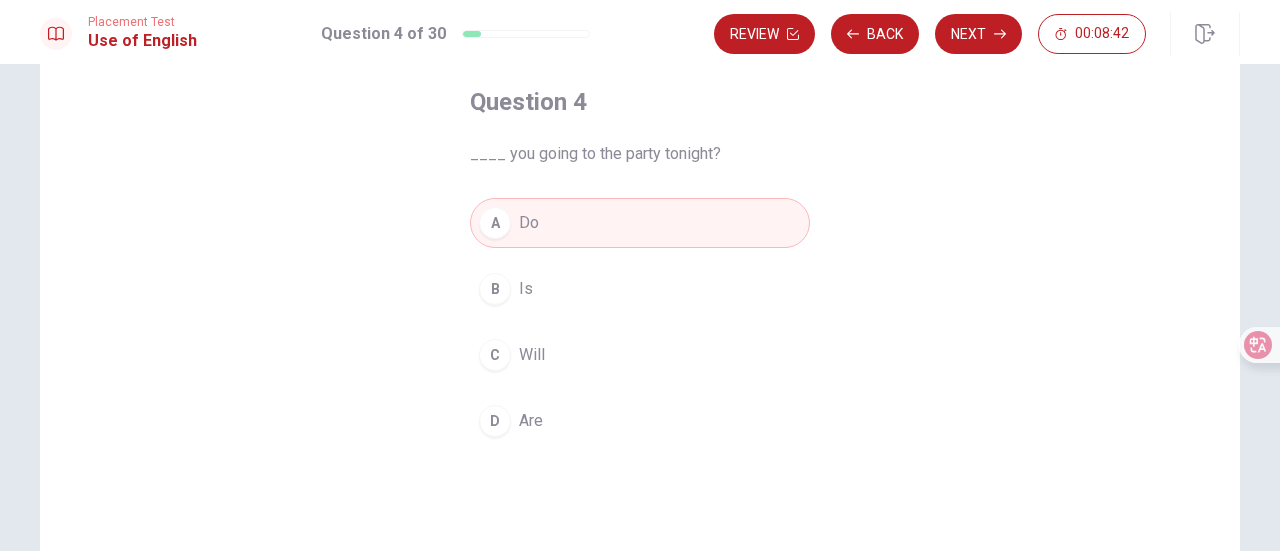 click on "B Is" at bounding box center (640, 289) 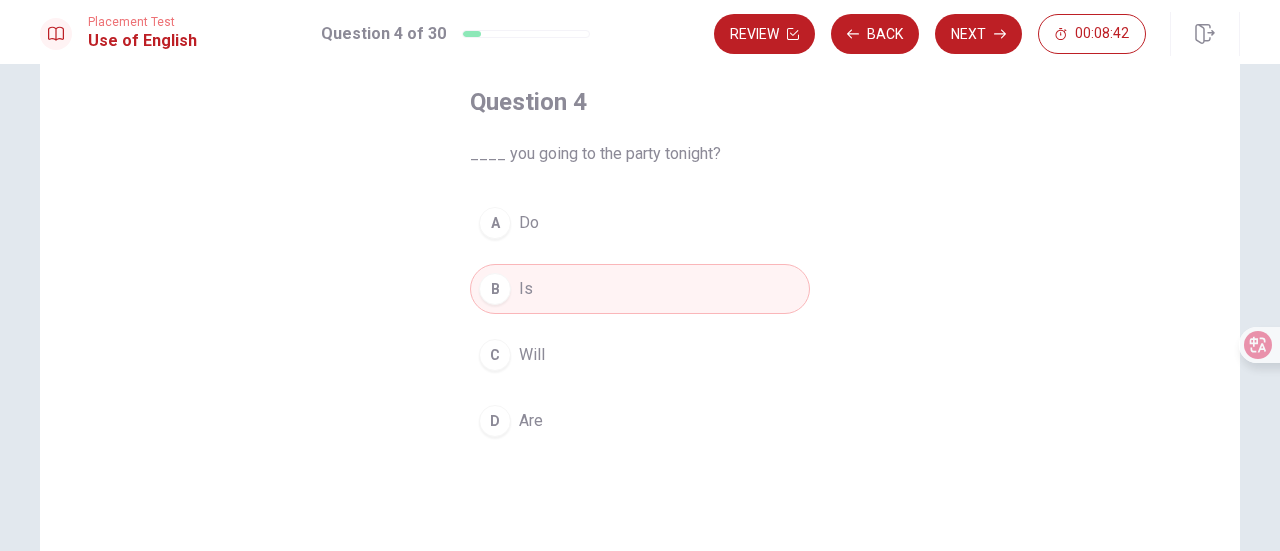 click on "C Will" at bounding box center (640, 355) 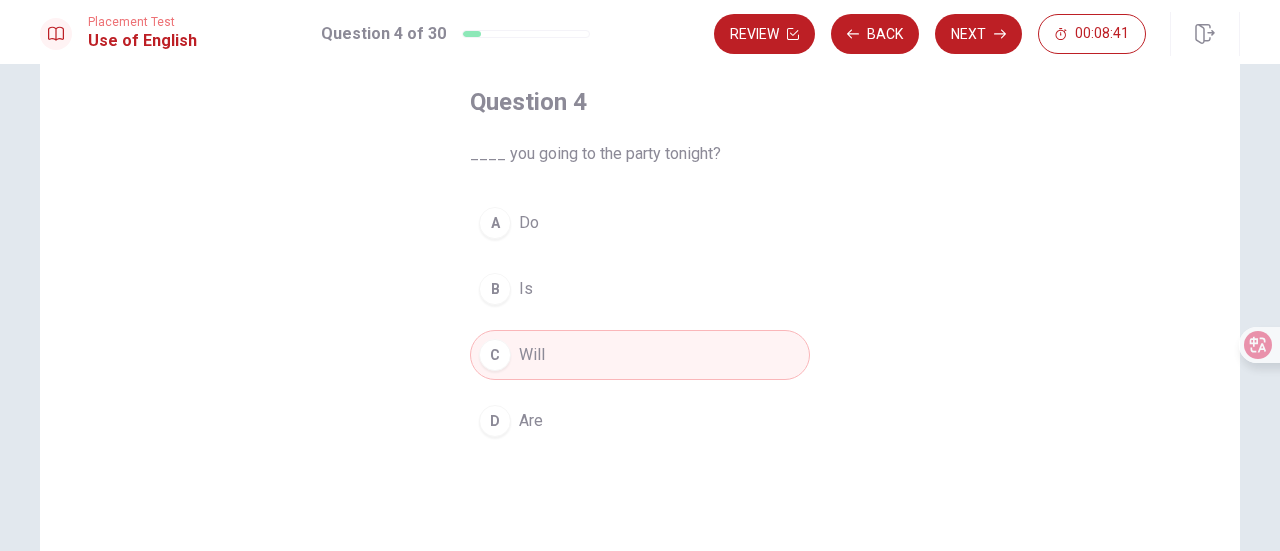 click on "C Will" at bounding box center [640, 355] 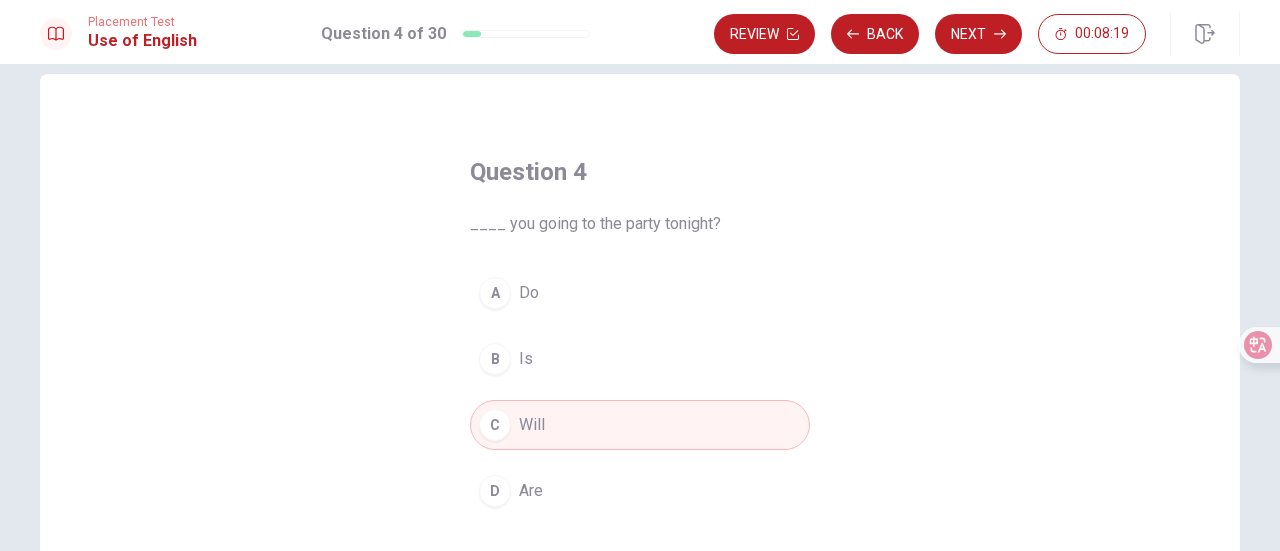 scroll, scrollTop: 0, scrollLeft: 0, axis: both 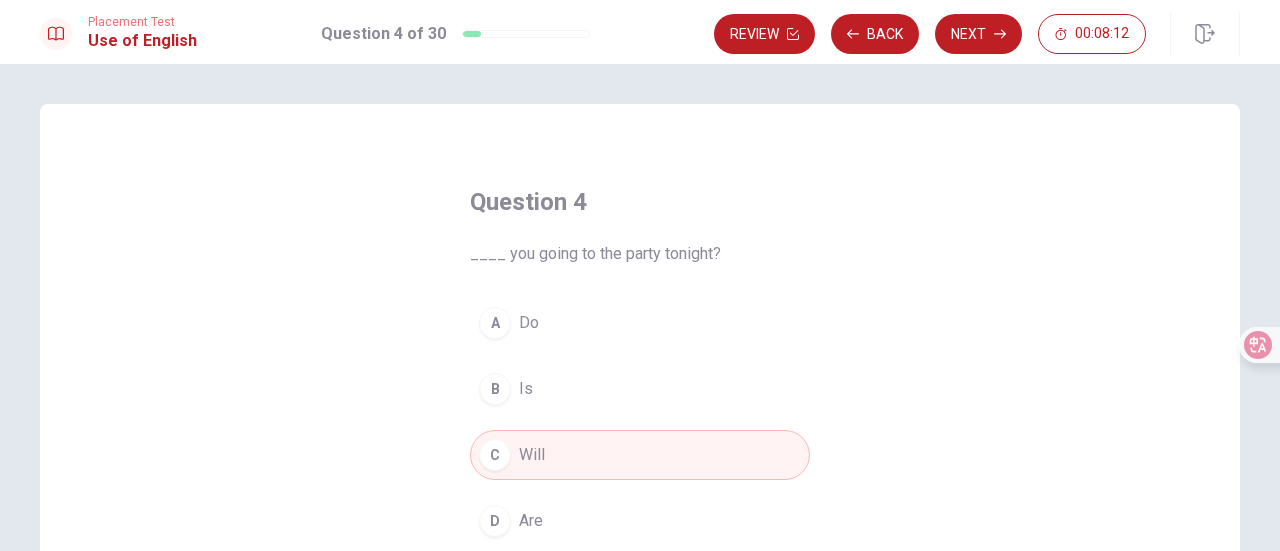 click on "Next" at bounding box center (978, 34) 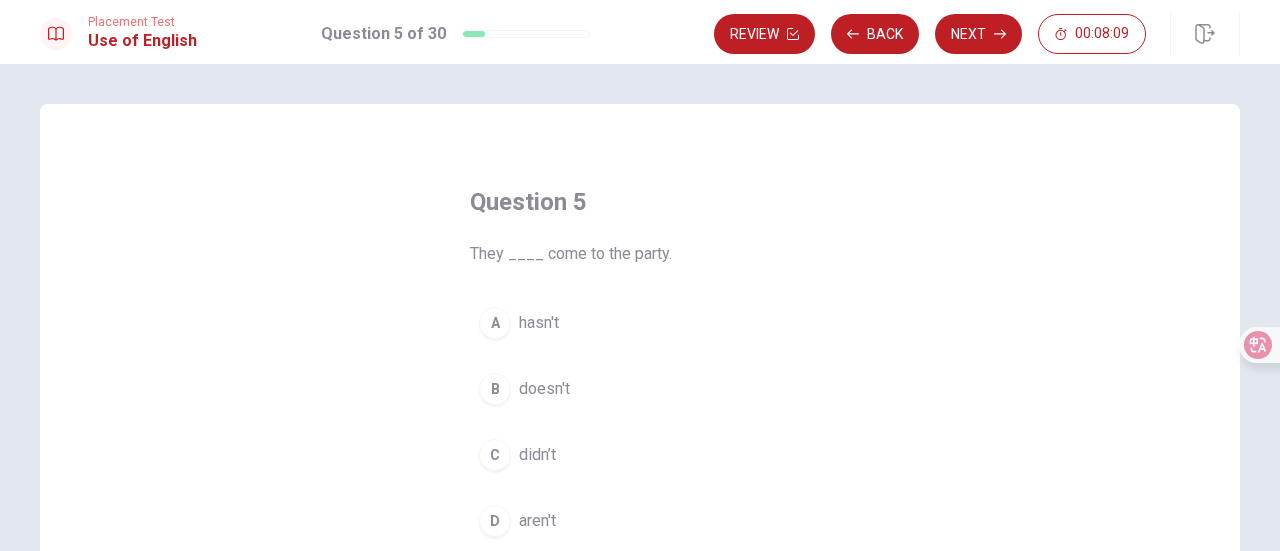 scroll, scrollTop: 100, scrollLeft: 0, axis: vertical 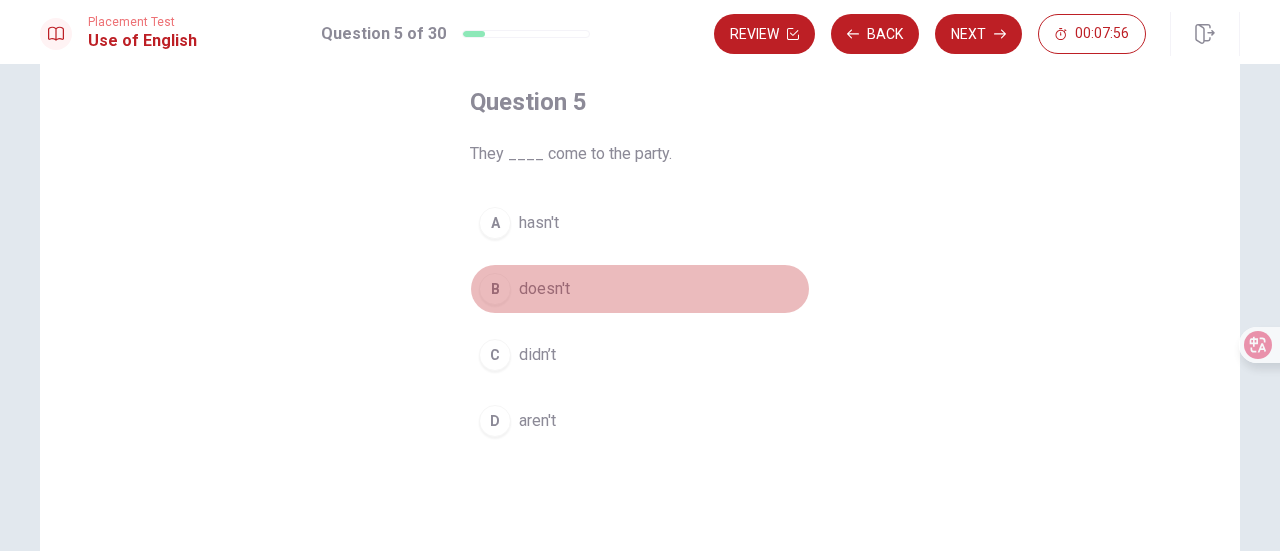 click on "B doesn't" at bounding box center (640, 289) 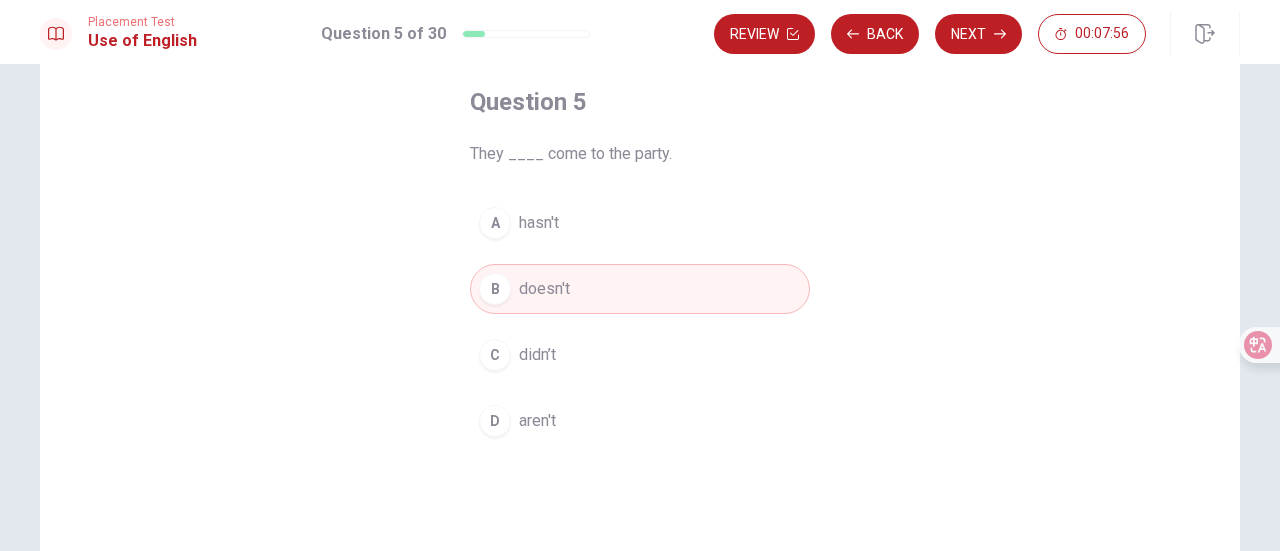 click on "doesn't" at bounding box center [544, 289] 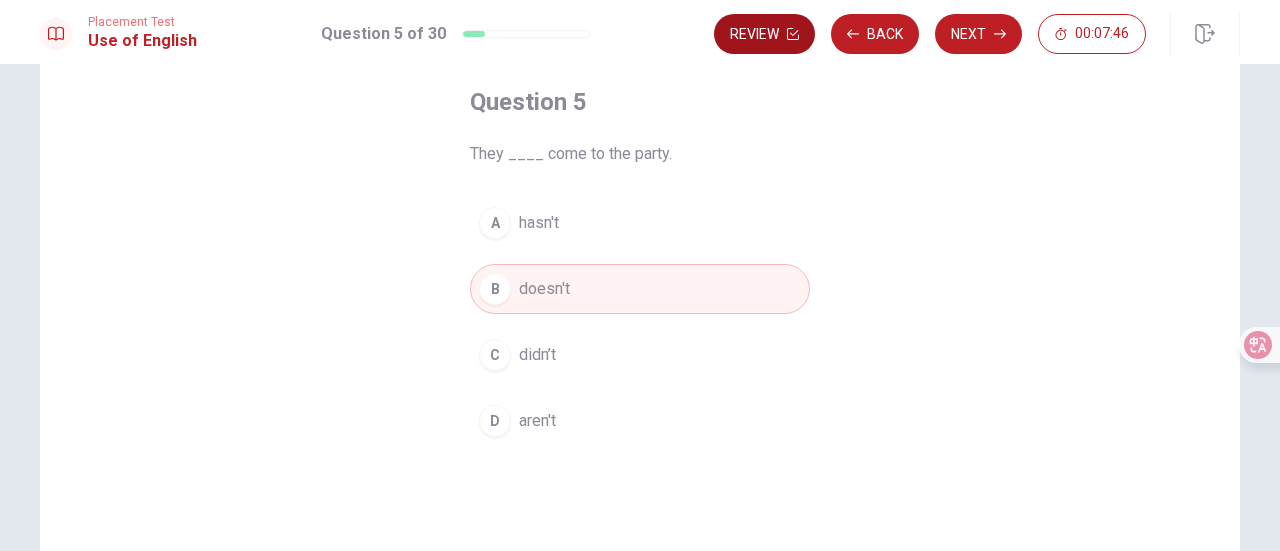 click on "Review" at bounding box center (764, 34) 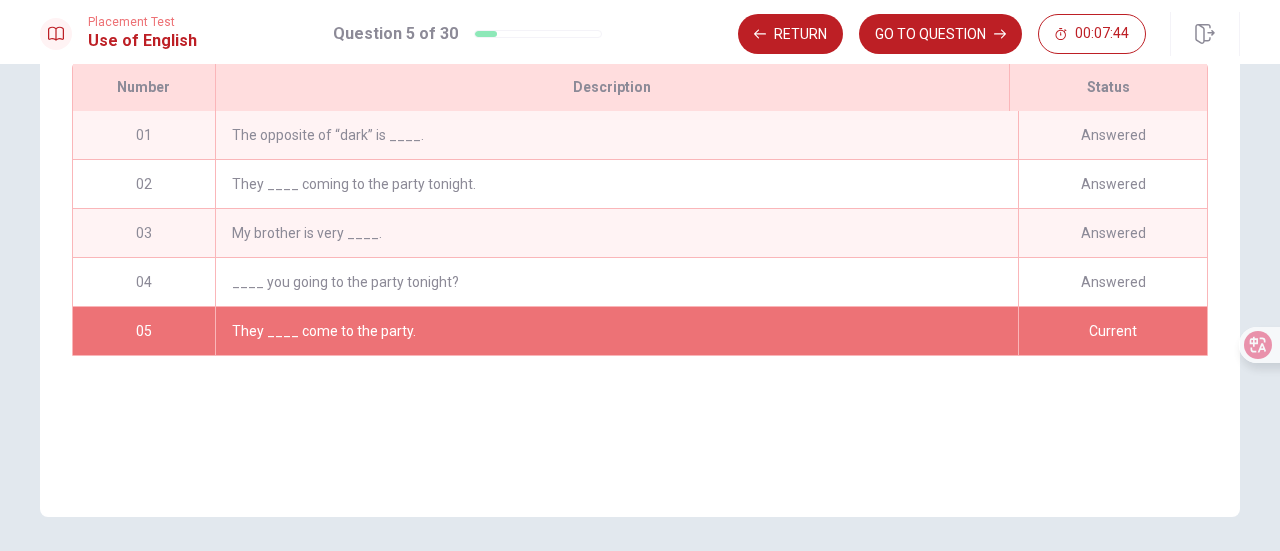 scroll, scrollTop: 252, scrollLeft: 0, axis: vertical 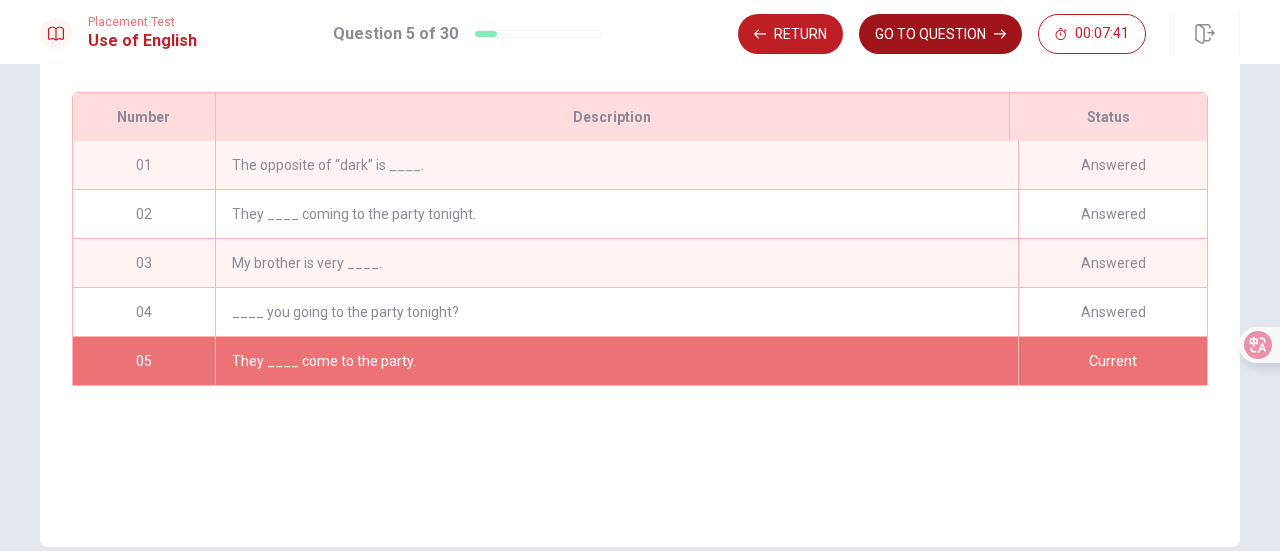 click on "GO TO QUESTION" at bounding box center (940, 34) 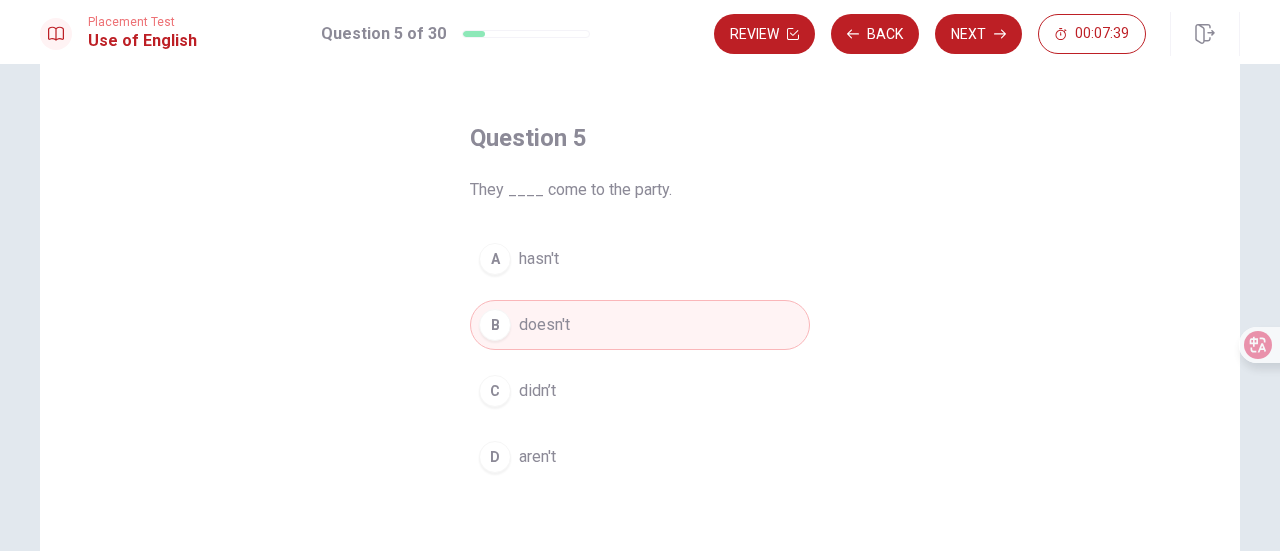 scroll, scrollTop: 52, scrollLeft: 0, axis: vertical 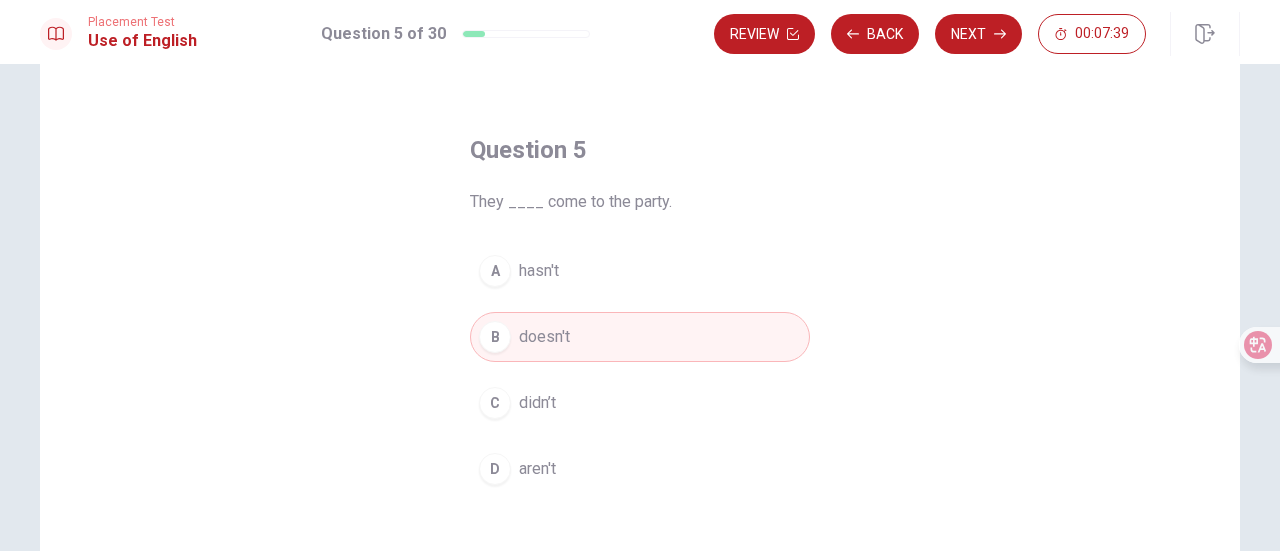click on "A hasn't" at bounding box center [640, 271] 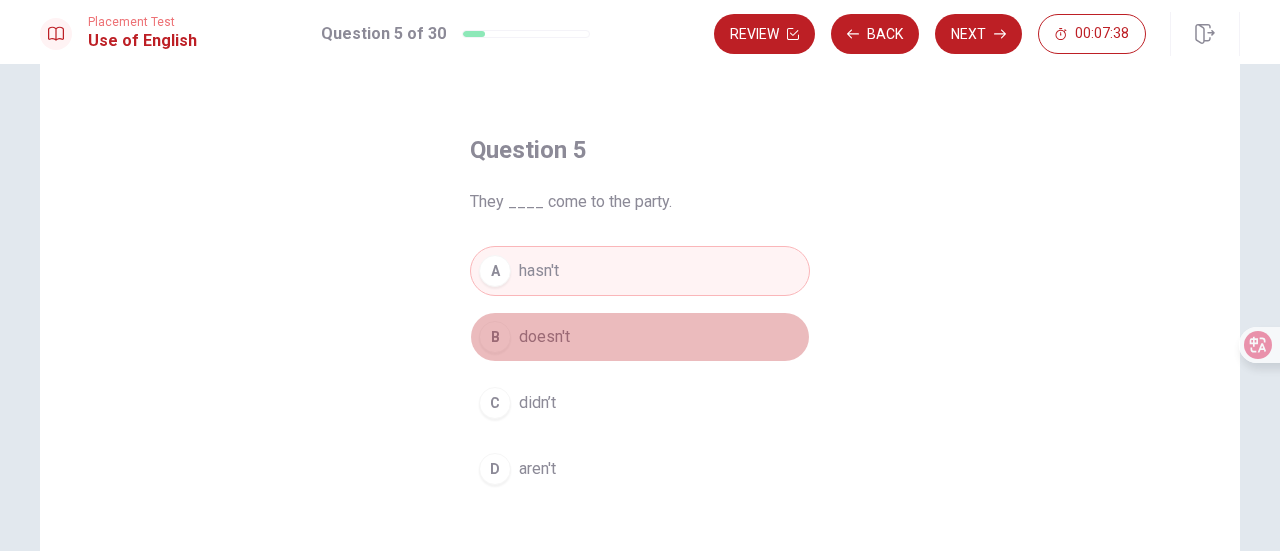 drag, startPoint x: 586, startPoint y: 327, endPoint x: 583, endPoint y: 353, distance: 26.172504 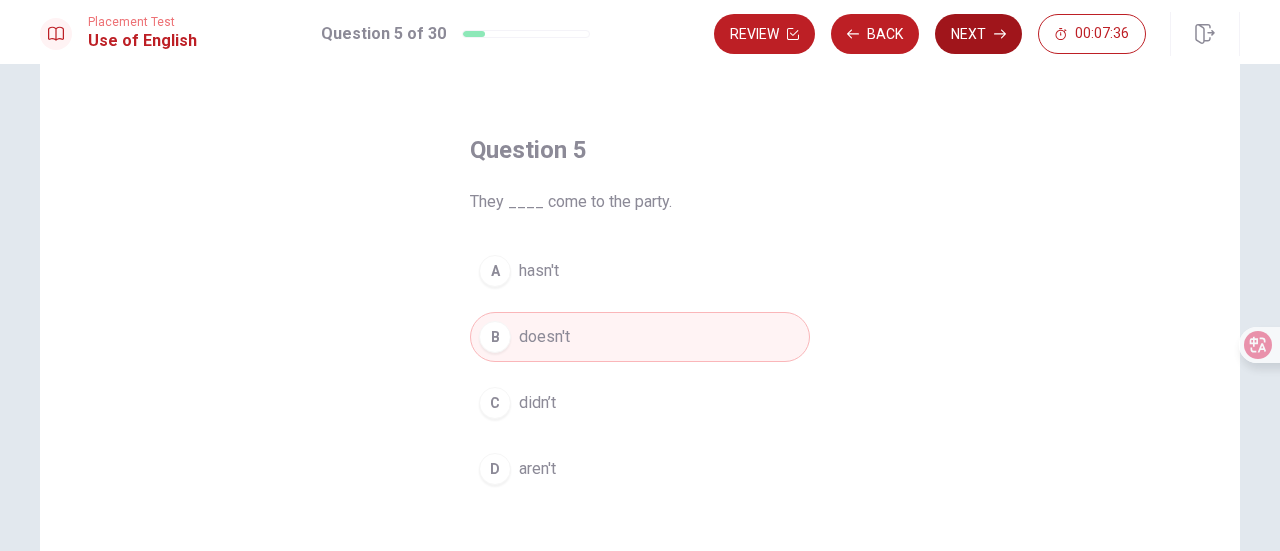 click on "Next" at bounding box center [978, 34] 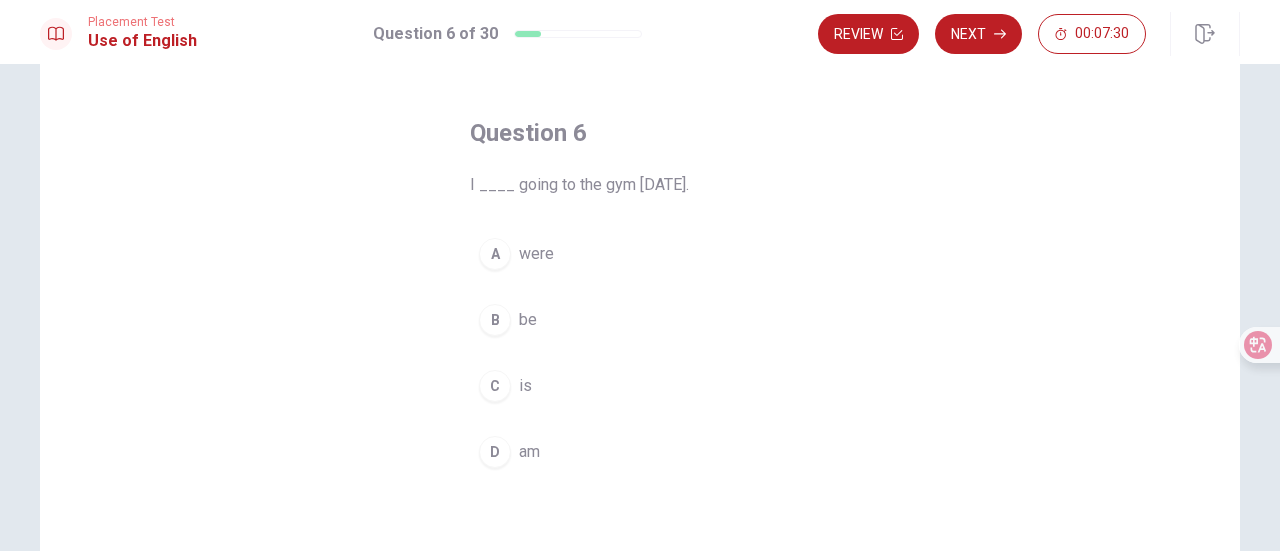 scroll, scrollTop: 100, scrollLeft: 0, axis: vertical 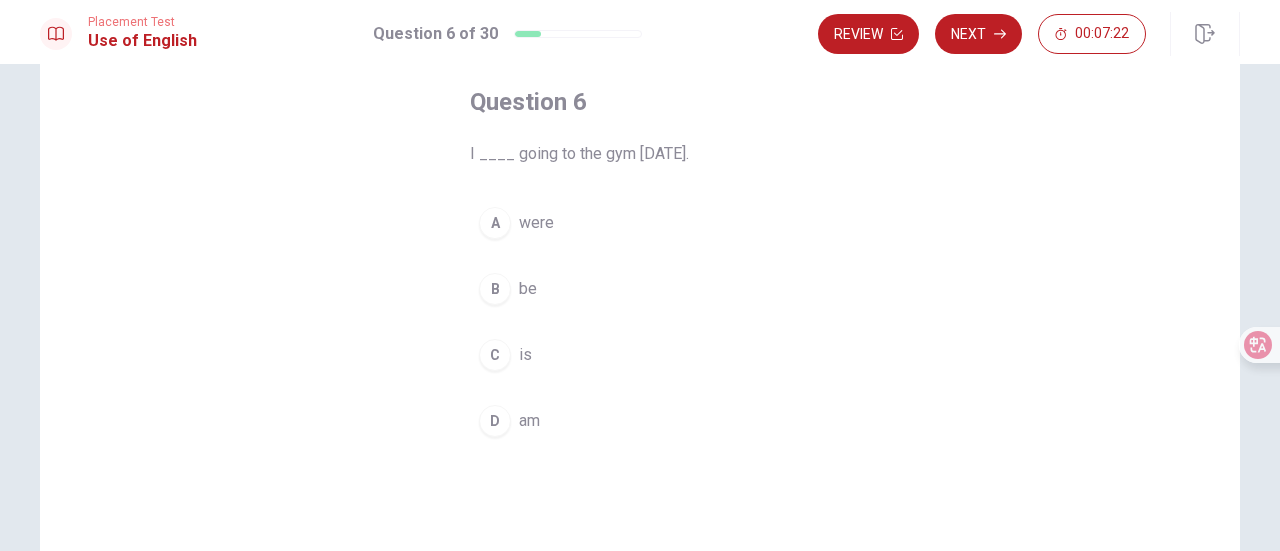 click on "am" at bounding box center (529, 421) 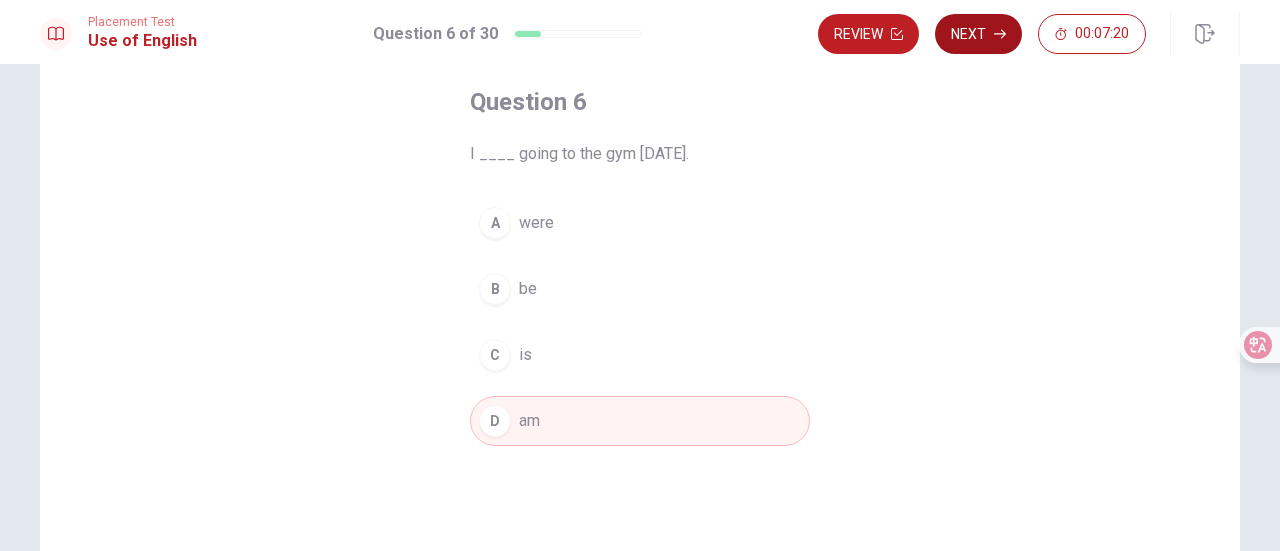 click on "Next" at bounding box center (978, 34) 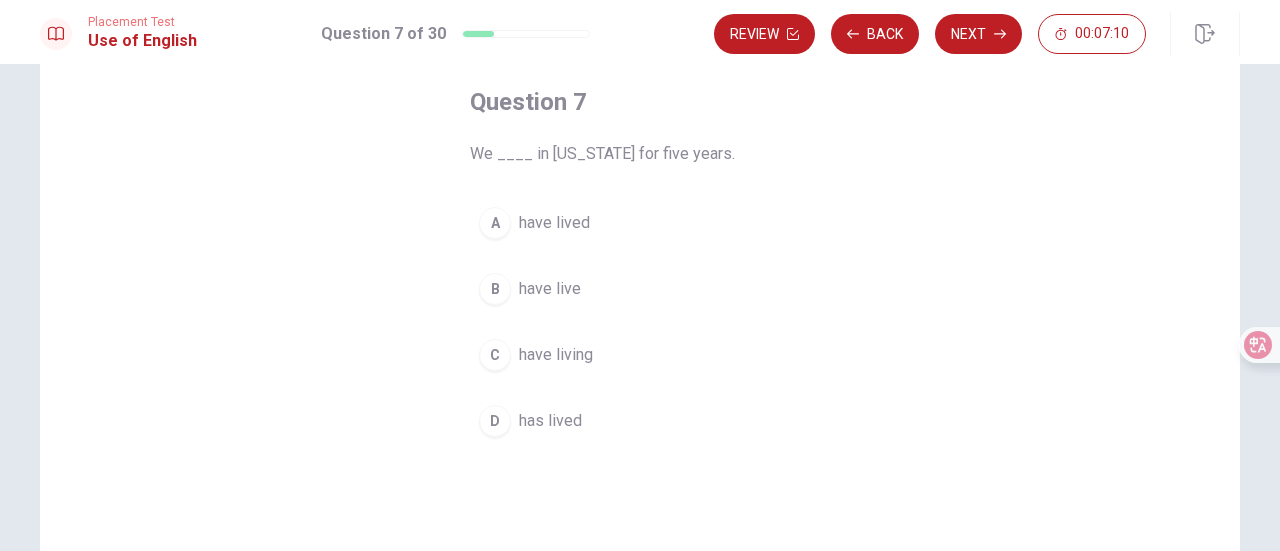 click on "have lived" at bounding box center [554, 223] 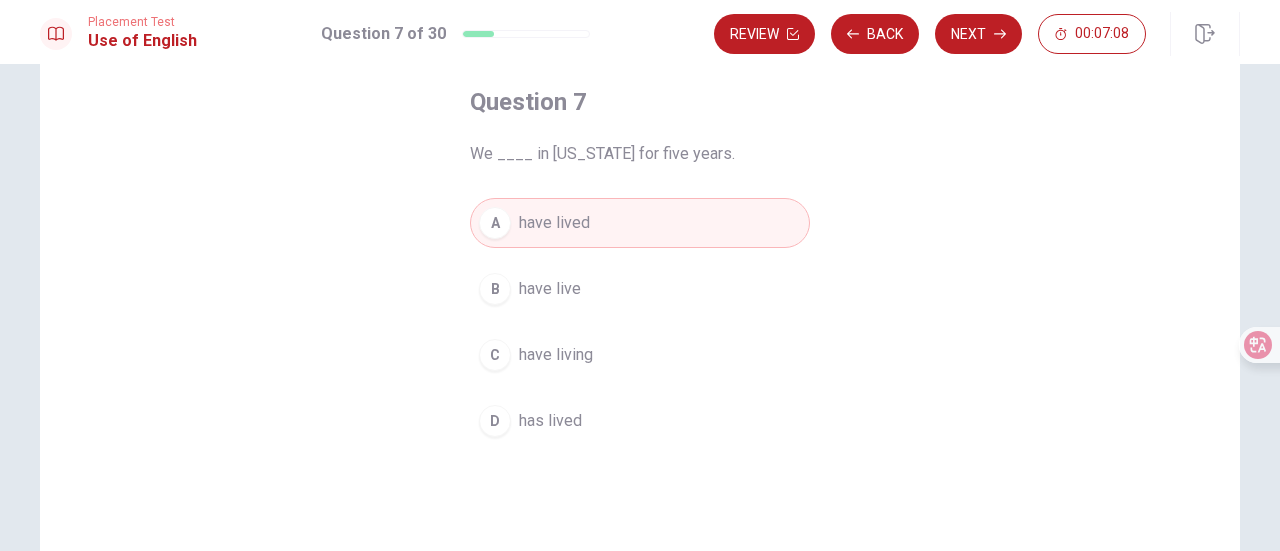 click on "D has lived" at bounding box center [640, 421] 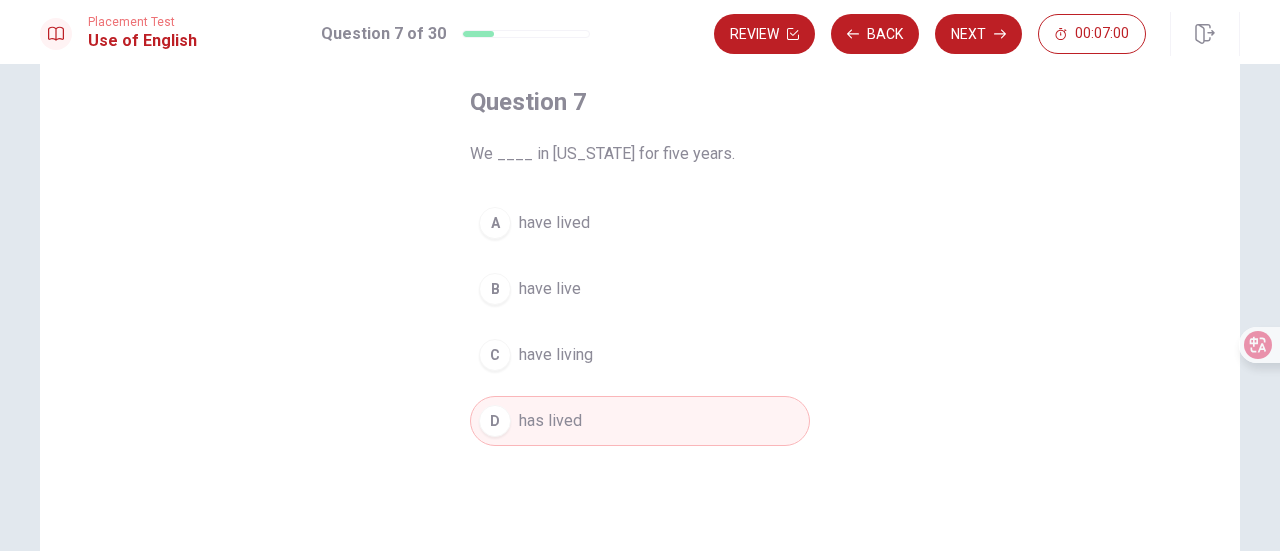 click on "A have lived" at bounding box center (640, 223) 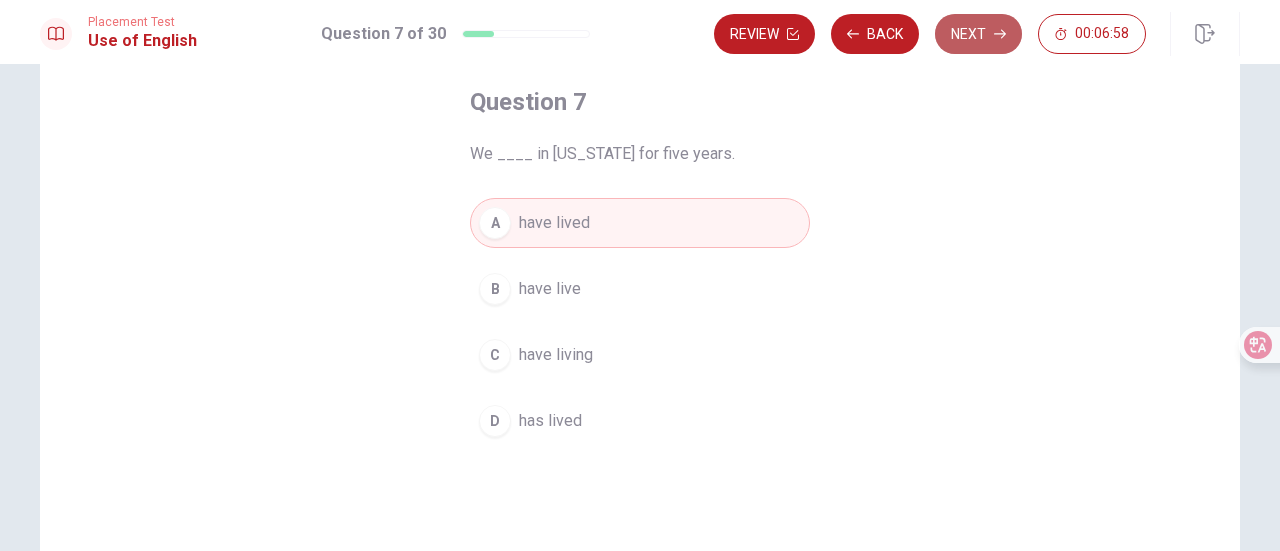 click on "Next" at bounding box center [978, 34] 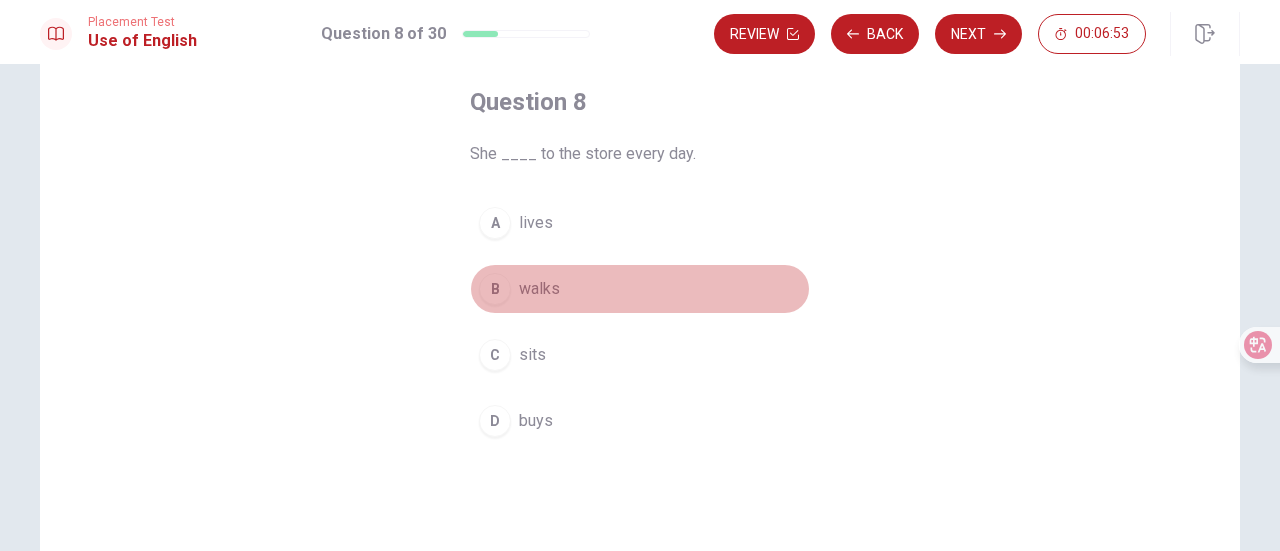 click on "walks" at bounding box center [539, 289] 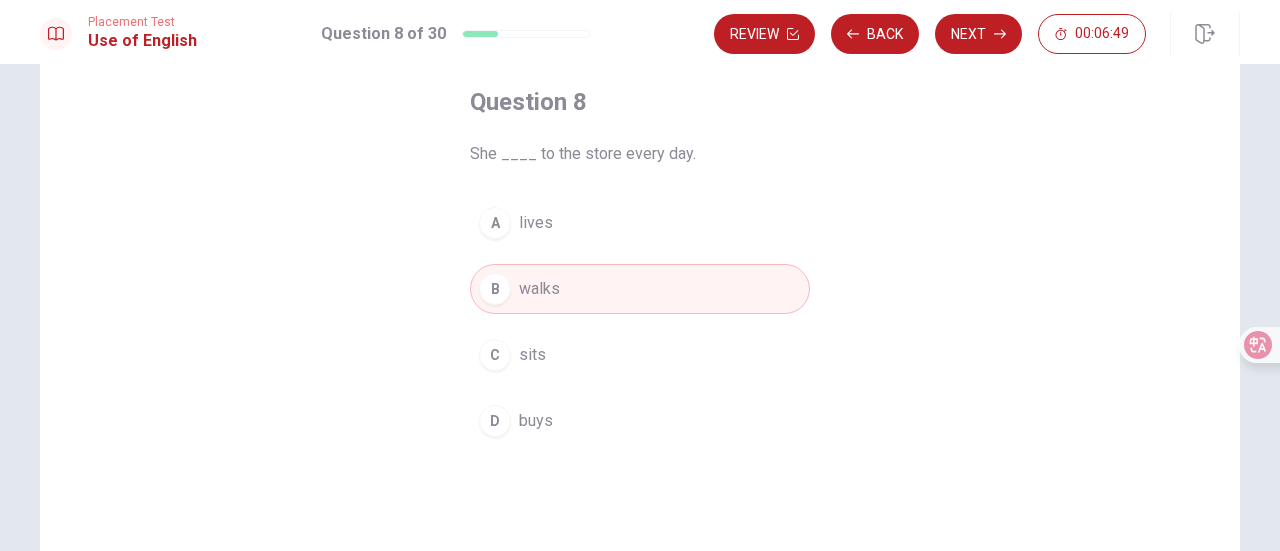 click on "Review Back Next 00:06:49" at bounding box center (977, 34) 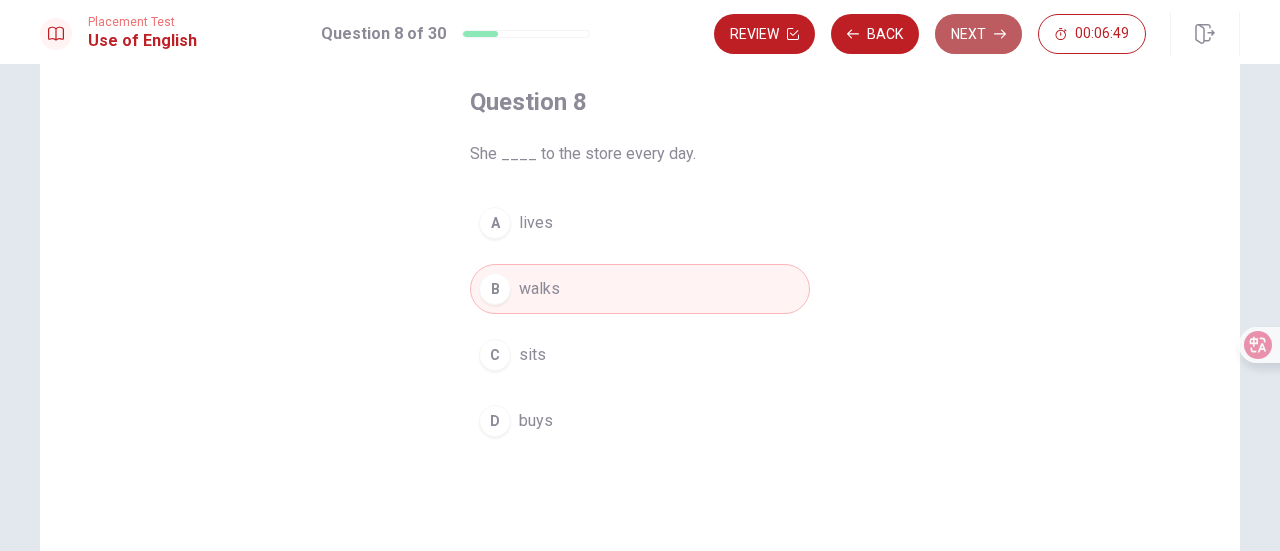 click on "Next" at bounding box center (978, 34) 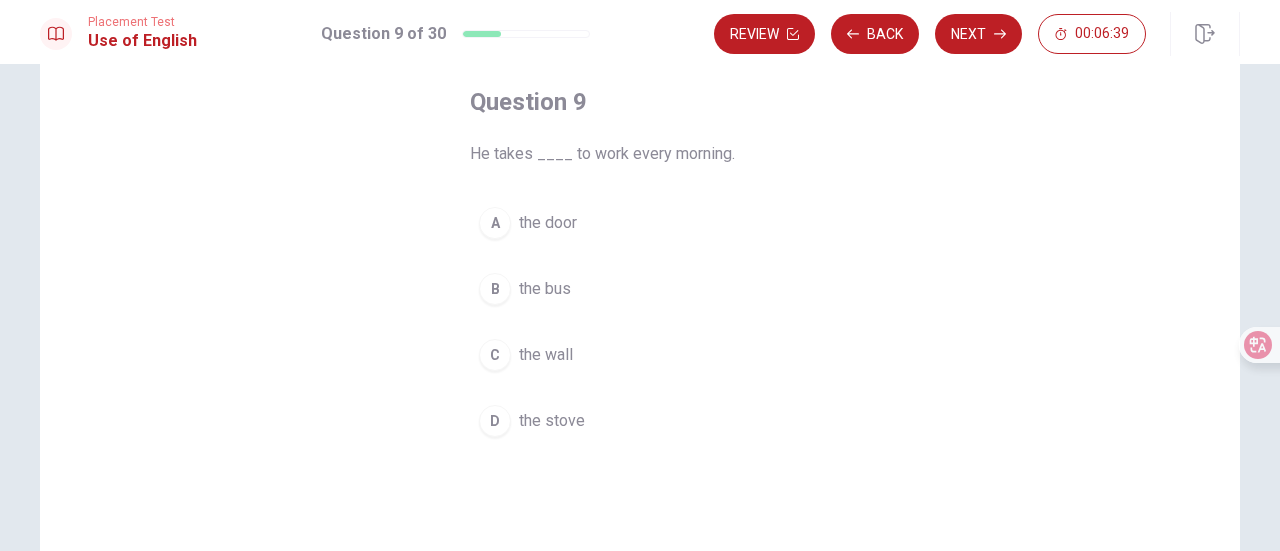 click on "the bus" at bounding box center [545, 289] 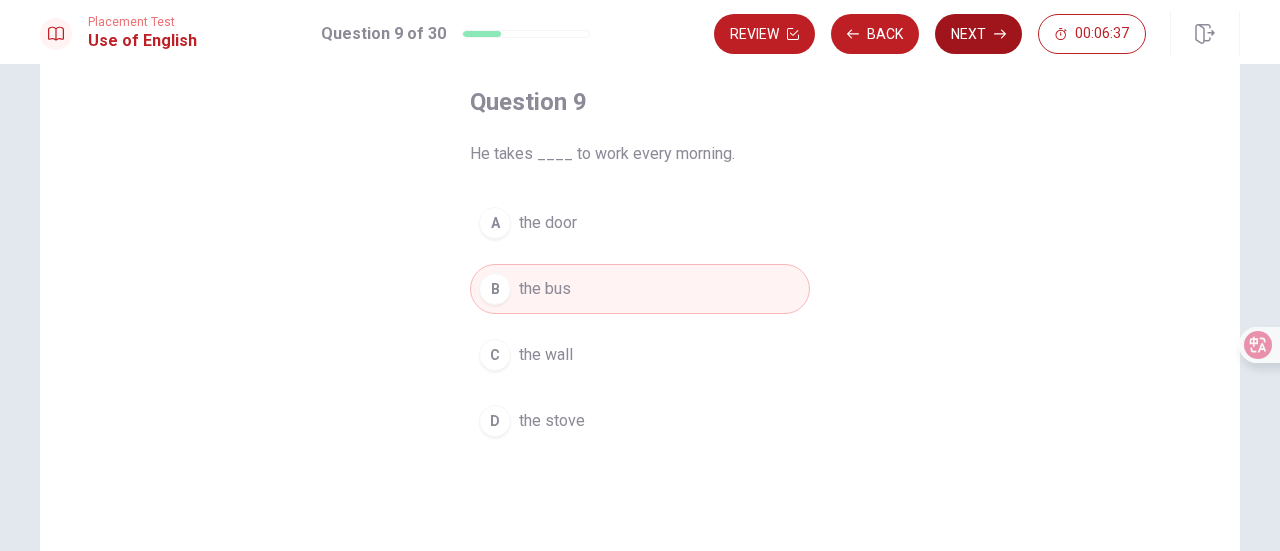 click on "Next" at bounding box center (978, 34) 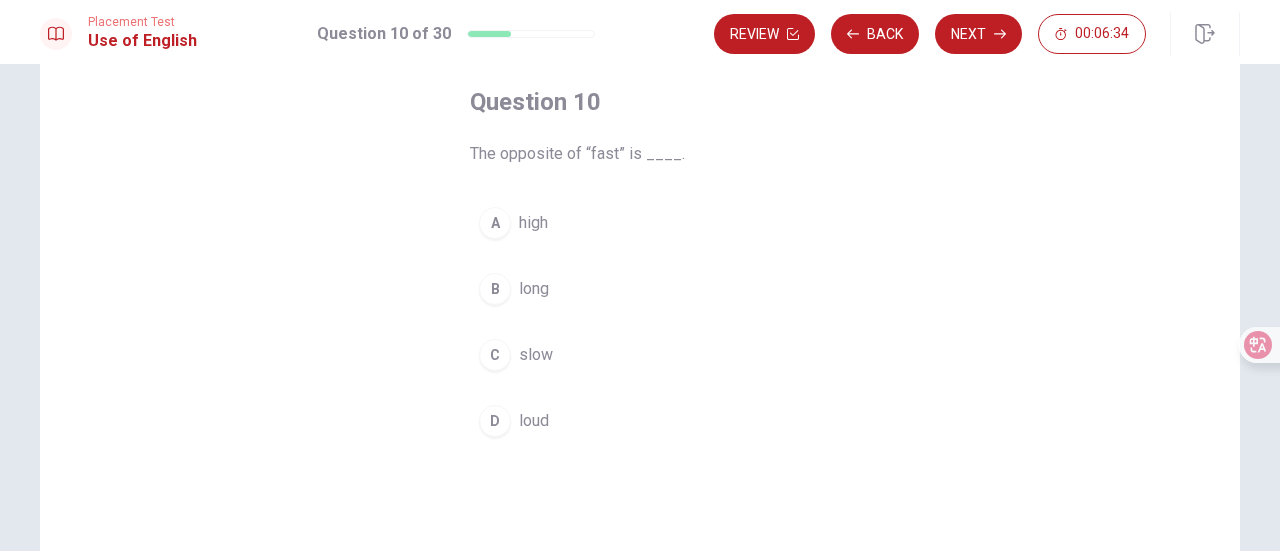 click on "B long" at bounding box center [640, 289] 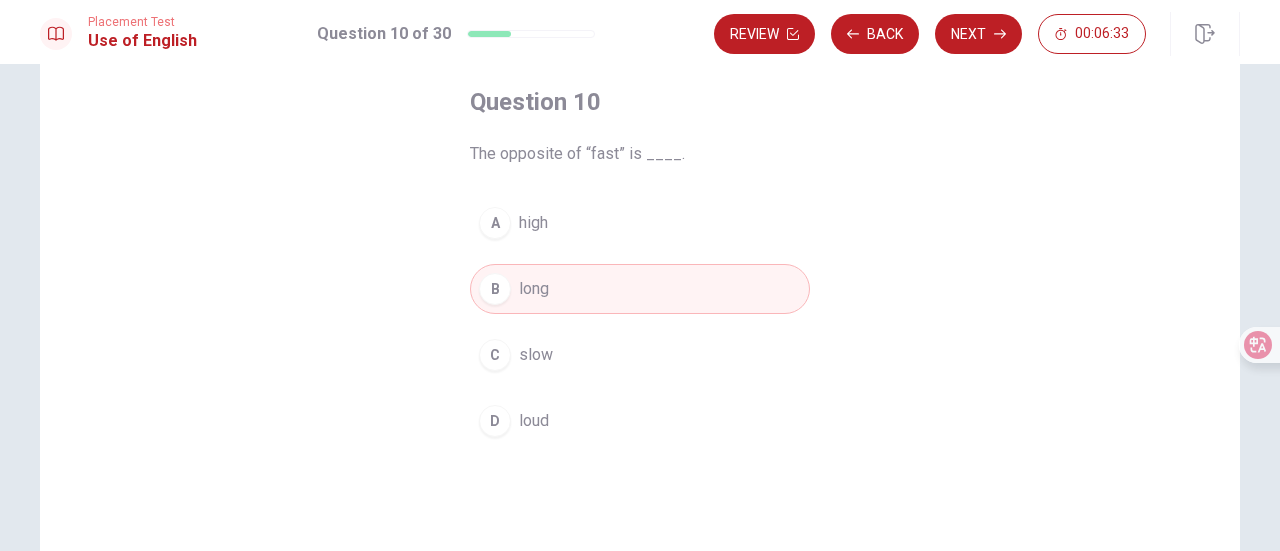 drag, startPoint x: 542, startPoint y: 351, endPoint x: 654, endPoint y: 328, distance: 114.33722 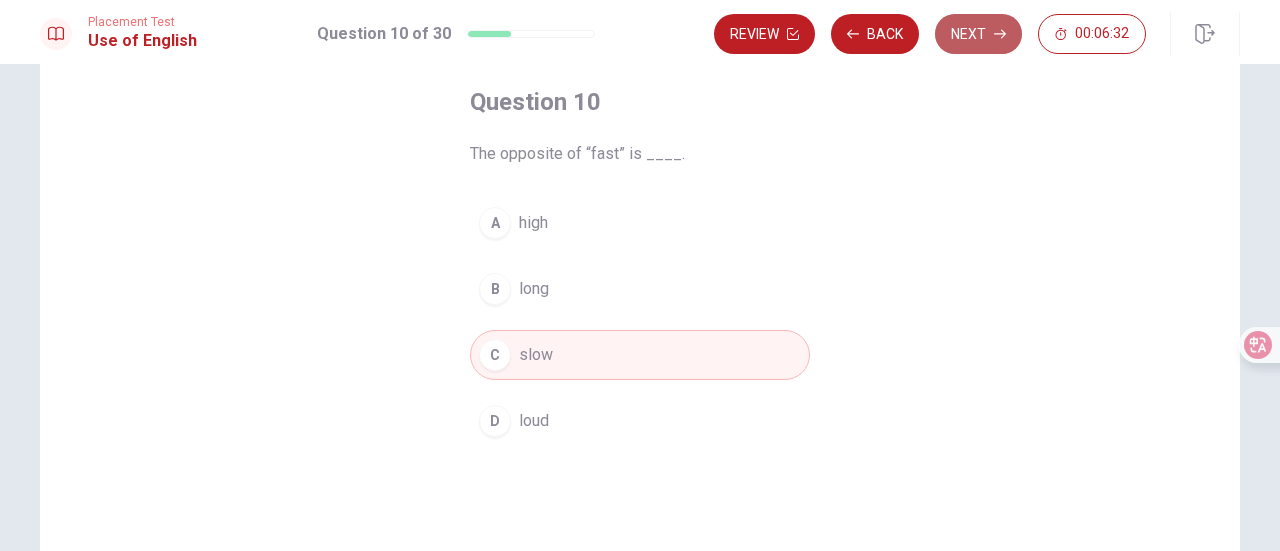 click on "Next" at bounding box center [978, 34] 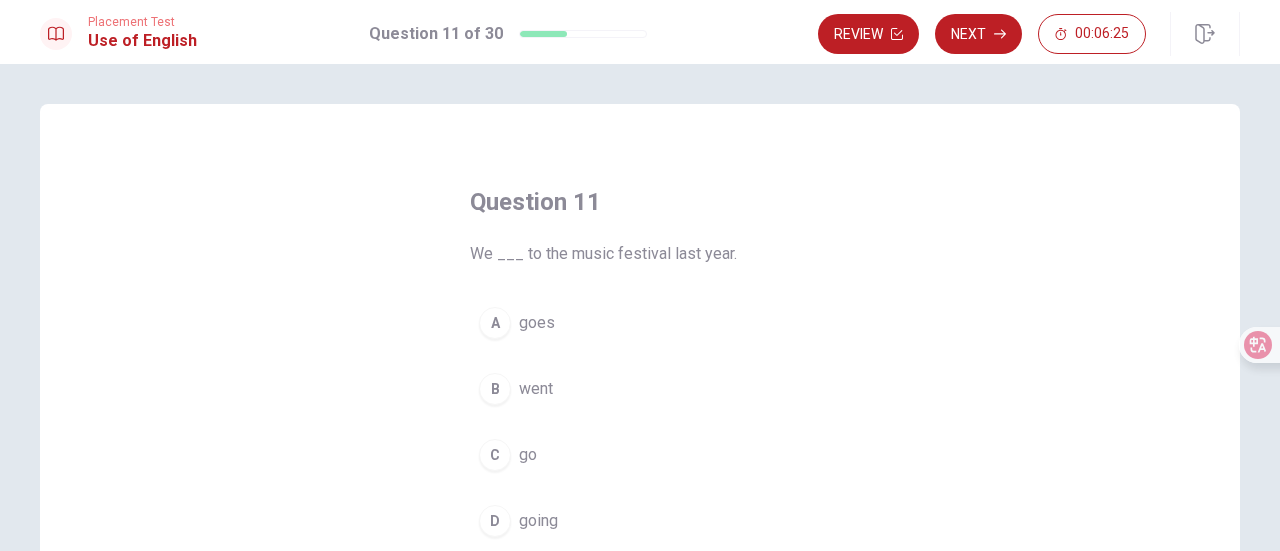 scroll, scrollTop: 100, scrollLeft: 0, axis: vertical 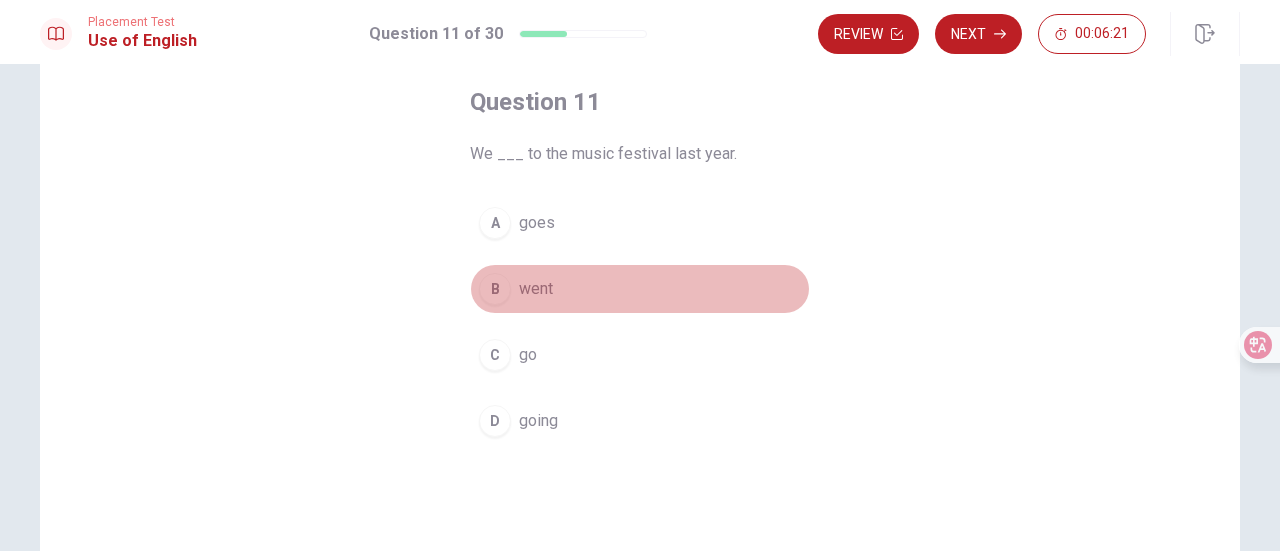 click on "went" at bounding box center (536, 289) 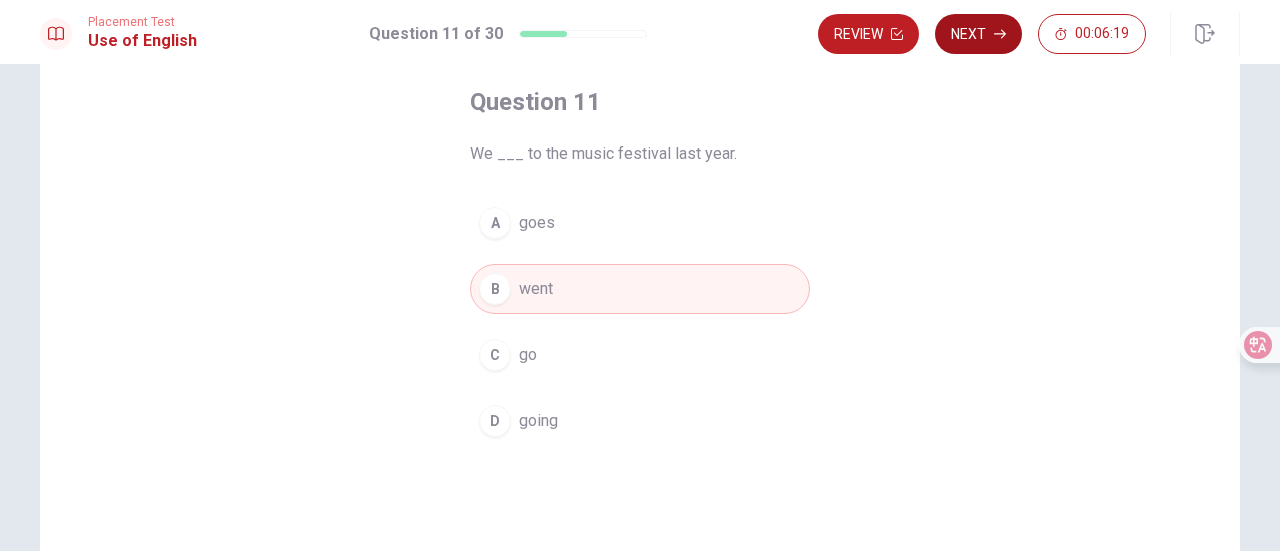 click on "Next" at bounding box center (978, 34) 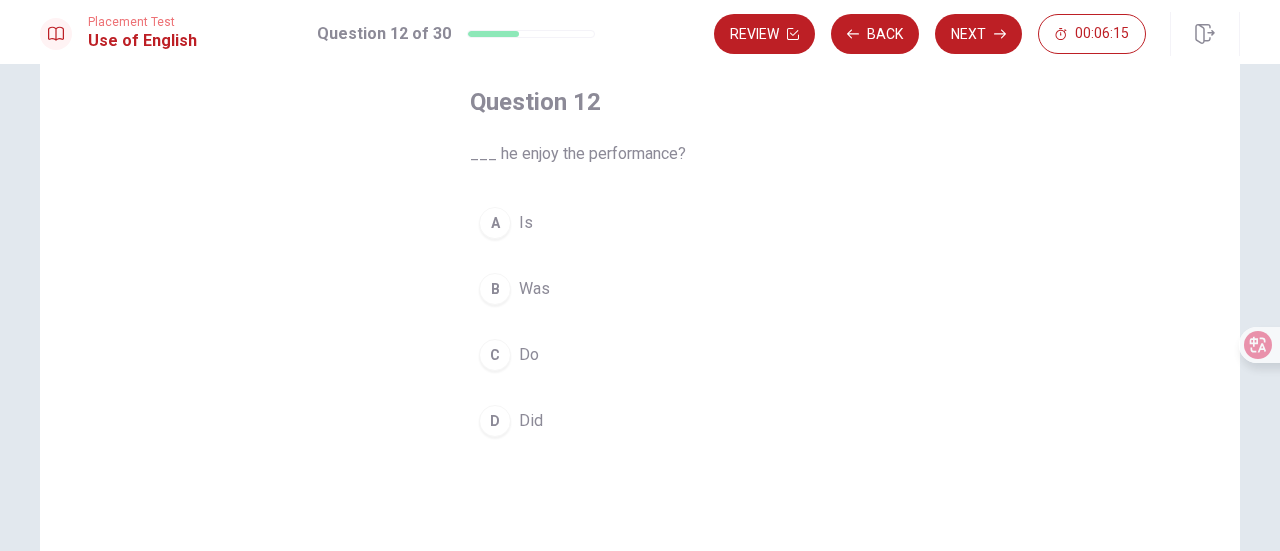 click on "D Did" at bounding box center [640, 421] 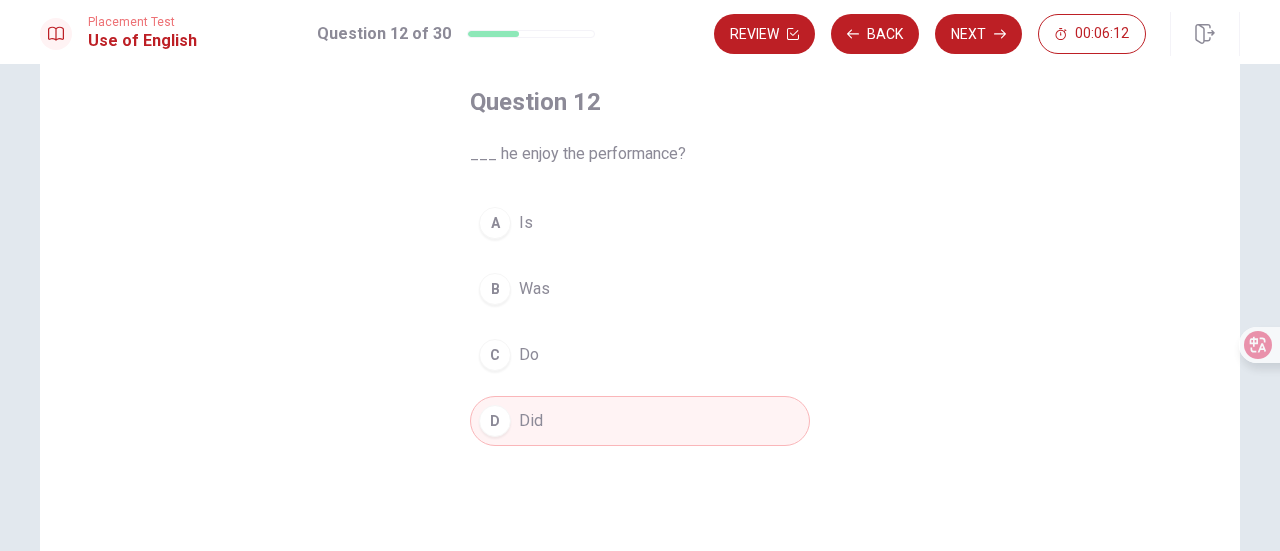 click on "B Was" at bounding box center (640, 289) 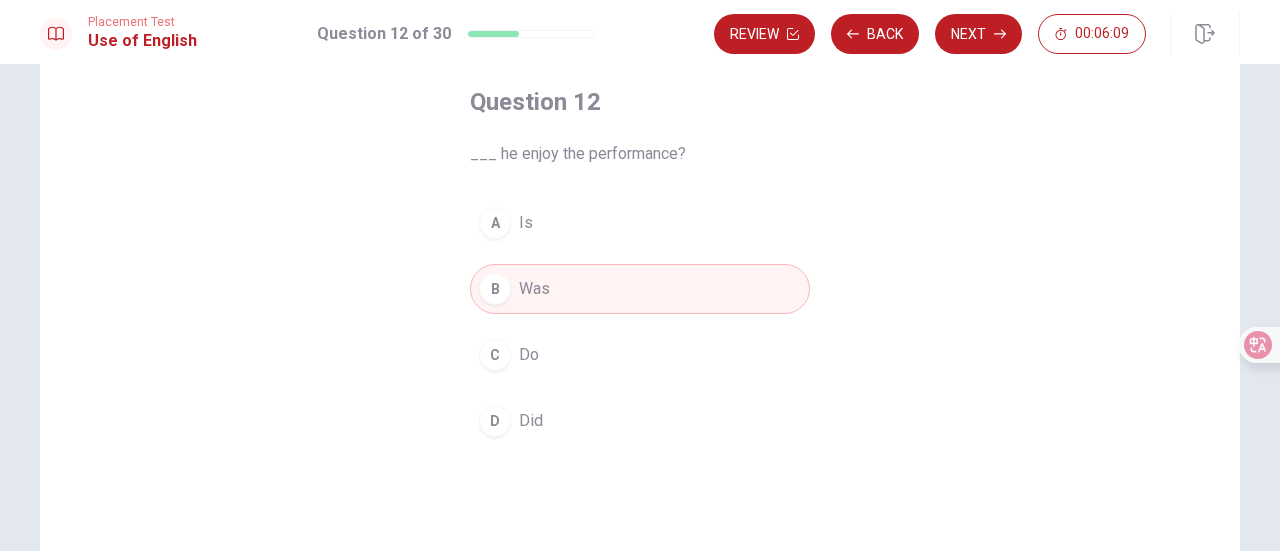 click on "D Did" at bounding box center [640, 421] 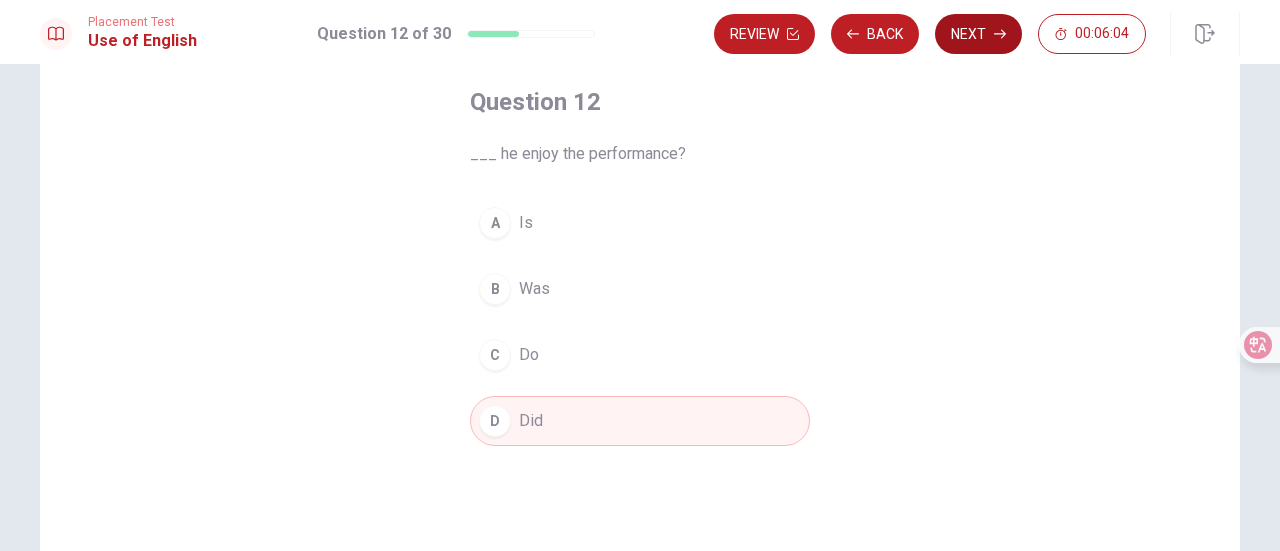click on "Next" at bounding box center [978, 34] 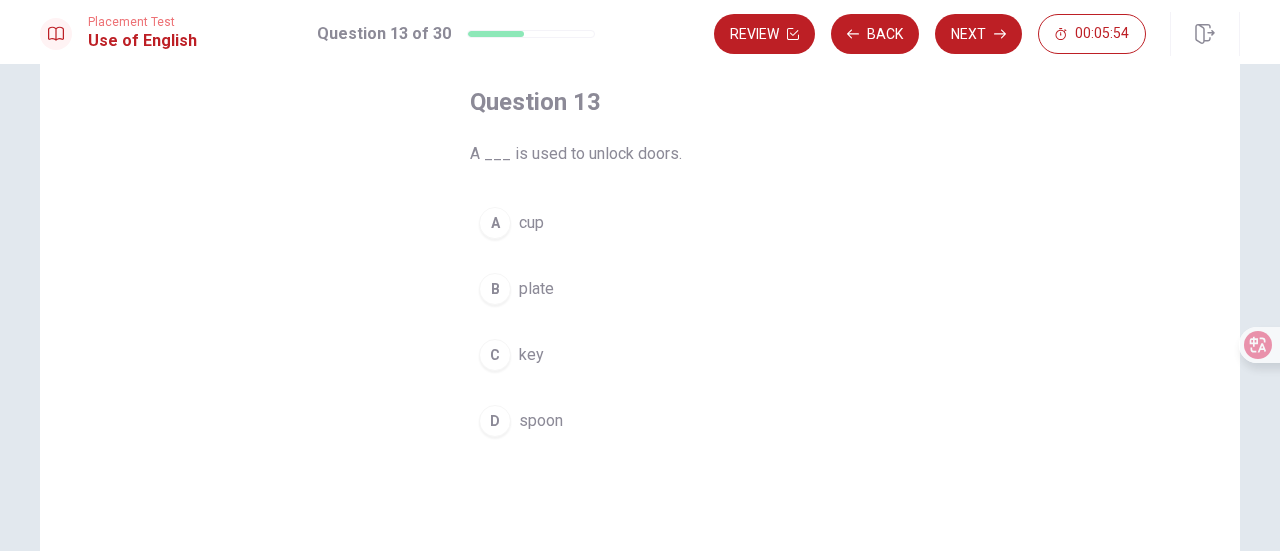 click on "C key" at bounding box center (640, 355) 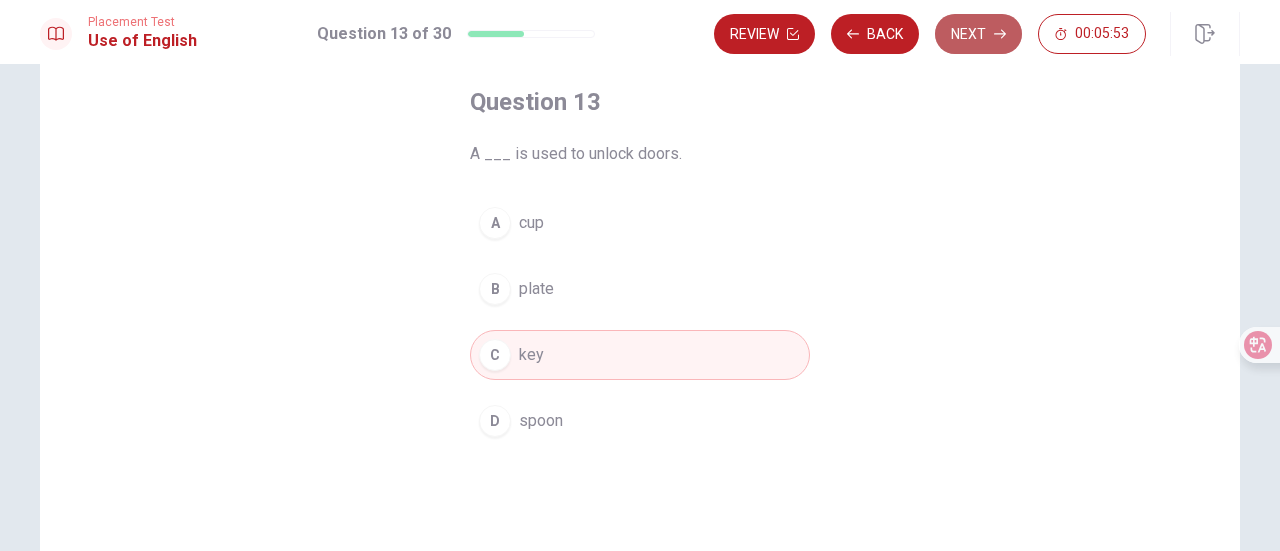 click on "Next" at bounding box center (978, 34) 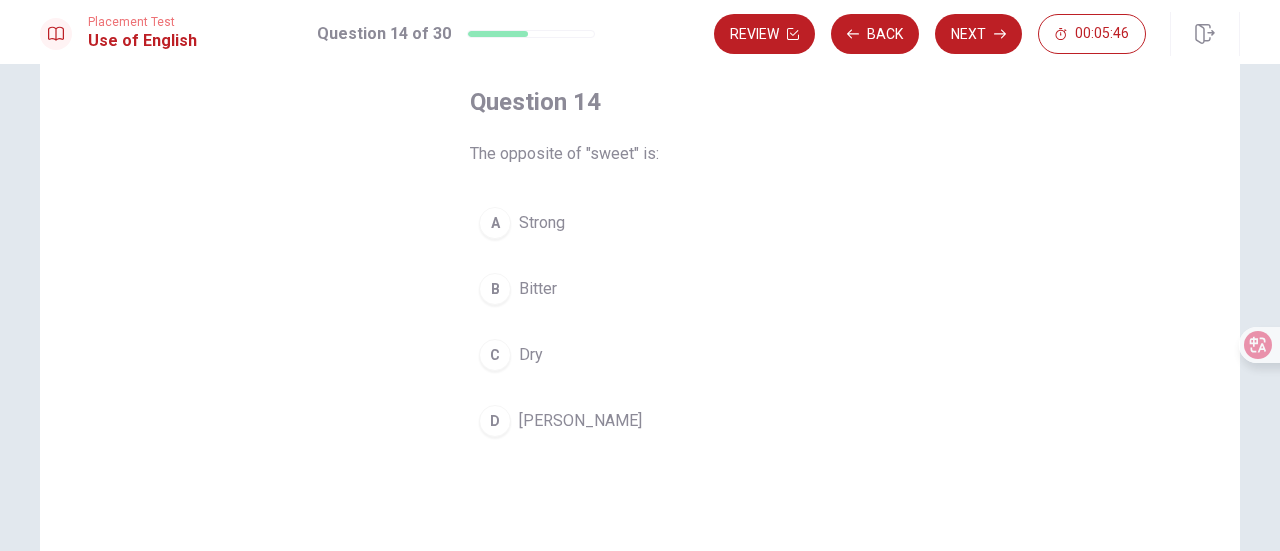 click on "C Dry" at bounding box center (640, 355) 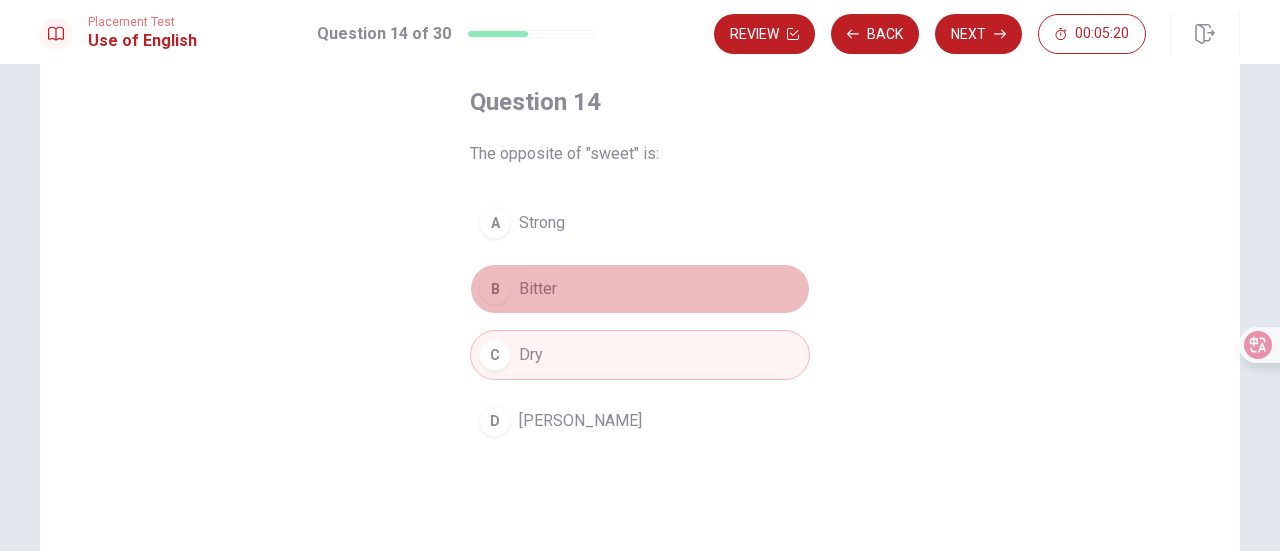 click on "B Bitter" at bounding box center (640, 289) 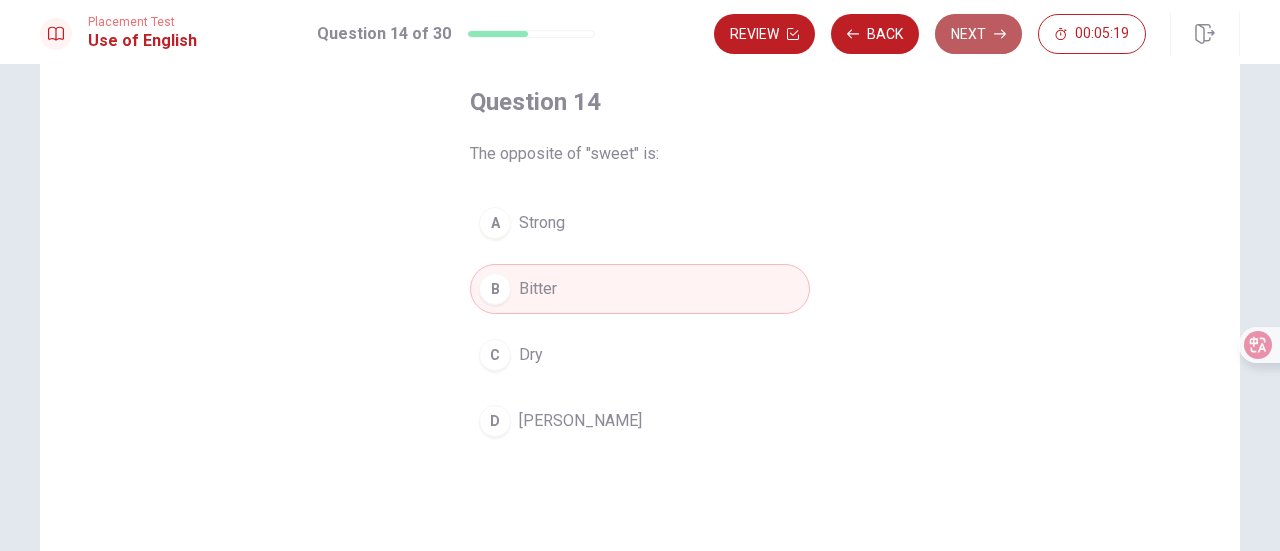 click on "Next" at bounding box center [978, 34] 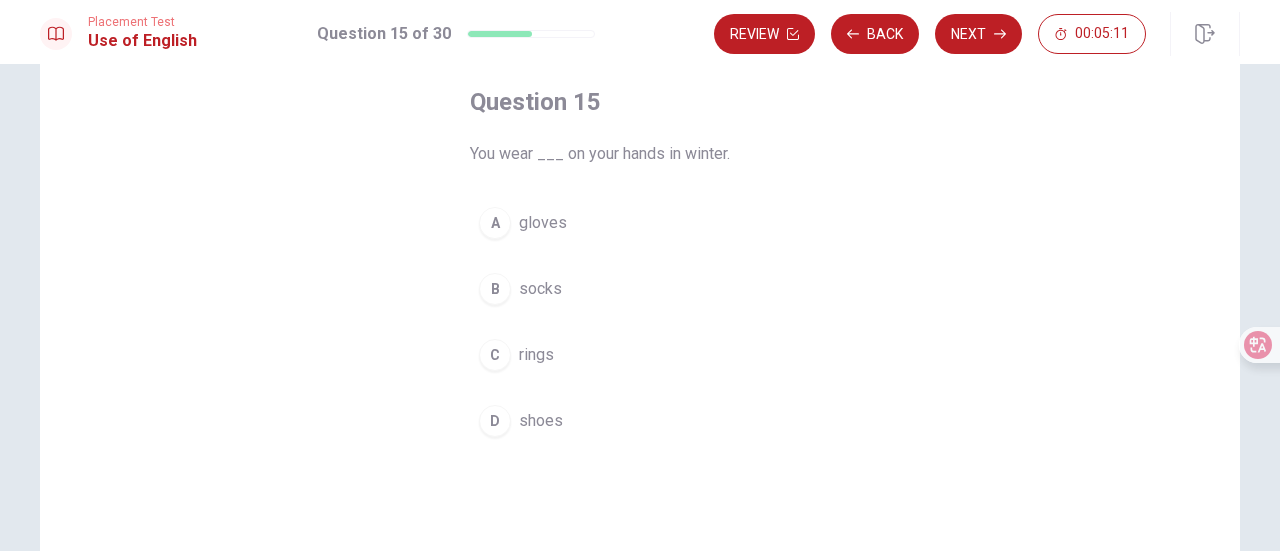 click on "shoes" at bounding box center [541, 421] 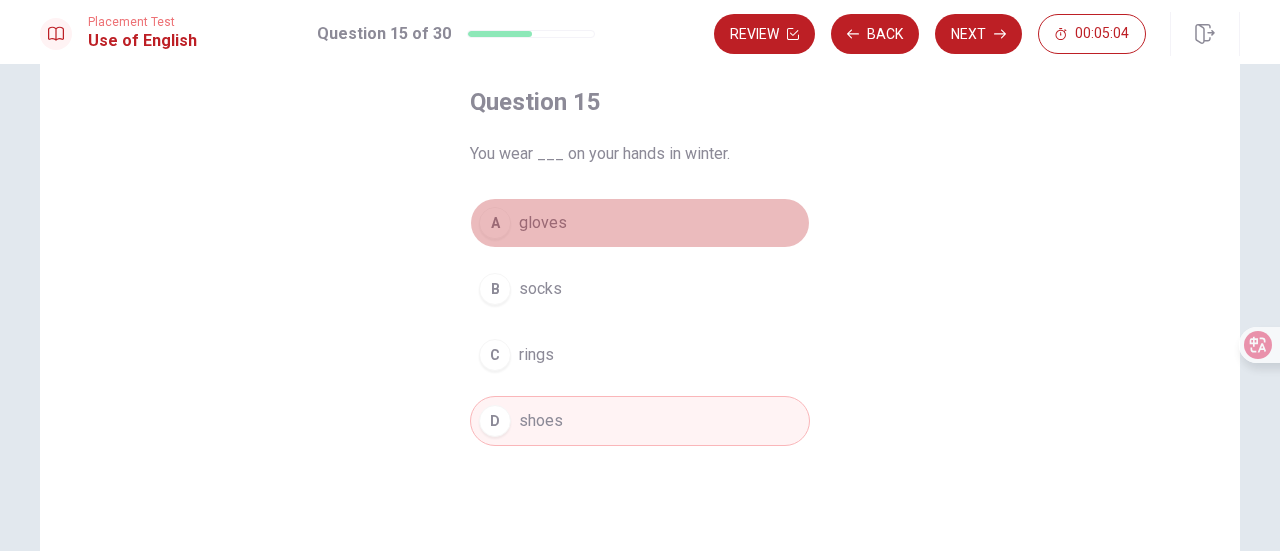 click on "A  gloves" at bounding box center [640, 223] 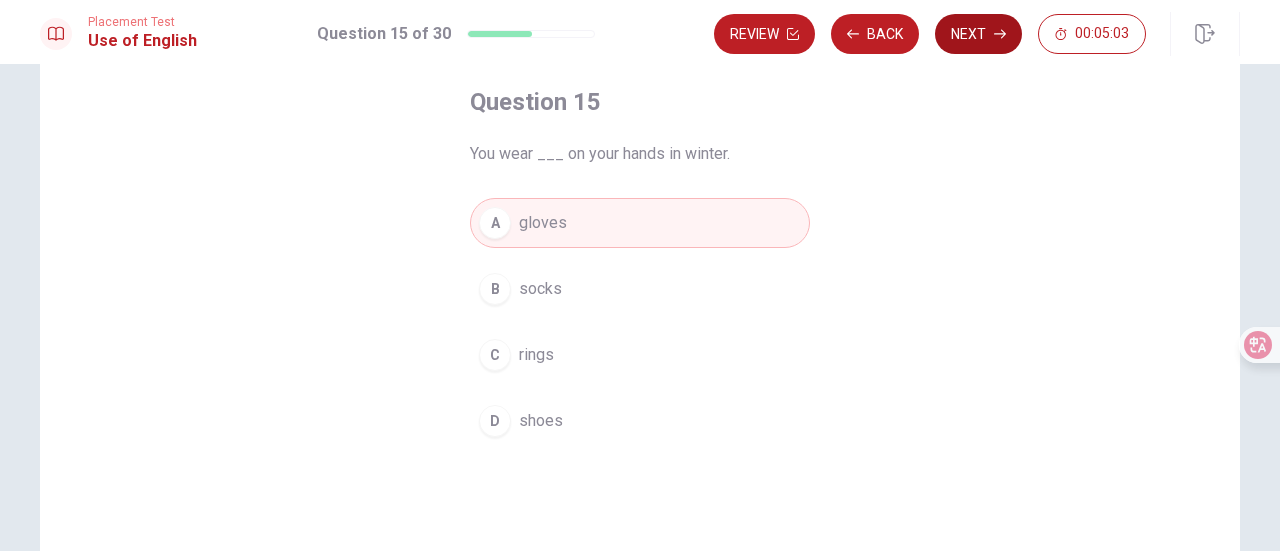 click on "Next" at bounding box center (978, 34) 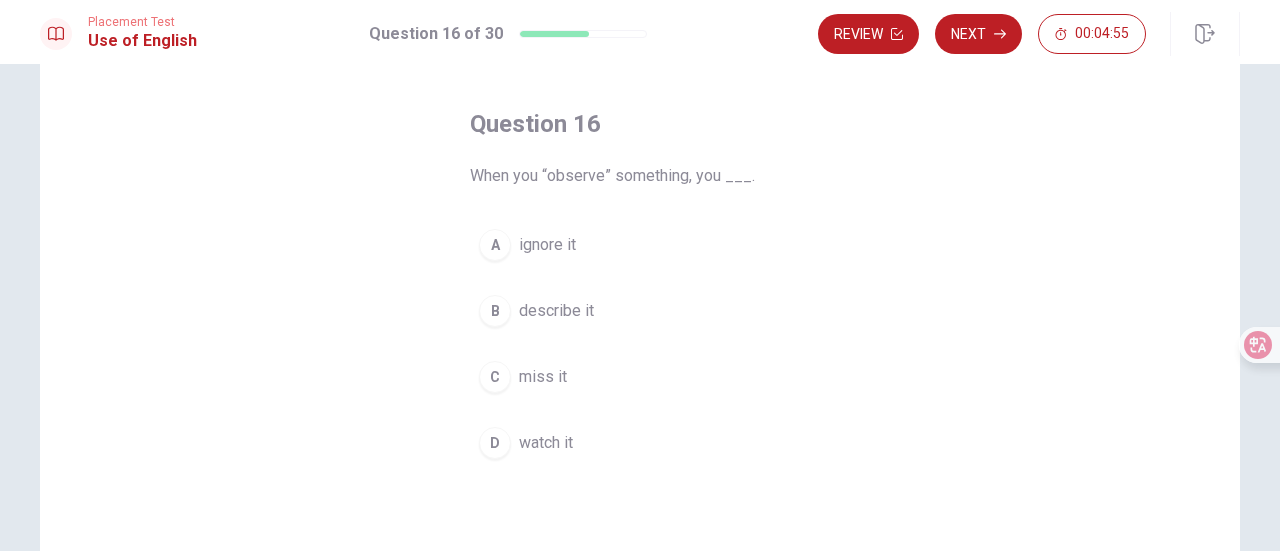 scroll, scrollTop: 100, scrollLeft: 0, axis: vertical 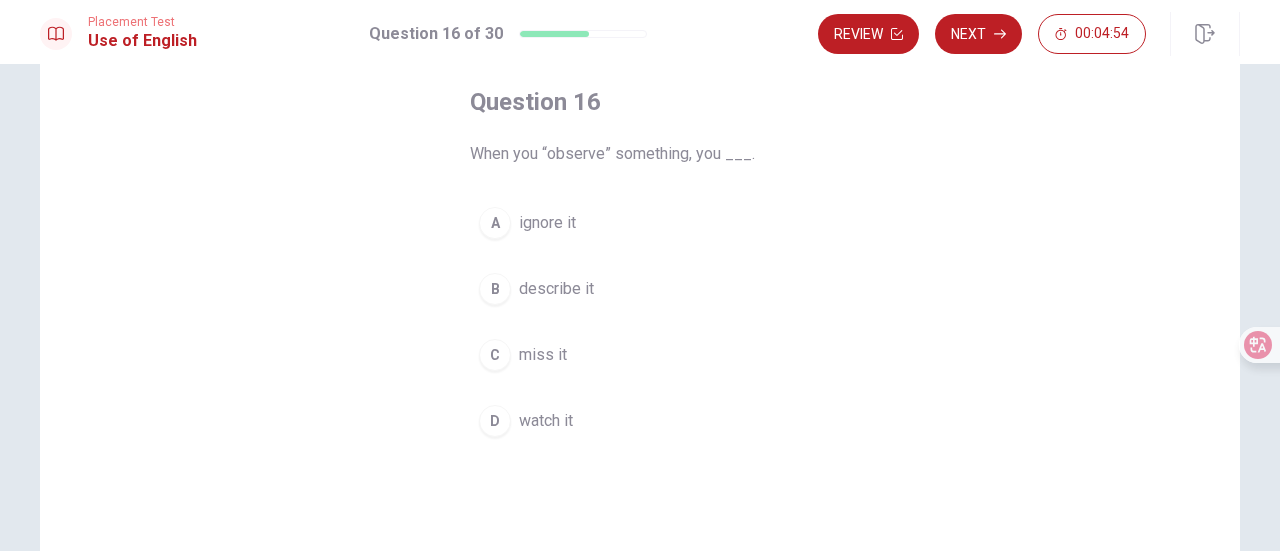 click on "watch it" at bounding box center [546, 421] 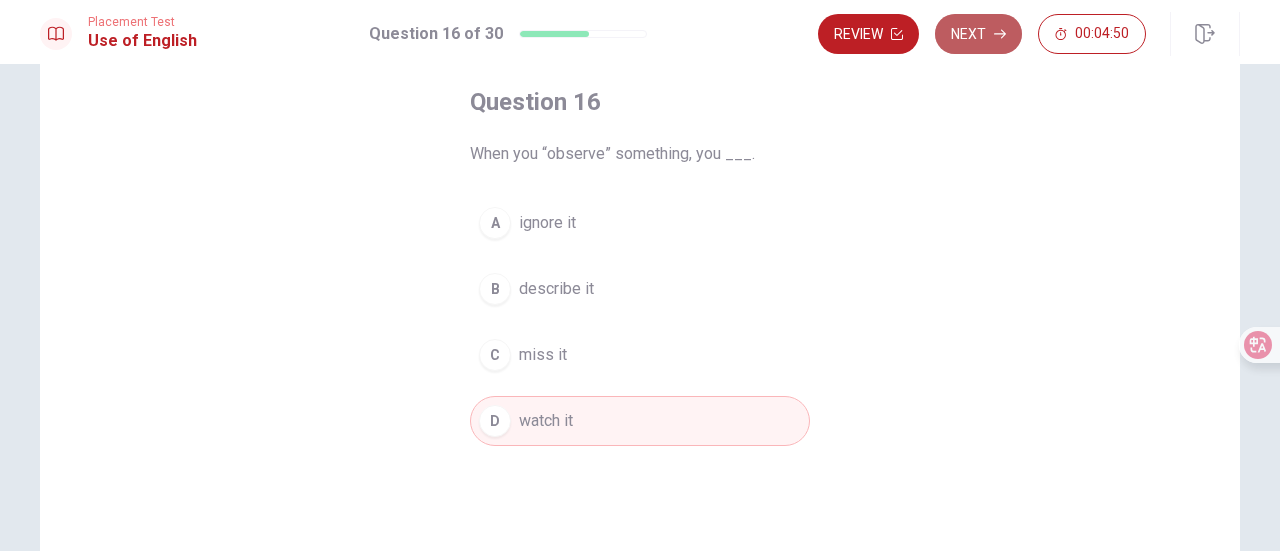 click on "Next" at bounding box center [978, 34] 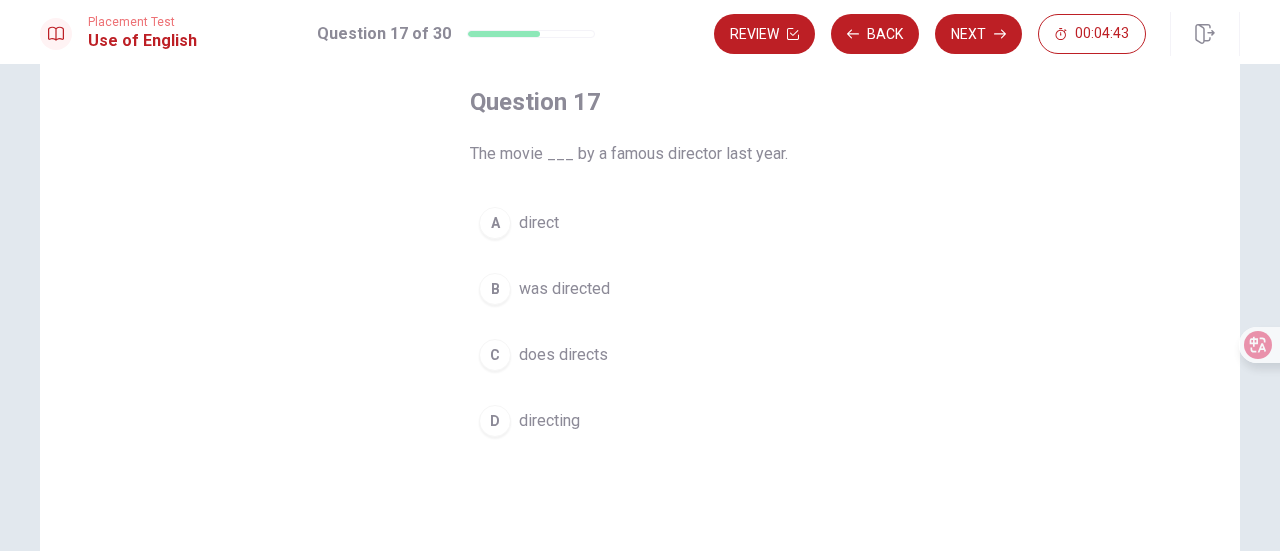 click on "B was directed" at bounding box center [640, 289] 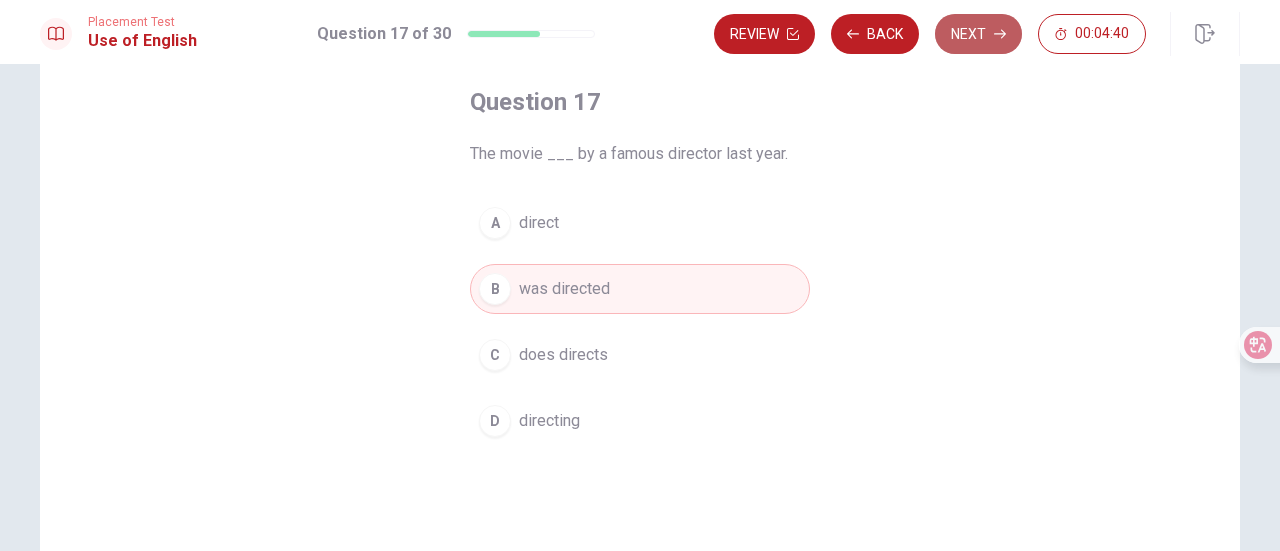 click on "Next" at bounding box center [978, 34] 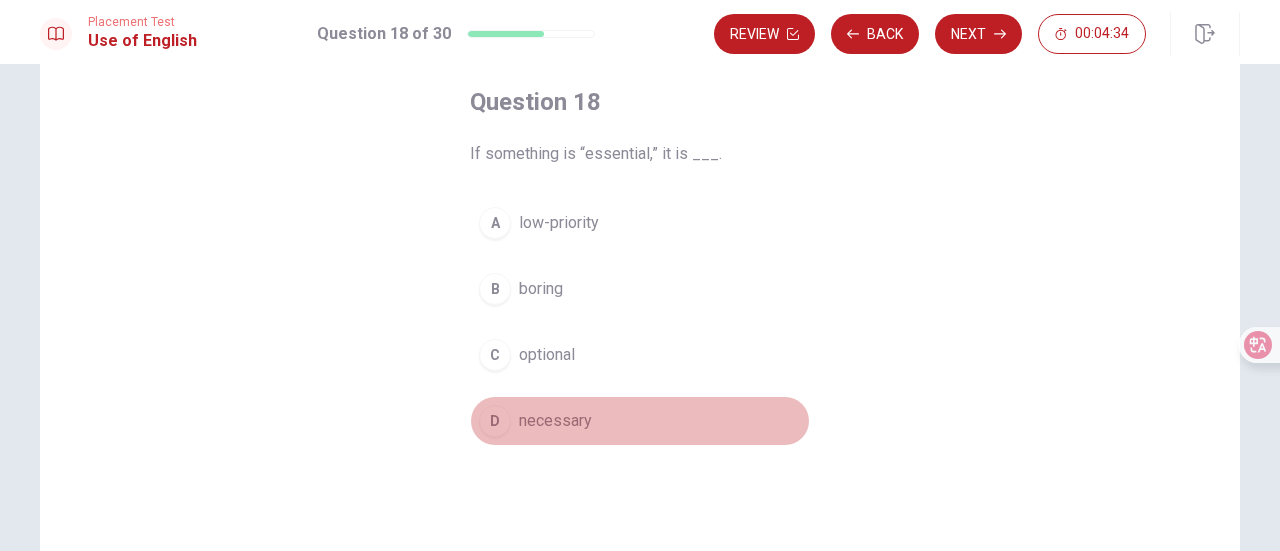 drag, startPoint x: 578, startPoint y: 407, endPoint x: 587, endPoint y: 401, distance: 10.816654 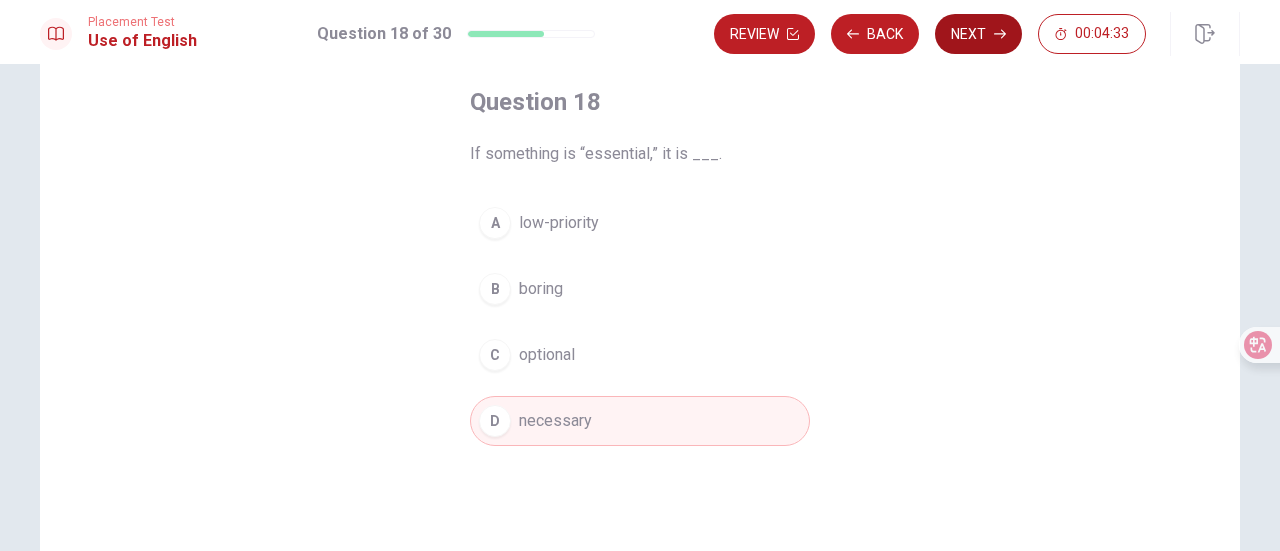 click on "Next" at bounding box center [978, 34] 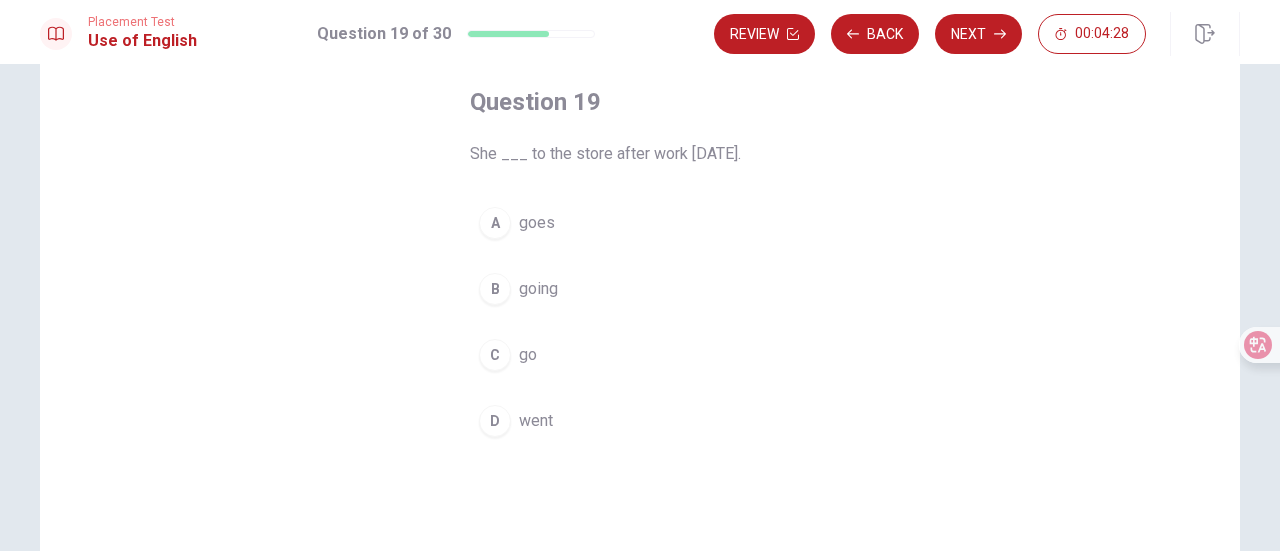 click on "went" at bounding box center [536, 421] 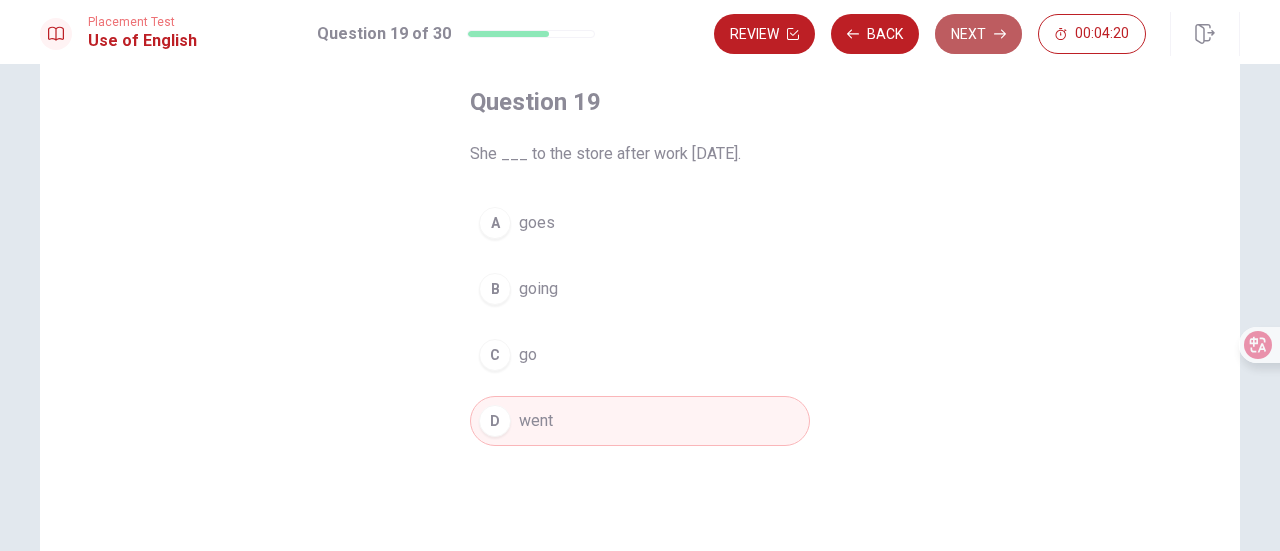 click on "Next" at bounding box center (978, 34) 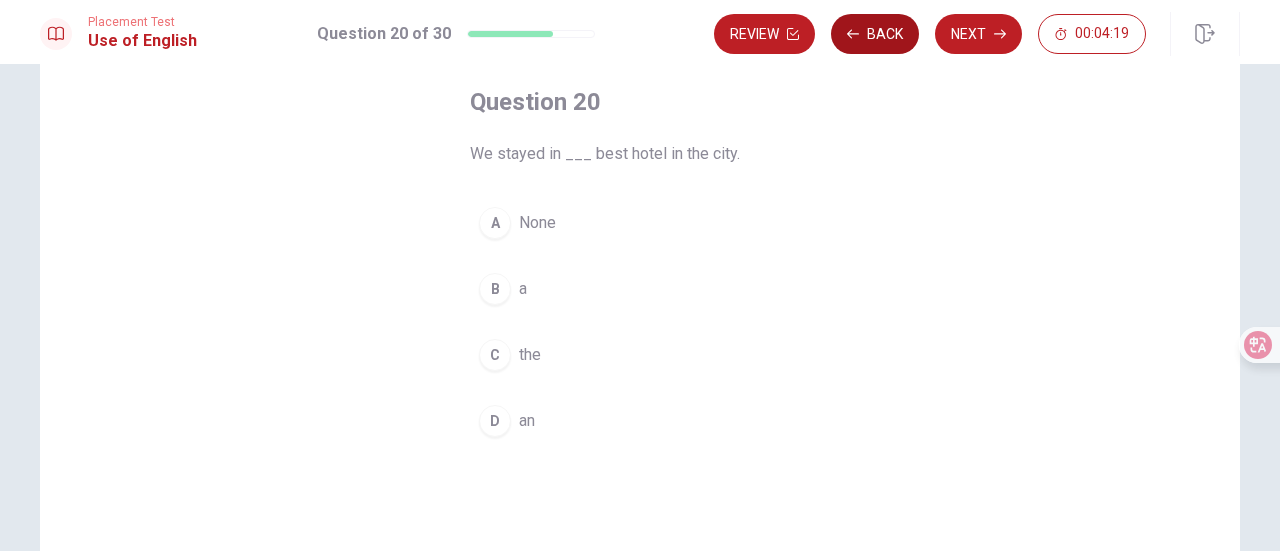 click 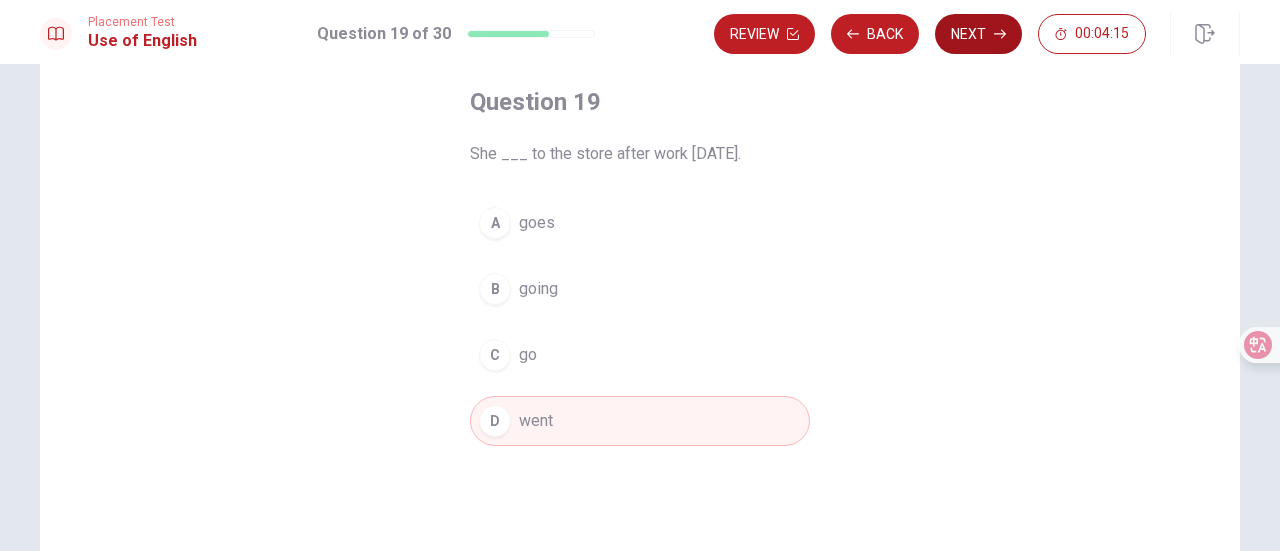 click on "Next" at bounding box center (978, 34) 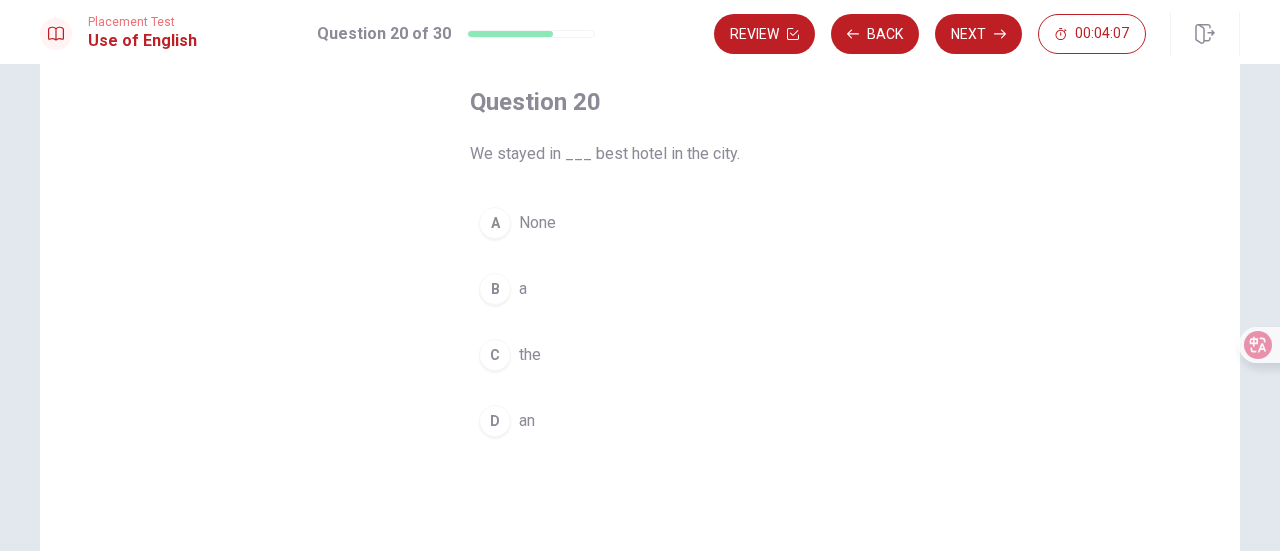 click on "the" at bounding box center (530, 355) 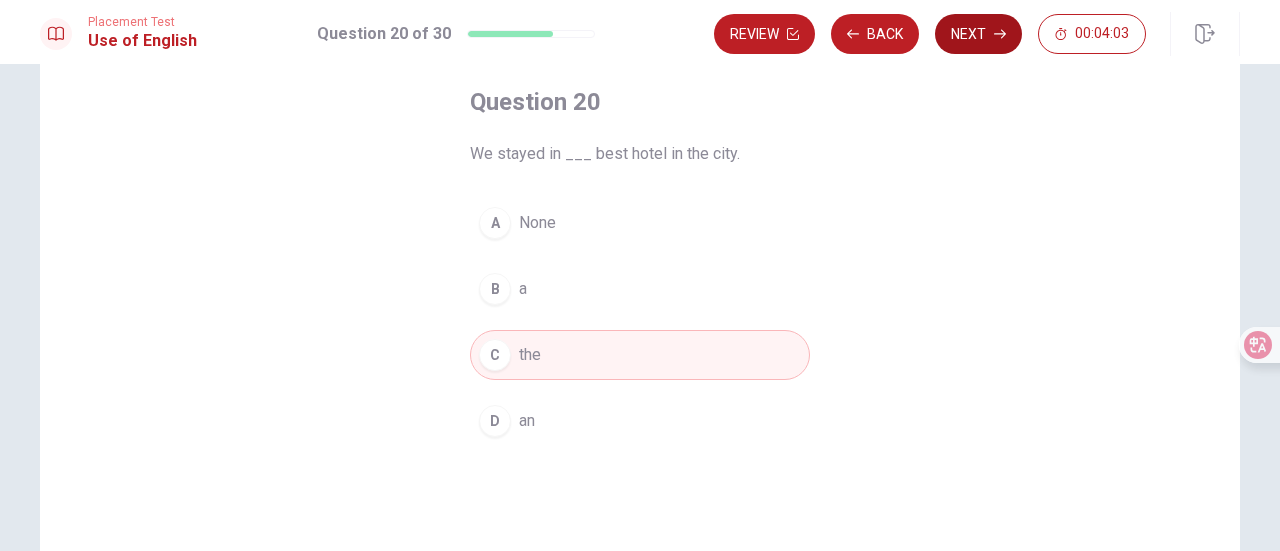 click on "Next" at bounding box center [978, 34] 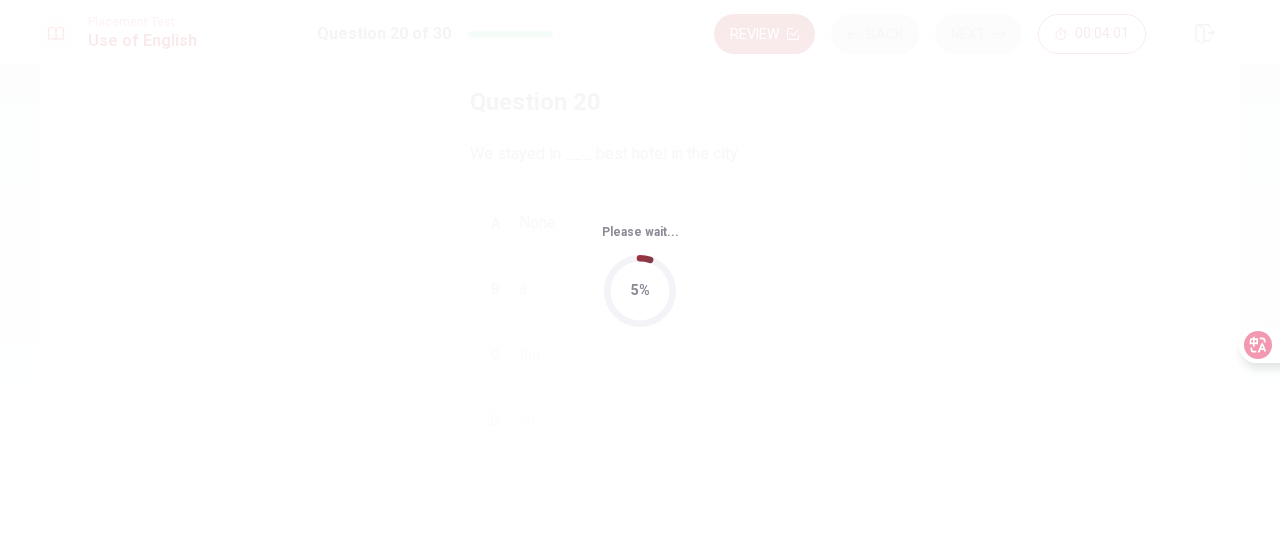 scroll, scrollTop: 0, scrollLeft: 0, axis: both 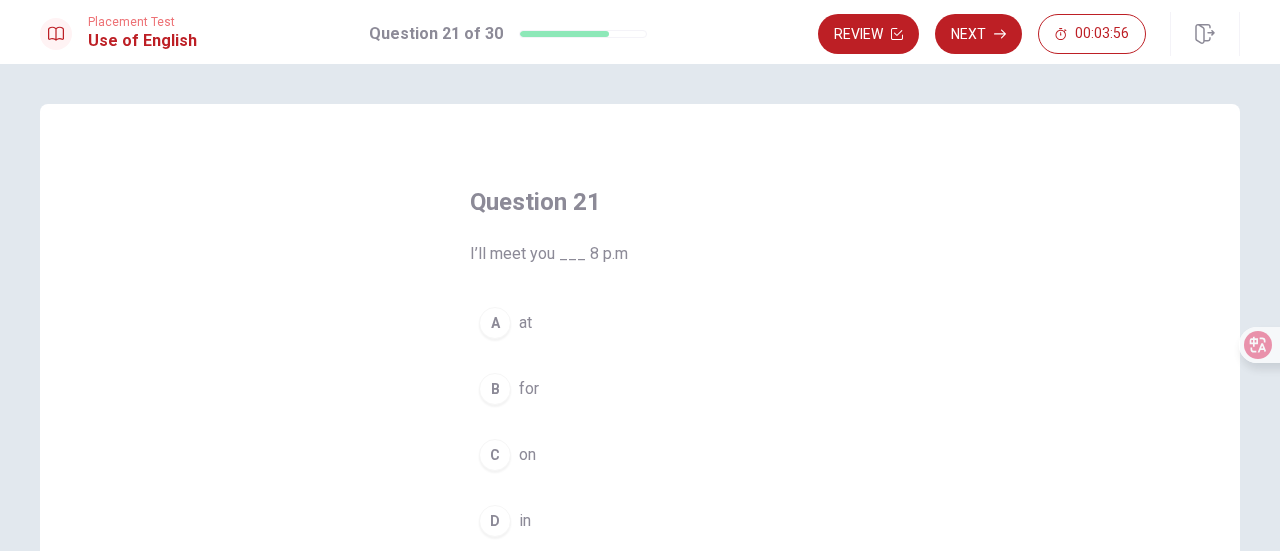click on "A" at bounding box center (495, 323) 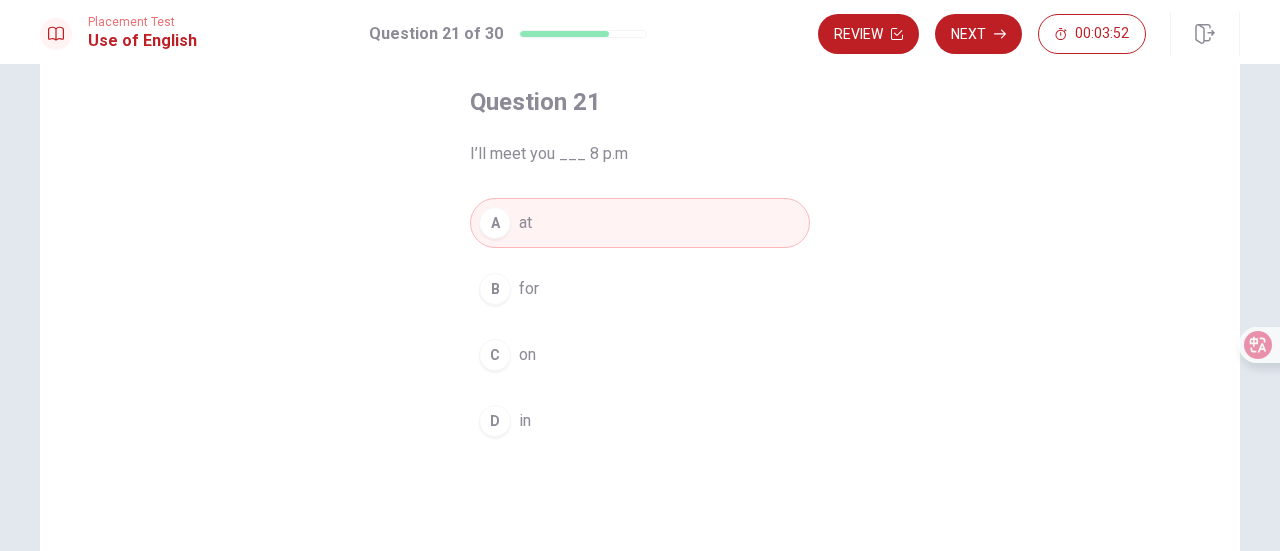 scroll, scrollTop: 0, scrollLeft: 0, axis: both 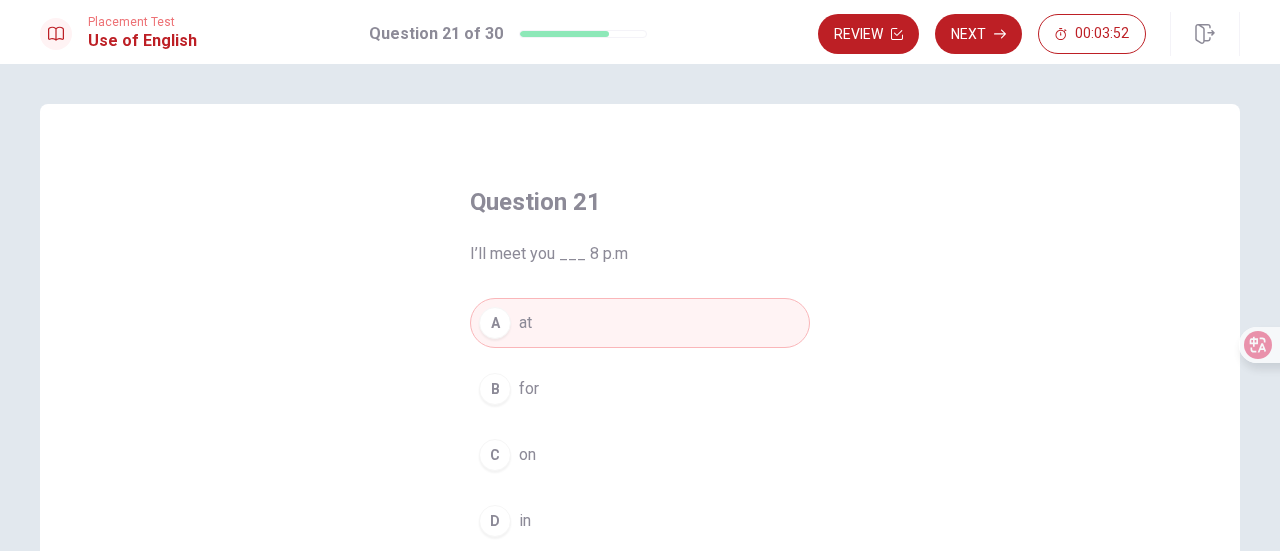 click on "Next" at bounding box center [978, 34] 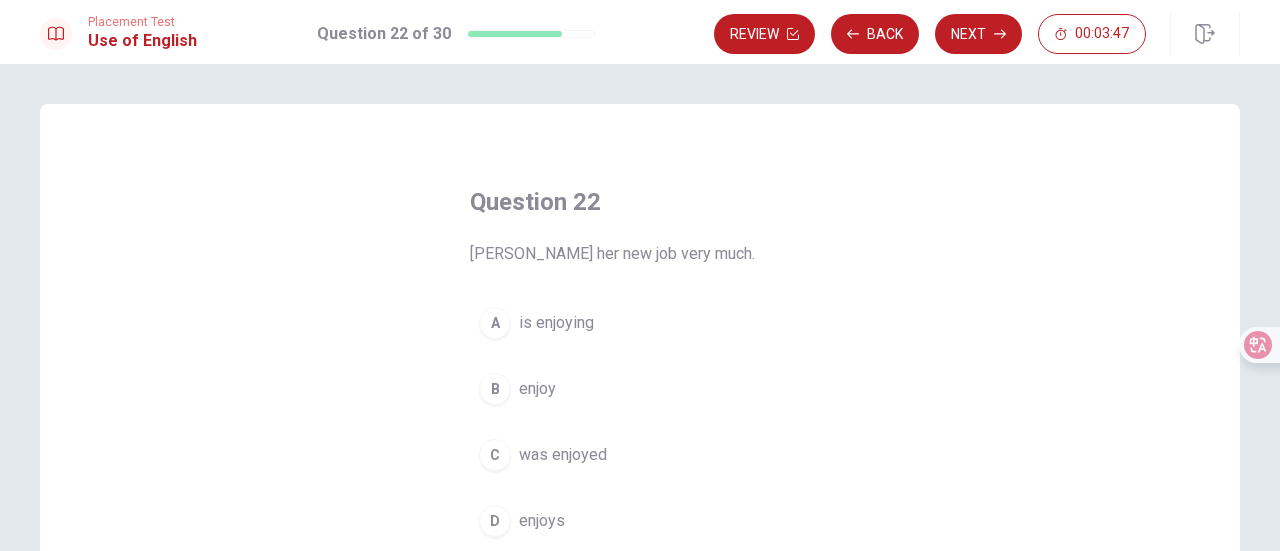 click on "B enjoy" at bounding box center (640, 389) 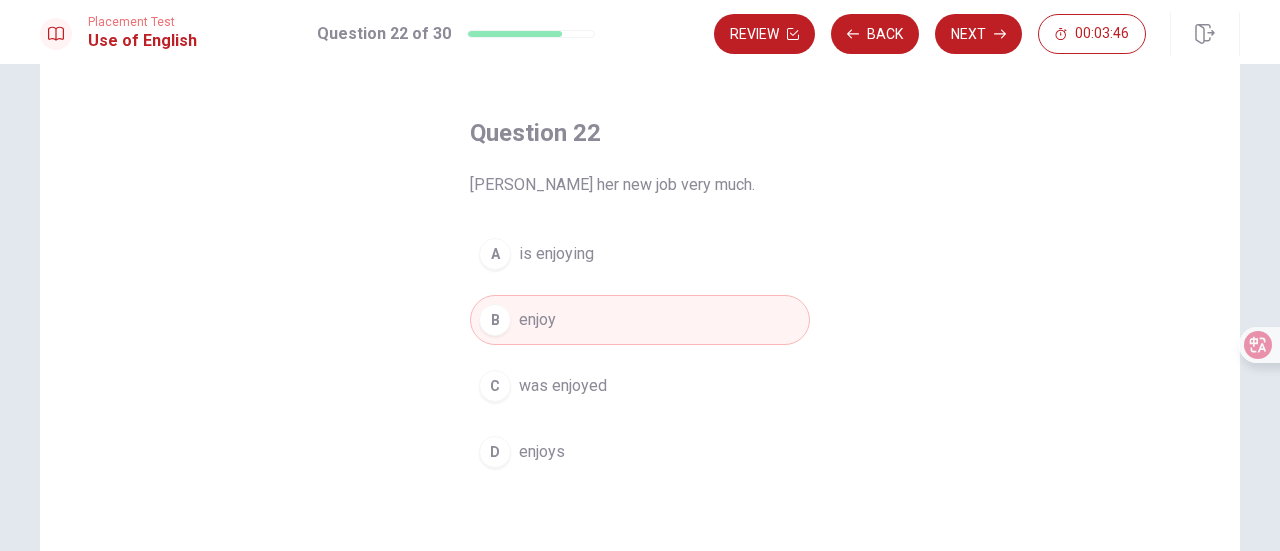scroll, scrollTop: 100, scrollLeft: 0, axis: vertical 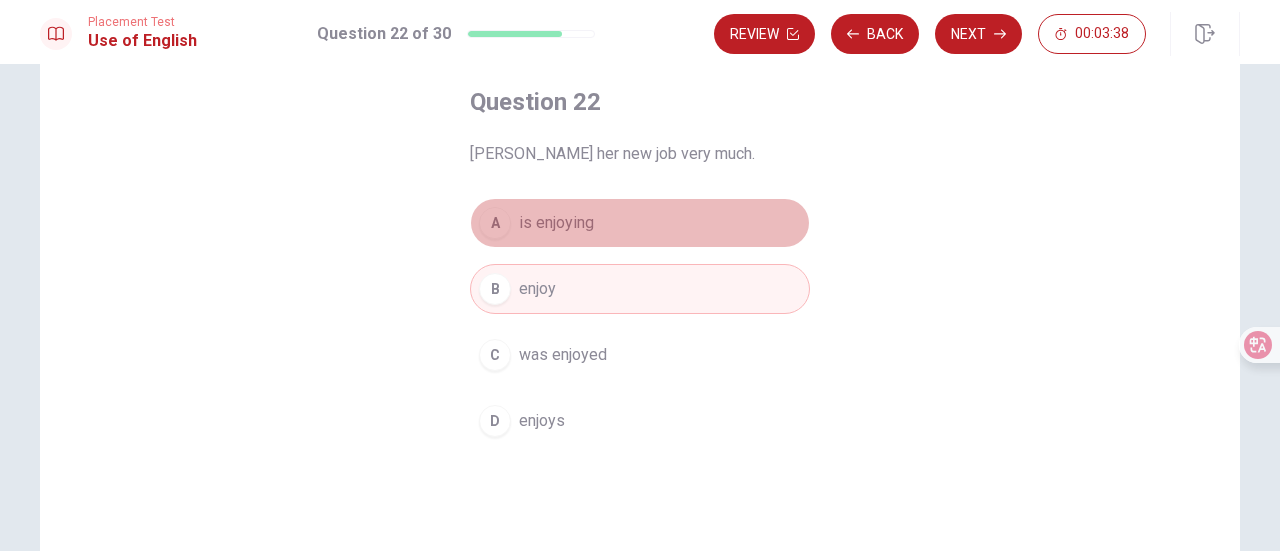 click on "A is enjoying" at bounding box center (640, 223) 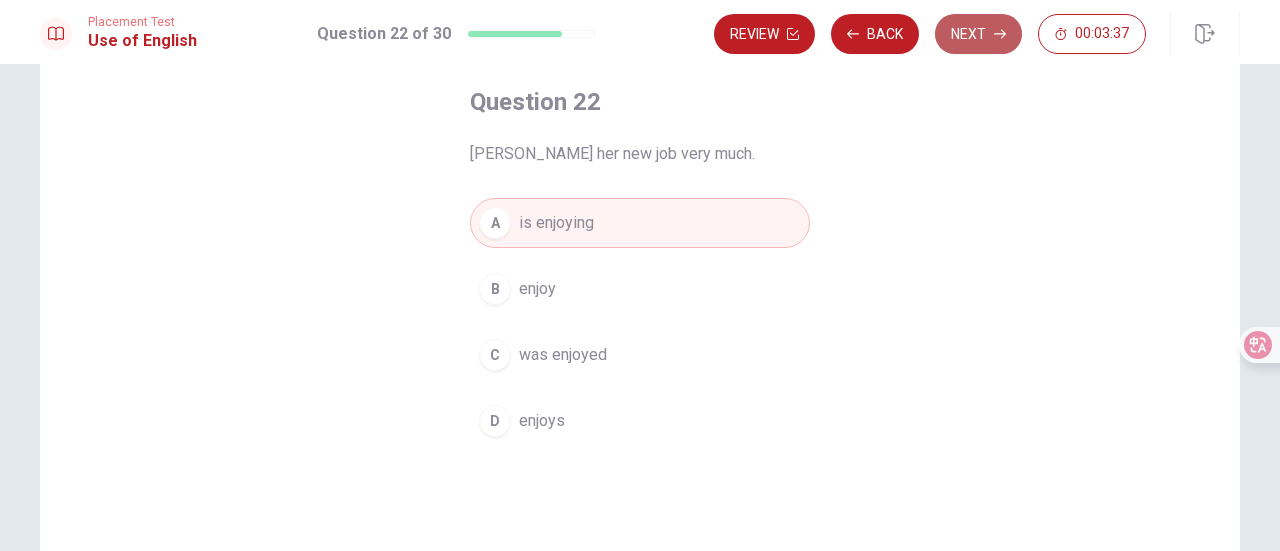 click on "Next" at bounding box center [978, 34] 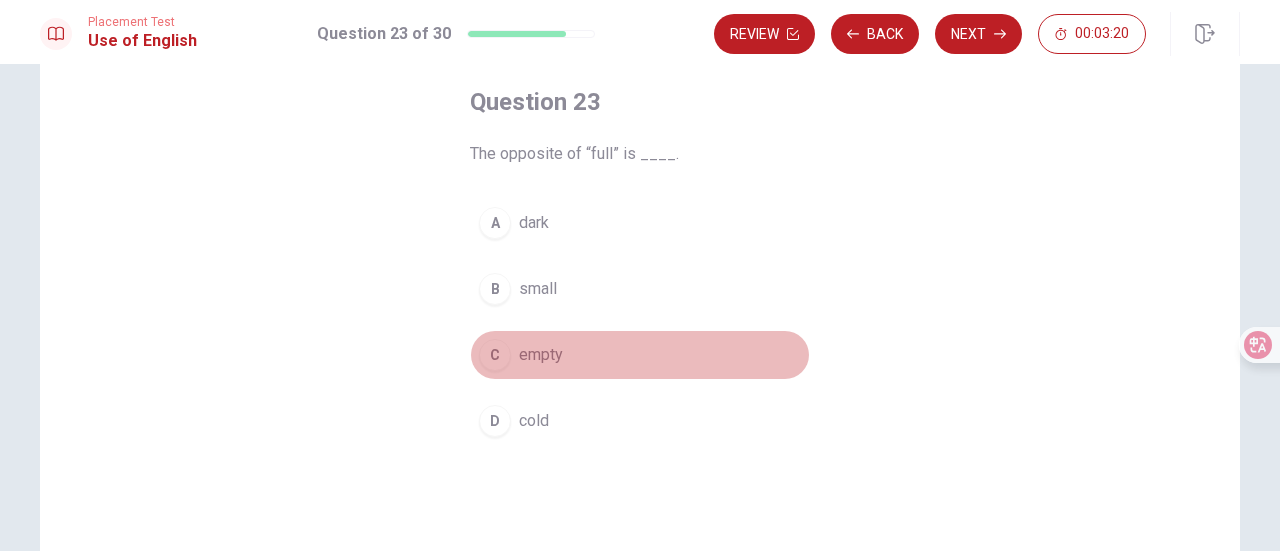 click on "C empty" at bounding box center (640, 355) 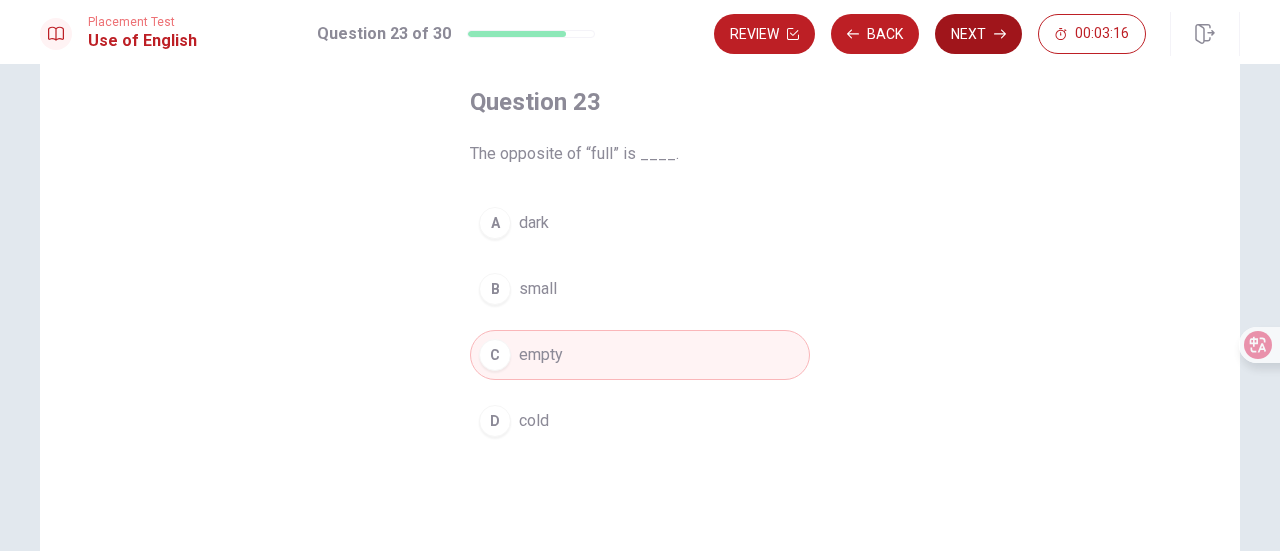 click on "Next" at bounding box center (978, 34) 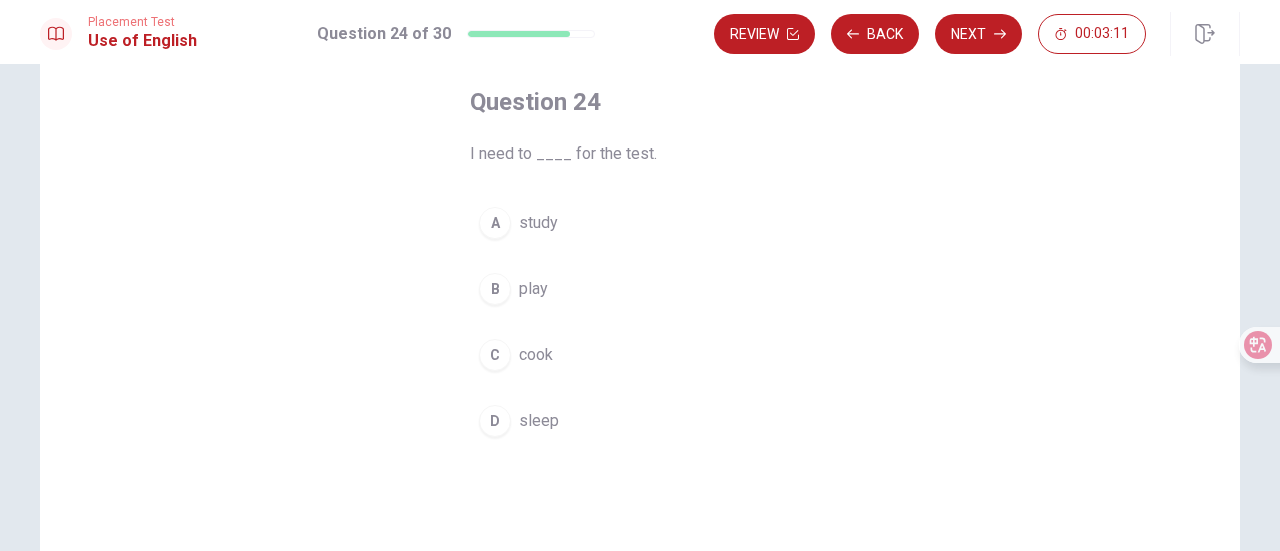 click on "A study" at bounding box center (640, 223) 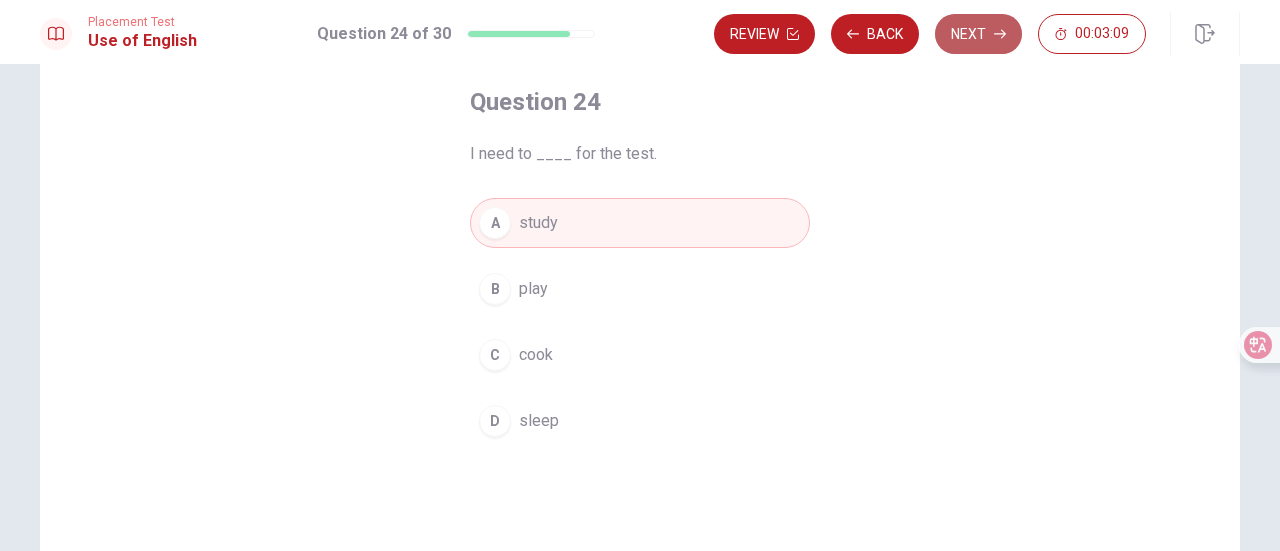 click on "Next" at bounding box center (978, 34) 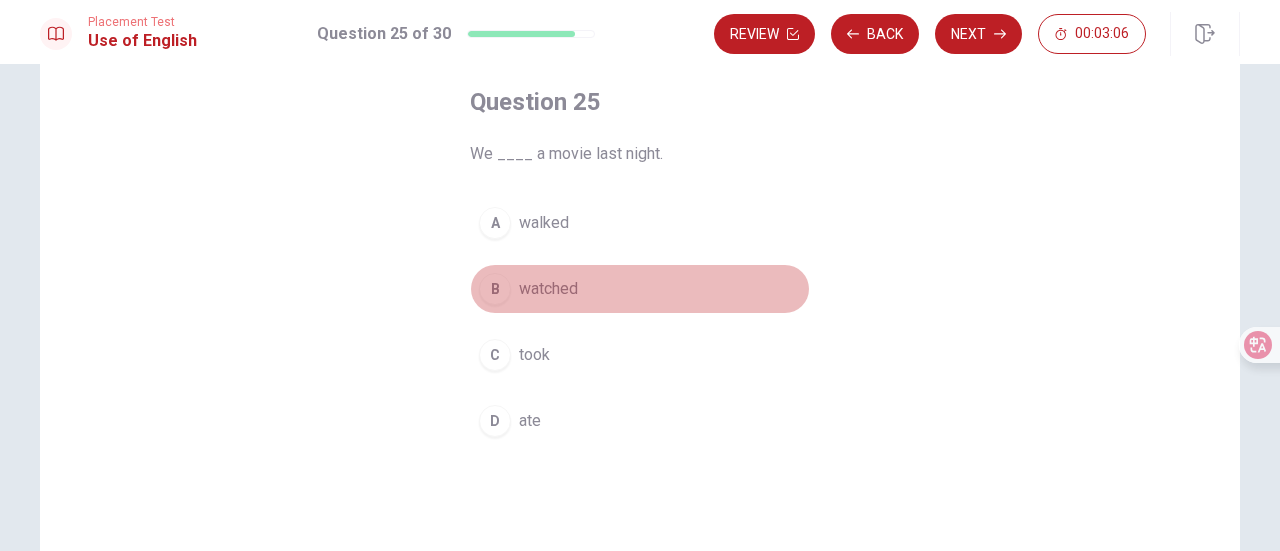 drag, startPoint x: 548, startPoint y: 289, endPoint x: 580, endPoint y: 286, distance: 32.140316 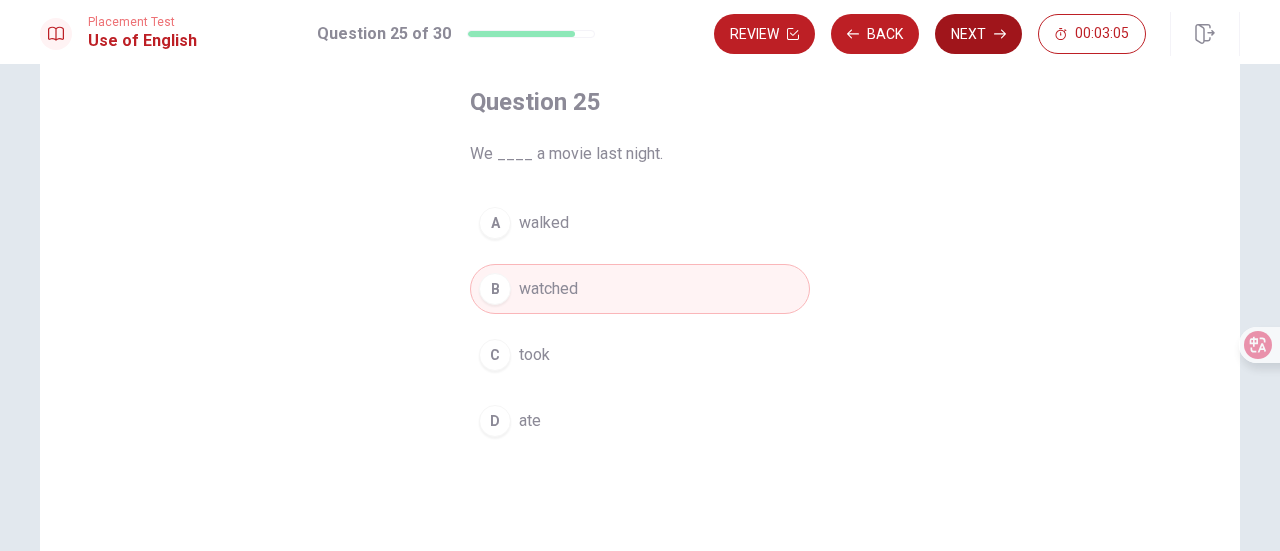 click on "Next" at bounding box center (978, 34) 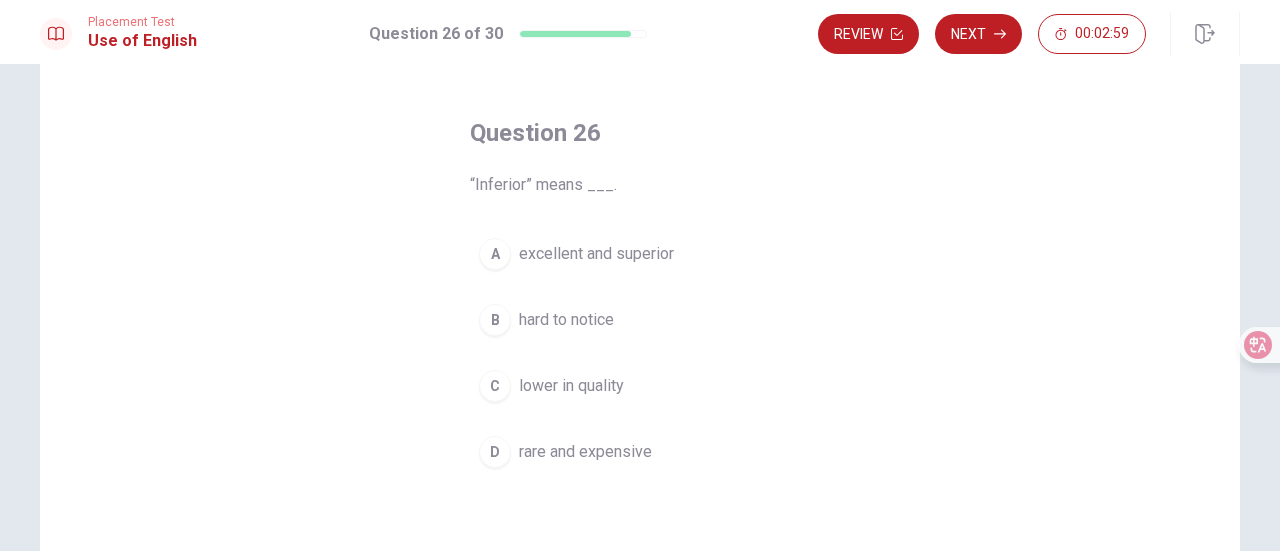 scroll, scrollTop: 100, scrollLeft: 0, axis: vertical 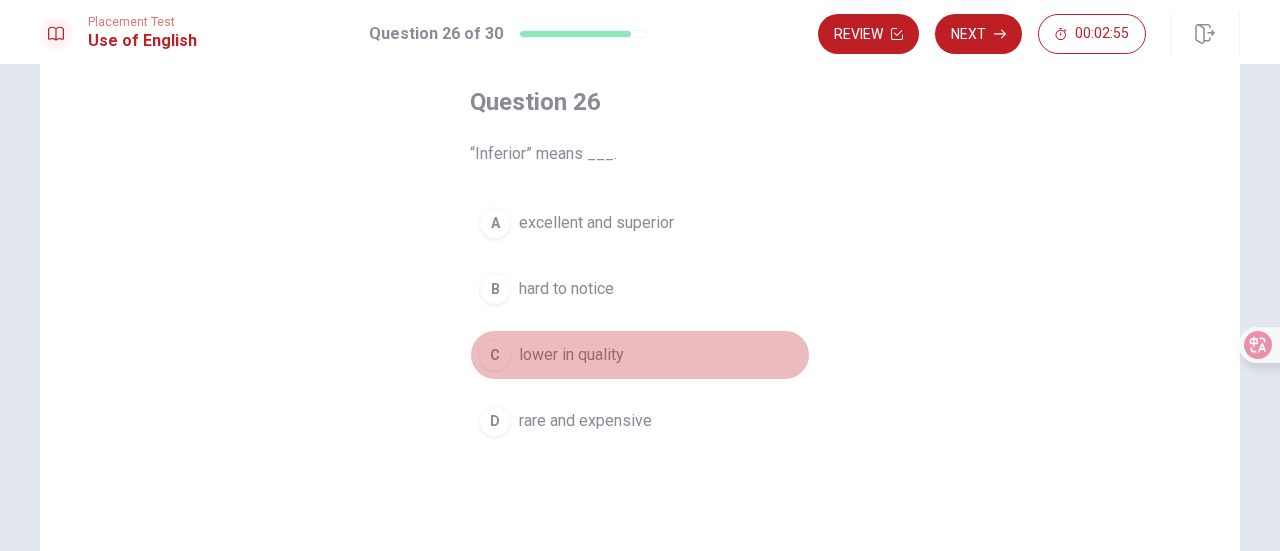 click on "lower in quality" at bounding box center [571, 355] 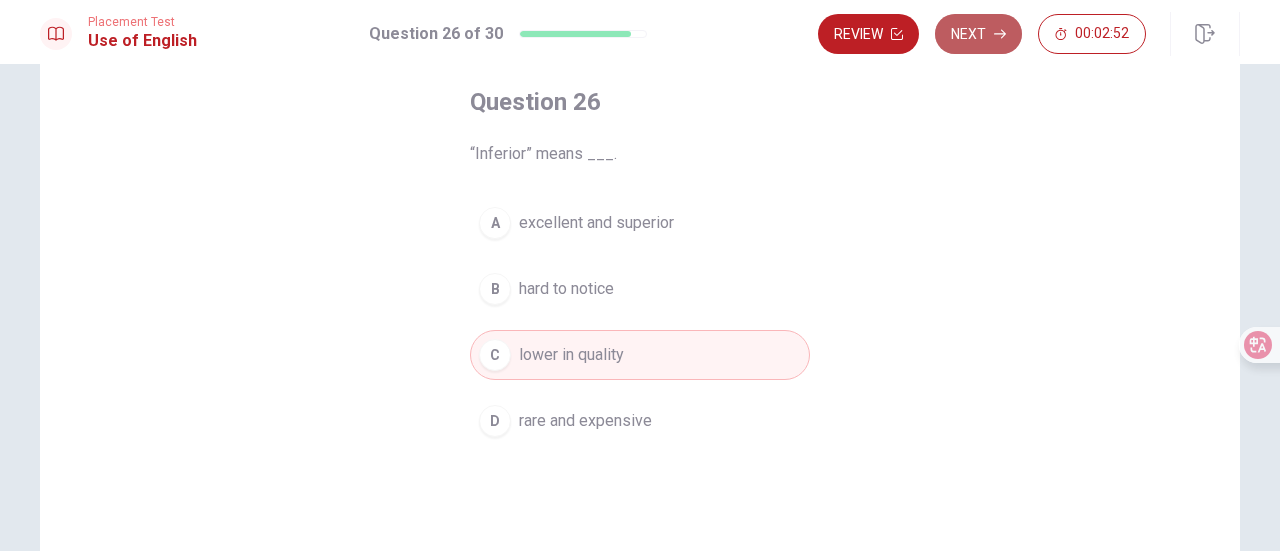 click on "Next" at bounding box center [978, 34] 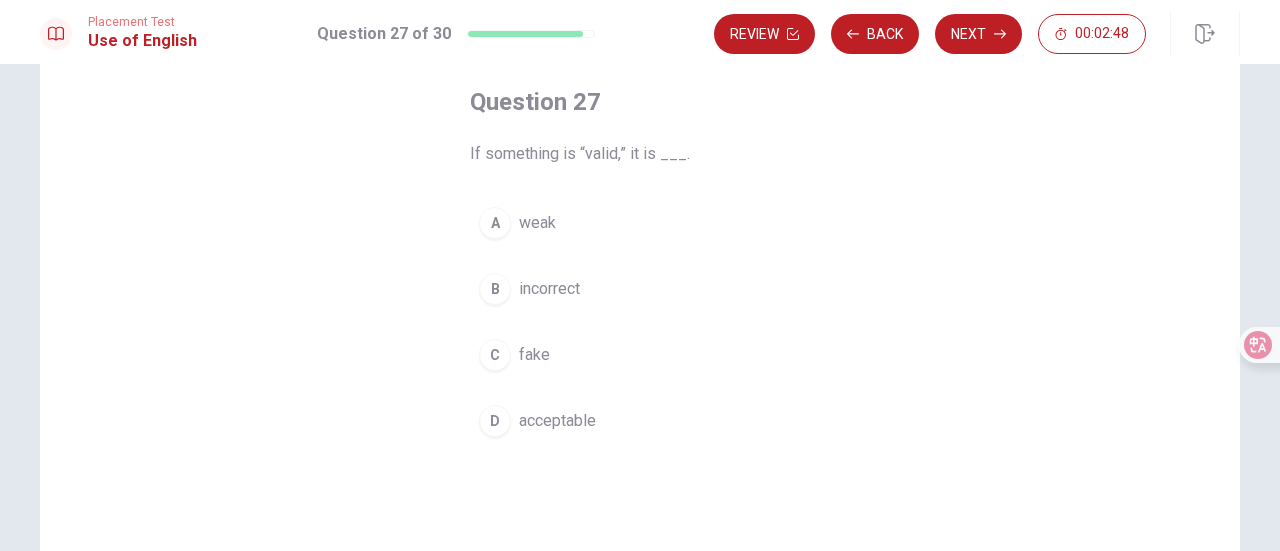 drag, startPoint x: 578, startPoint y: 409, endPoint x: 604, endPoint y: 395, distance: 29.529646 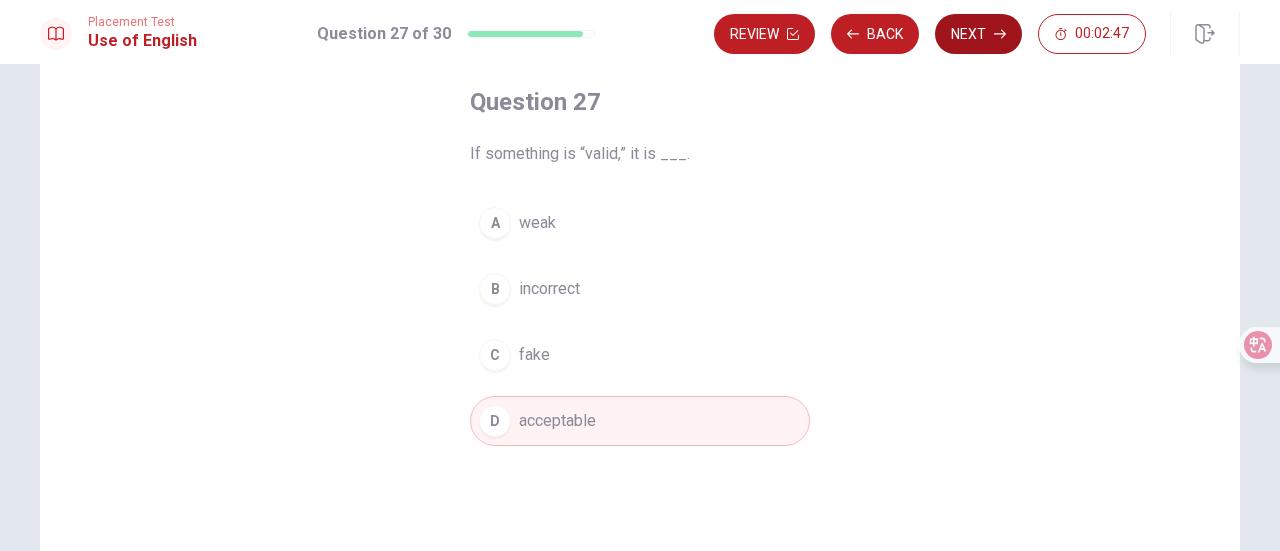 click on "Next" at bounding box center [978, 34] 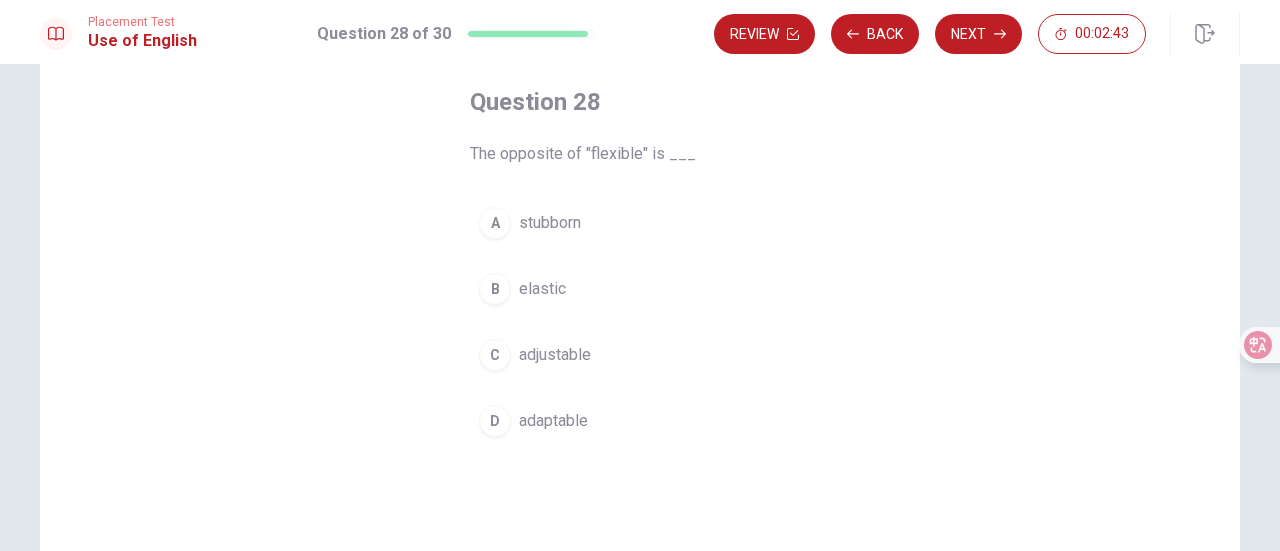 drag, startPoint x: 532, startPoint y: 217, endPoint x: 612, endPoint y: 205, distance: 80.895 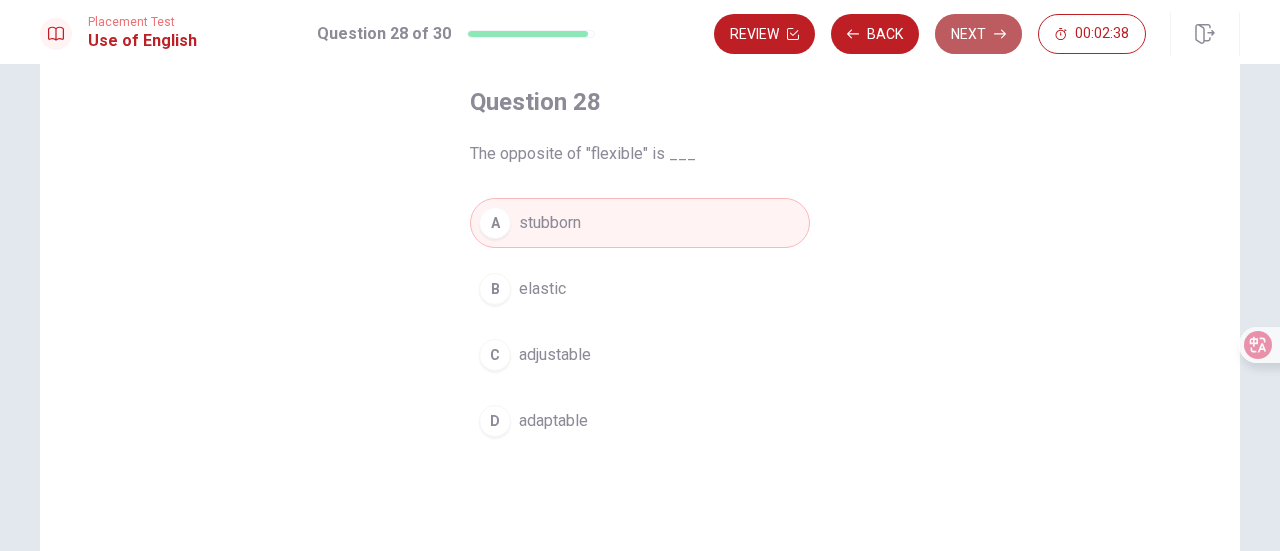click on "Next" at bounding box center [978, 34] 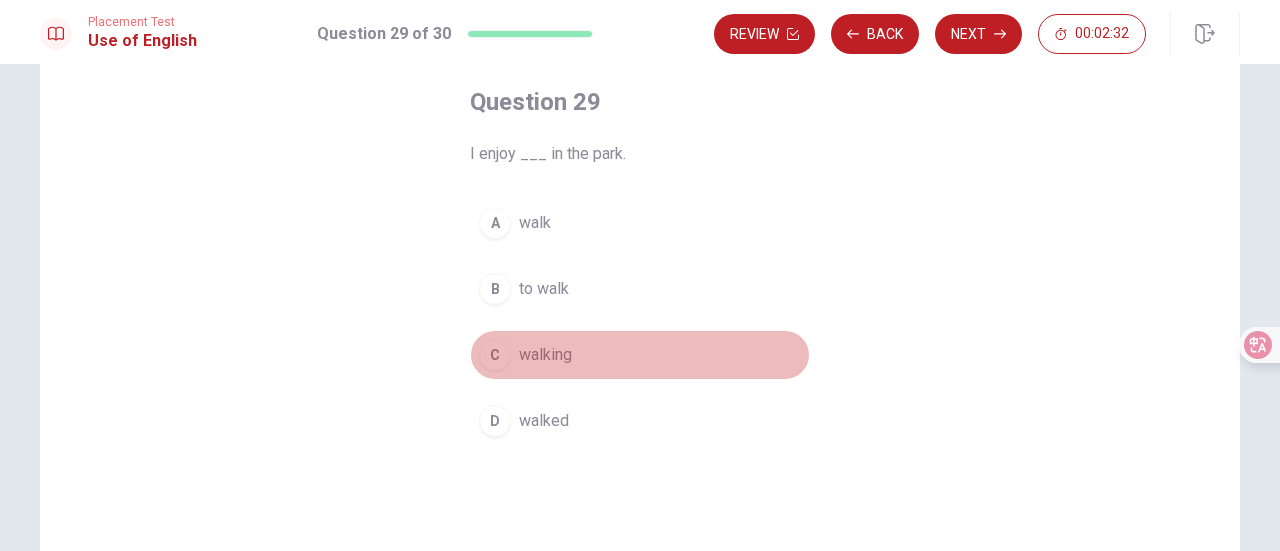 drag, startPoint x: 560, startPoint y: 347, endPoint x: 571, endPoint y: 344, distance: 11.401754 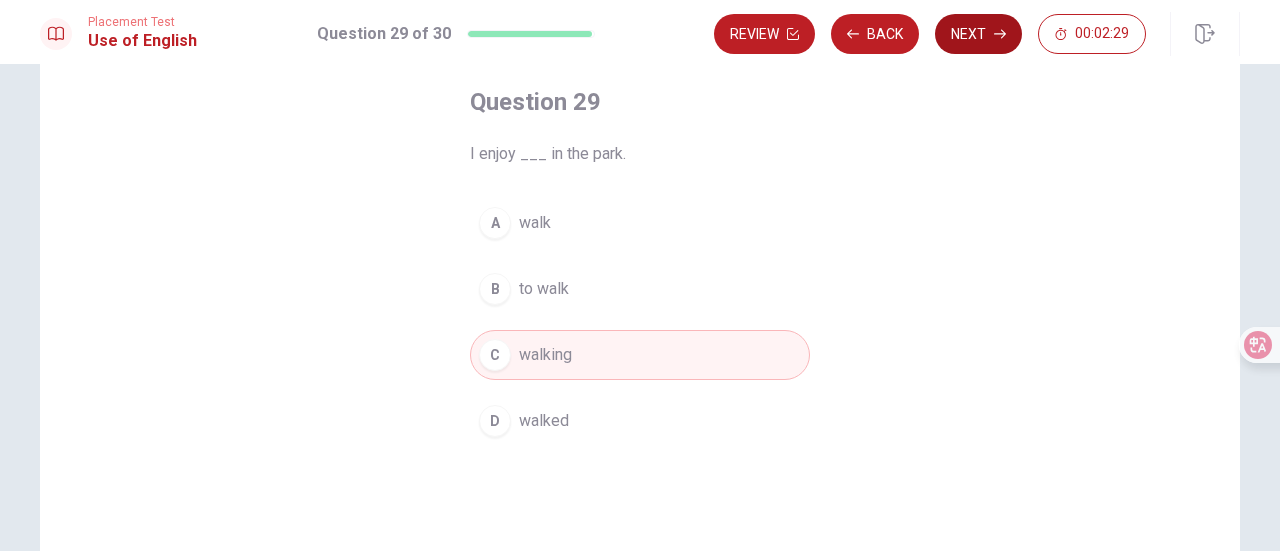 click on "Next" at bounding box center [978, 34] 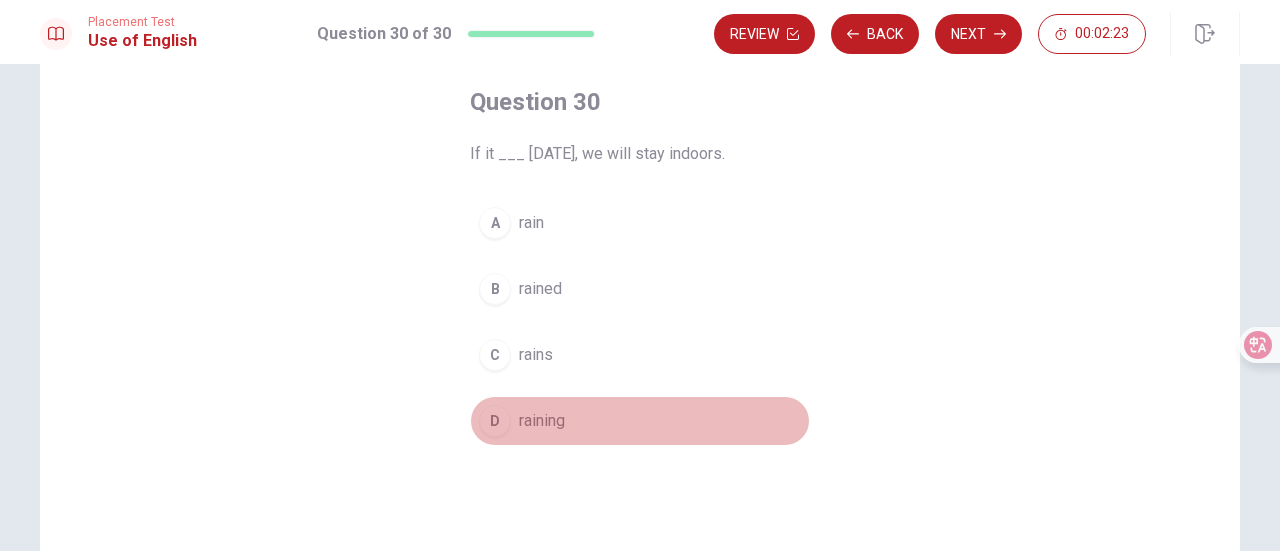 click on "D raining" at bounding box center (640, 421) 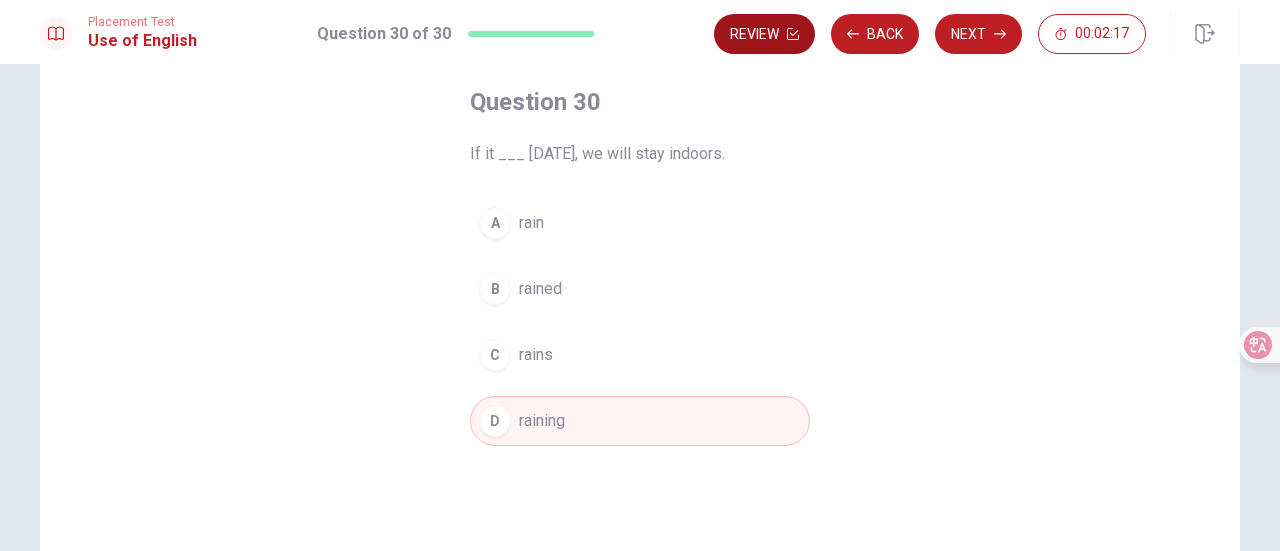 click on "Review" at bounding box center (764, 34) 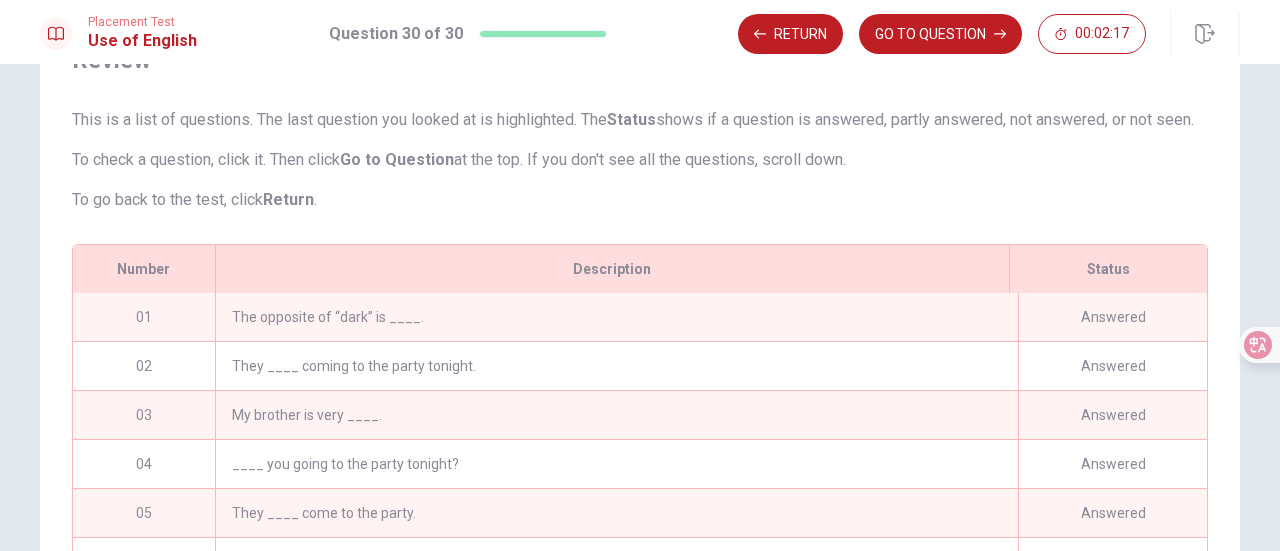 scroll, scrollTop: 263, scrollLeft: 0, axis: vertical 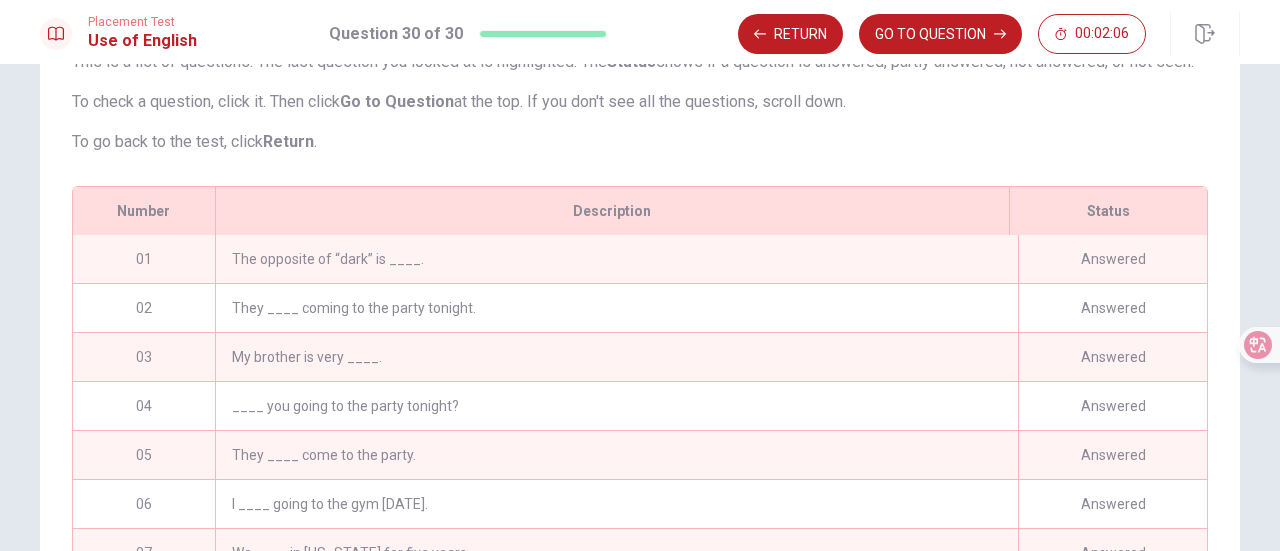 click on "They ____ coming to the party tonight." at bounding box center [616, 308] 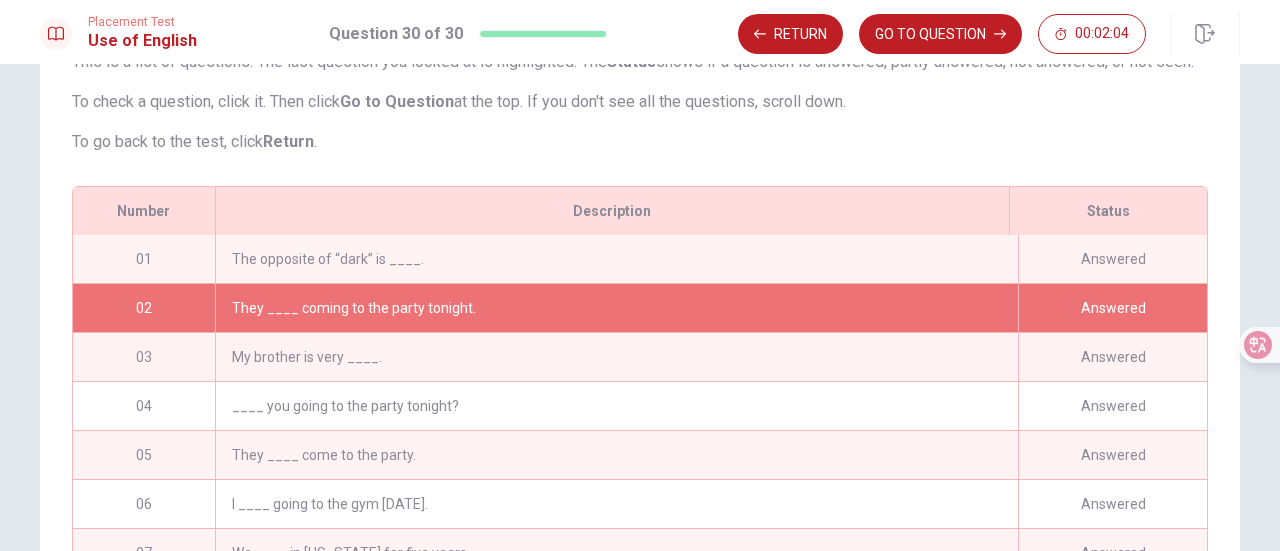 click on "Answered" at bounding box center (1112, 308) 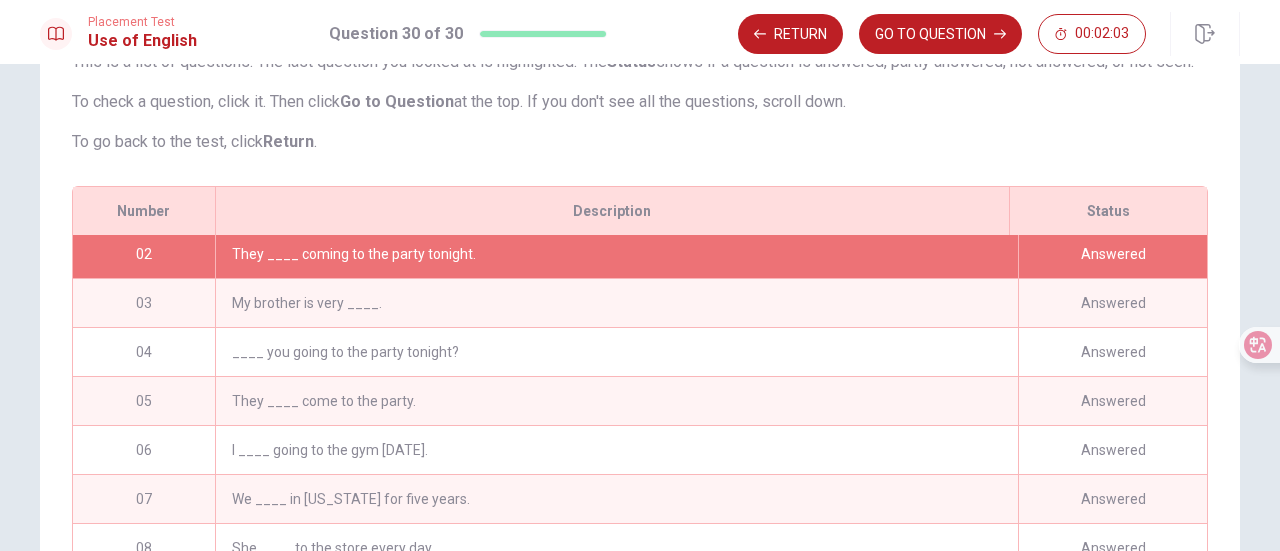 scroll, scrollTop: 100, scrollLeft: 0, axis: vertical 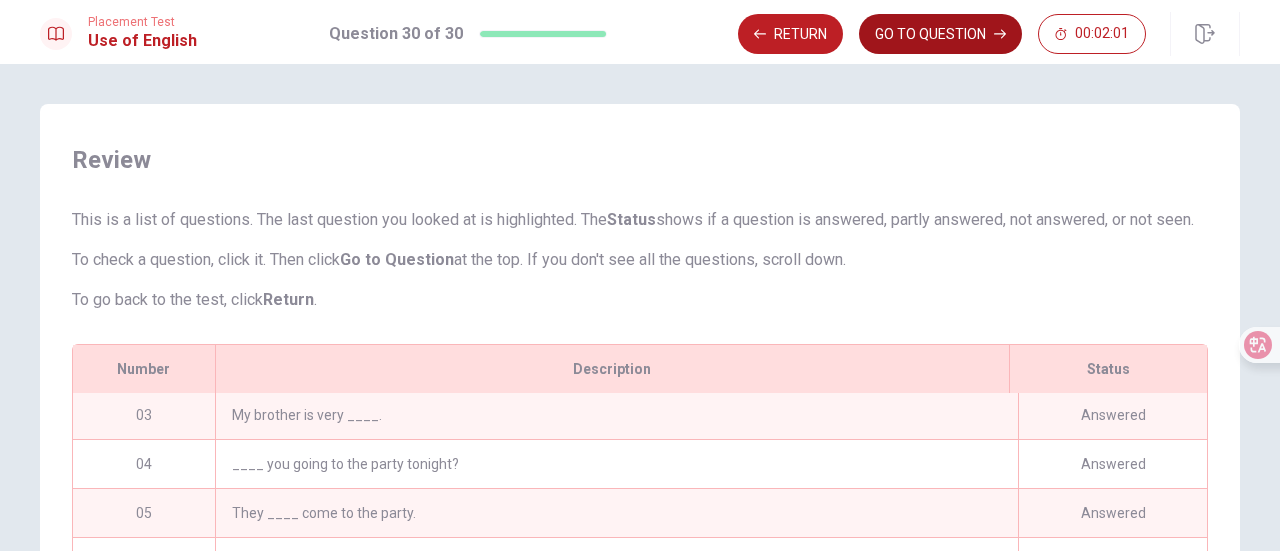 click on "GO TO QUESTION" at bounding box center [940, 34] 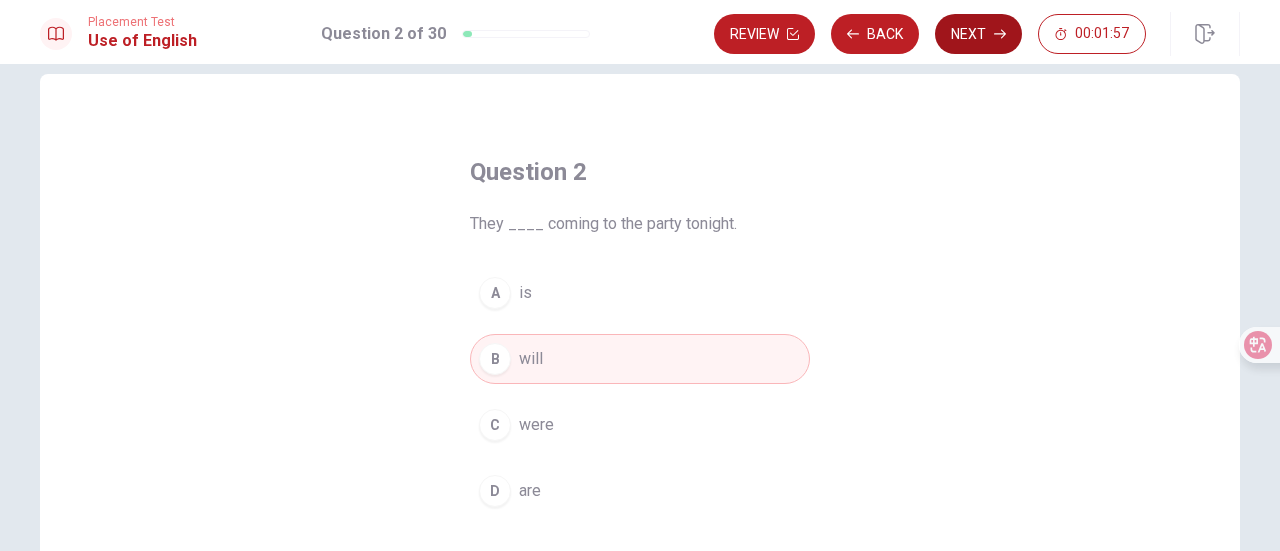scroll, scrollTop: 0, scrollLeft: 0, axis: both 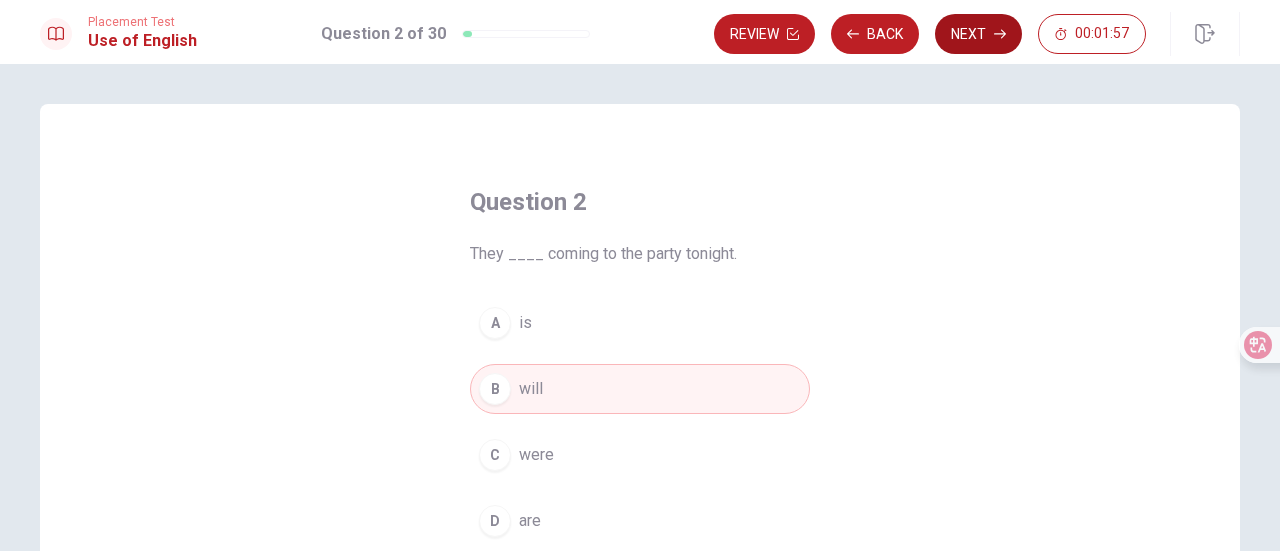 click on "Next" at bounding box center (978, 34) 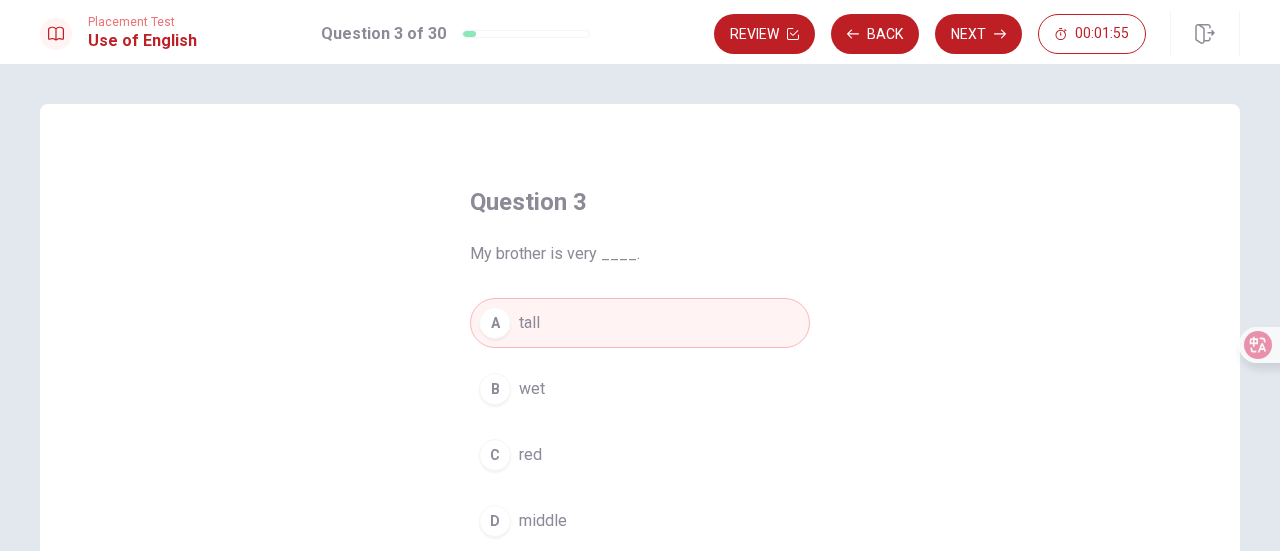 click 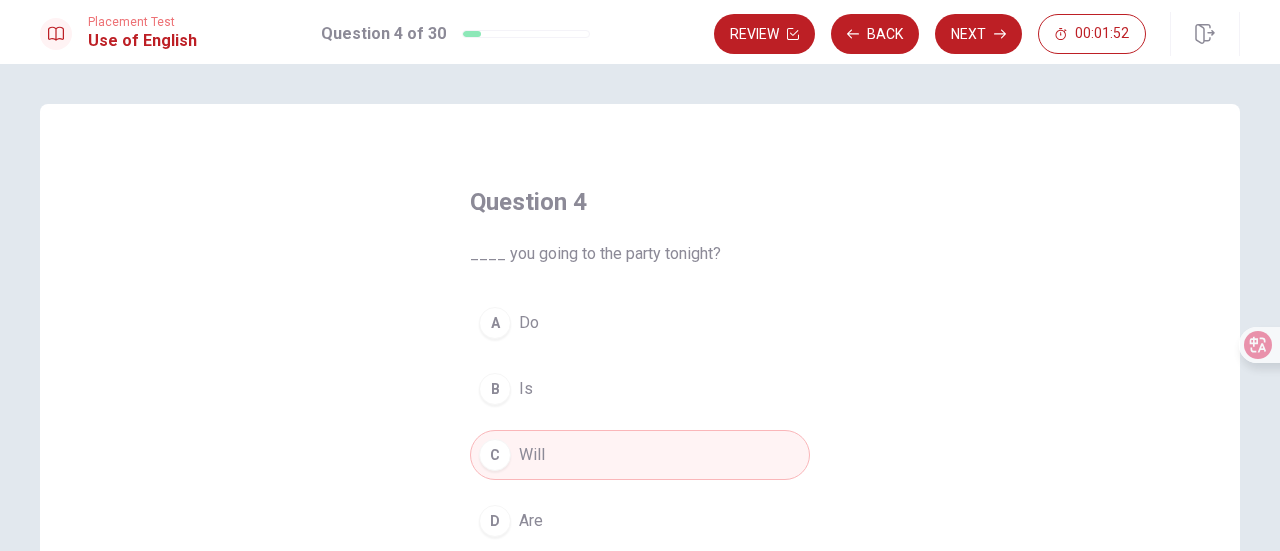 click 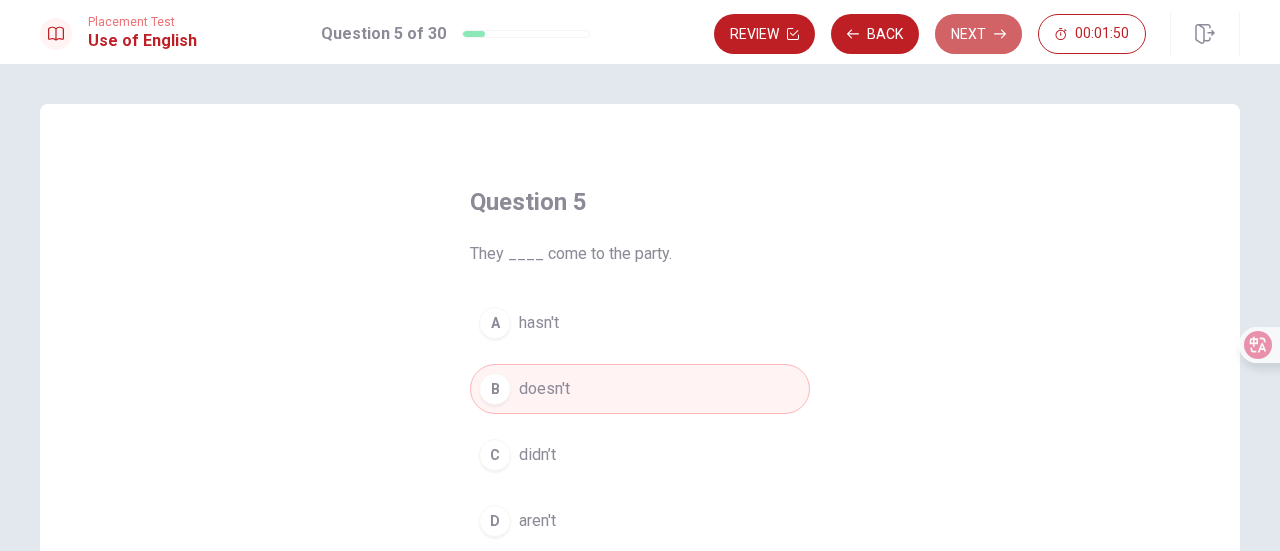 click 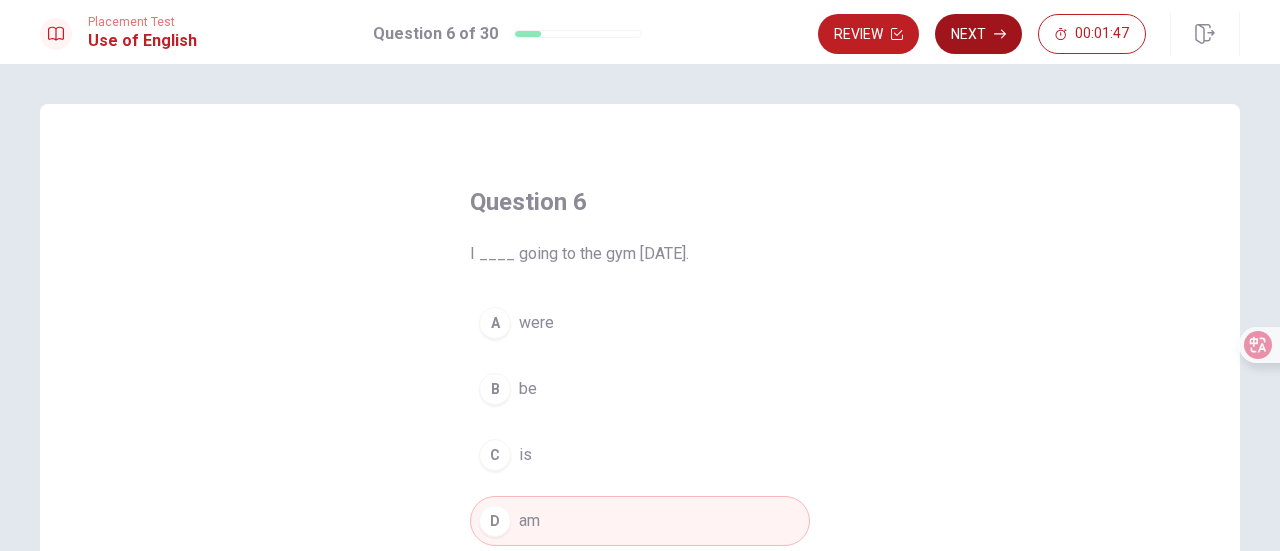 click 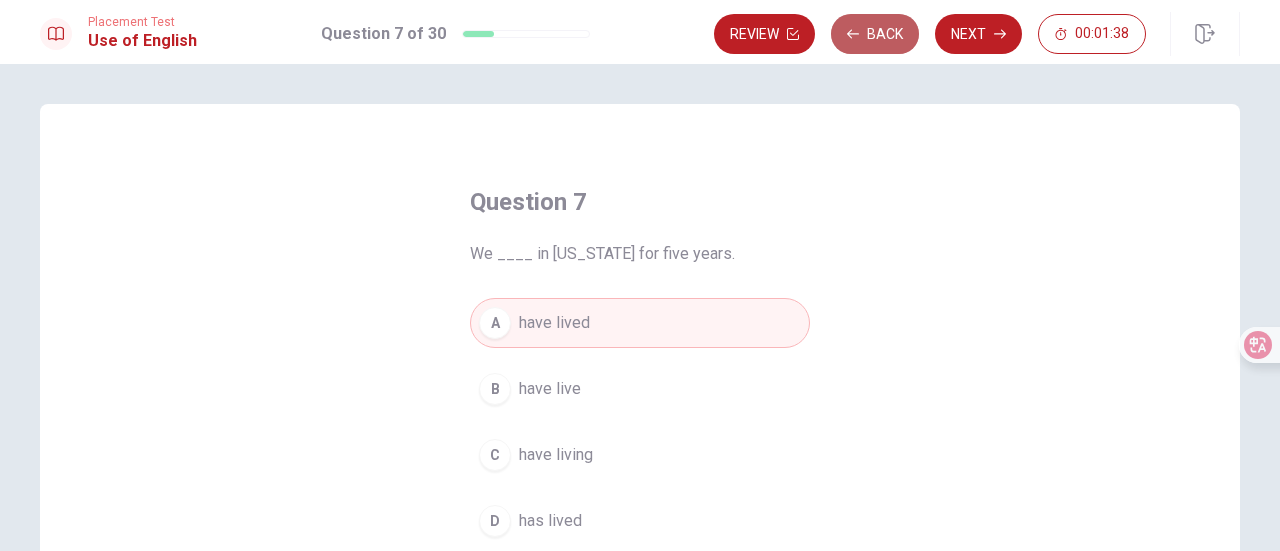 click on "Back" at bounding box center (875, 34) 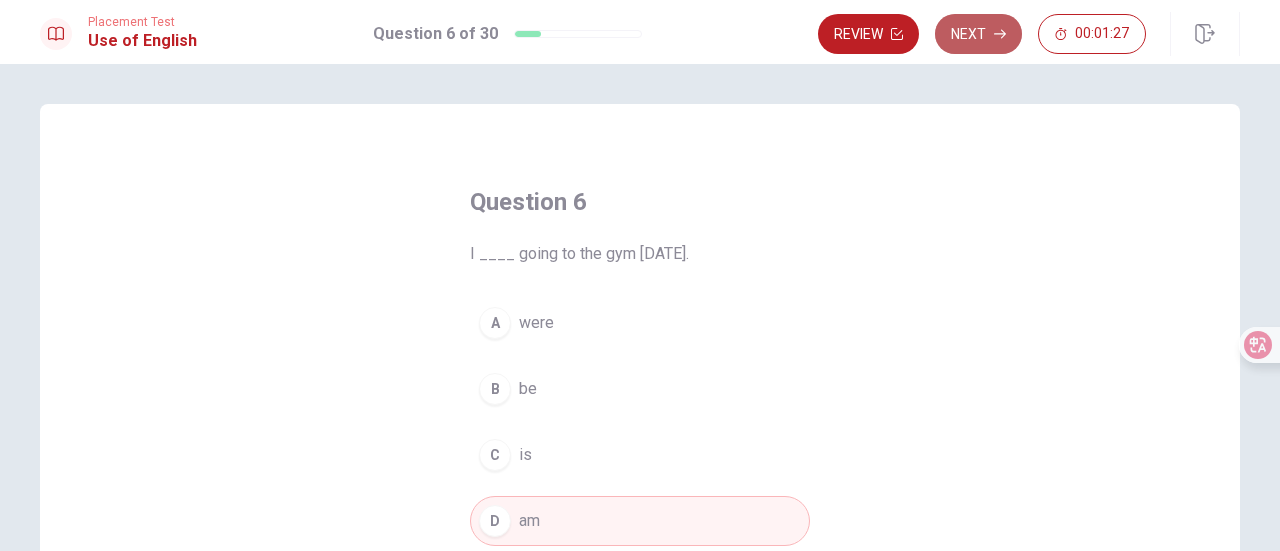 click on "Next" at bounding box center (978, 34) 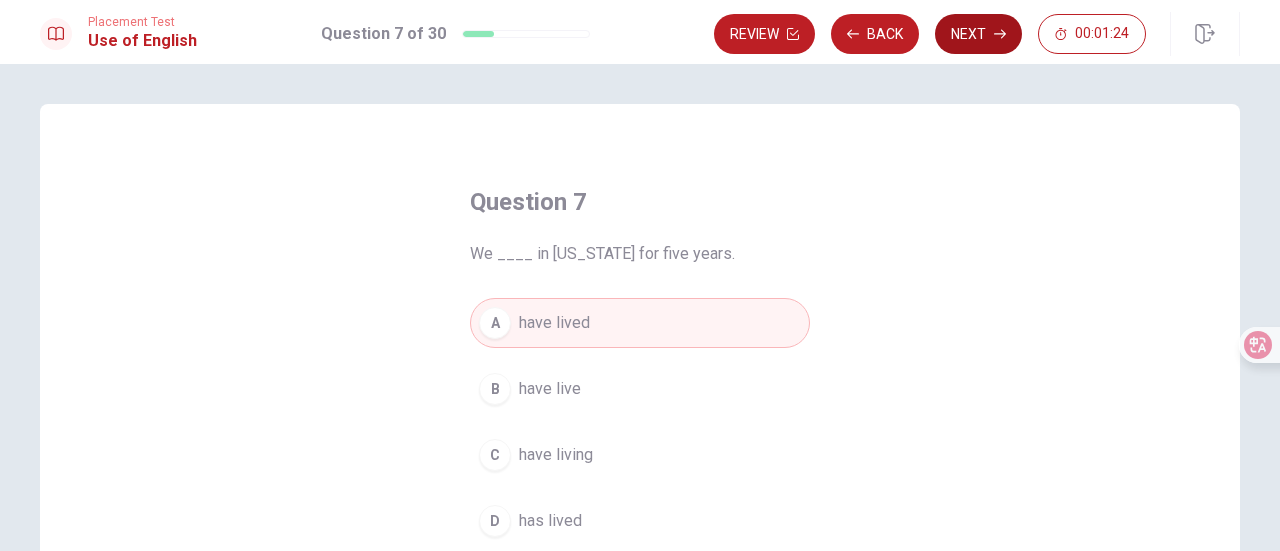 click 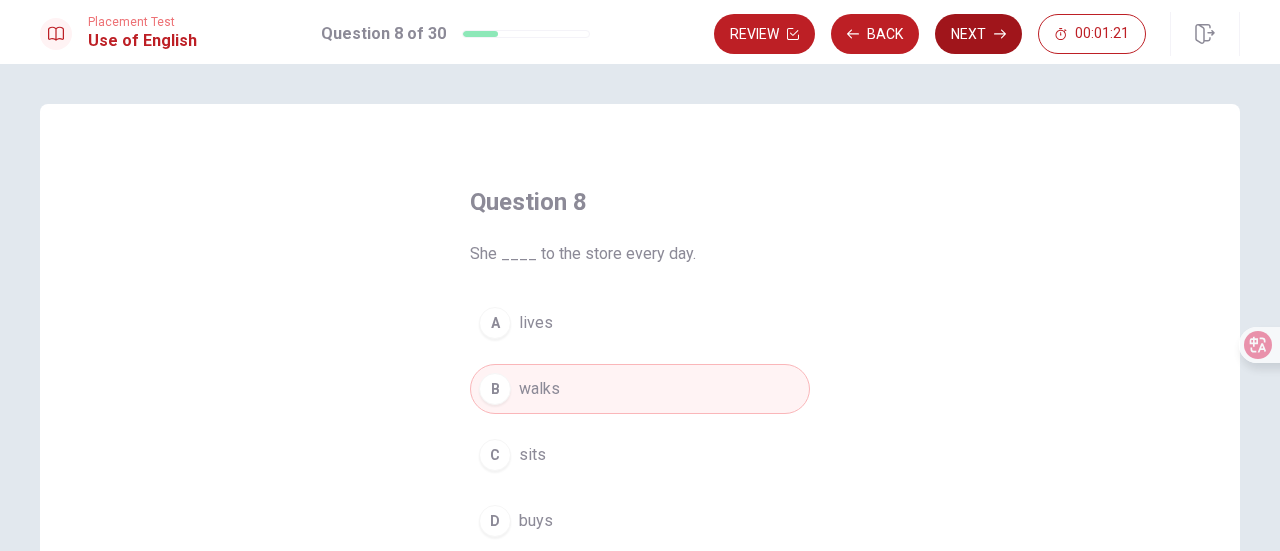 click on "Next" at bounding box center (978, 34) 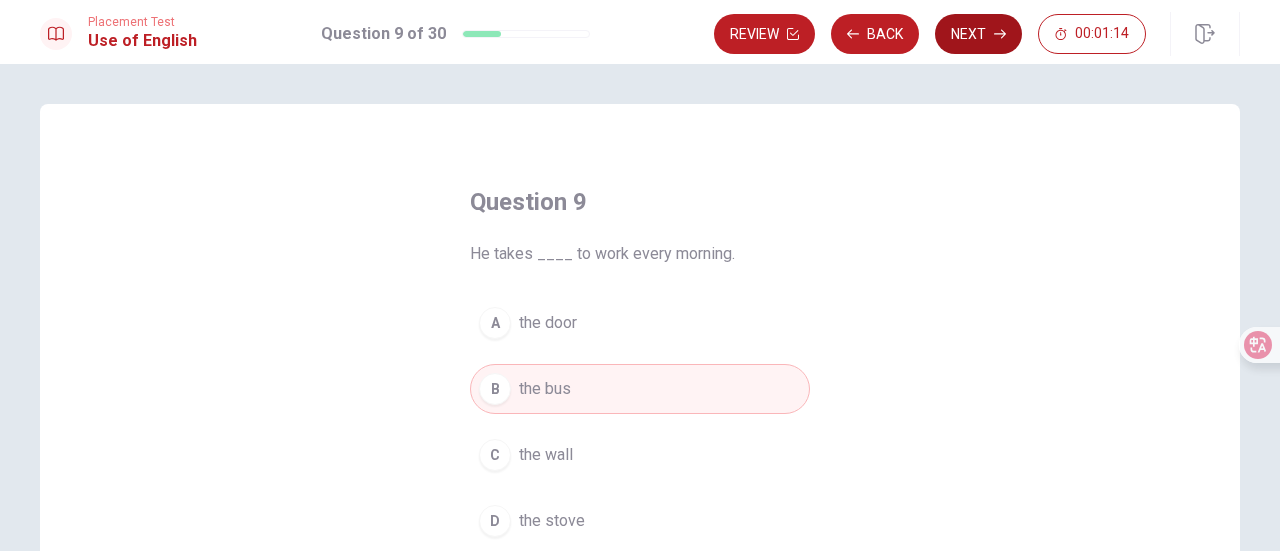 click on "Next" at bounding box center [978, 34] 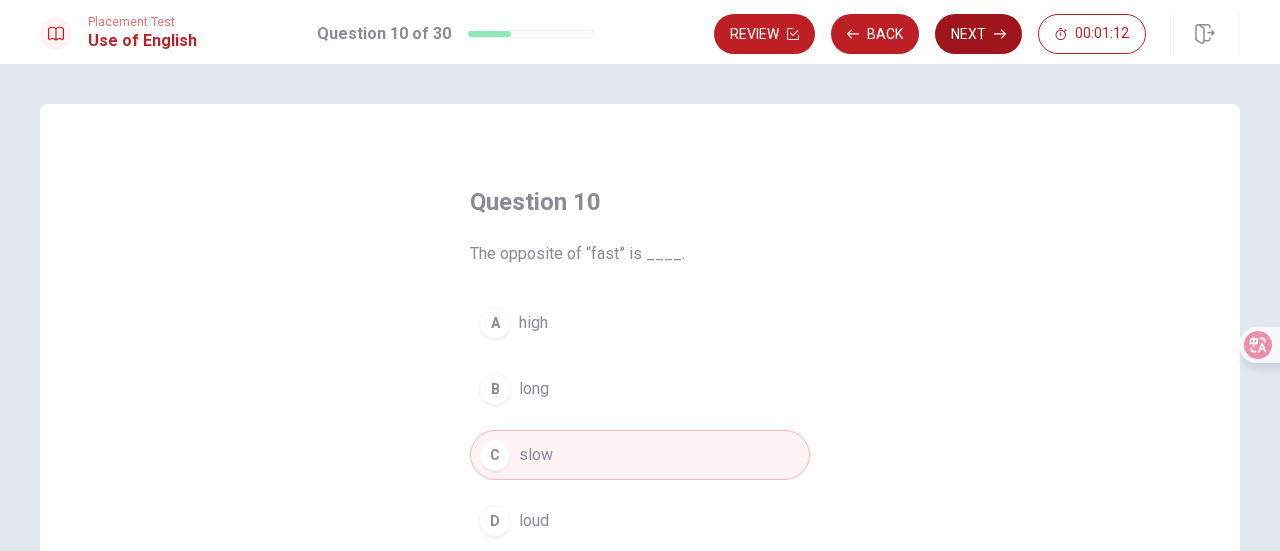 click on "Next" at bounding box center (978, 34) 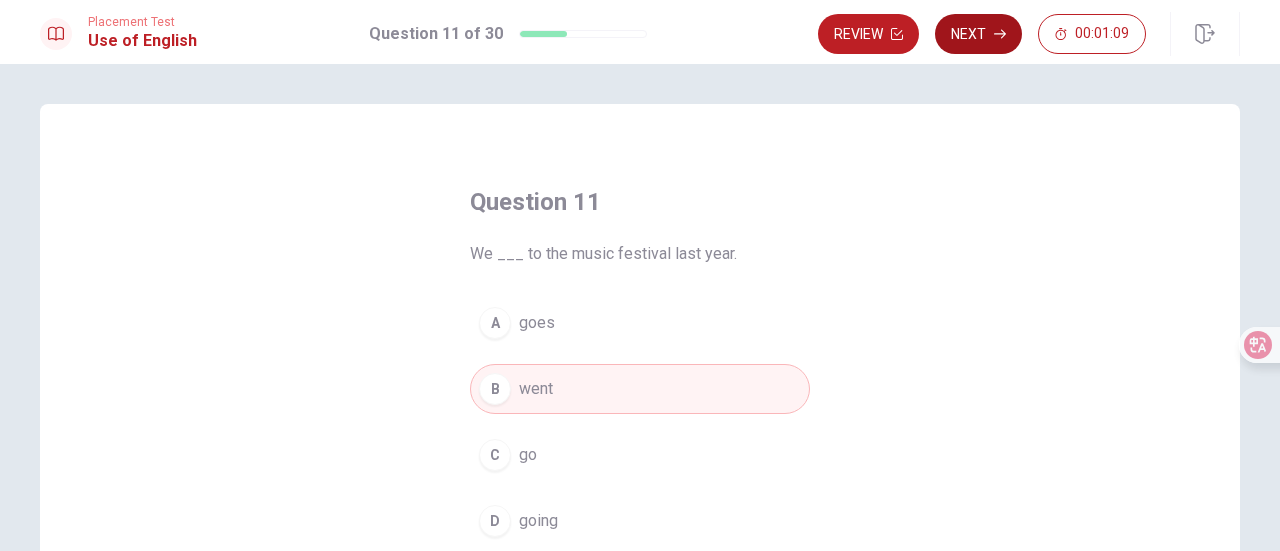 click on "Next" at bounding box center [978, 34] 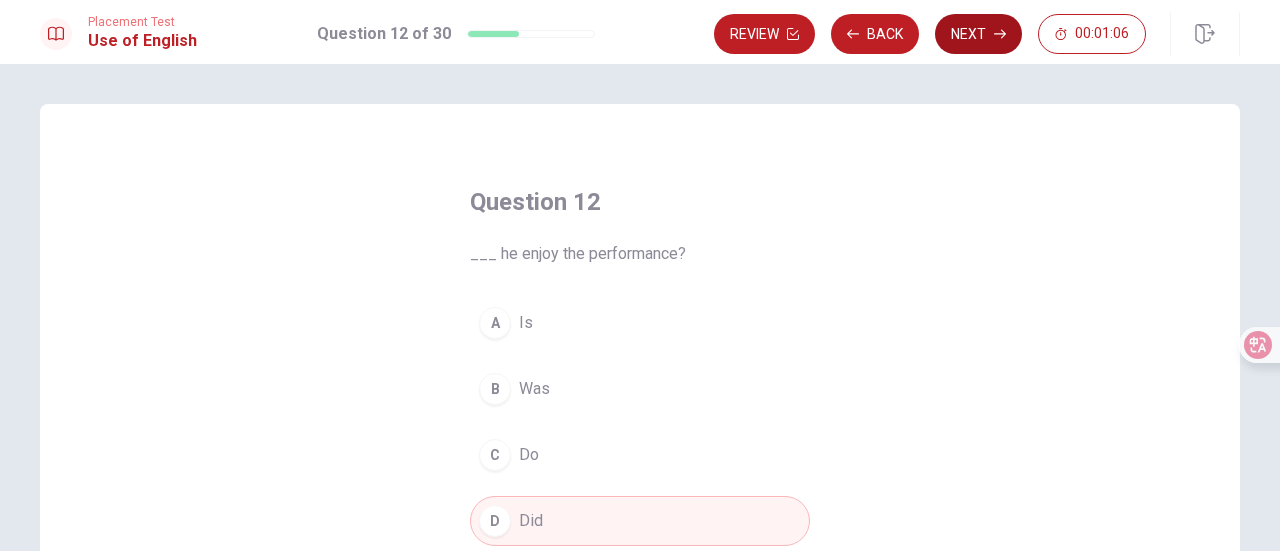click on "Next" at bounding box center (978, 34) 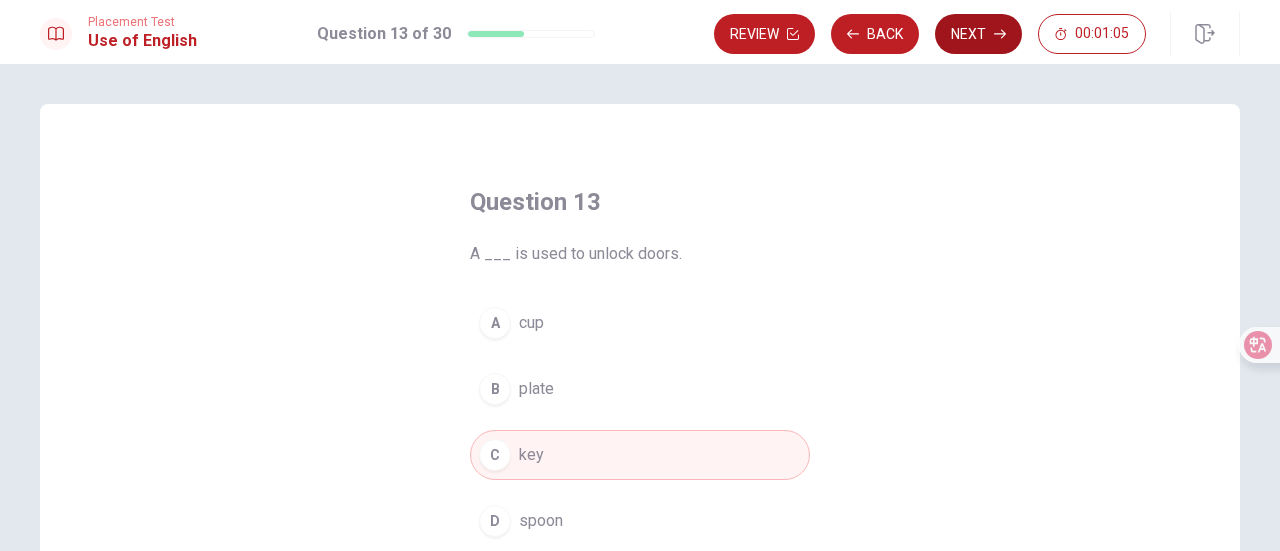 click on "Next" at bounding box center (978, 34) 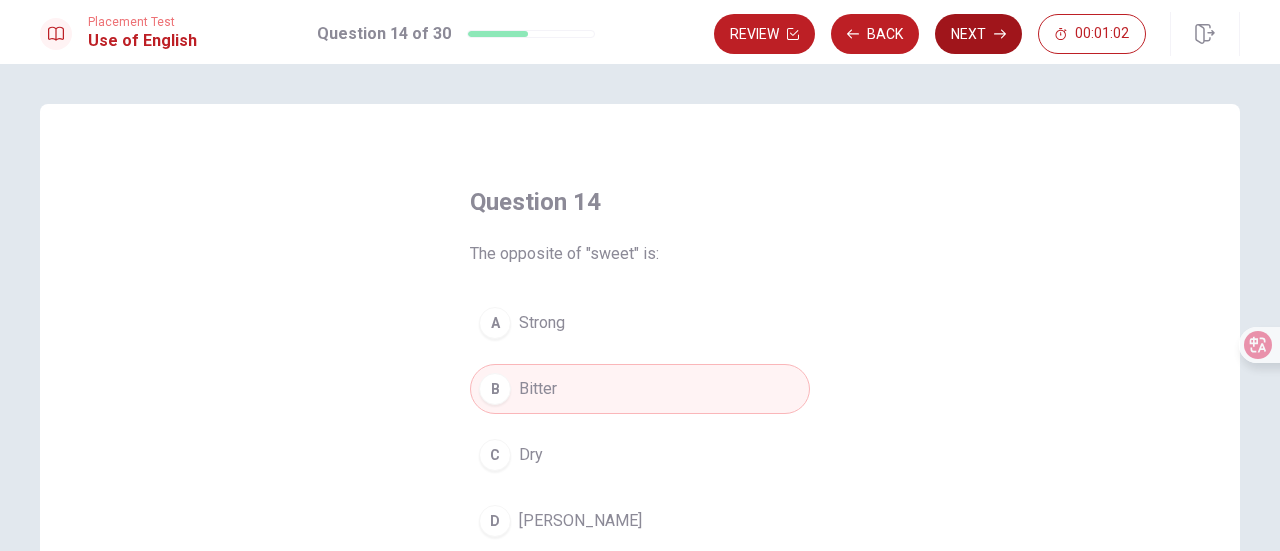 click on "Next" at bounding box center (978, 34) 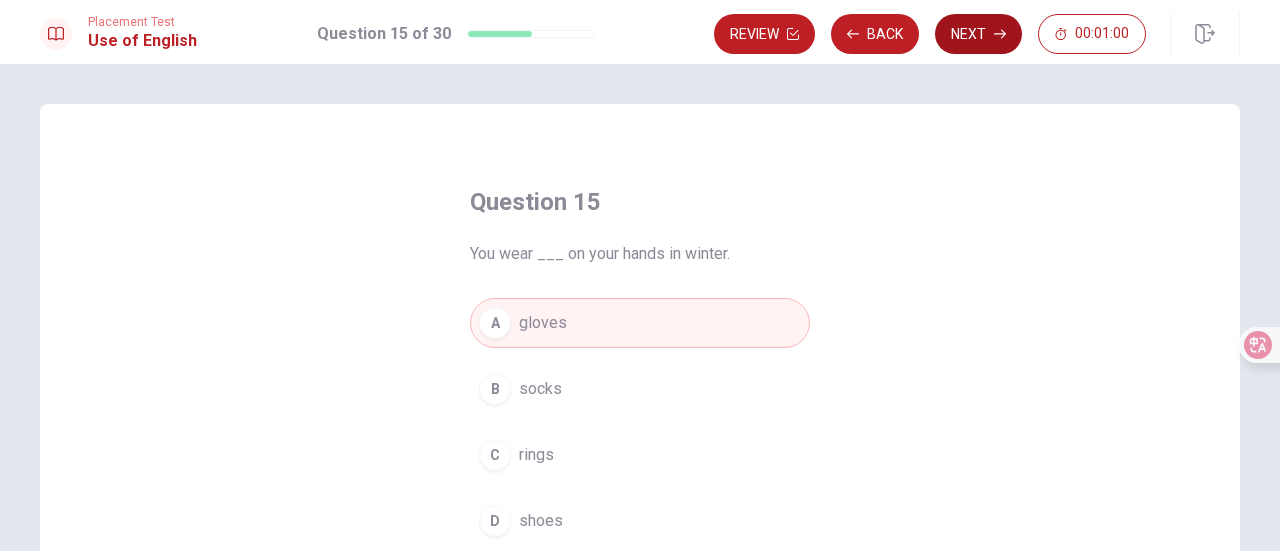 click on "Next" at bounding box center (978, 34) 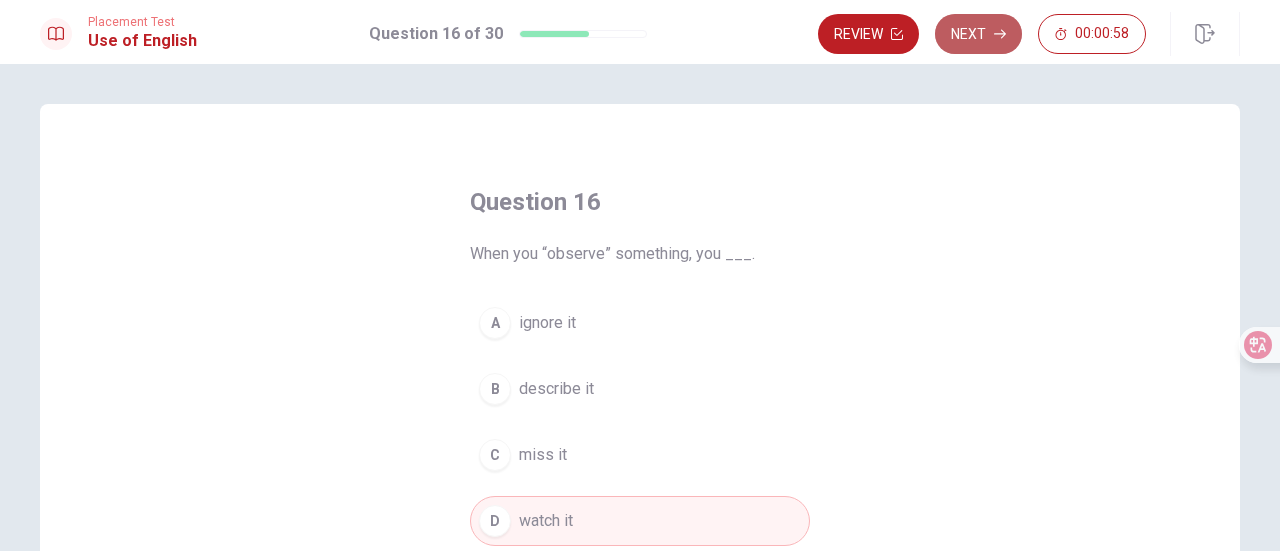 click on "Next" at bounding box center [978, 34] 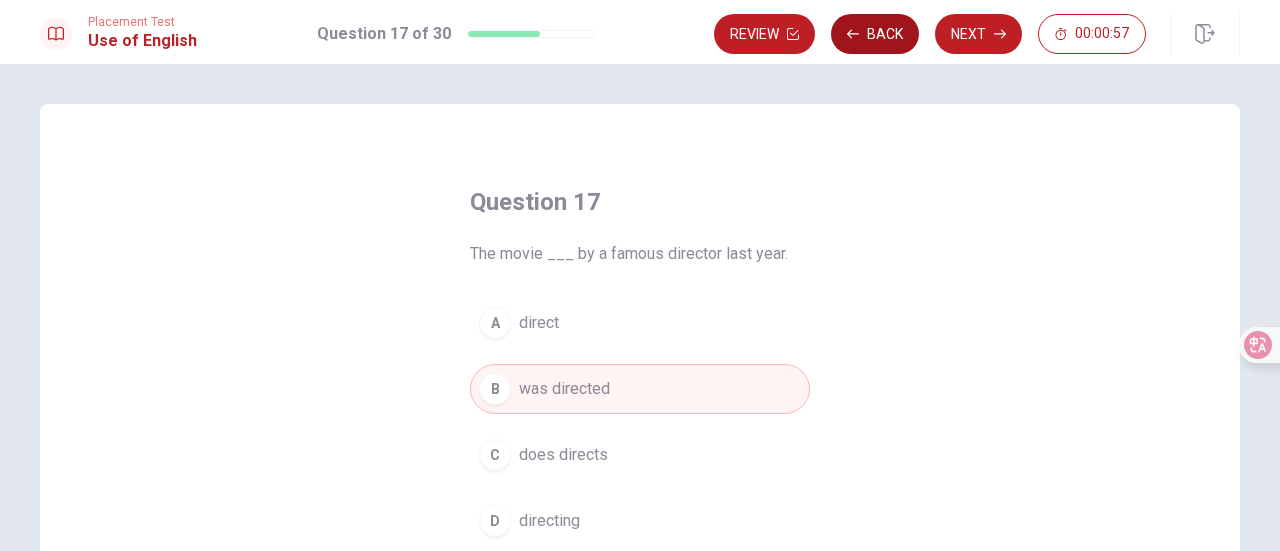 click on "Back" at bounding box center (875, 34) 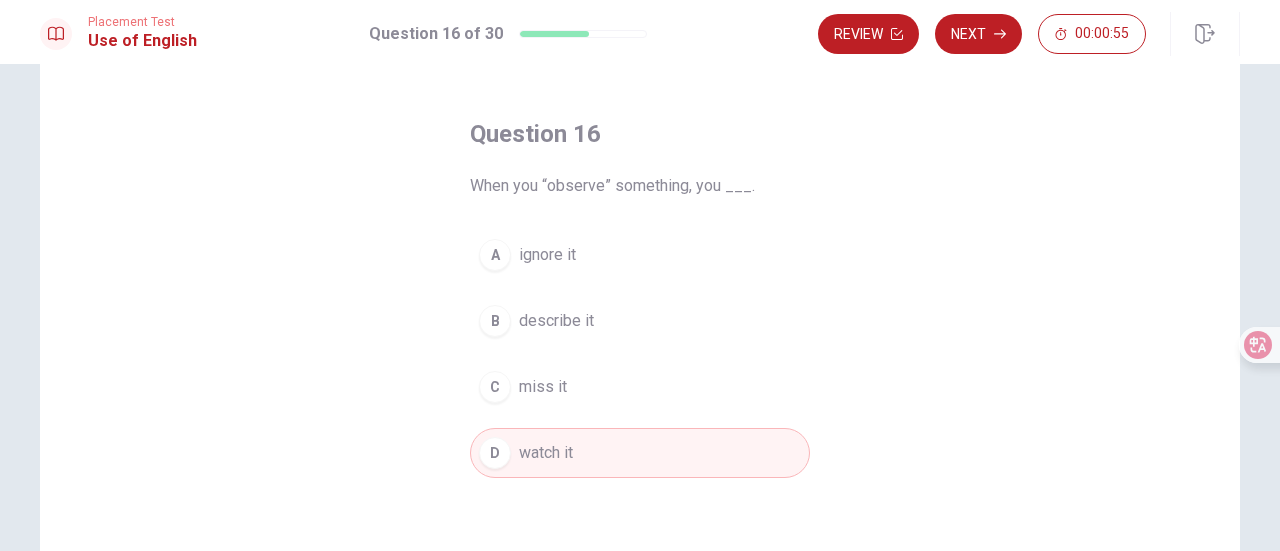 scroll, scrollTop: 100, scrollLeft: 0, axis: vertical 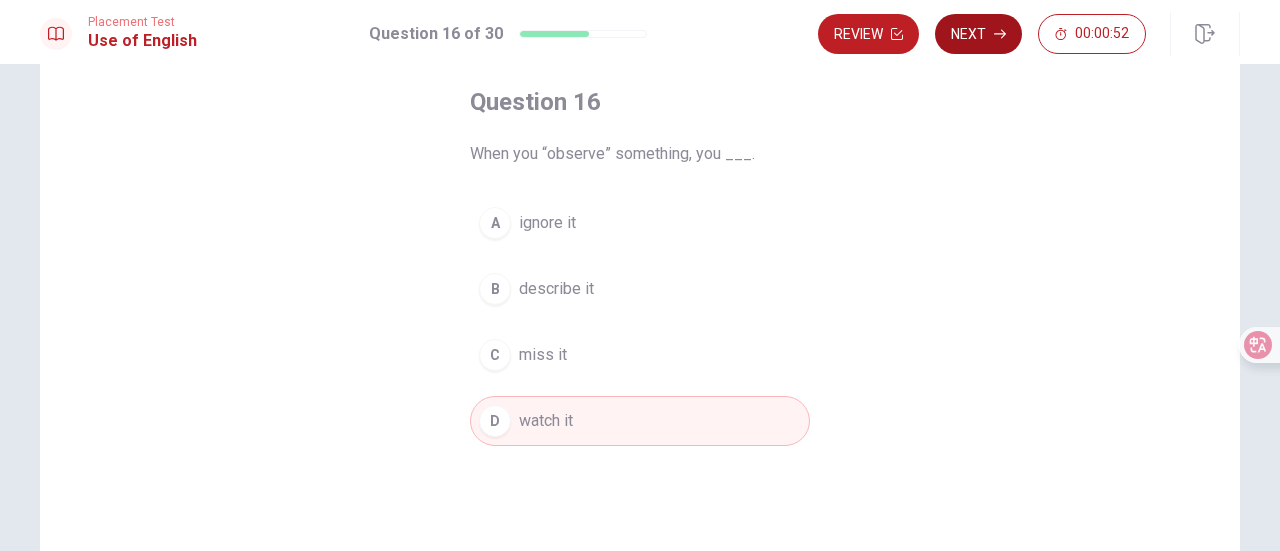 click on "Next" at bounding box center (978, 34) 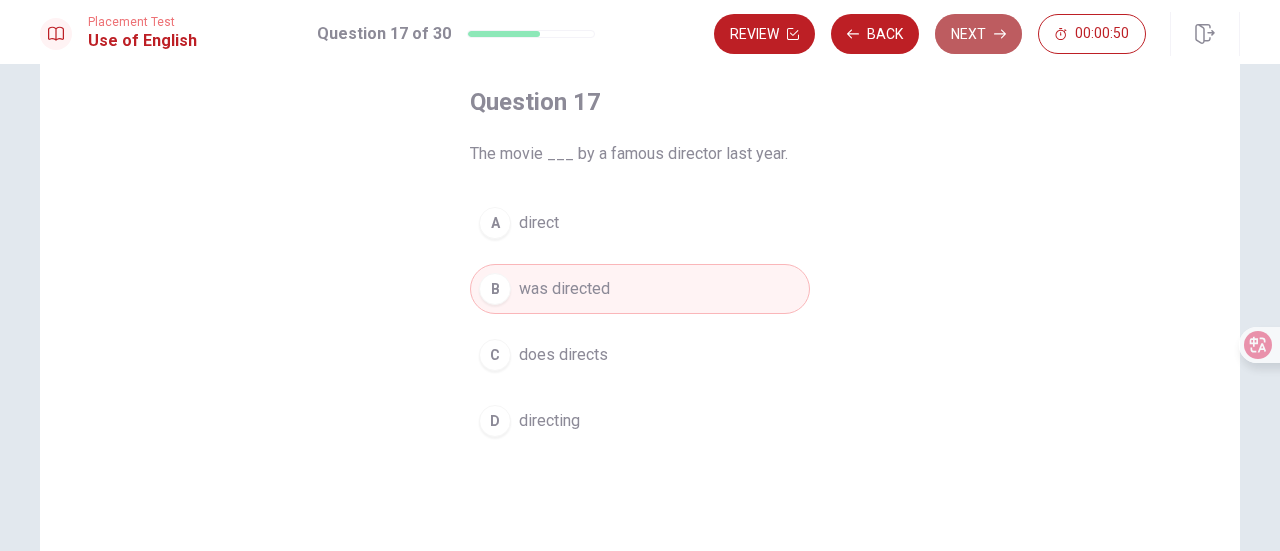 click on "Next" at bounding box center (978, 34) 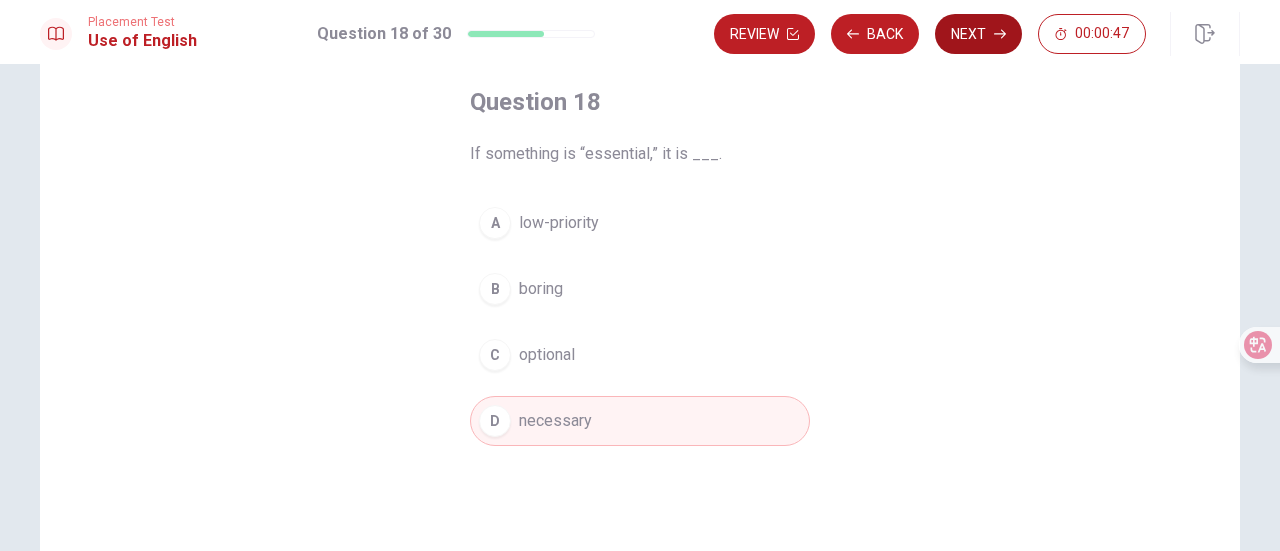 click on "Next" at bounding box center (978, 34) 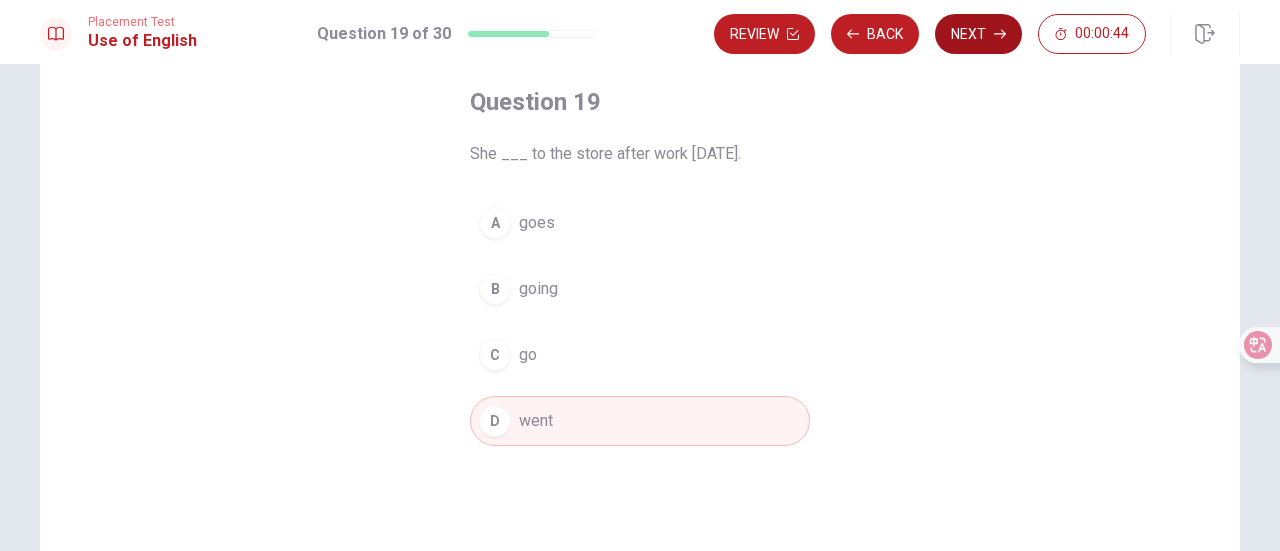 click 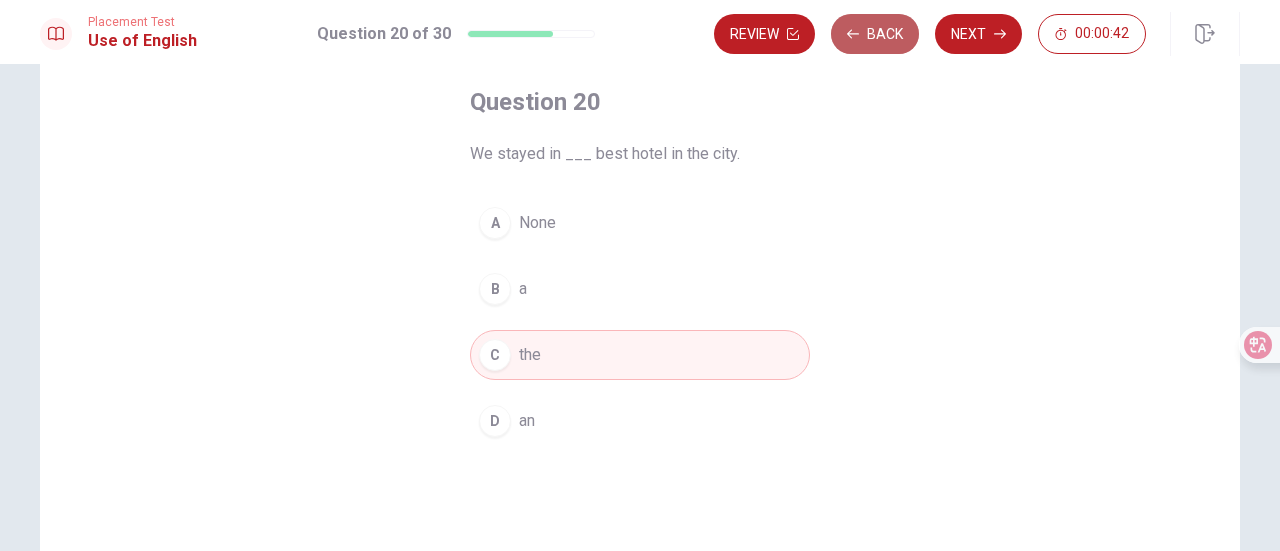 click on "Back" at bounding box center [875, 34] 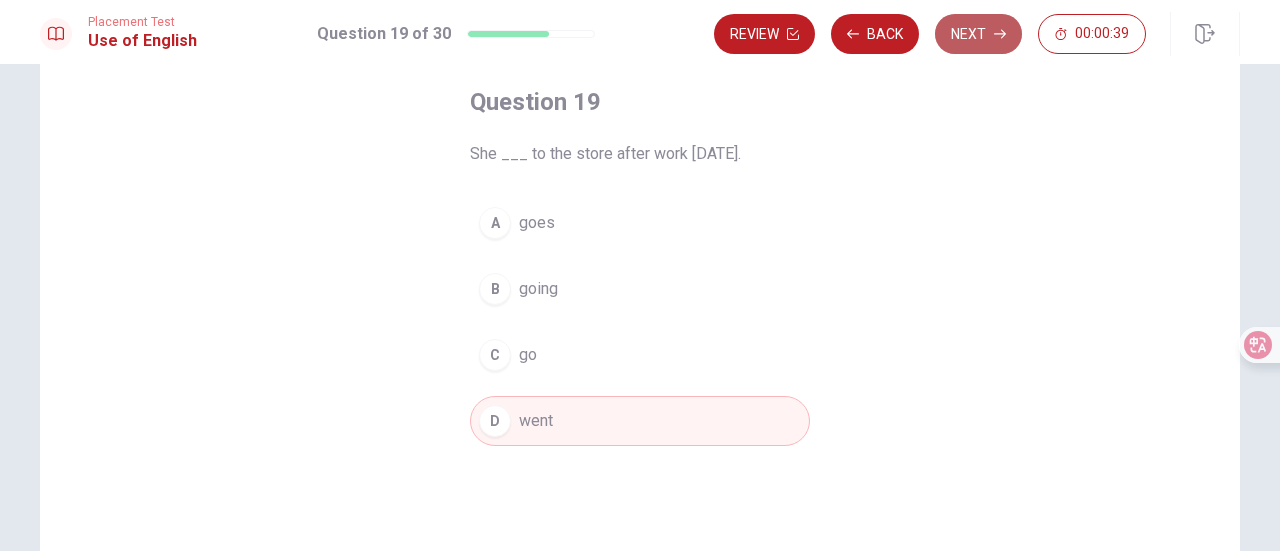click on "Next" at bounding box center [978, 34] 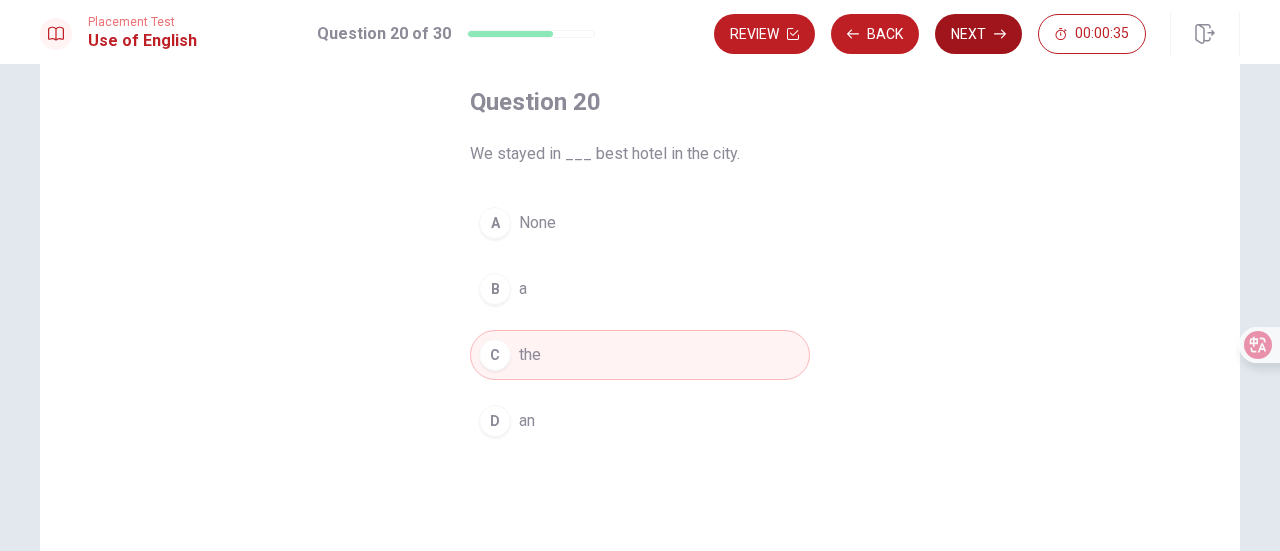 click on "Next" at bounding box center (978, 34) 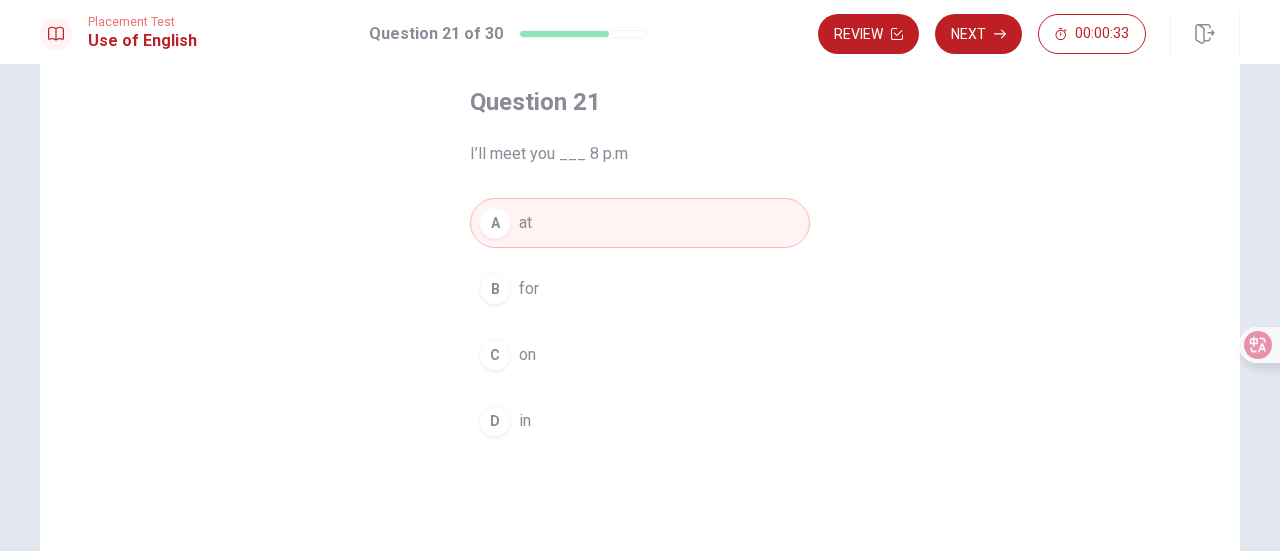 drag, startPoint x: 1015, startPoint y: 36, endPoint x: 1005, endPoint y: 33, distance: 10.440307 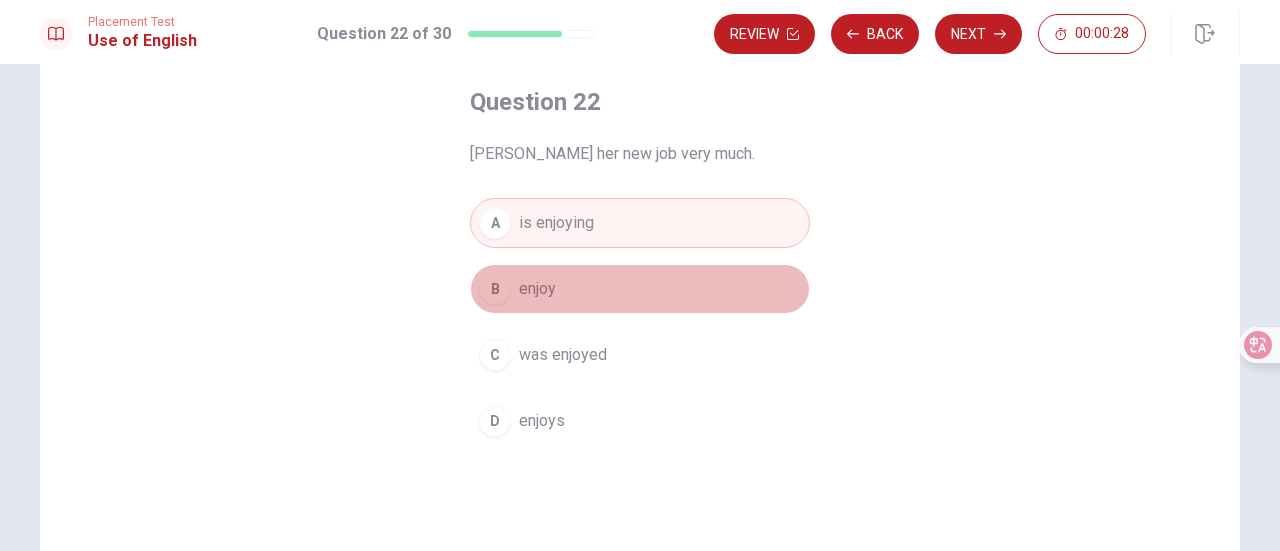 click on "B enjoy" at bounding box center [640, 289] 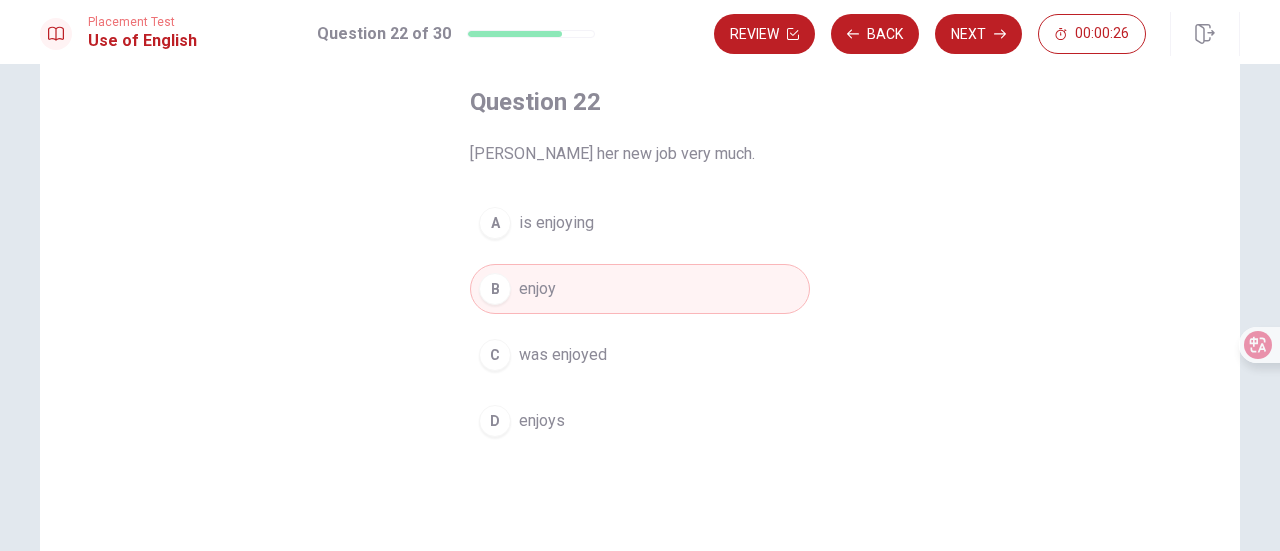 click on "is enjoying" at bounding box center [556, 223] 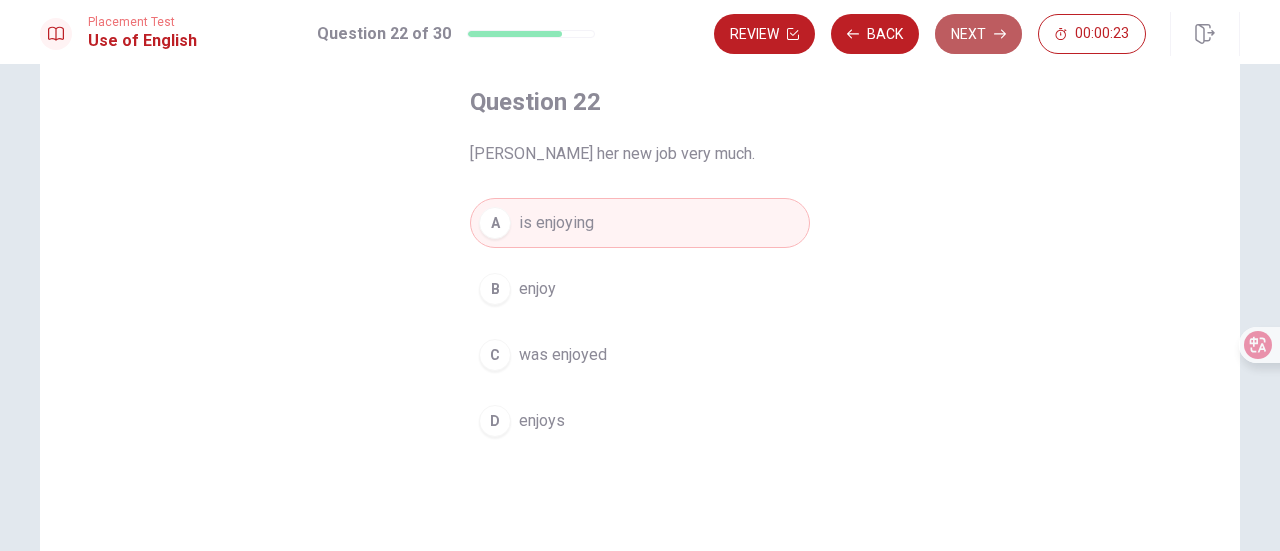 click on "Next" at bounding box center [978, 34] 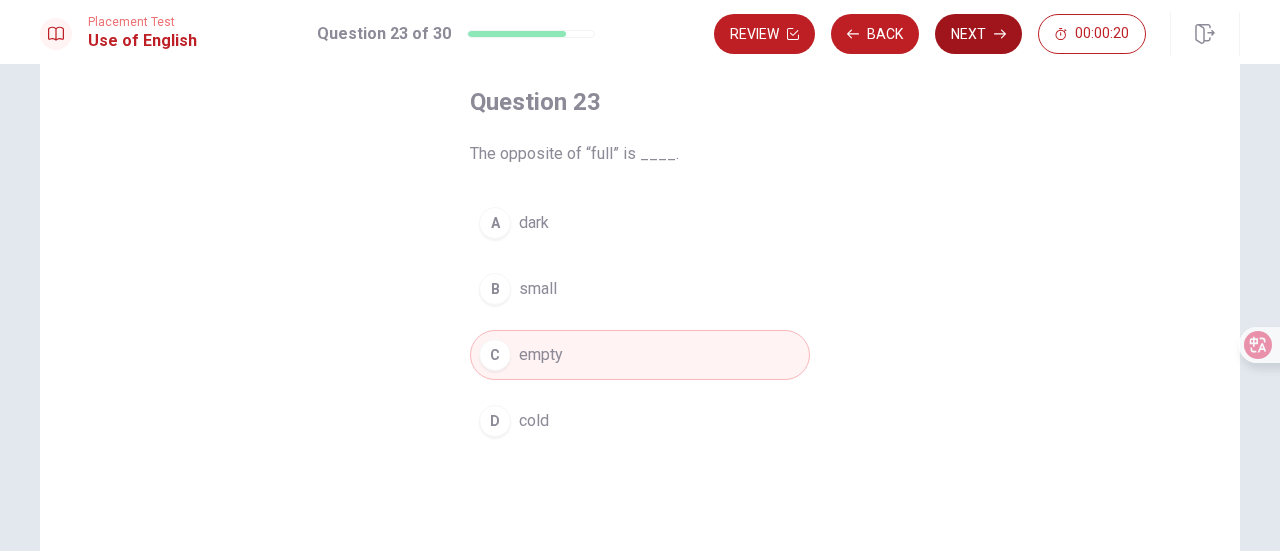 click on "Next" at bounding box center (978, 34) 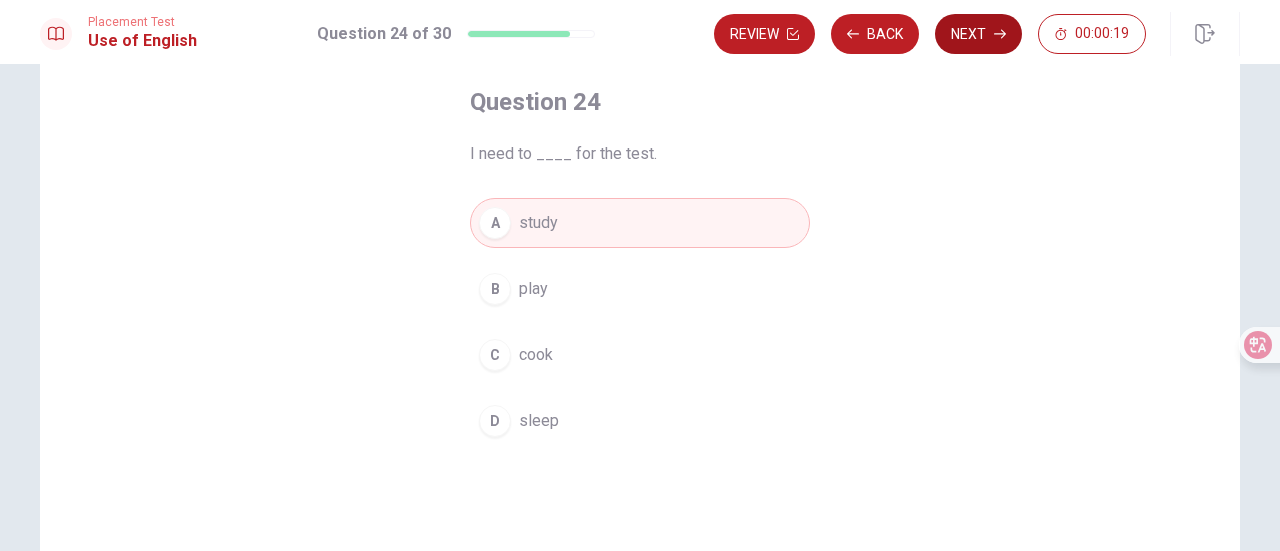 click on "Next" at bounding box center [978, 34] 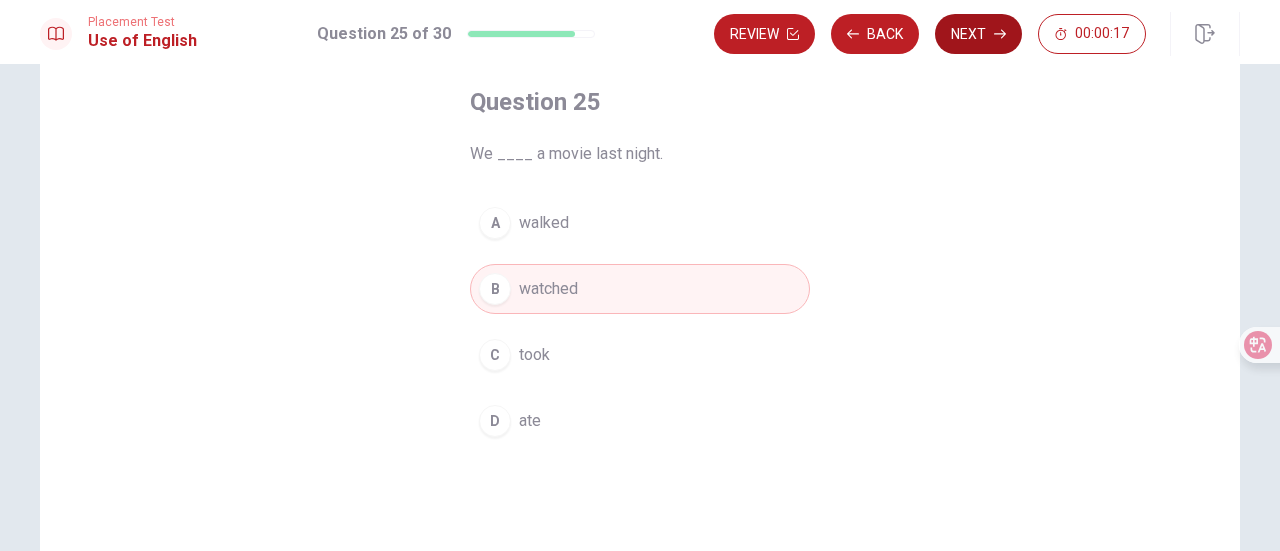 click on "Next" at bounding box center [978, 34] 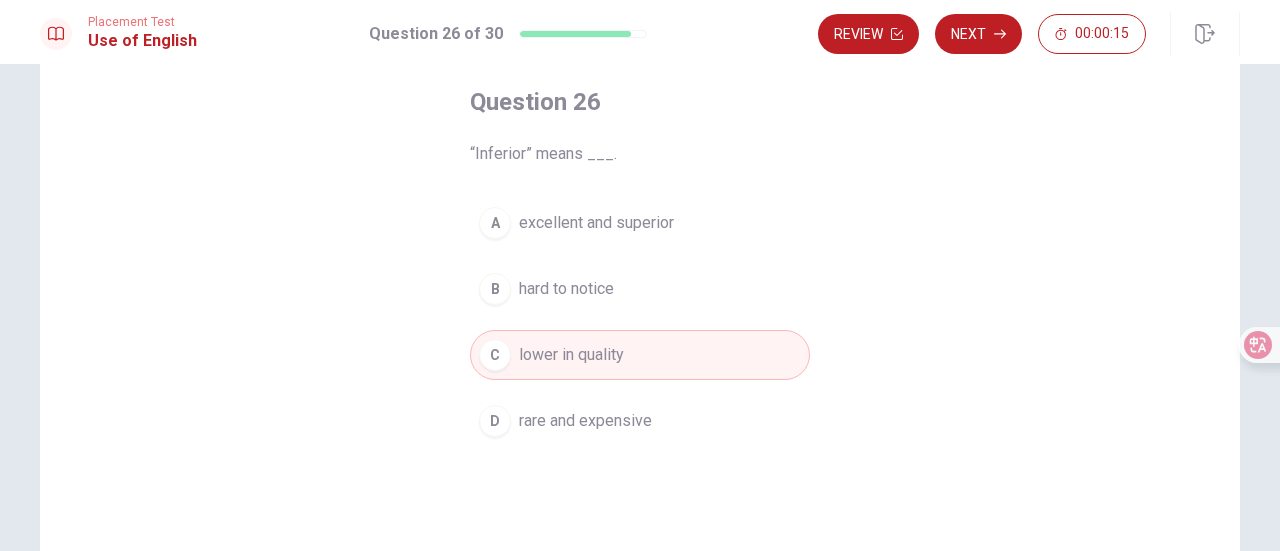 click on "Next" at bounding box center [978, 34] 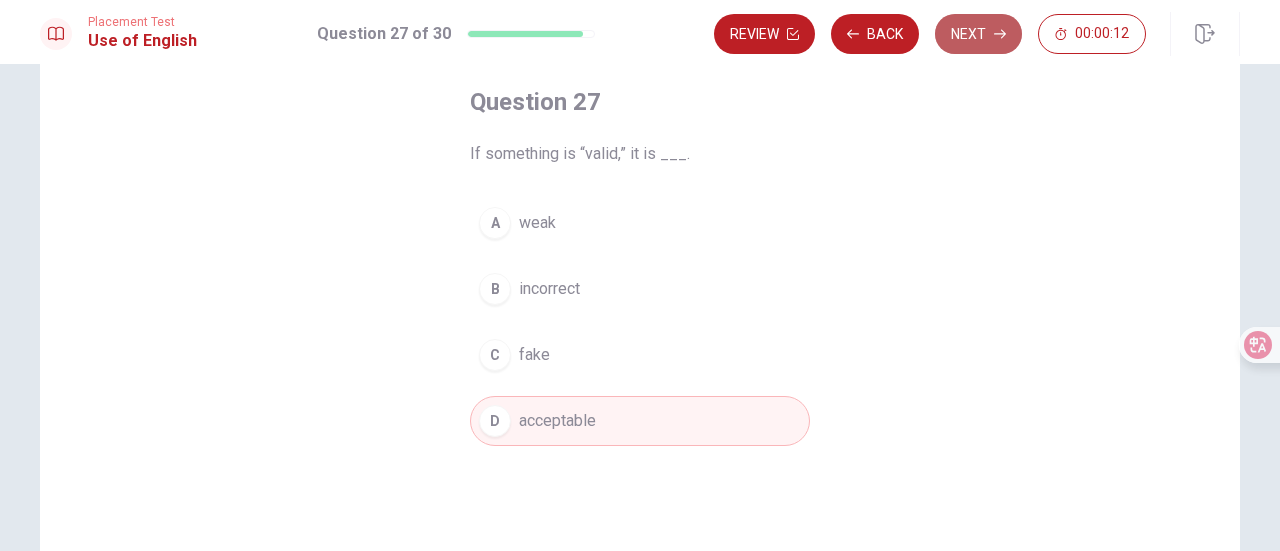 click on "Next" at bounding box center (978, 34) 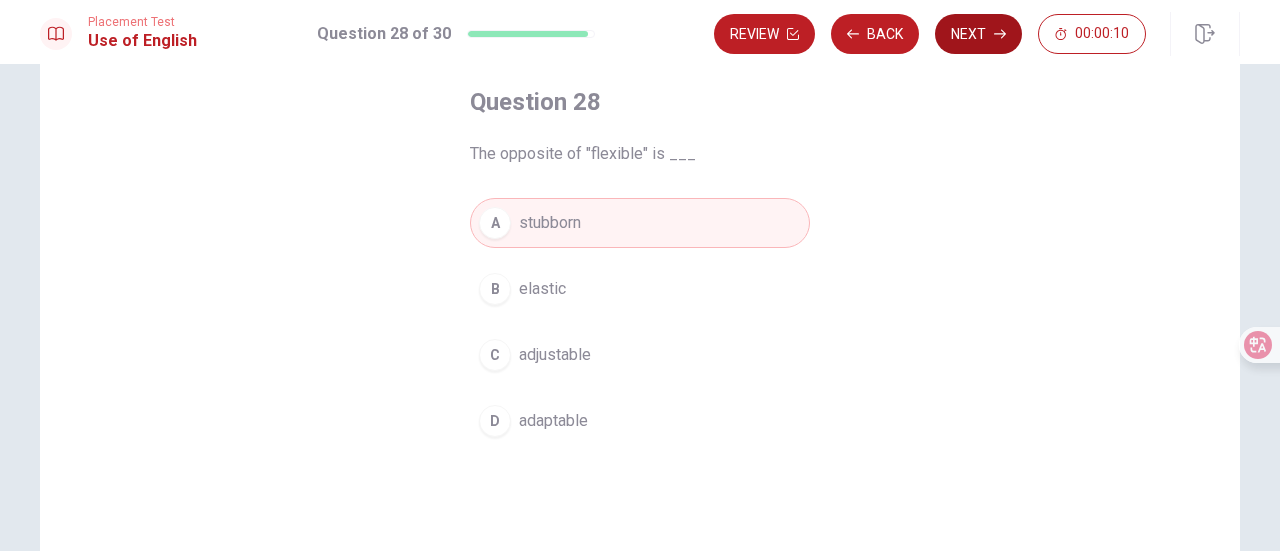 click on "Next" at bounding box center [978, 34] 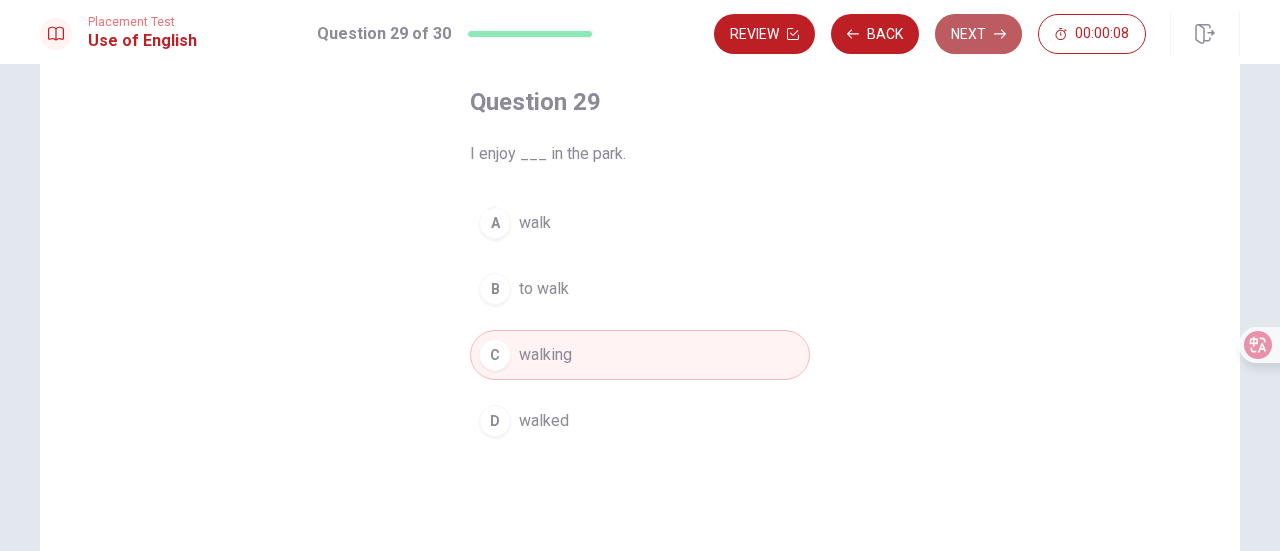 click on "Next" at bounding box center [978, 34] 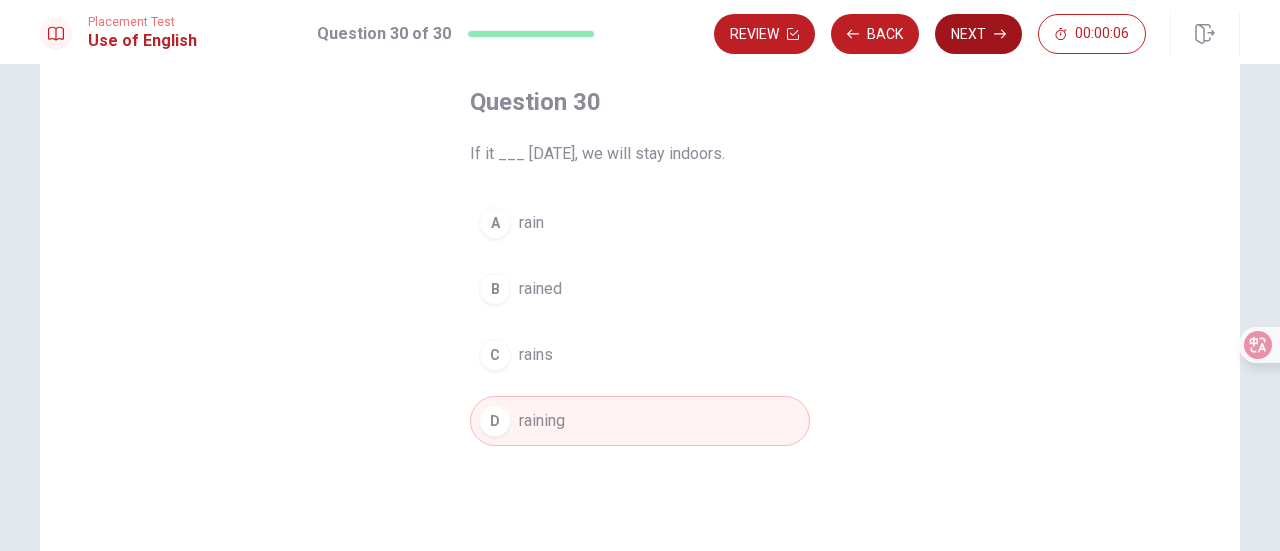 click on "Next" at bounding box center [978, 34] 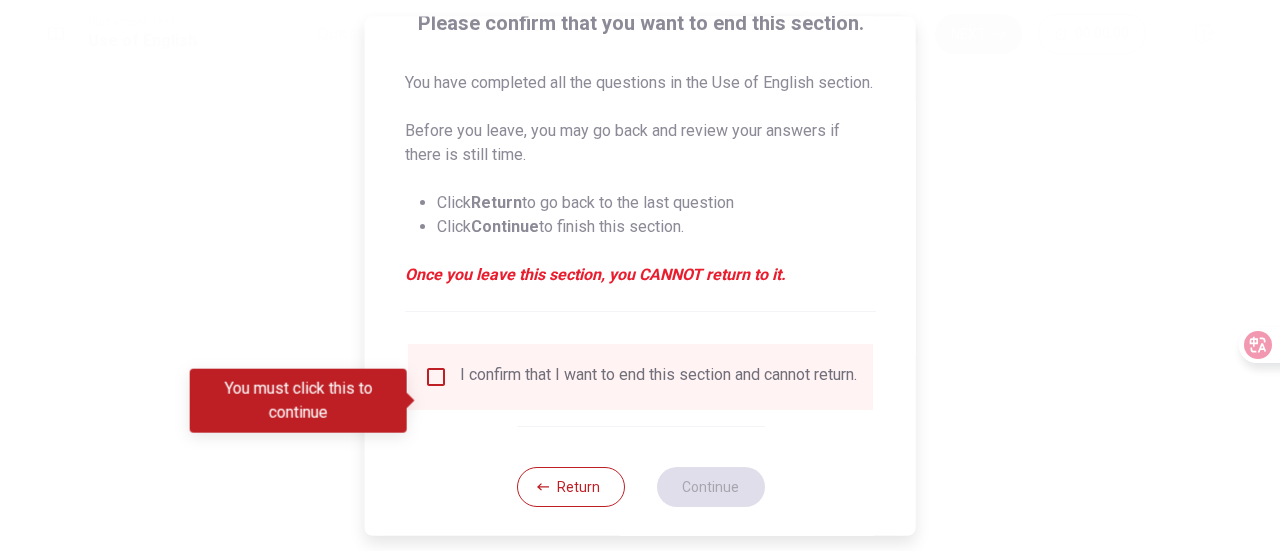 scroll, scrollTop: 200, scrollLeft: 0, axis: vertical 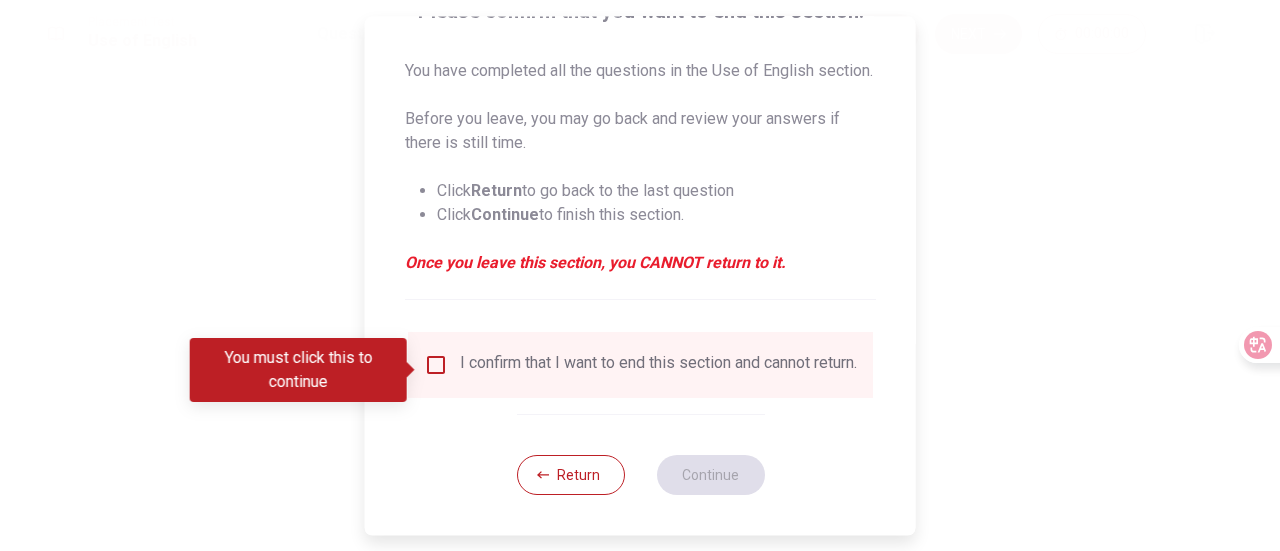 click at bounding box center [436, 365] 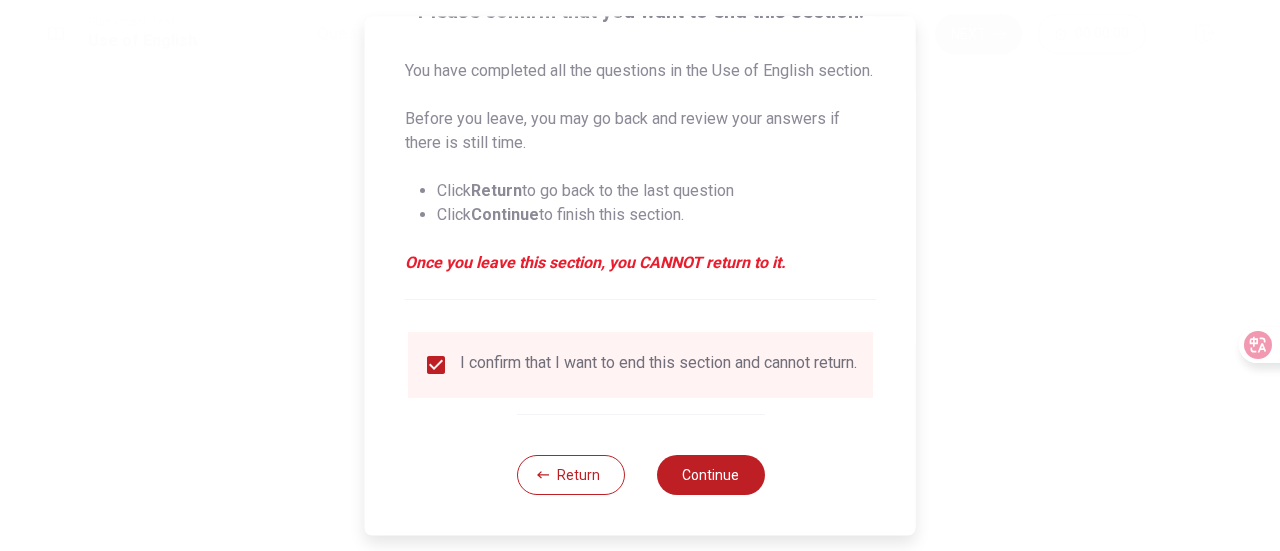 scroll, scrollTop: 218, scrollLeft: 0, axis: vertical 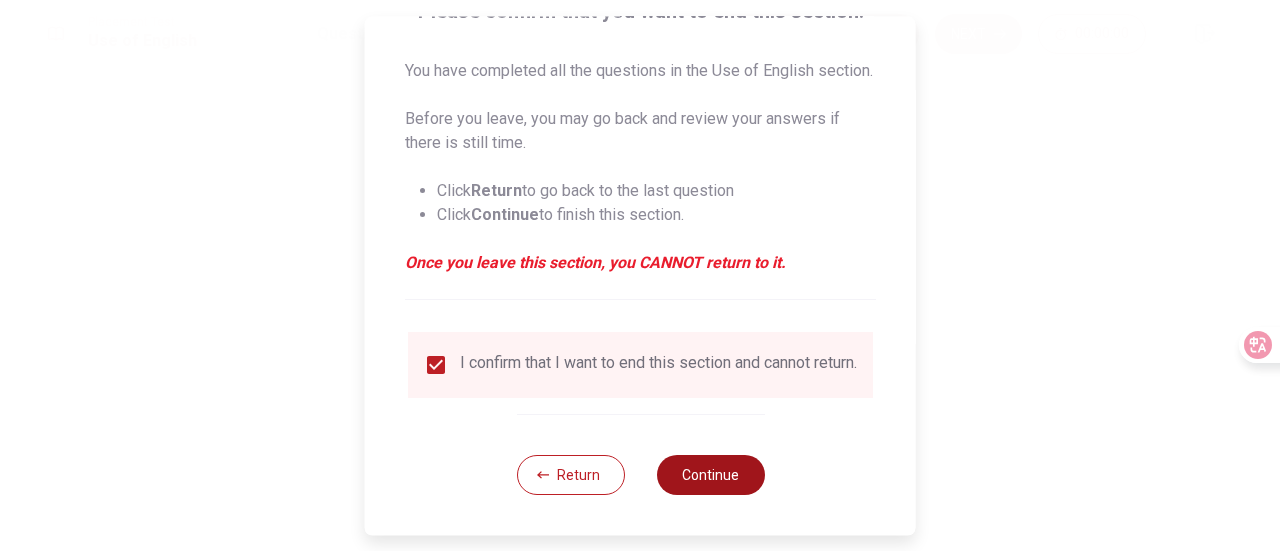 click on "Continue" at bounding box center (710, 475) 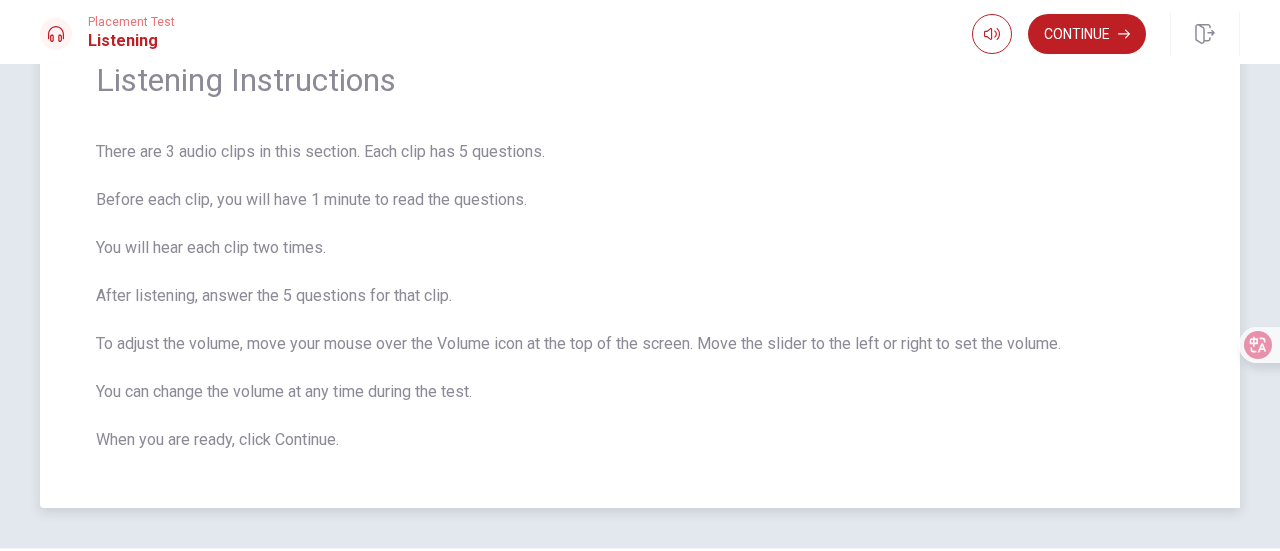 scroll, scrollTop: 0, scrollLeft: 0, axis: both 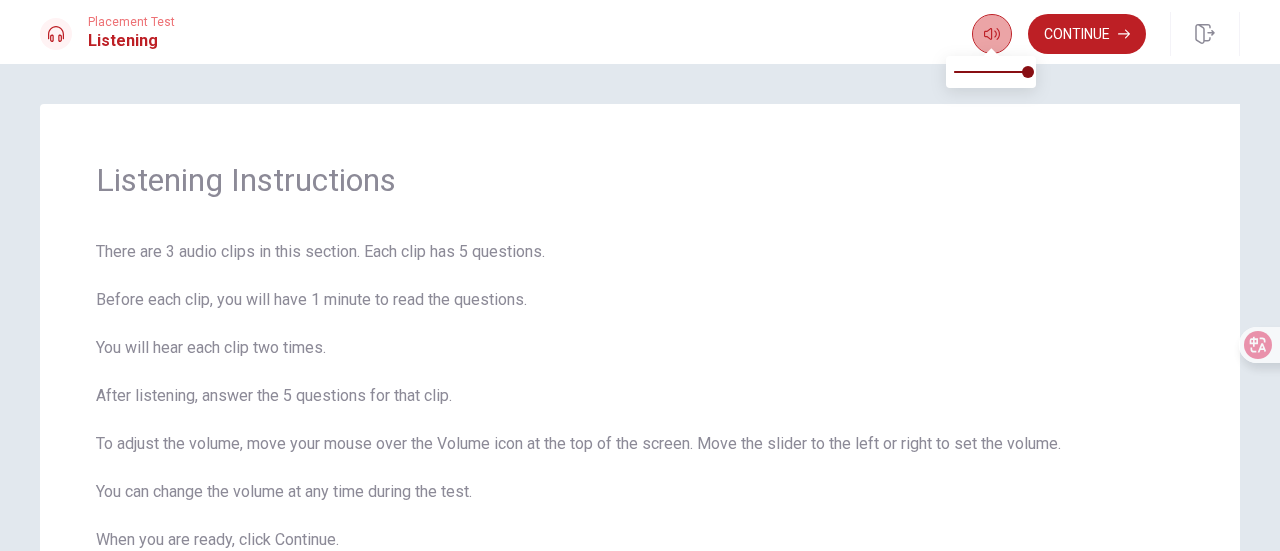 click at bounding box center [992, 34] 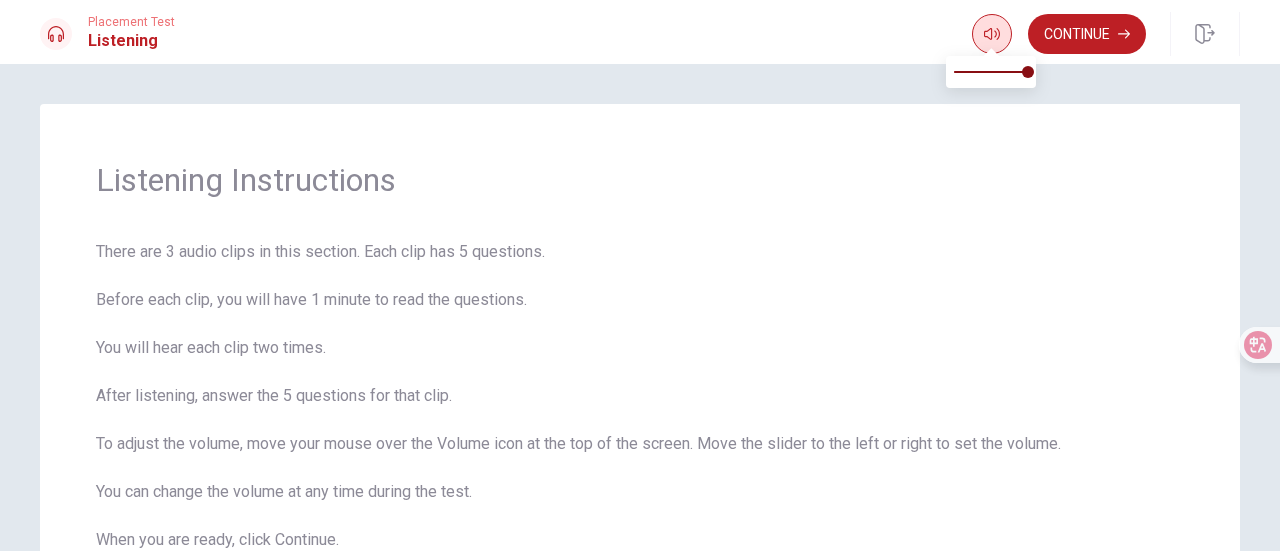 click at bounding box center (992, 34) 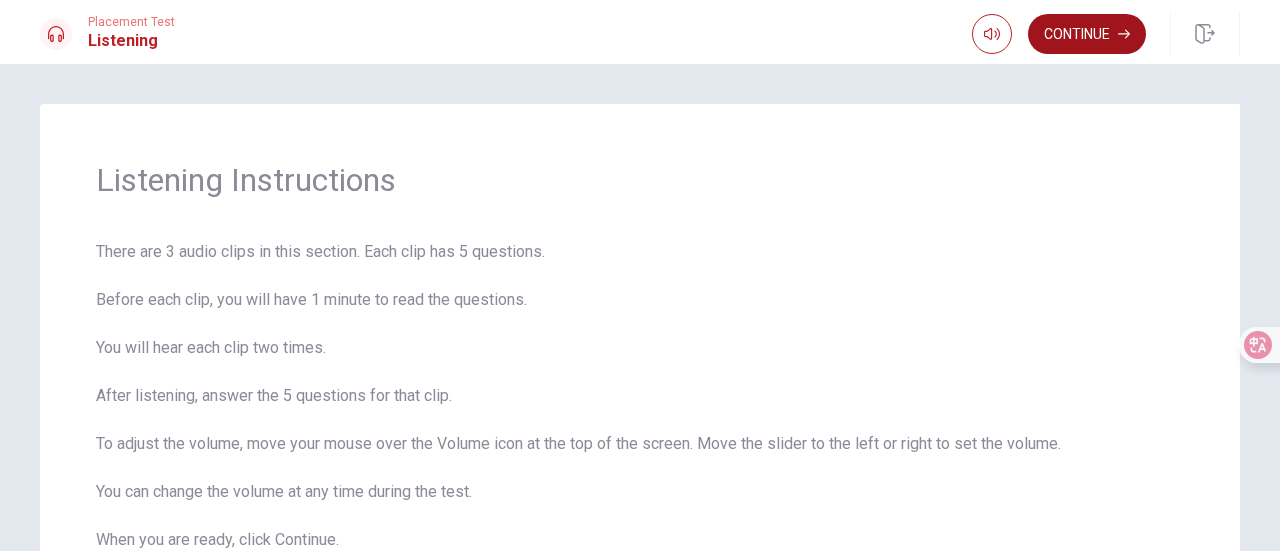 click on "Continue" at bounding box center (1087, 34) 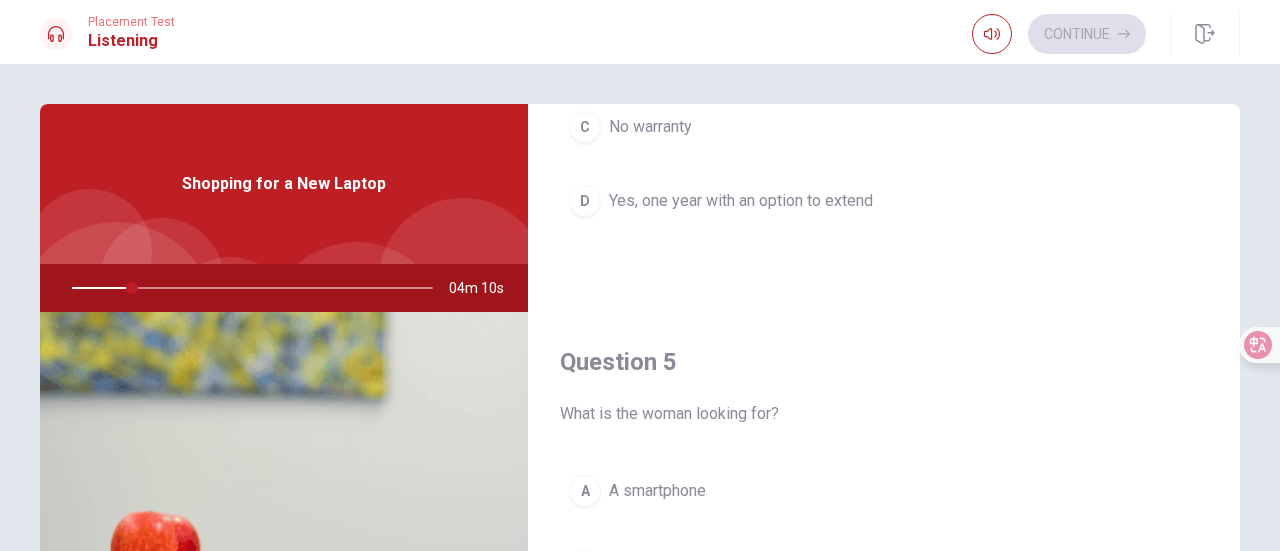 scroll, scrollTop: 1851, scrollLeft: 0, axis: vertical 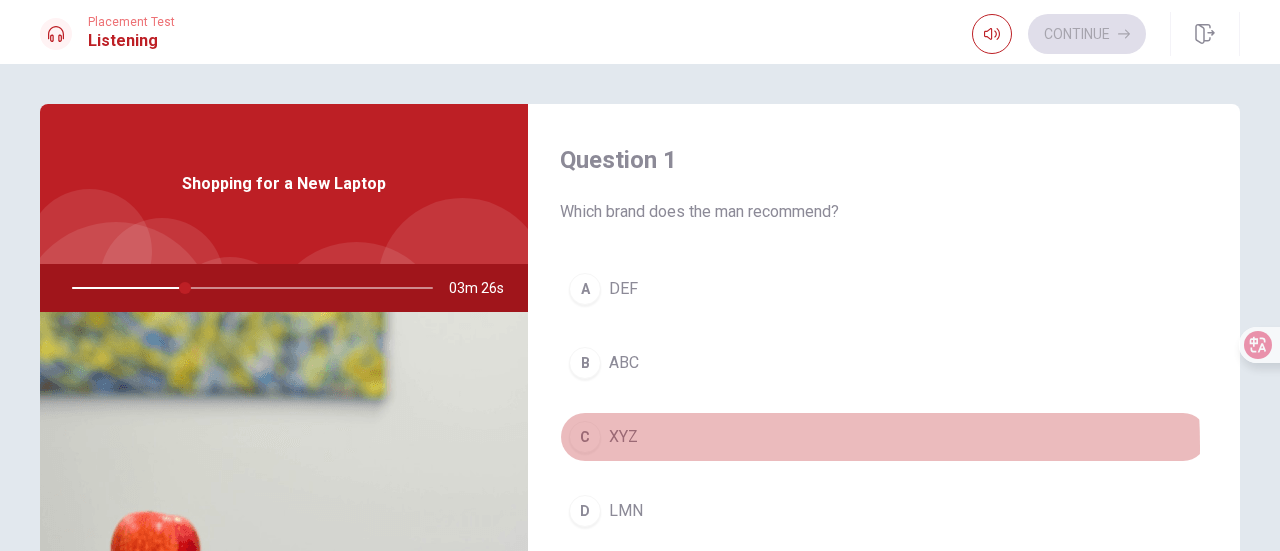 click on "C" at bounding box center [585, 437] 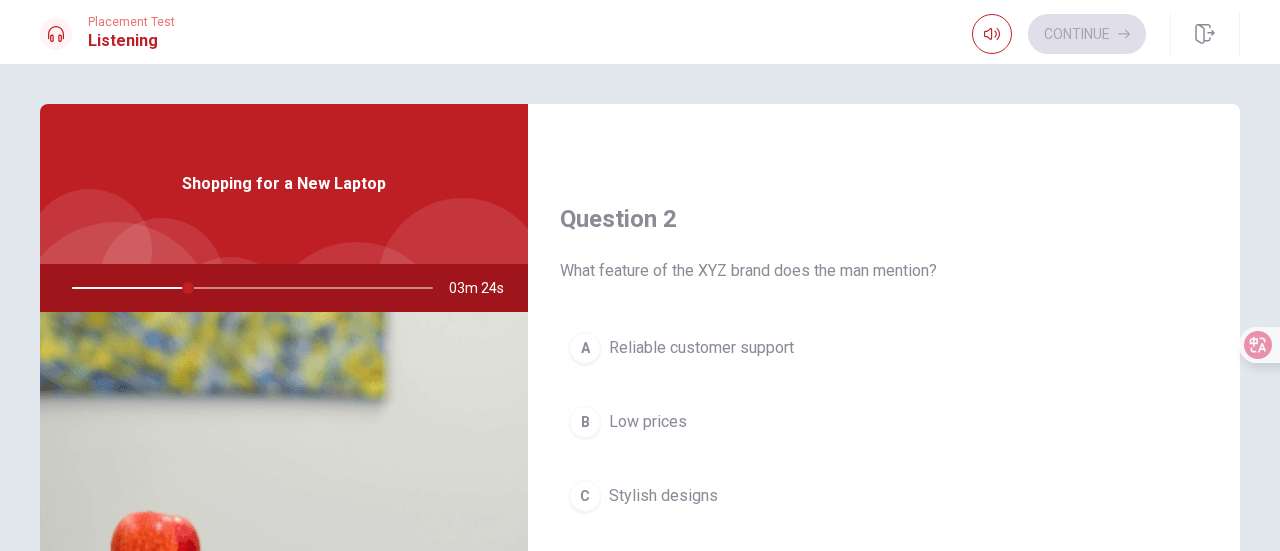 scroll, scrollTop: 400, scrollLeft: 0, axis: vertical 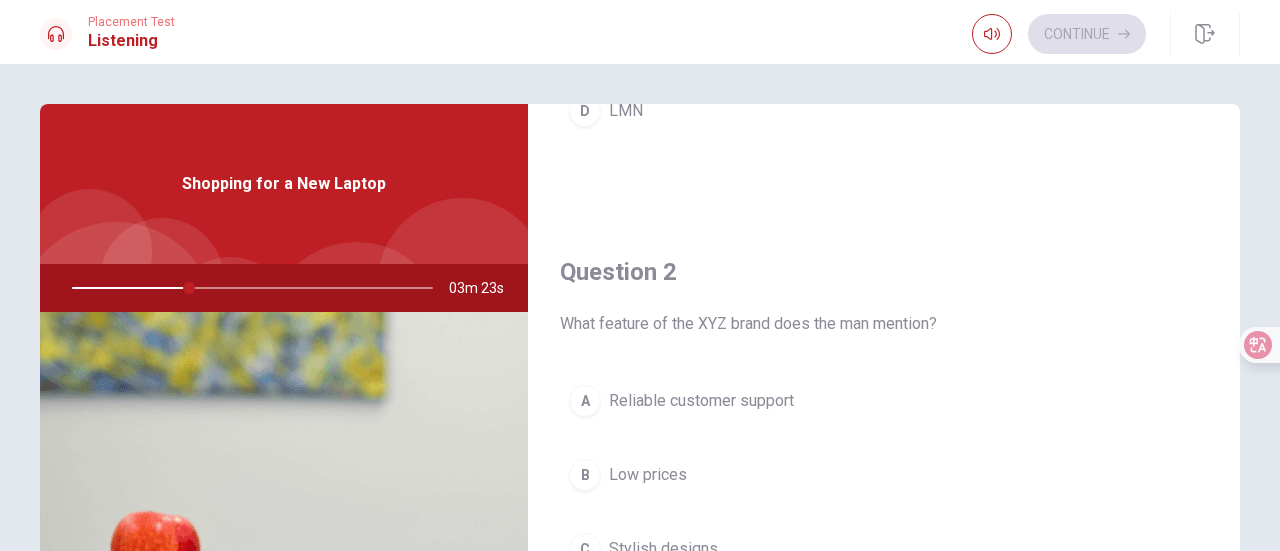click on "Reliable customer support" at bounding box center [701, 401] 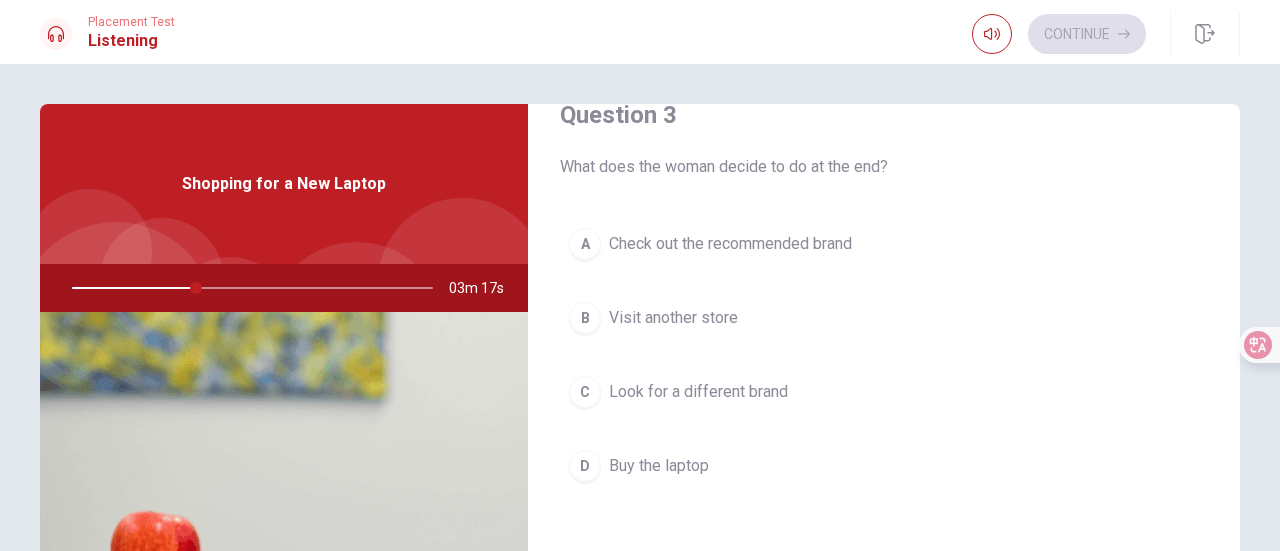 scroll, scrollTop: 1100, scrollLeft: 0, axis: vertical 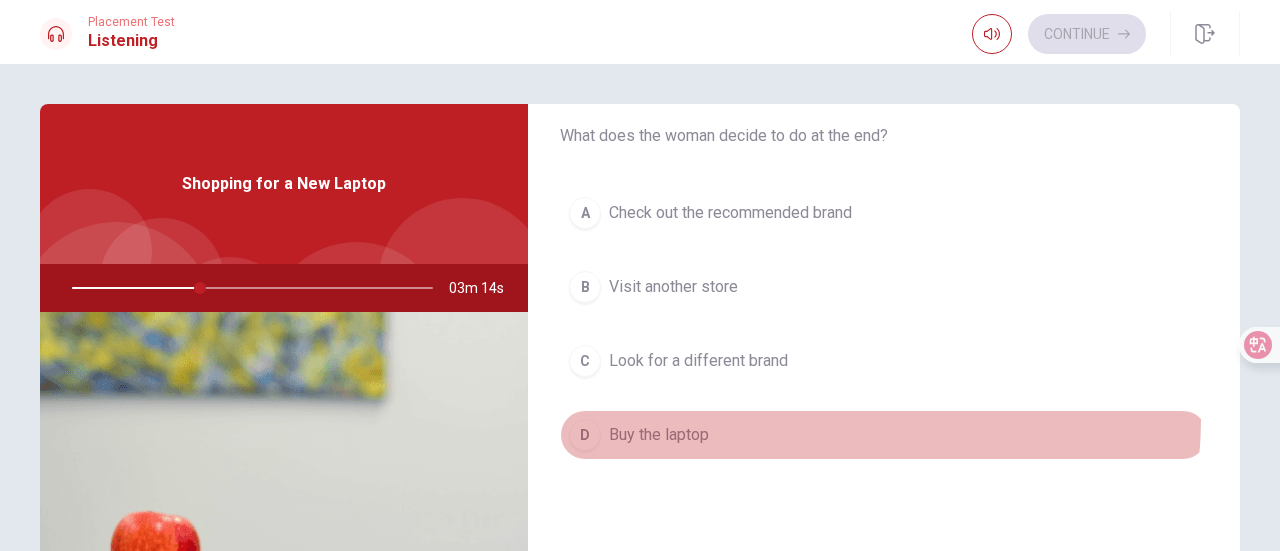 click on "D Buy the laptop" at bounding box center [884, 435] 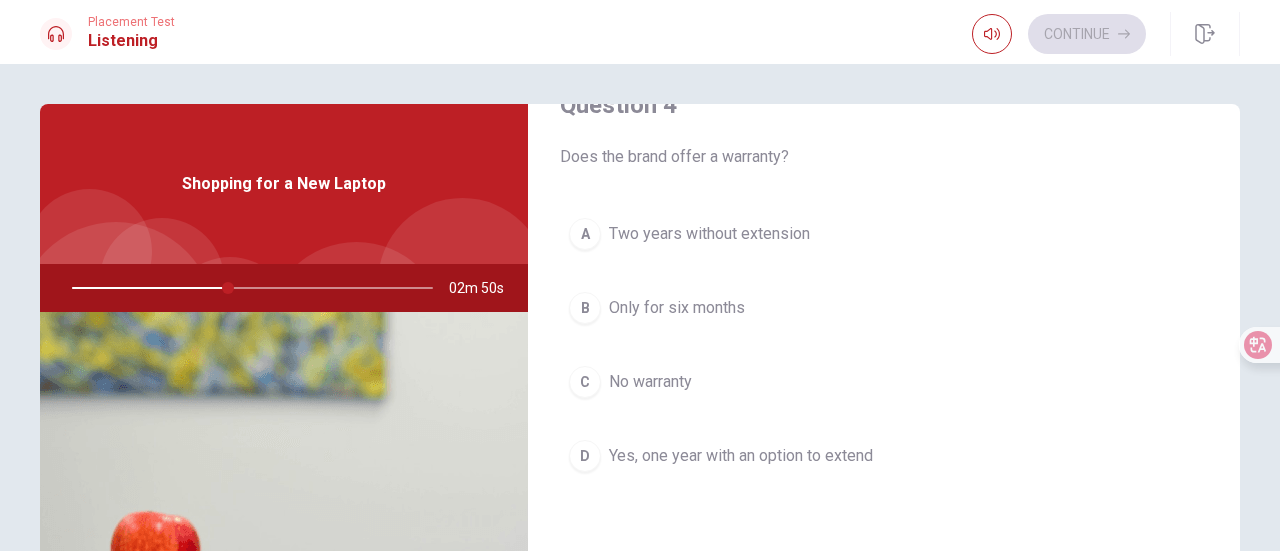scroll, scrollTop: 1600, scrollLeft: 0, axis: vertical 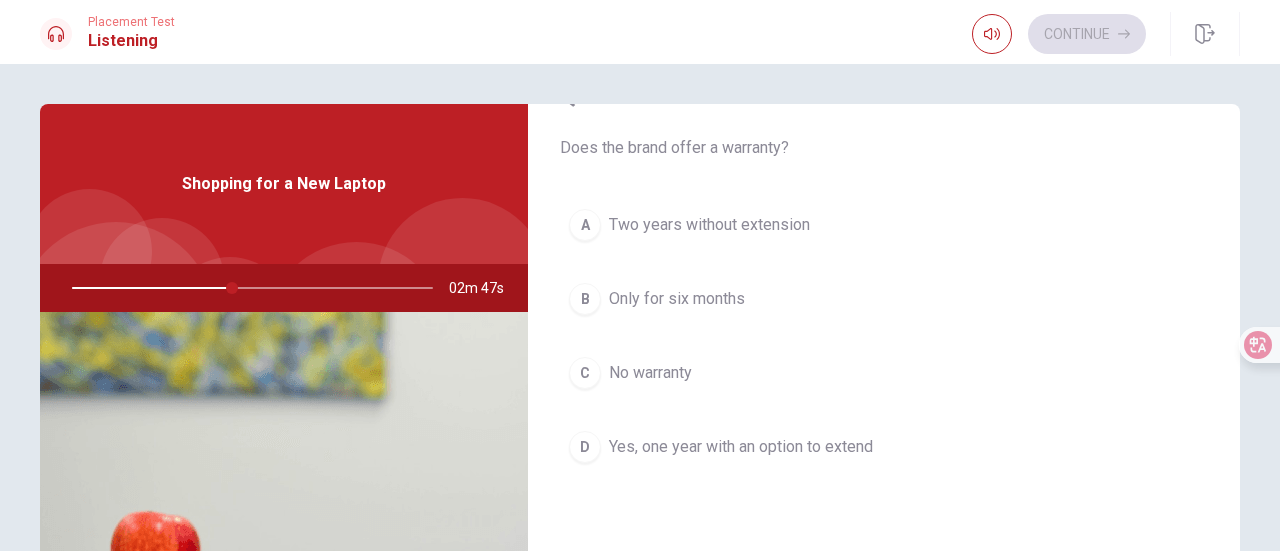 click on "D Yes, one year with an option to extend" at bounding box center [884, 447] 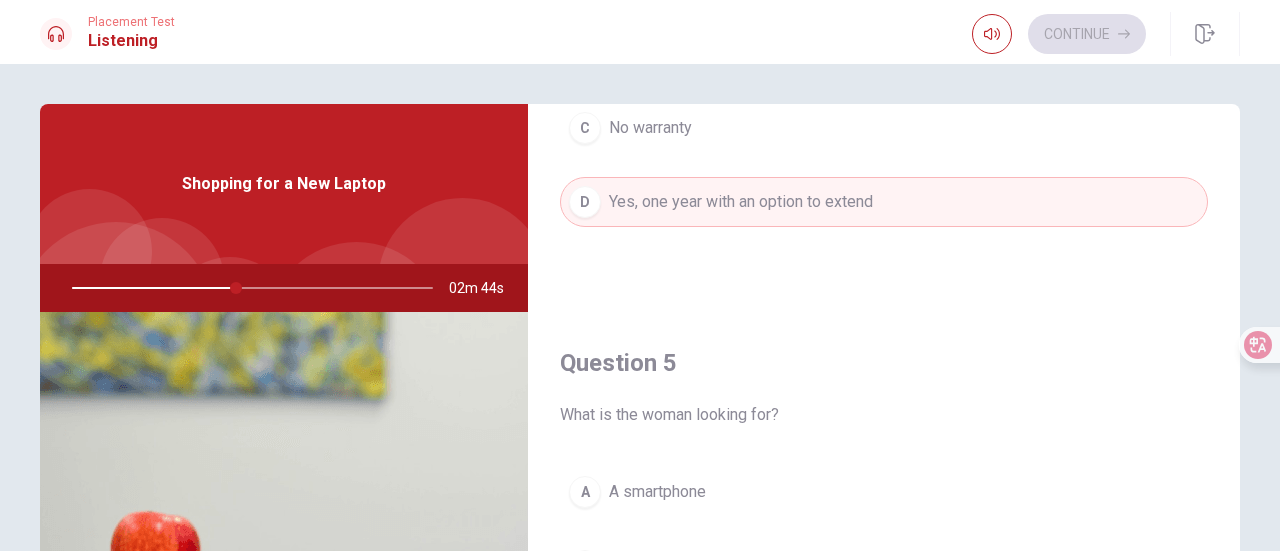 scroll, scrollTop: 1851, scrollLeft: 0, axis: vertical 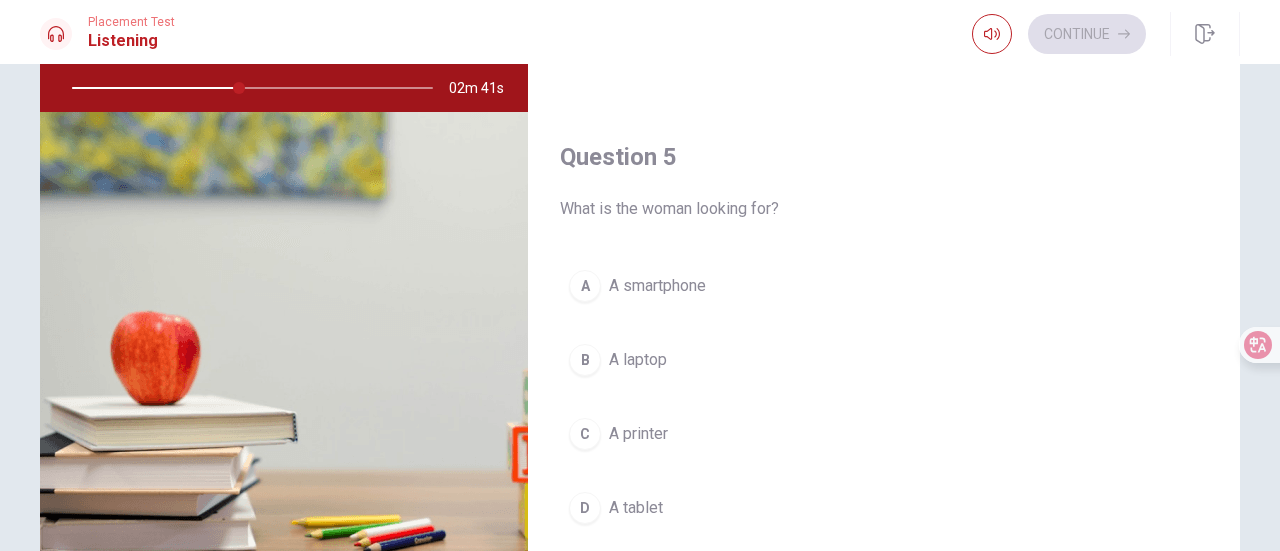 click on "B A laptop" at bounding box center (884, 360) 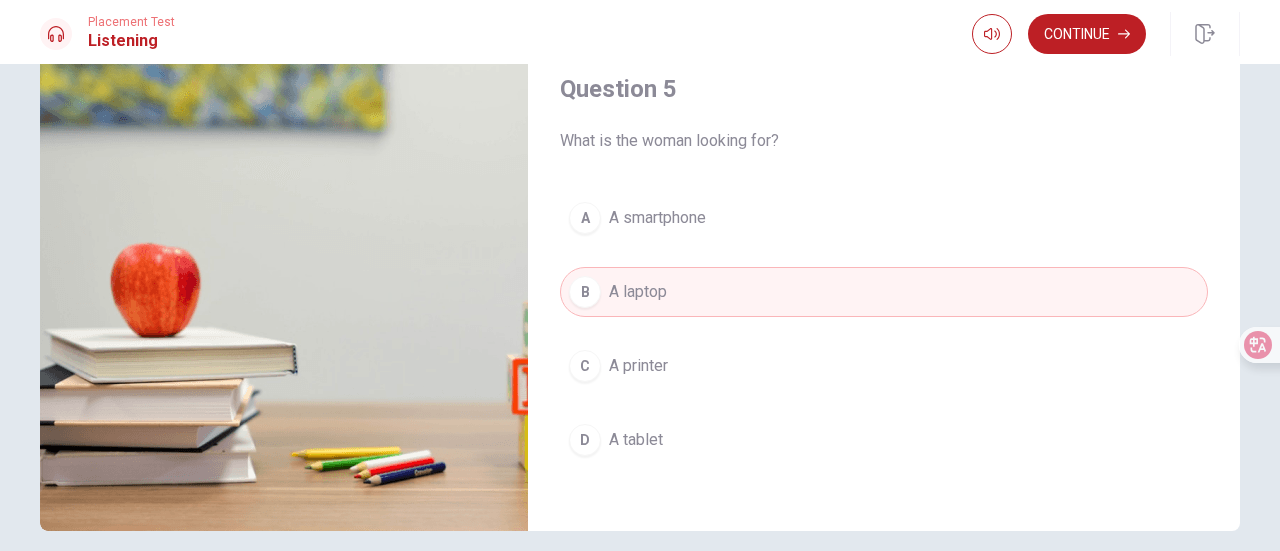 scroll, scrollTop: 300, scrollLeft: 0, axis: vertical 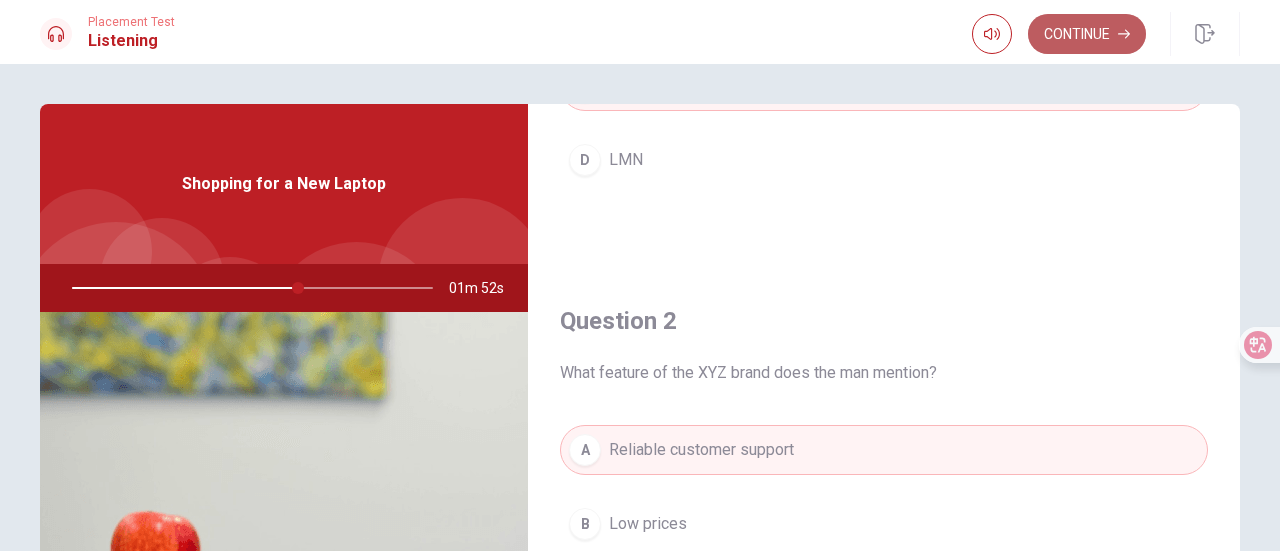 click on "Continue" at bounding box center [1087, 34] 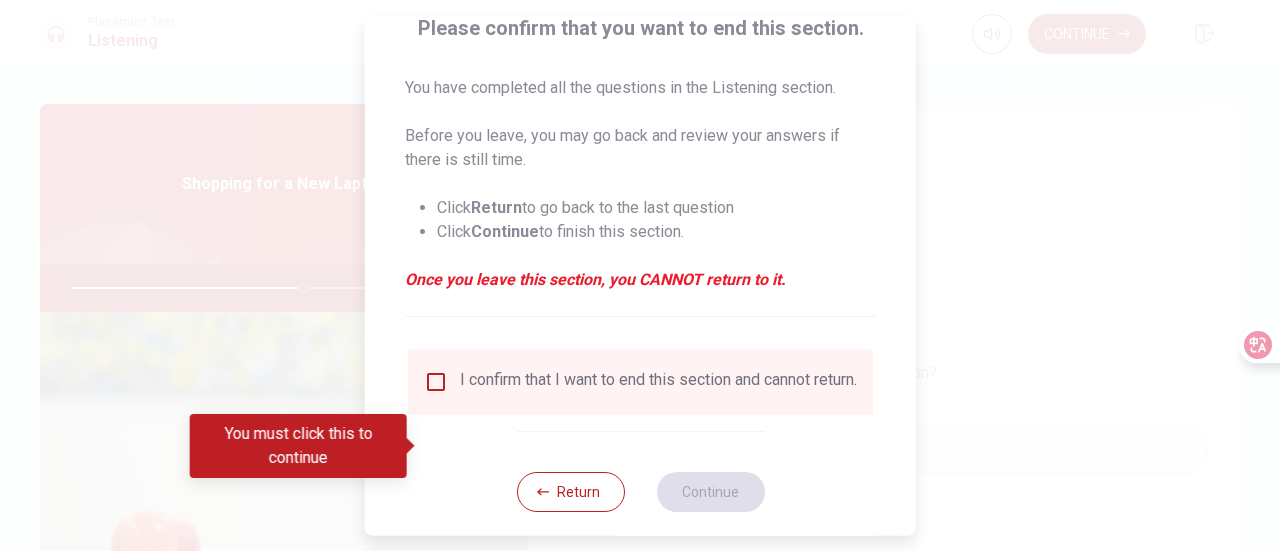 scroll, scrollTop: 194, scrollLeft: 0, axis: vertical 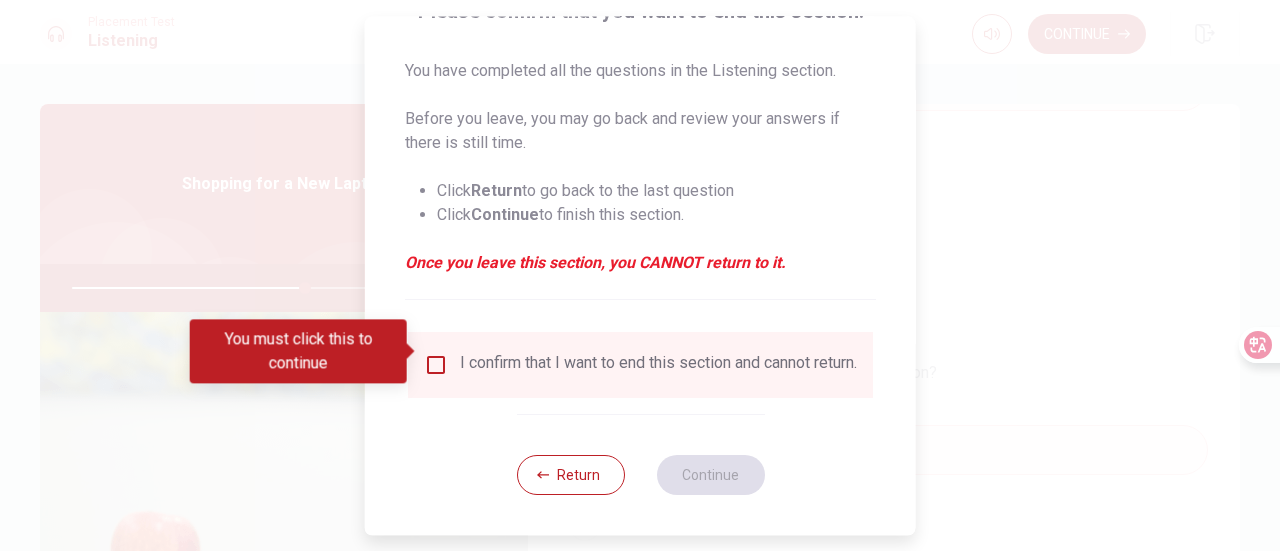 click on "Return Continue" at bounding box center (640, 474) 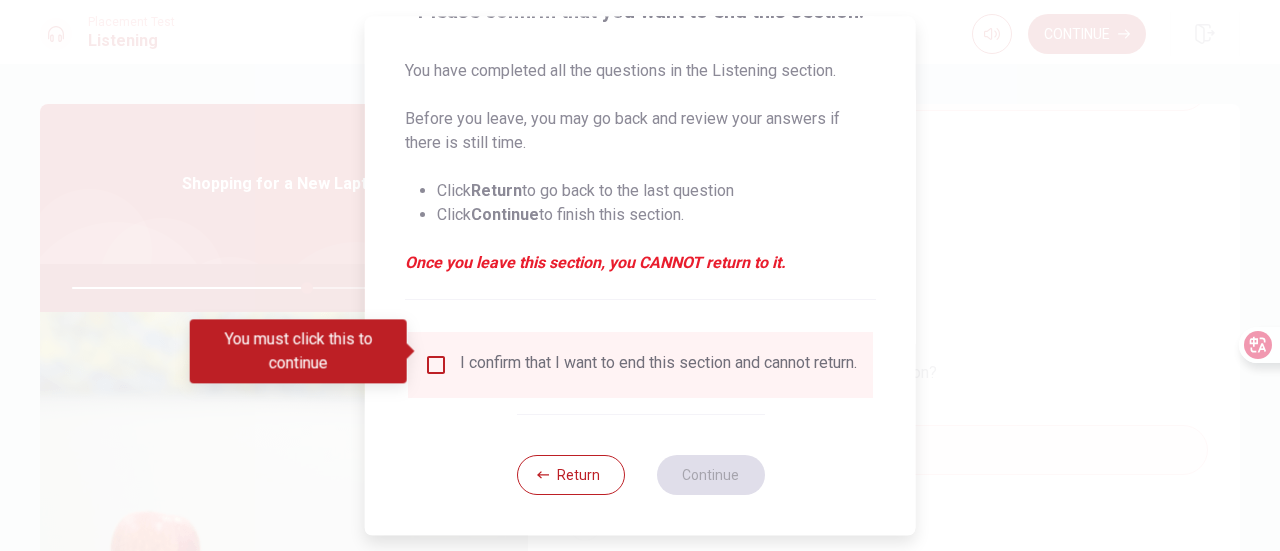 click on "Return" at bounding box center (570, 475) 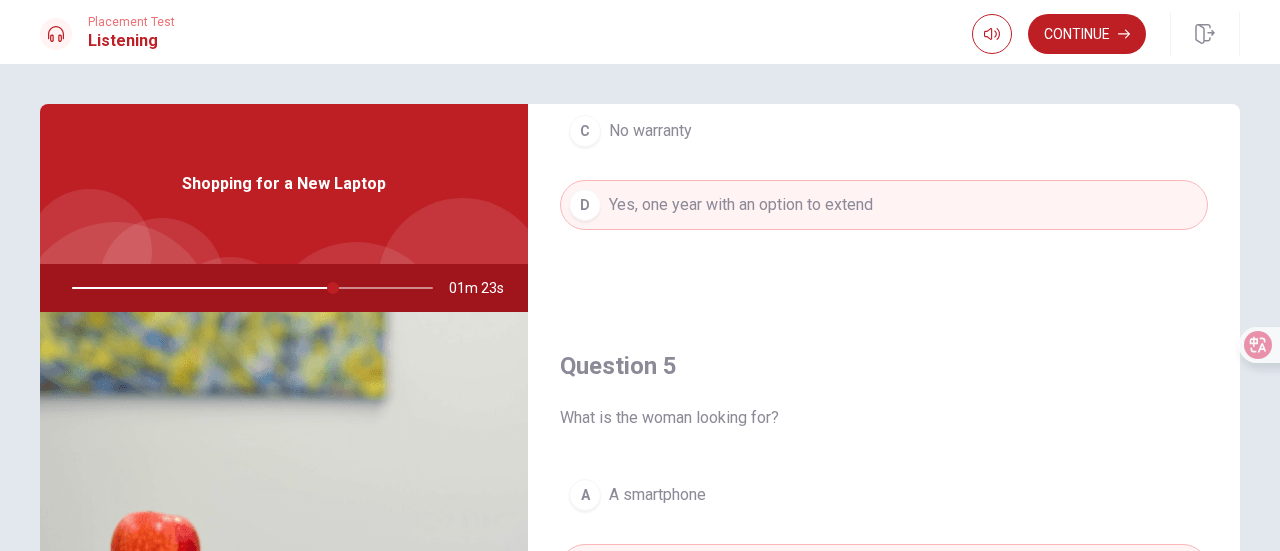 scroll, scrollTop: 1851, scrollLeft: 0, axis: vertical 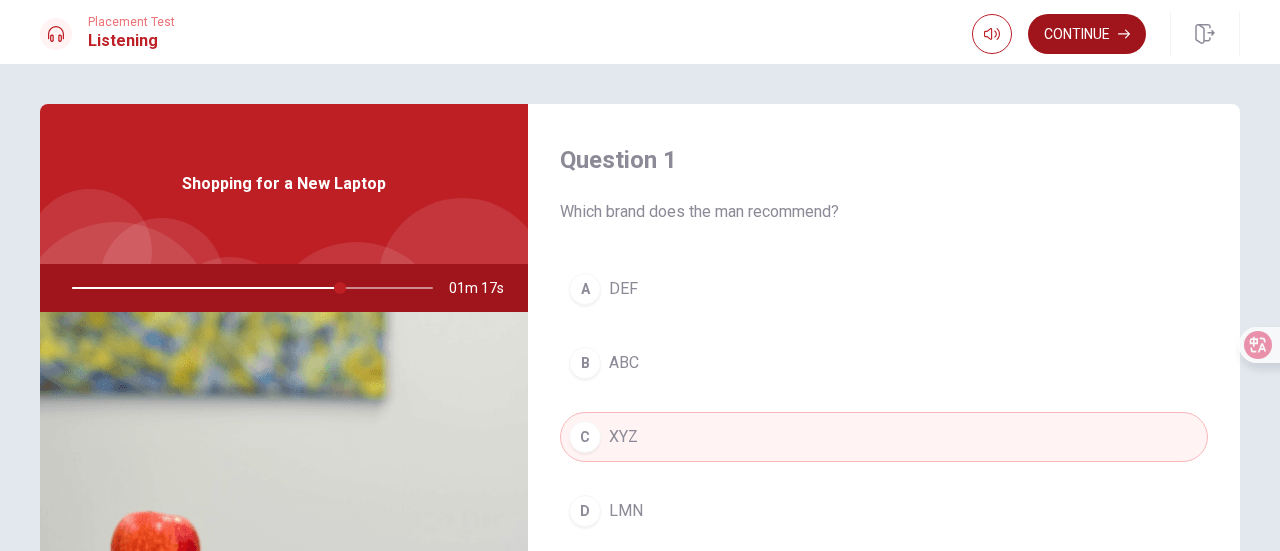 click on "Continue" at bounding box center [1087, 34] 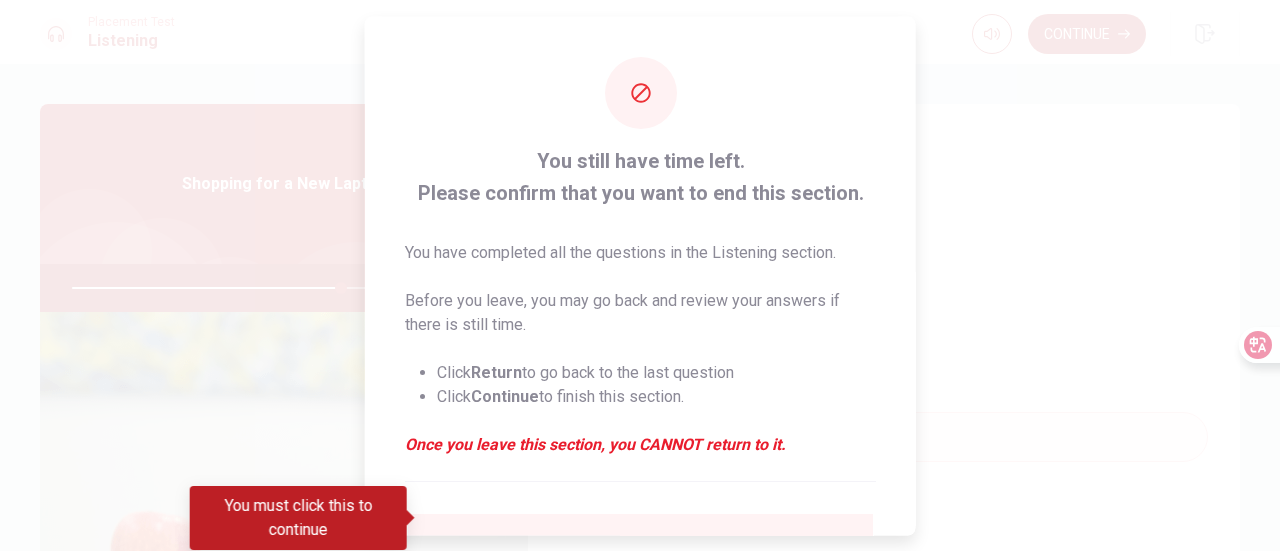 scroll, scrollTop: 194, scrollLeft: 0, axis: vertical 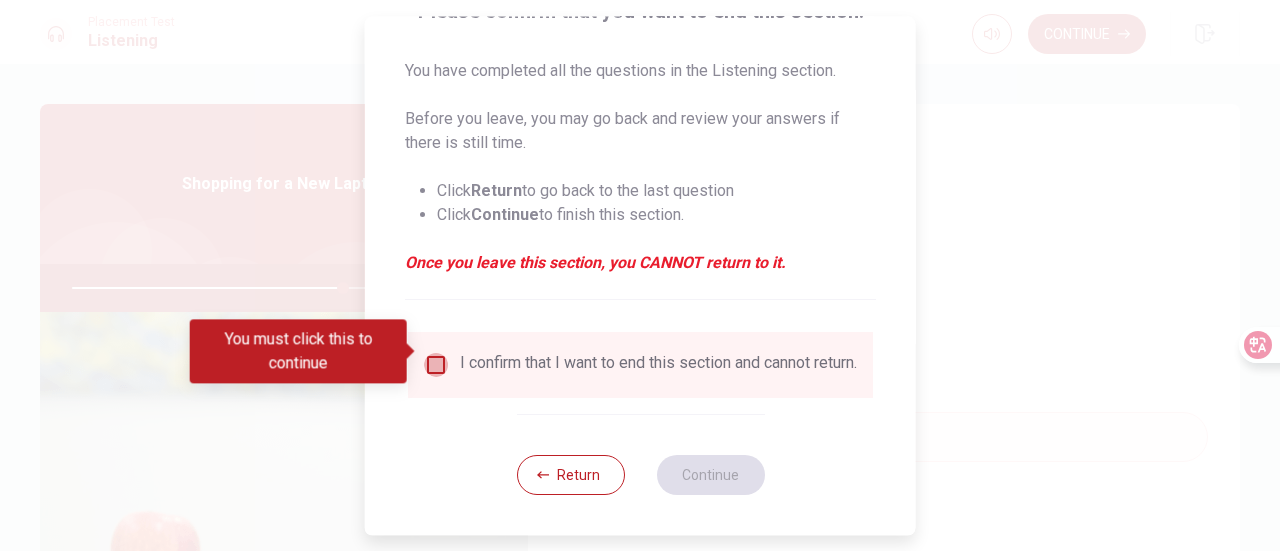 click at bounding box center (436, 365) 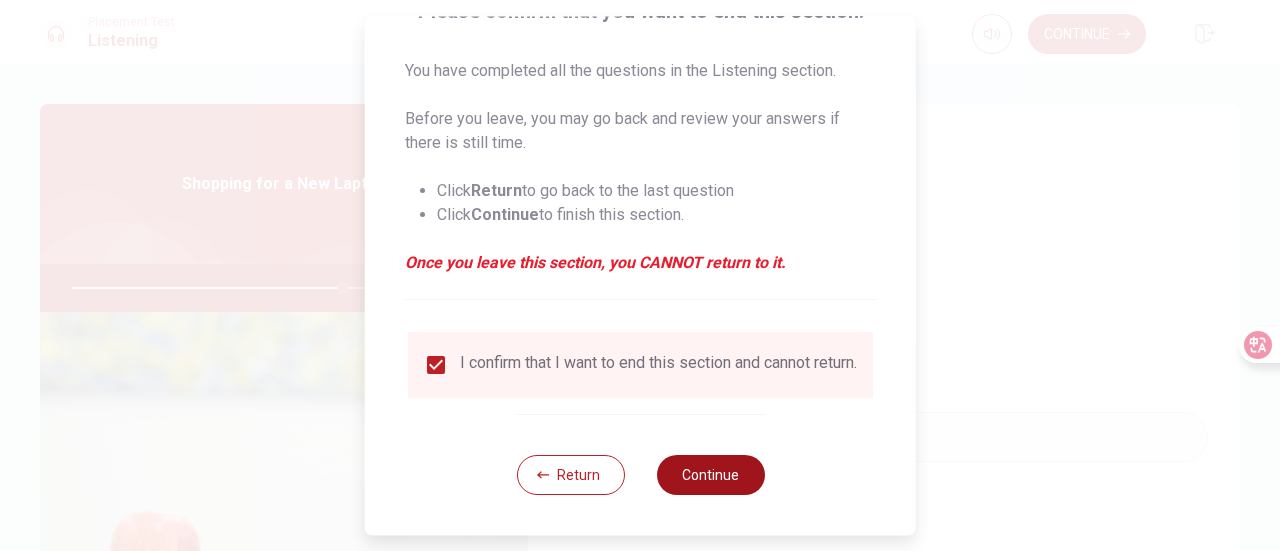 click on "Continue" at bounding box center (710, 475) 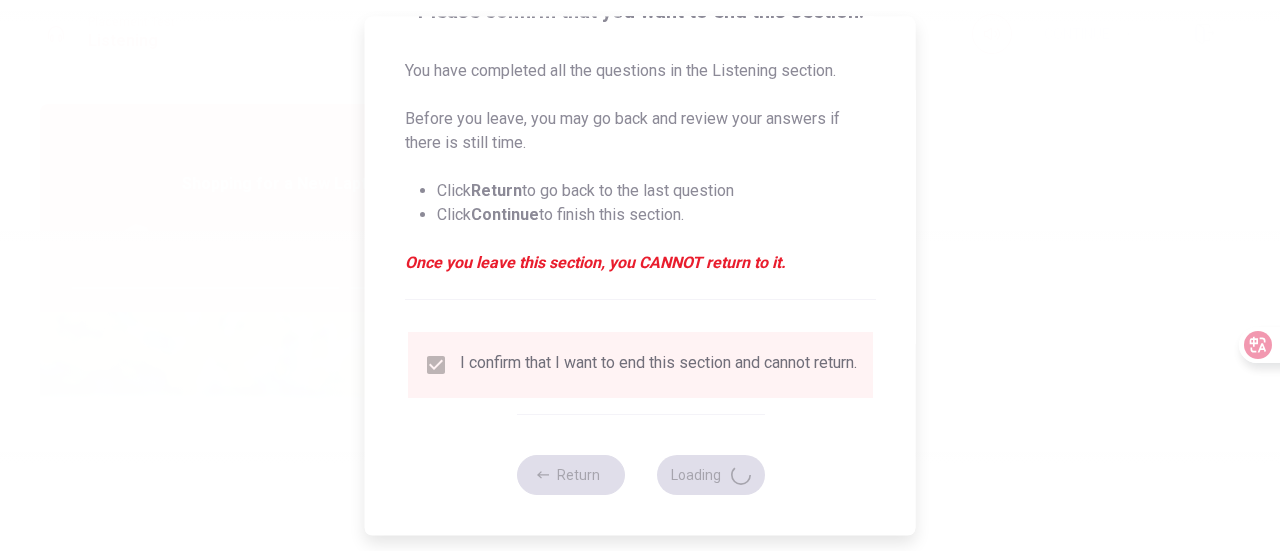 type on "76" 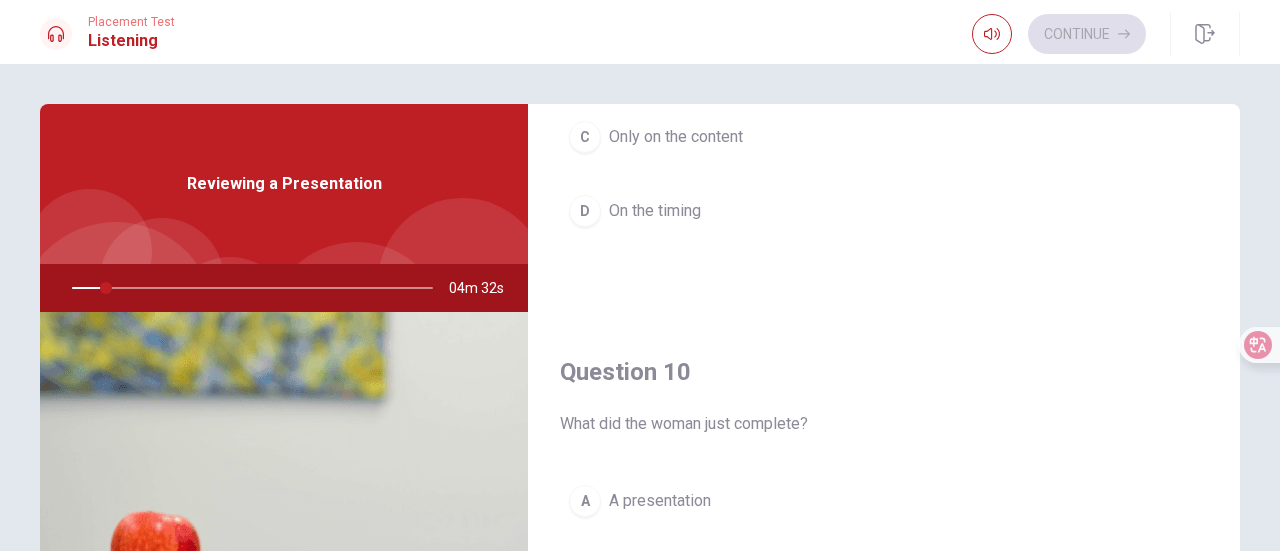 scroll, scrollTop: 1851, scrollLeft: 0, axis: vertical 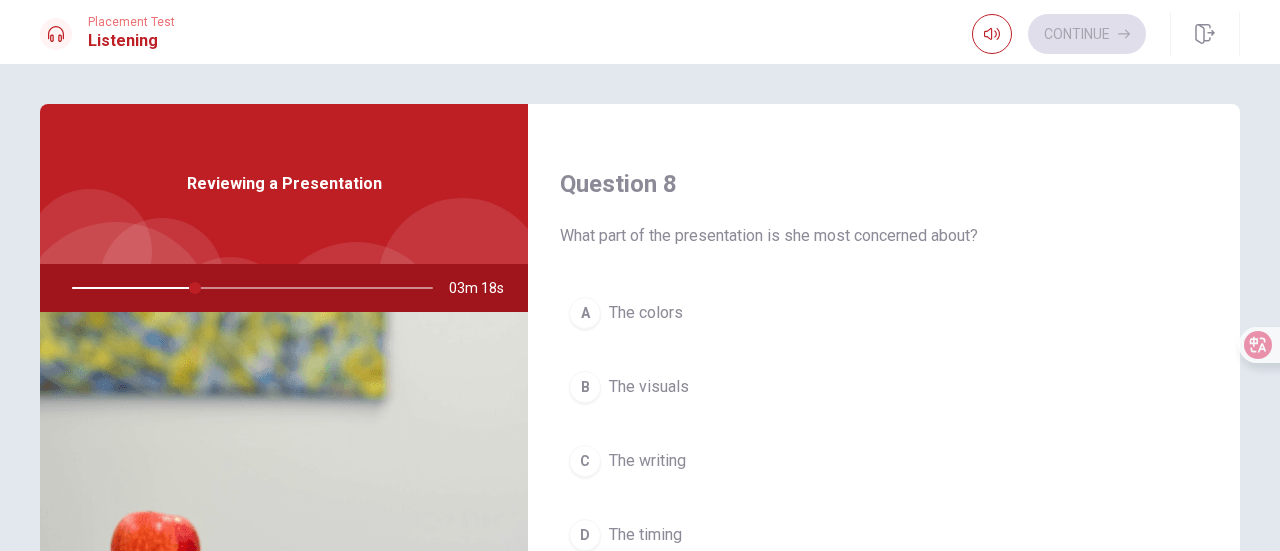 click on "B The visuals" at bounding box center [884, 387] 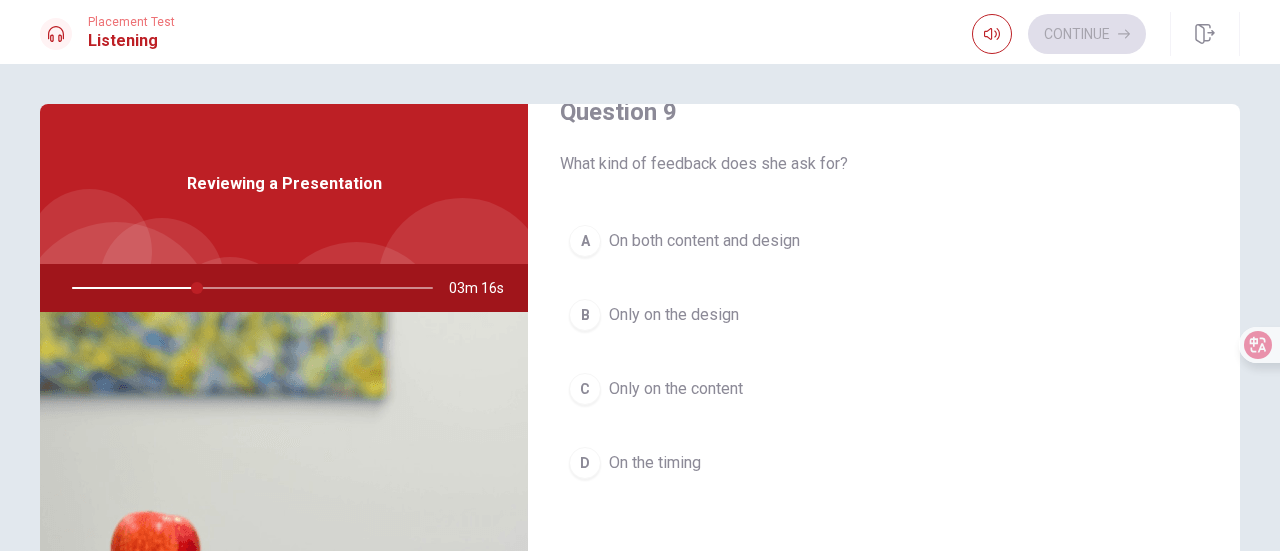 scroll, scrollTop: 1600, scrollLeft: 0, axis: vertical 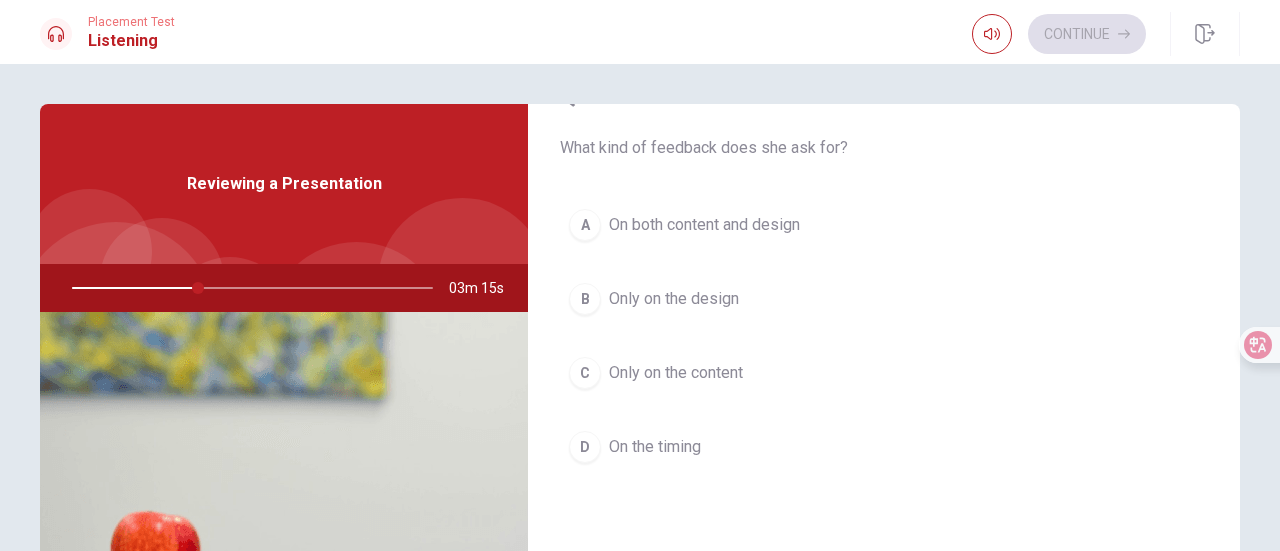 click on "A On both content and design" at bounding box center [884, 225] 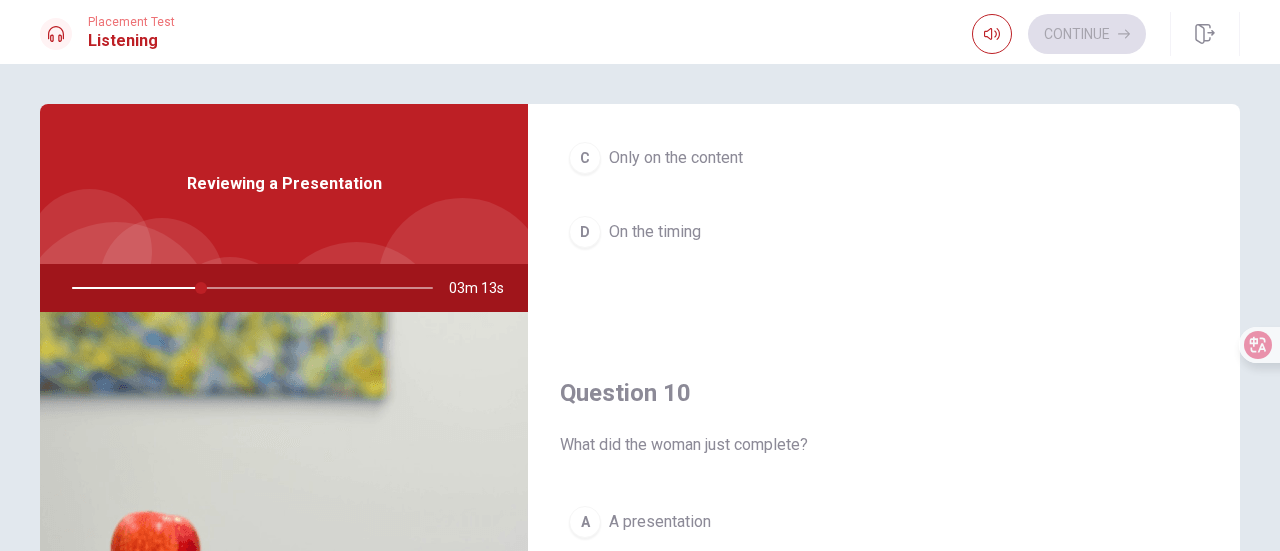 scroll, scrollTop: 1851, scrollLeft: 0, axis: vertical 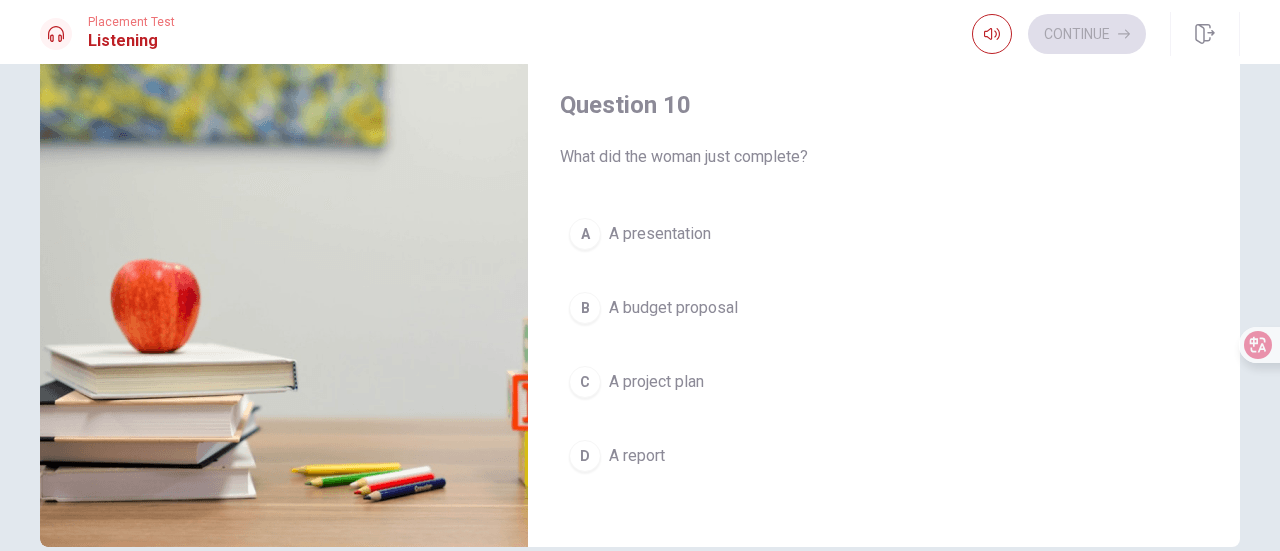click on "A A presentation" at bounding box center [884, 234] 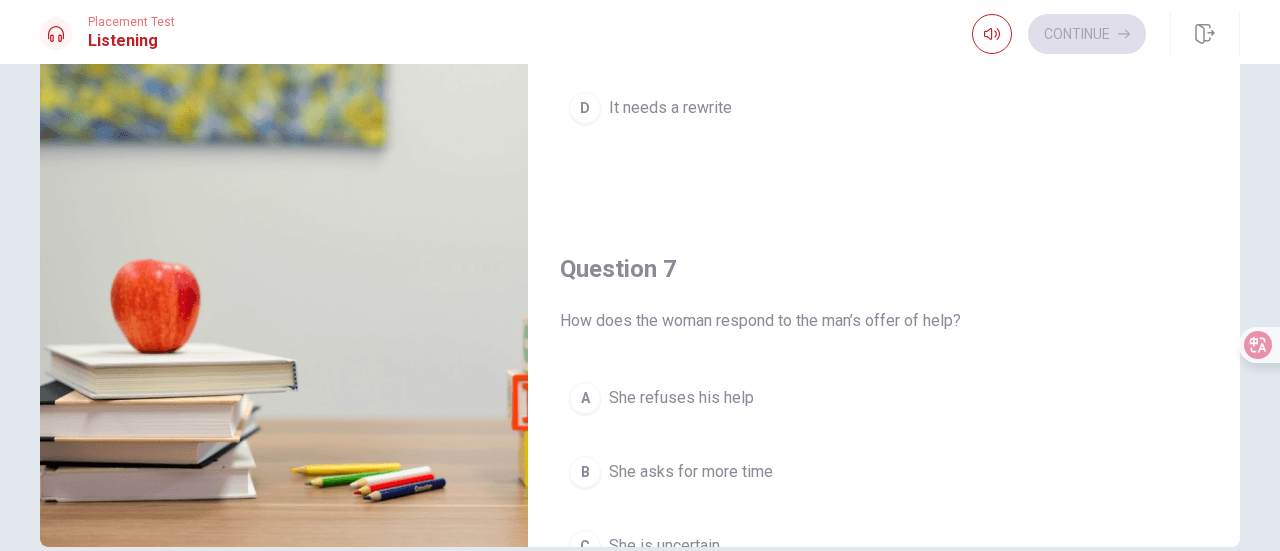 scroll, scrollTop: 0, scrollLeft: 0, axis: both 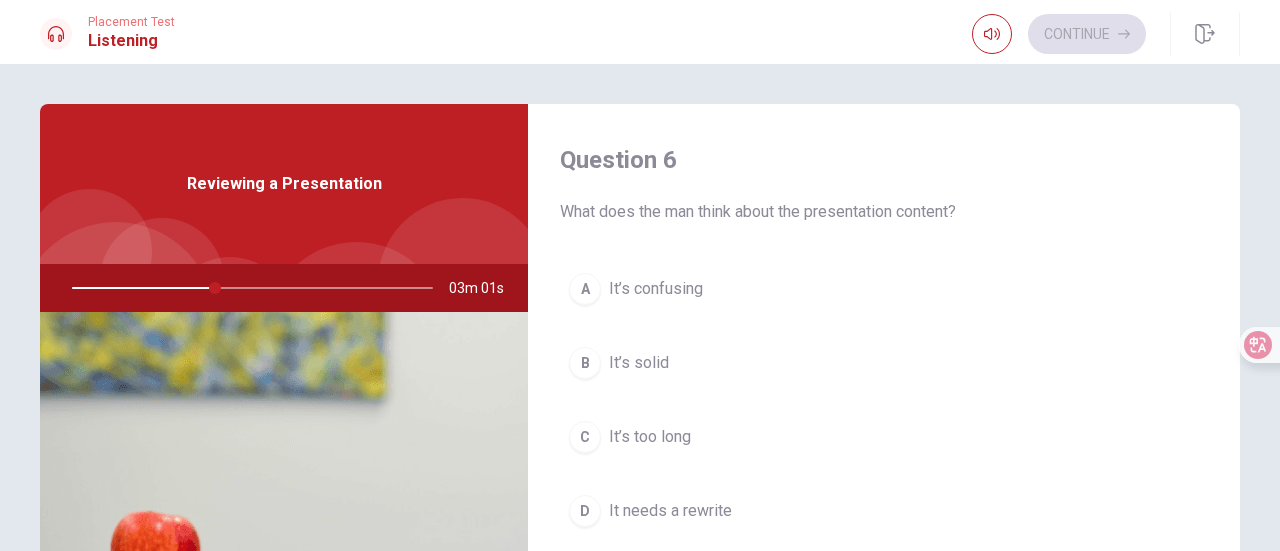 drag, startPoint x: 662, startPoint y: 363, endPoint x: 628, endPoint y: 359, distance: 34.234486 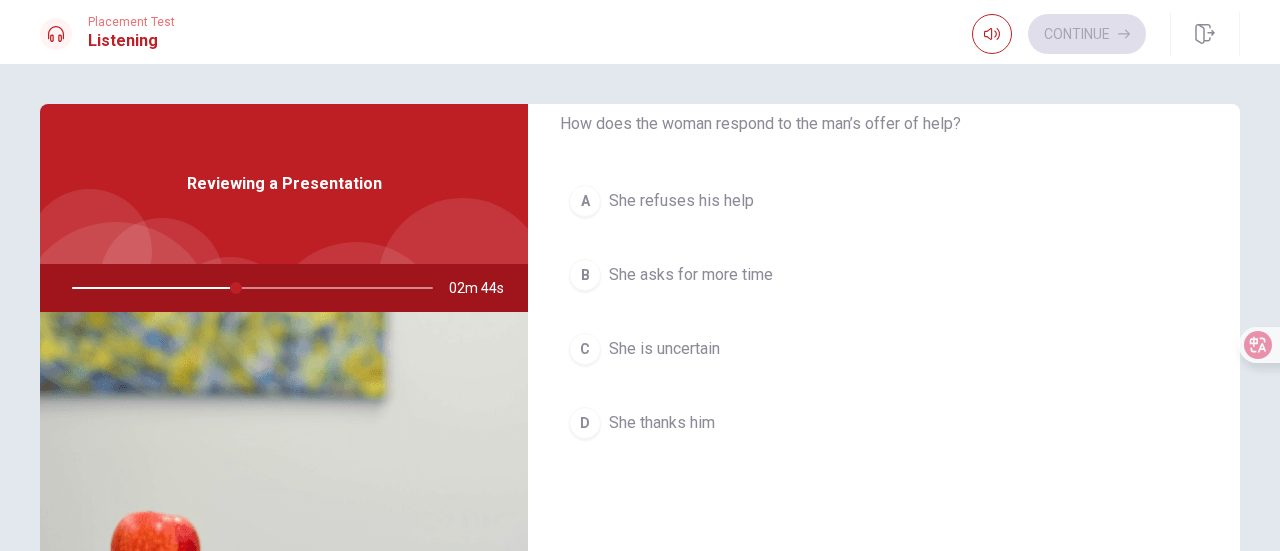 scroll, scrollTop: 500, scrollLeft: 0, axis: vertical 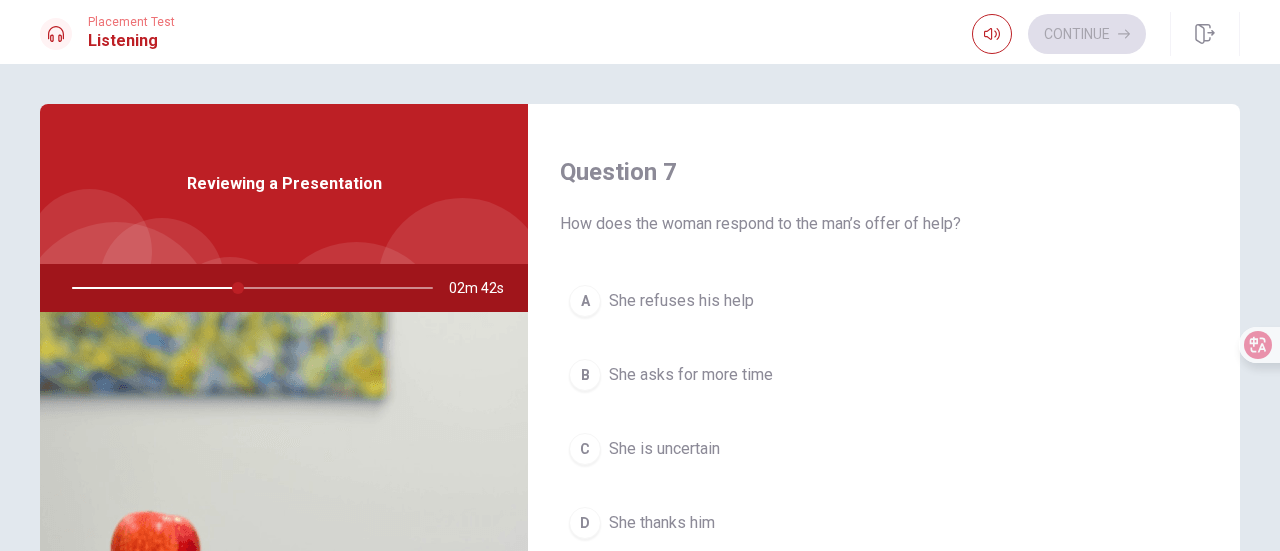 click on "She refuses his help" at bounding box center [681, 301] 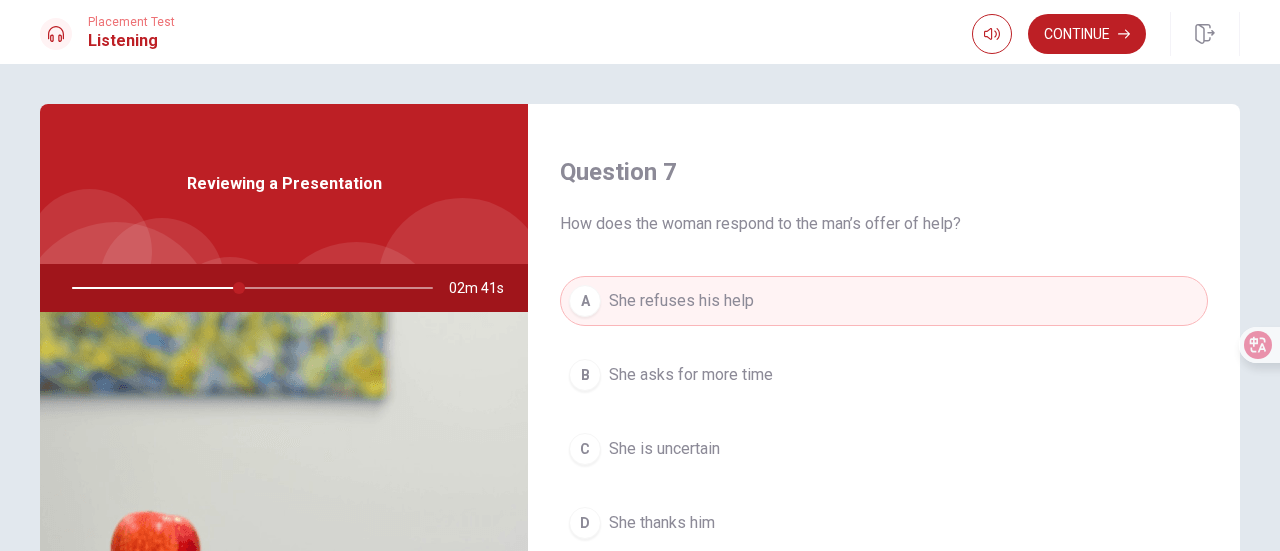 click on "She asks for more time" at bounding box center (691, 375) 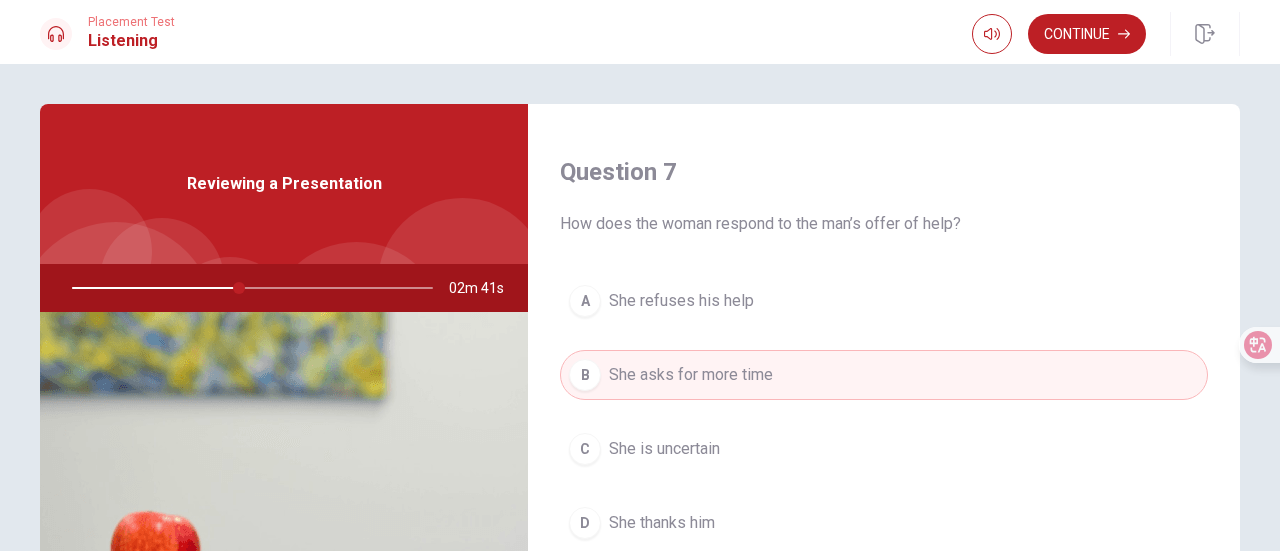 click on "C She is uncertain" at bounding box center [884, 449] 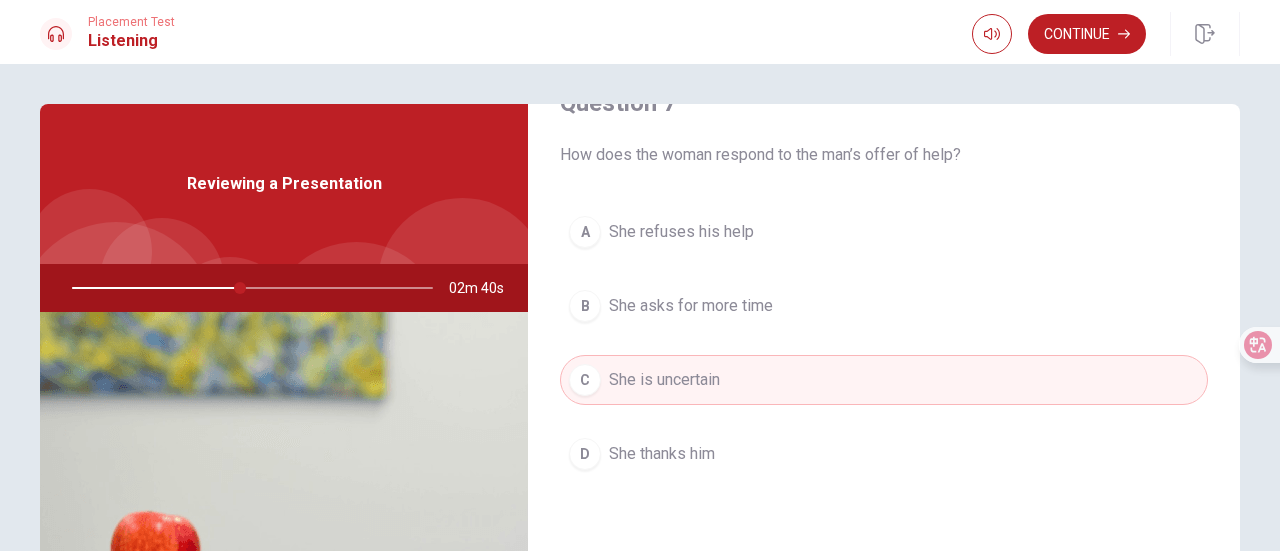 scroll, scrollTop: 600, scrollLeft: 0, axis: vertical 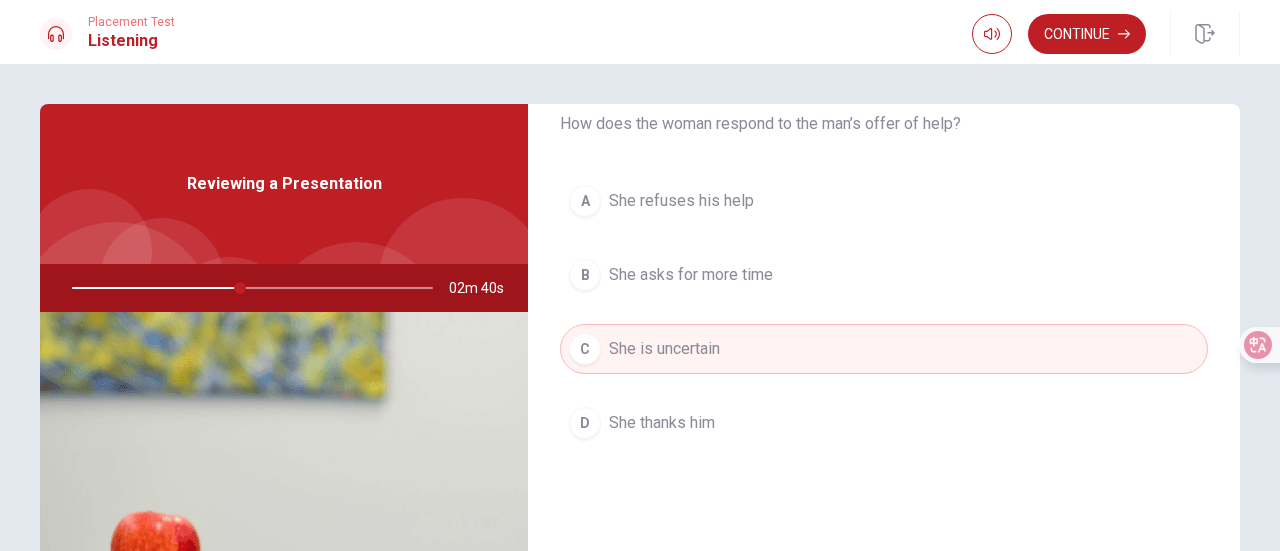 drag, startPoint x: 720, startPoint y: 379, endPoint x: 732, endPoint y: 397, distance: 21.633308 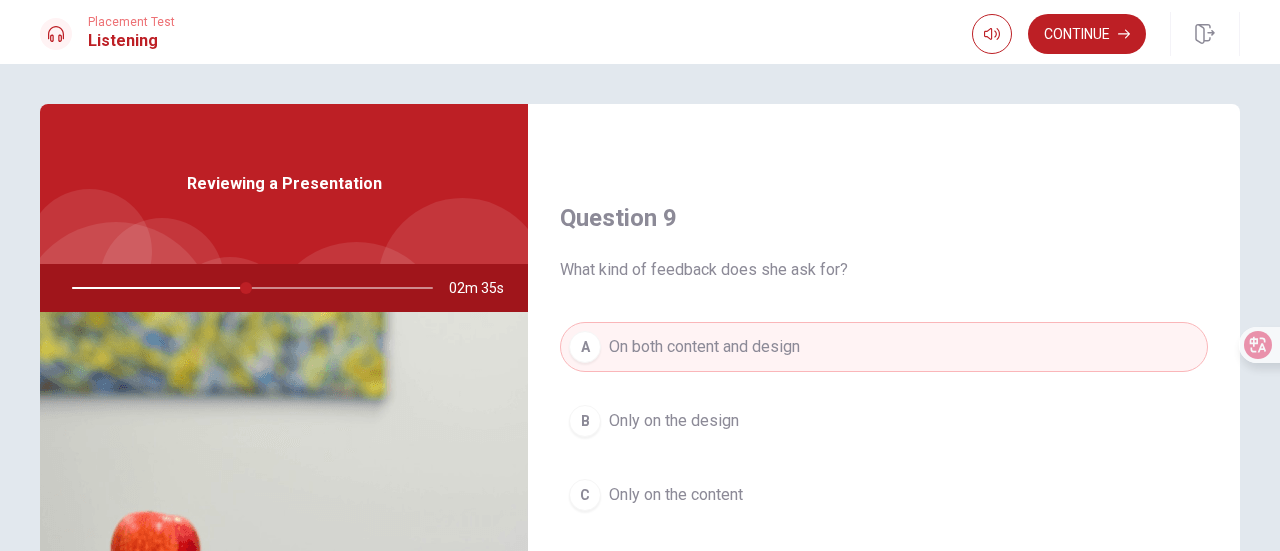 scroll, scrollTop: 1851, scrollLeft: 0, axis: vertical 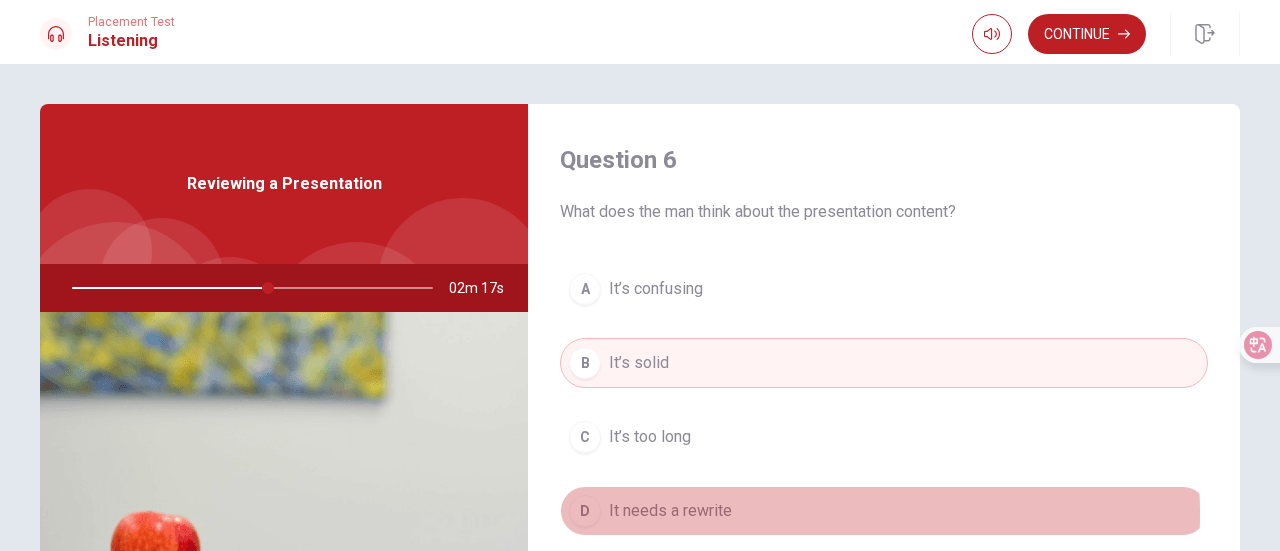 click on "D It needs a rewrite" at bounding box center [884, 511] 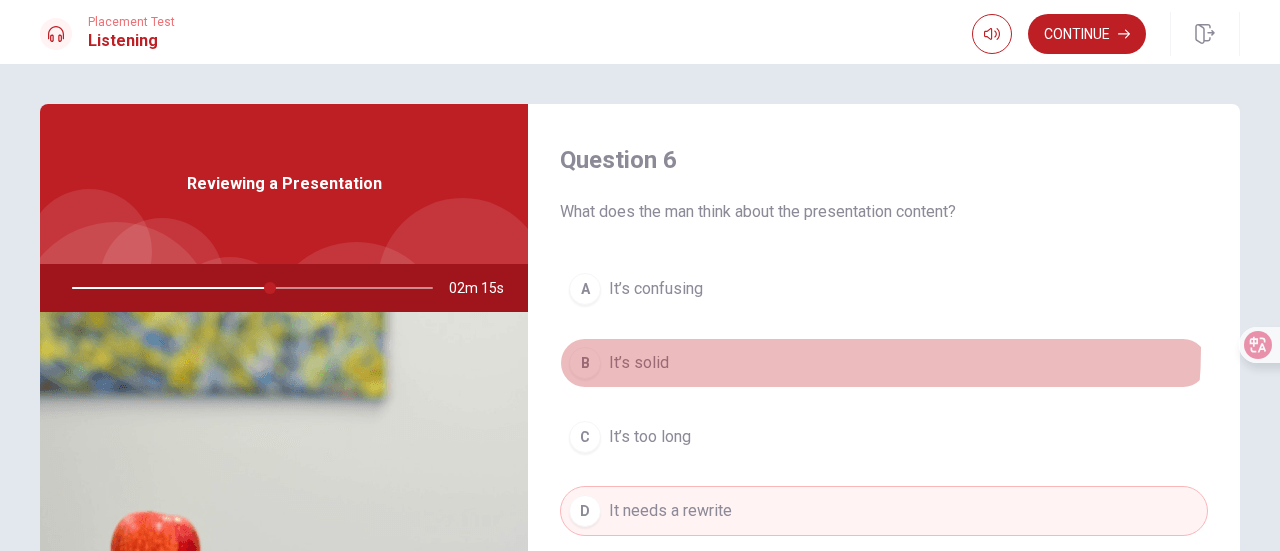click on "B It’s solid" at bounding box center [884, 363] 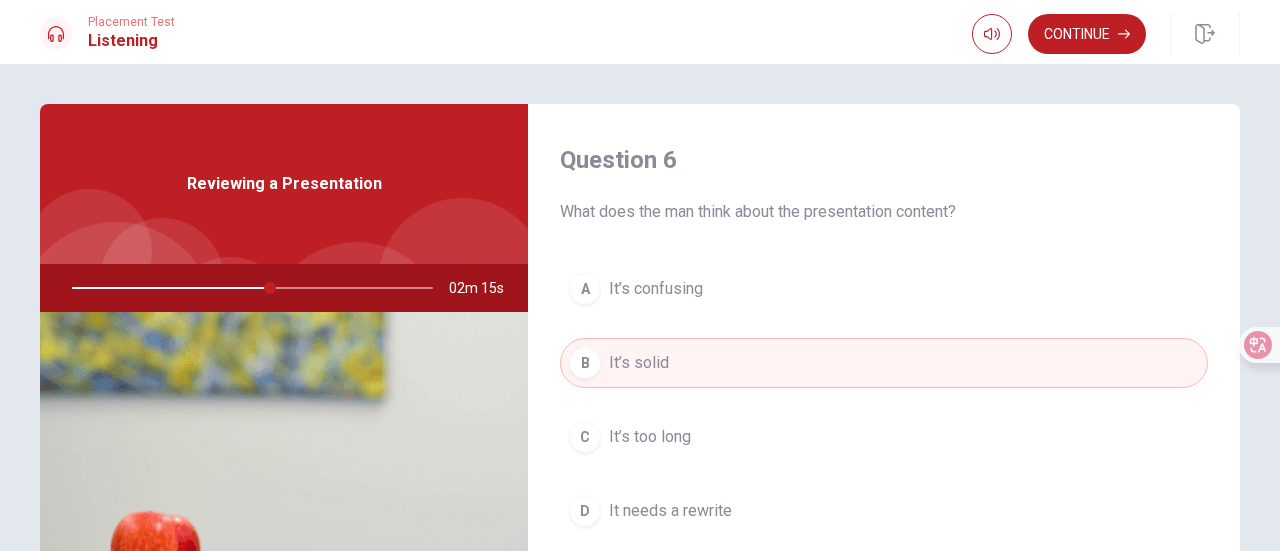 click on "A It’s confusing B It’s solid C It’s too long D It needs a rewrite" at bounding box center (884, 420) 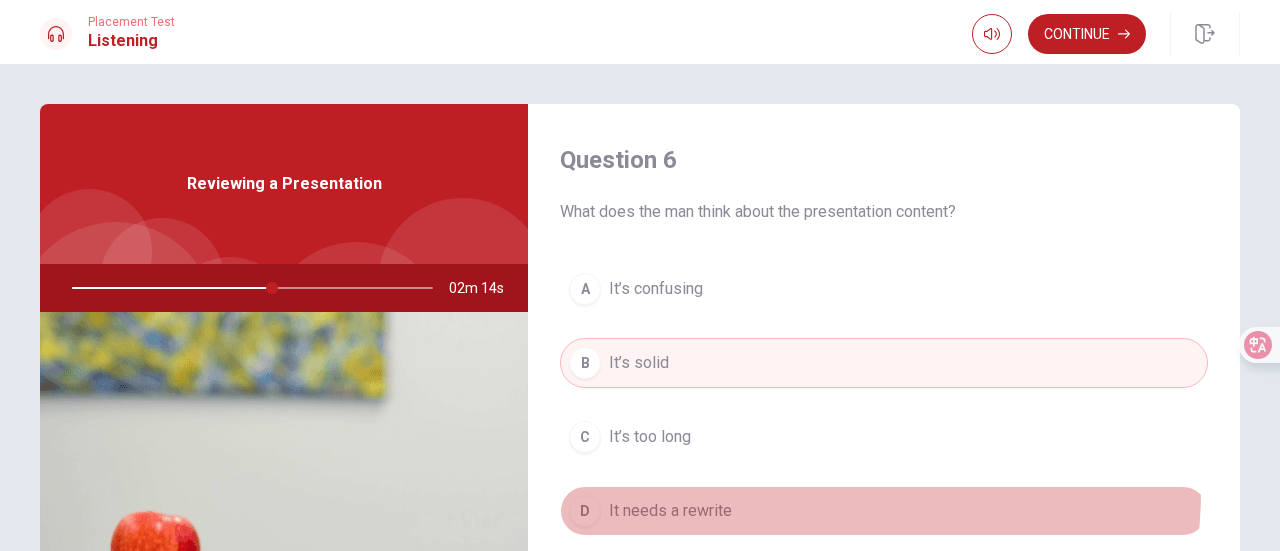 click on "D It needs a rewrite" at bounding box center (884, 511) 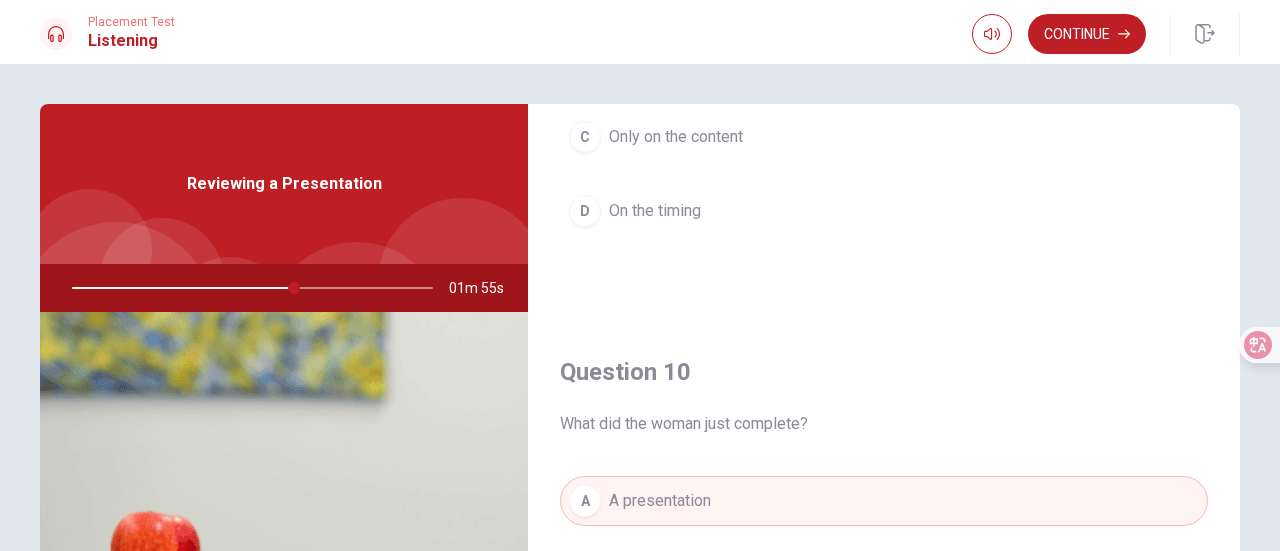 scroll, scrollTop: 1851, scrollLeft: 0, axis: vertical 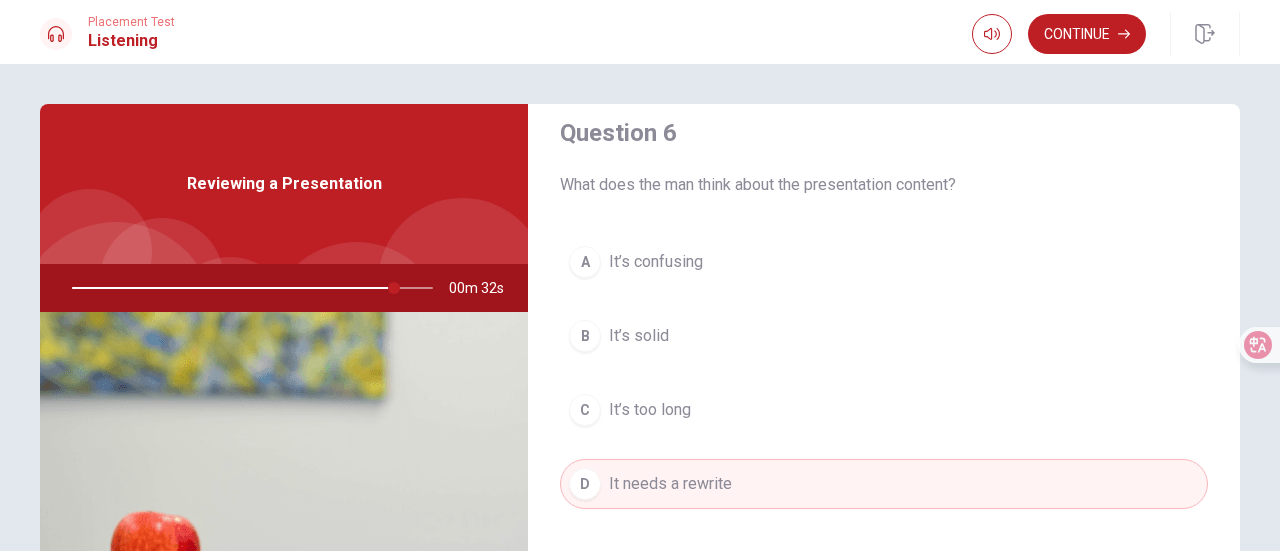 click on "C It’s too long" at bounding box center [884, 410] 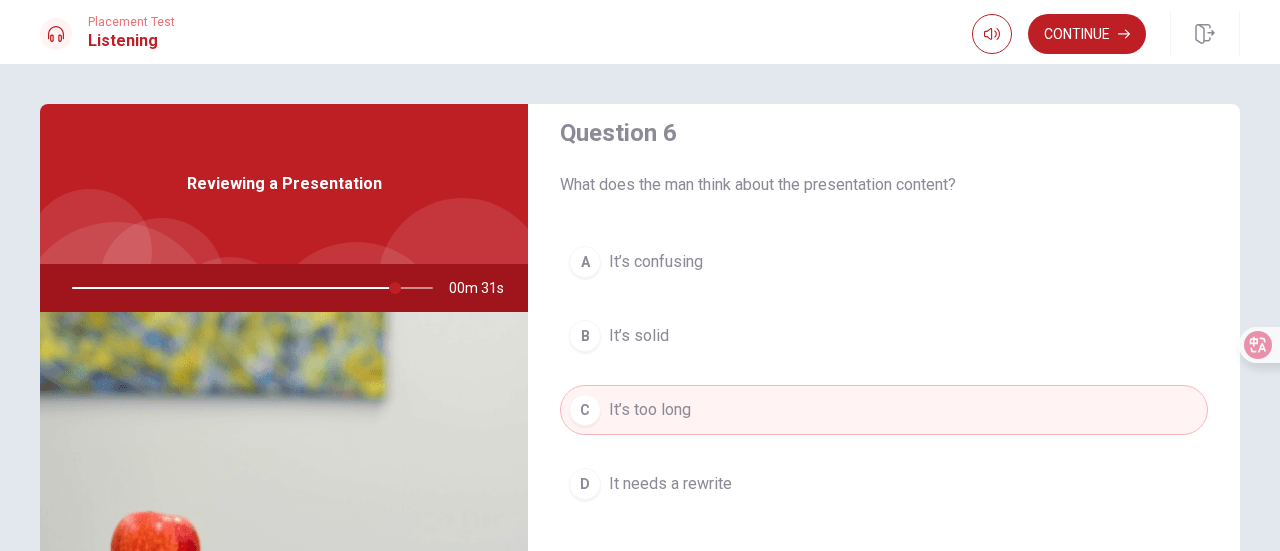 click on "B It’s solid" at bounding box center (884, 336) 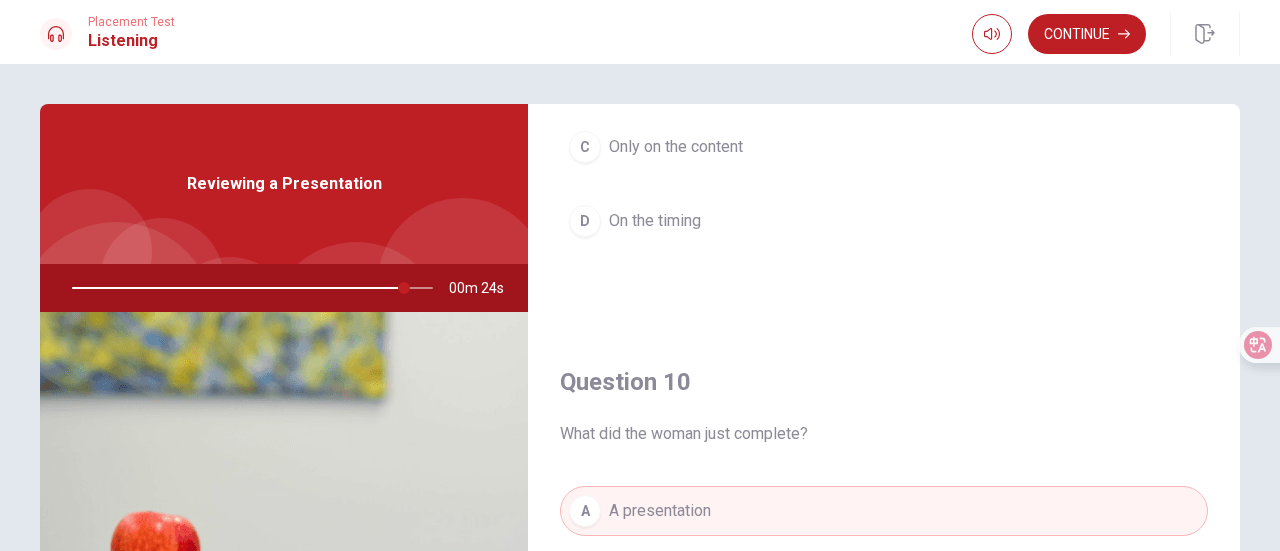 scroll, scrollTop: 1851, scrollLeft: 0, axis: vertical 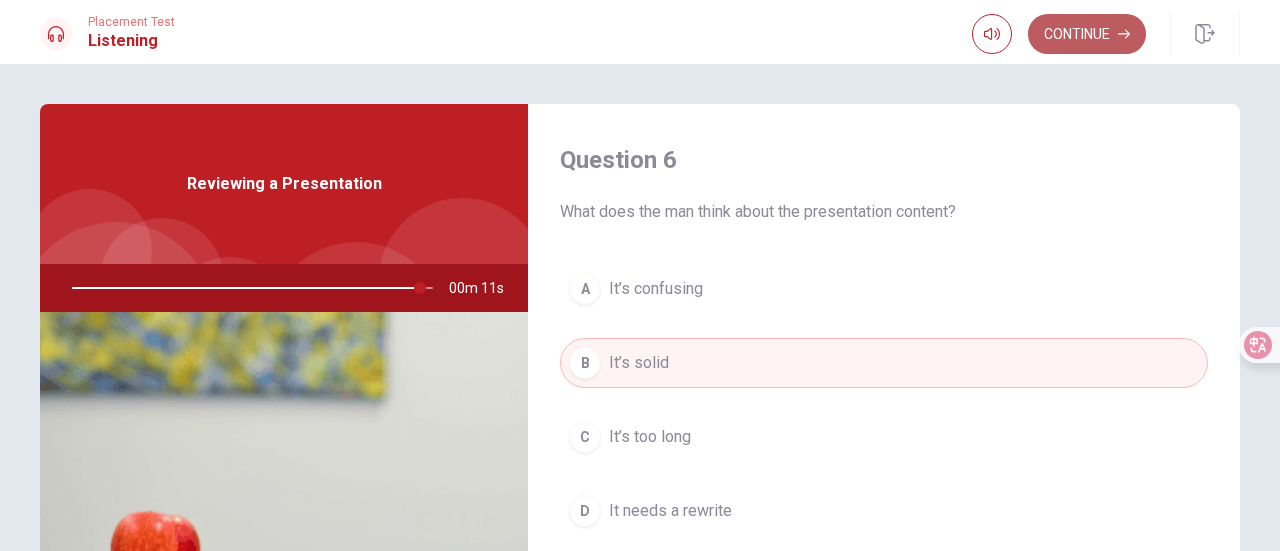 click on "Continue" at bounding box center (1087, 34) 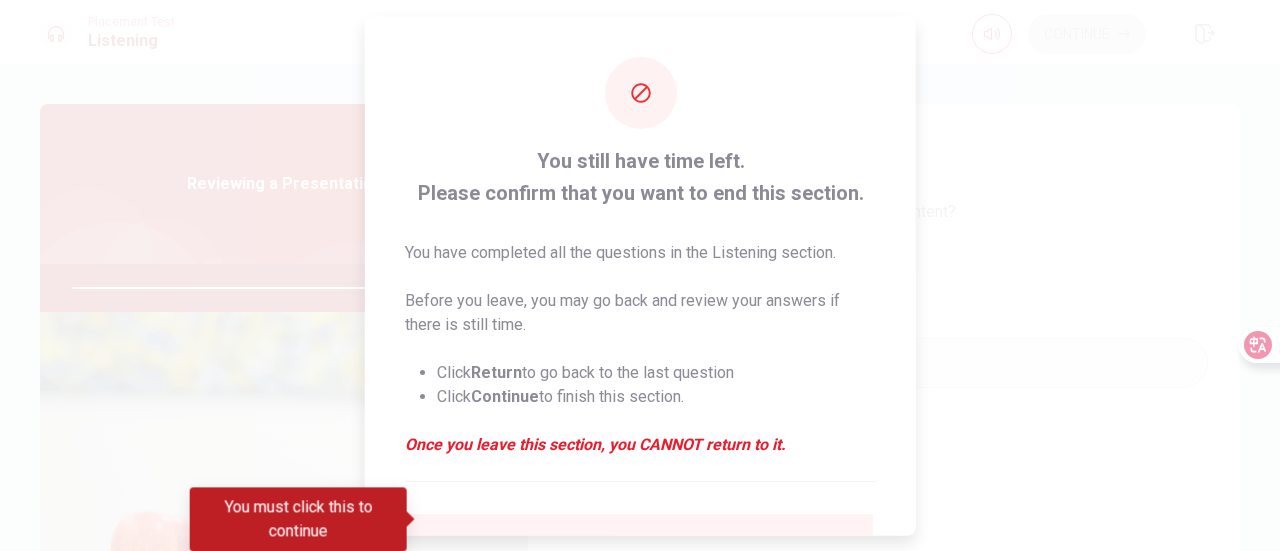 scroll, scrollTop: 194, scrollLeft: 0, axis: vertical 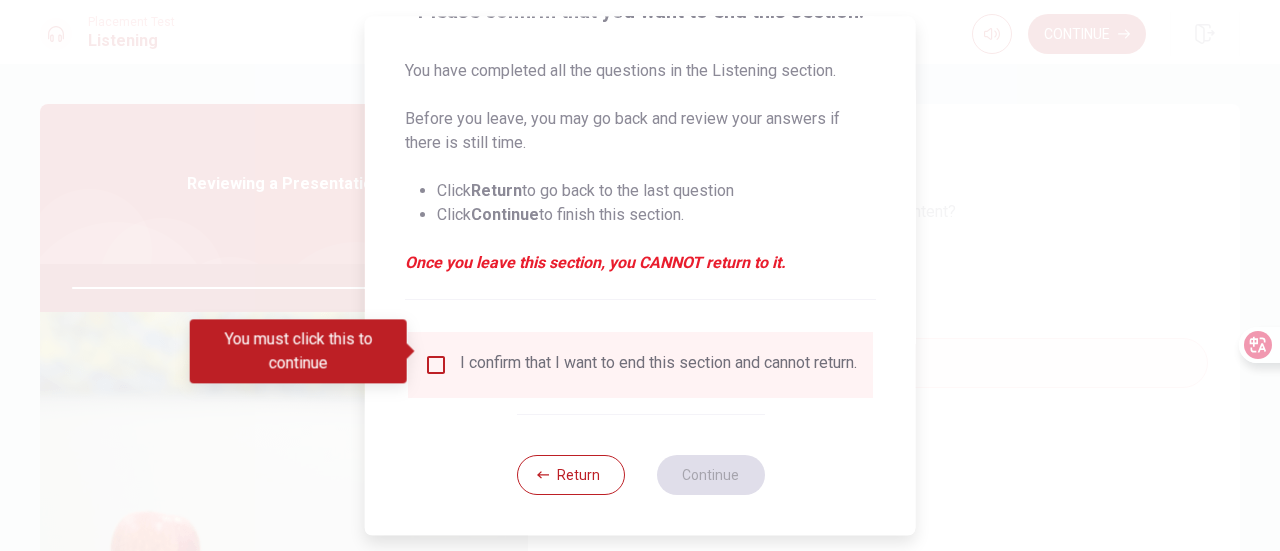click at bounding box center (436, 365) 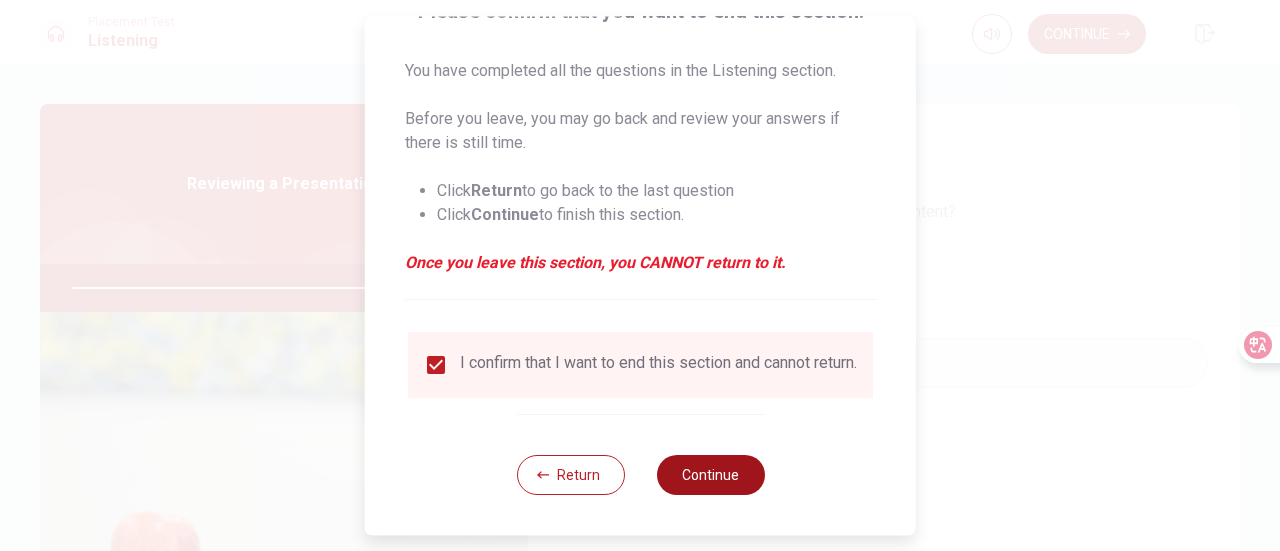 click on "Continue" at bounding box center (710, 475) 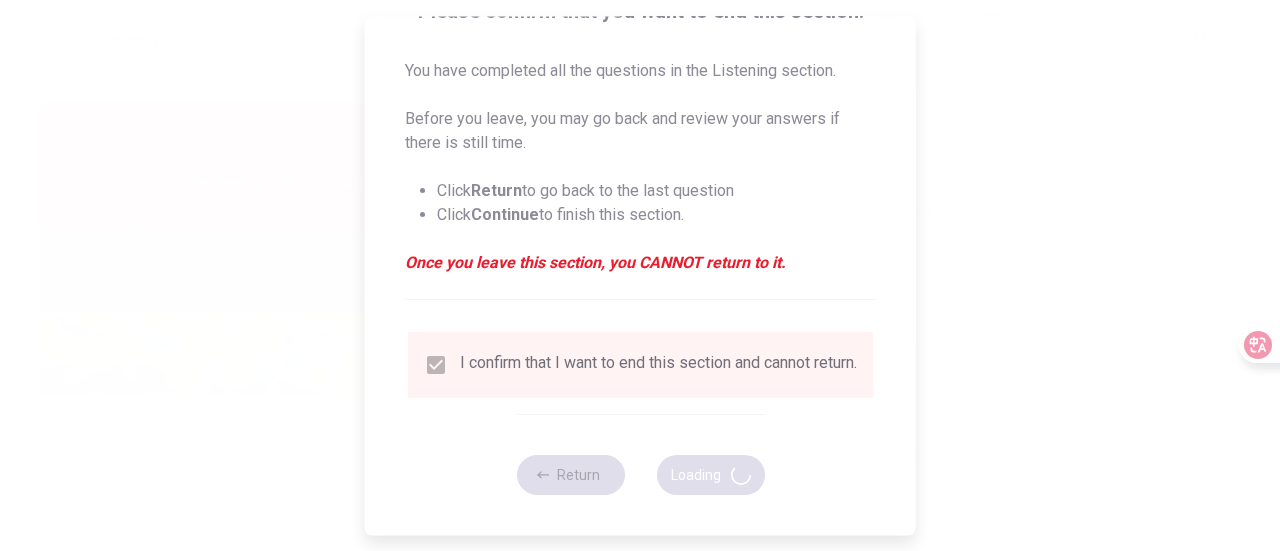 type on "98" 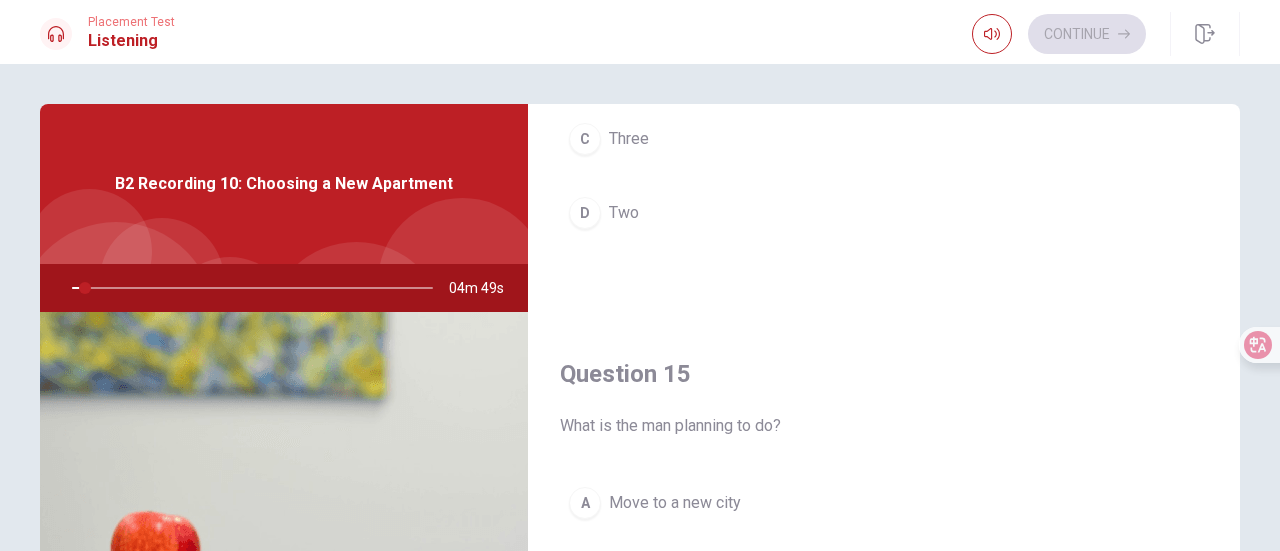 scroll, scrollTop: 1851, scrollLeft: 0, axis: vertical 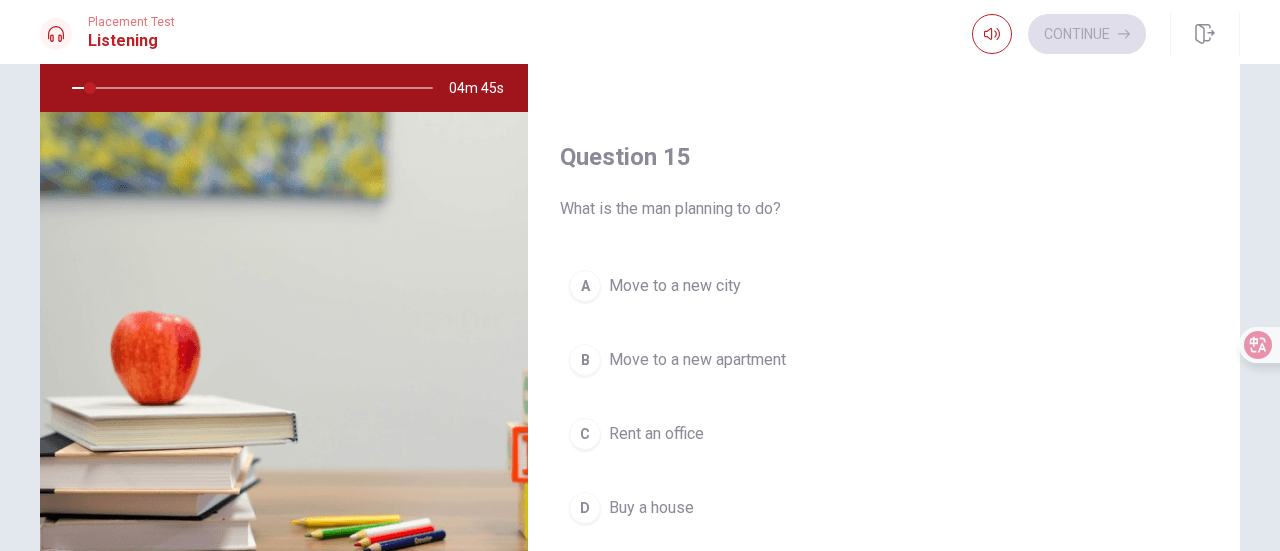 click on "Move to a new apartment" at bounding box center [697, 360] 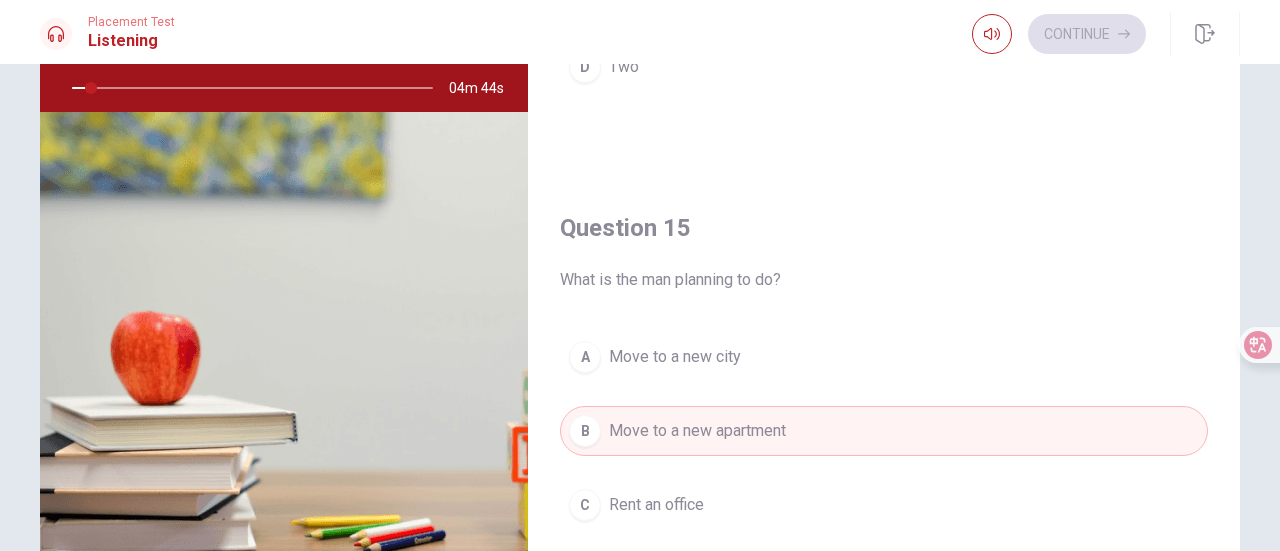 scroll, scrollTop: 1851, scrollLeft: 0, axis: vertical 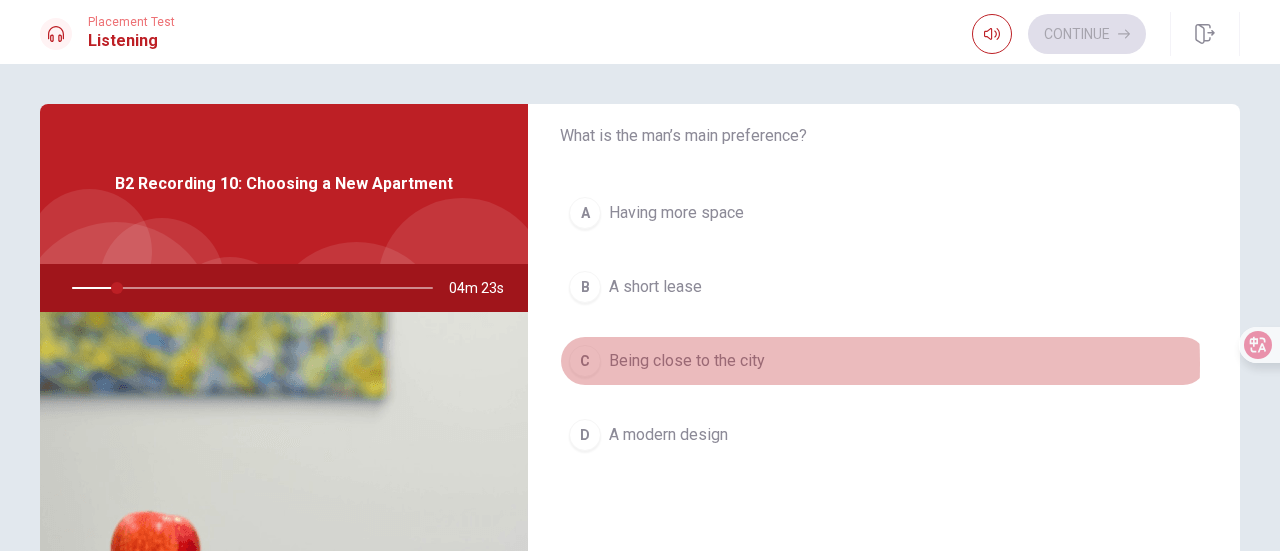 click on "Being close to the city" at bounding box center (687, 361) 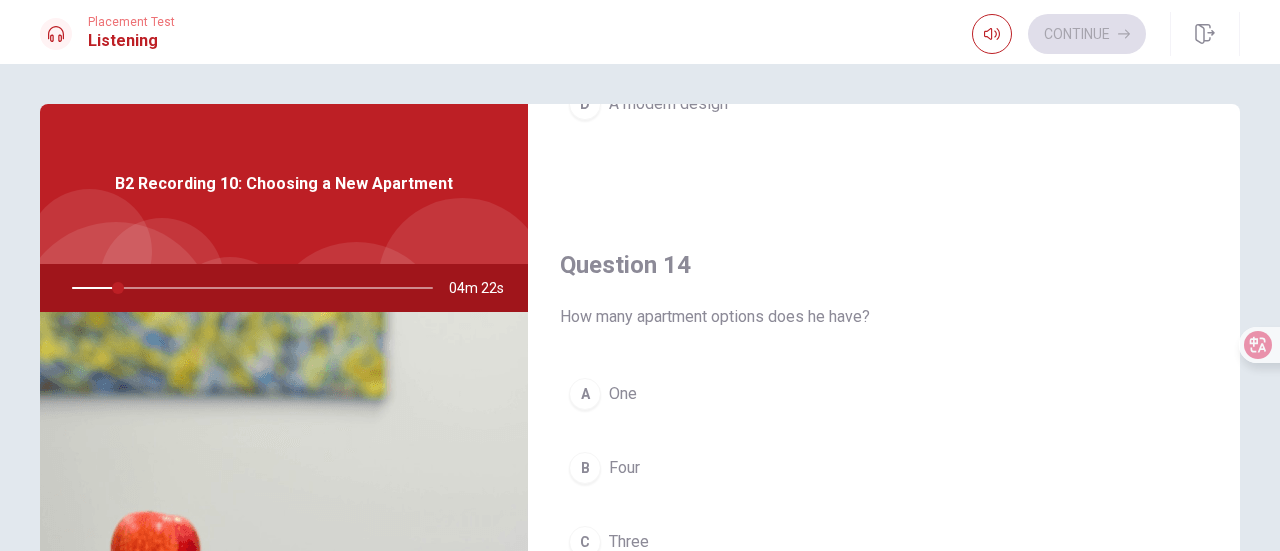 scroll, scrollTop: 1500, scrollLeft: 0, axis: vertical 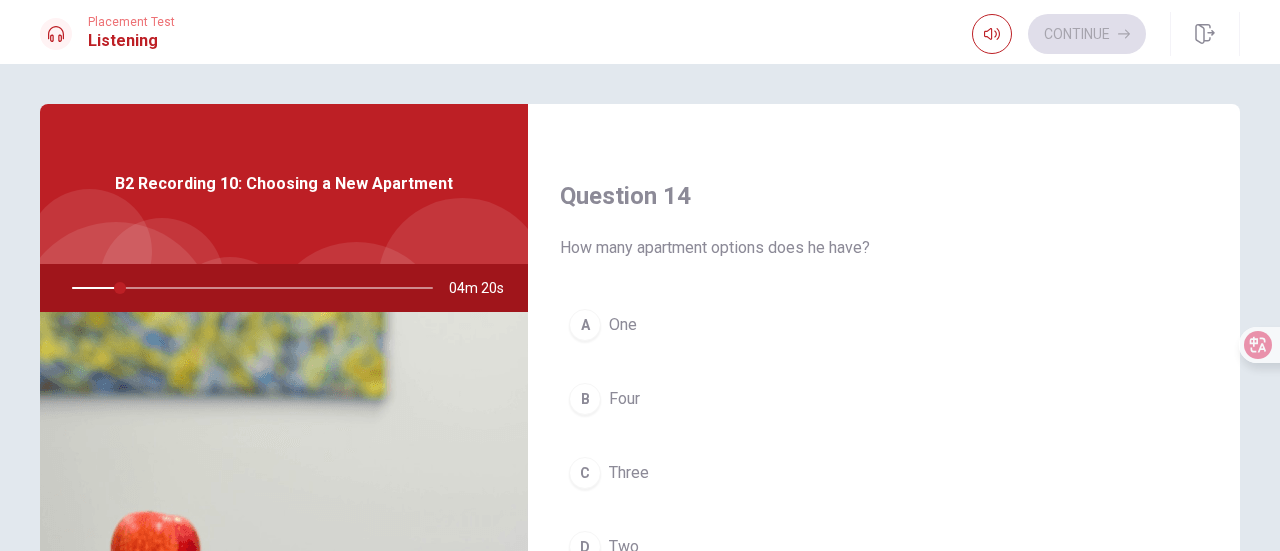 click on "A One B Four C Three D Two" at bounding box center (884, 456) 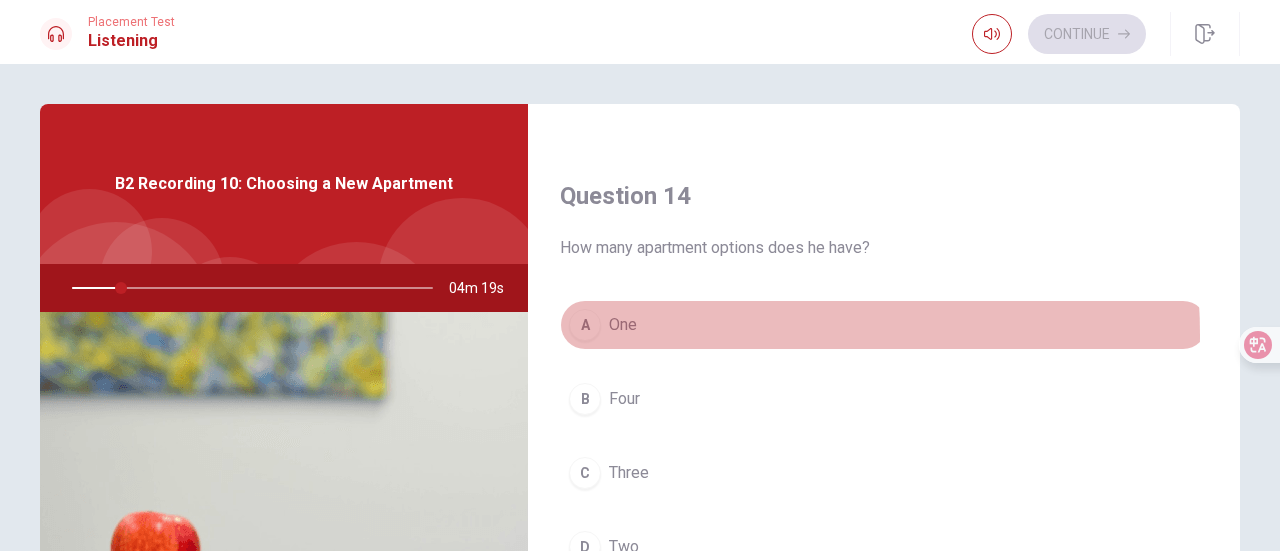 click on "A One" at bounding box center (884, 325) 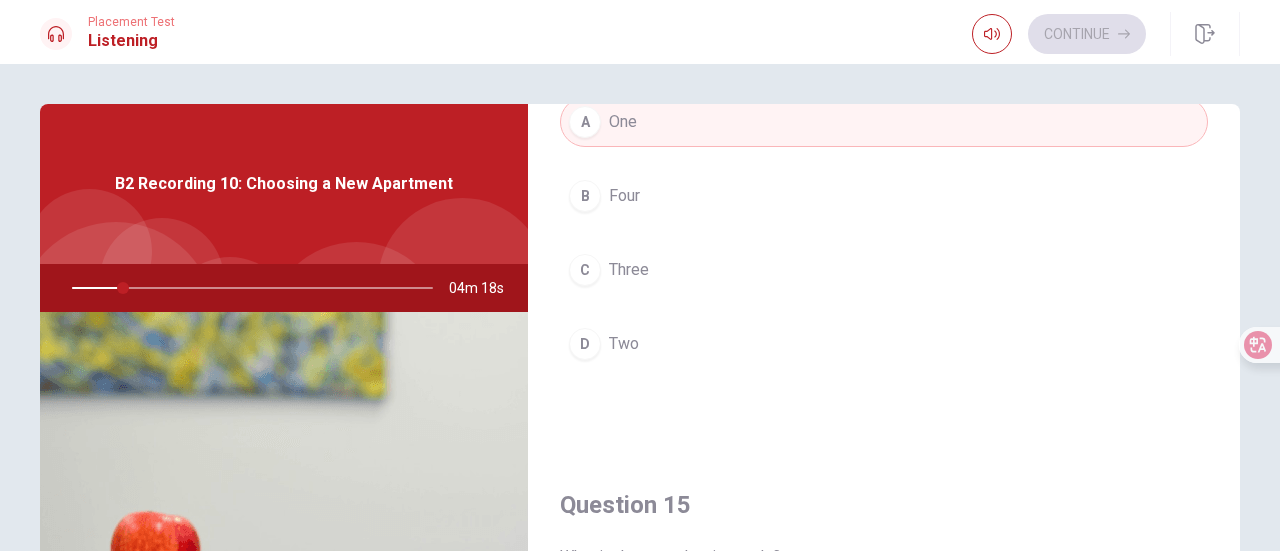 scroll, scrollTop: 1851, scrollLeft: 0, axis: vertical 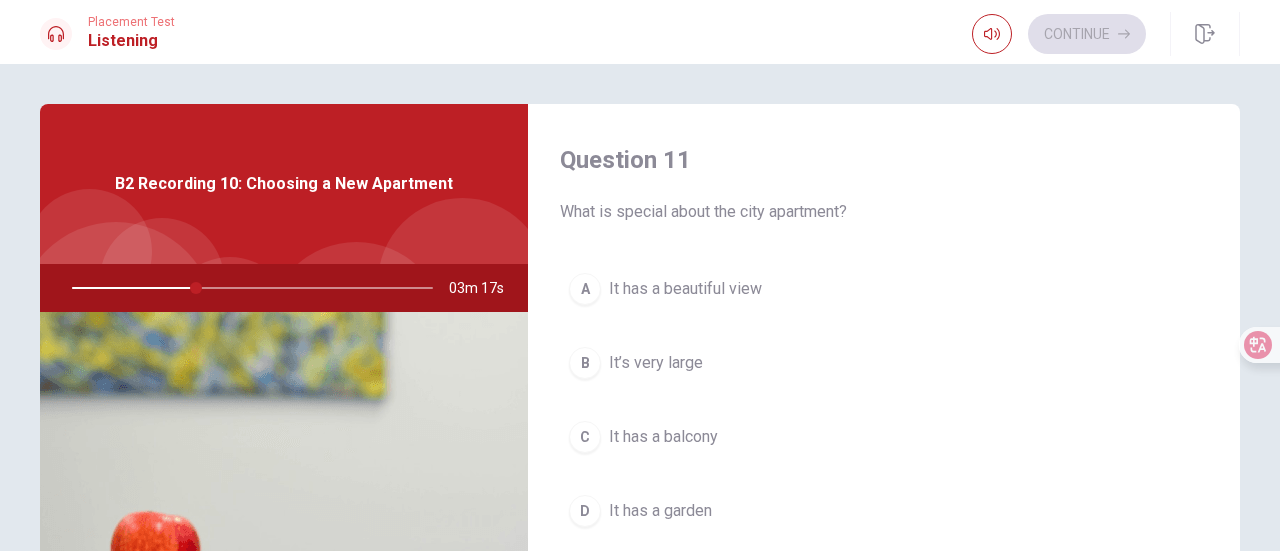 click on "It has a beautiful view" at bounding box center [685, 289] 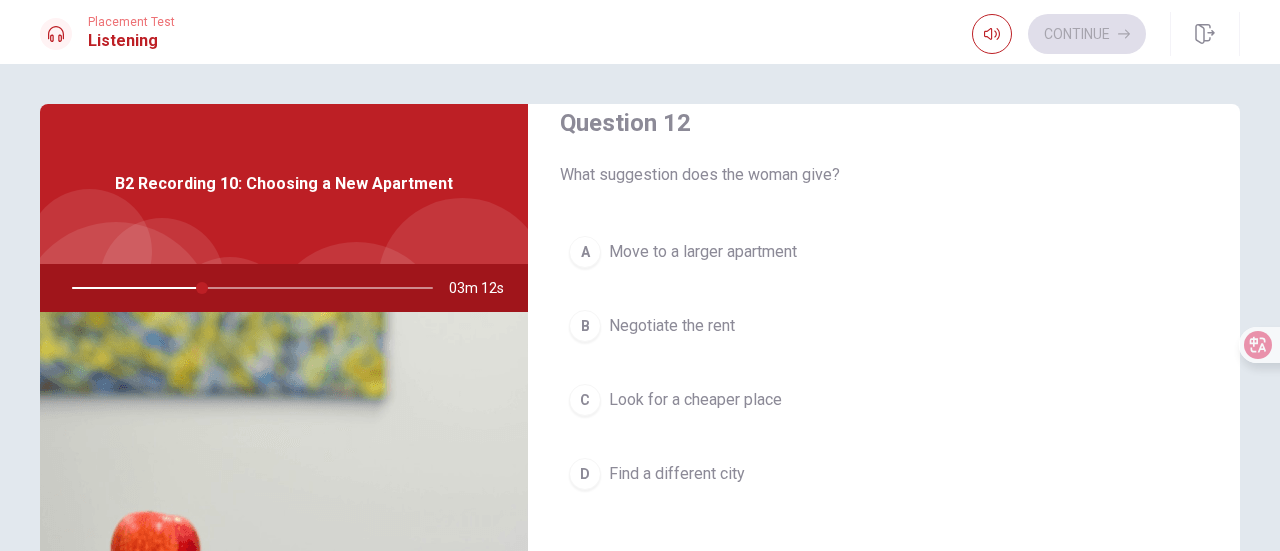 scroll, scrollTop: 600, scrollLeft: 0, axis: vertical 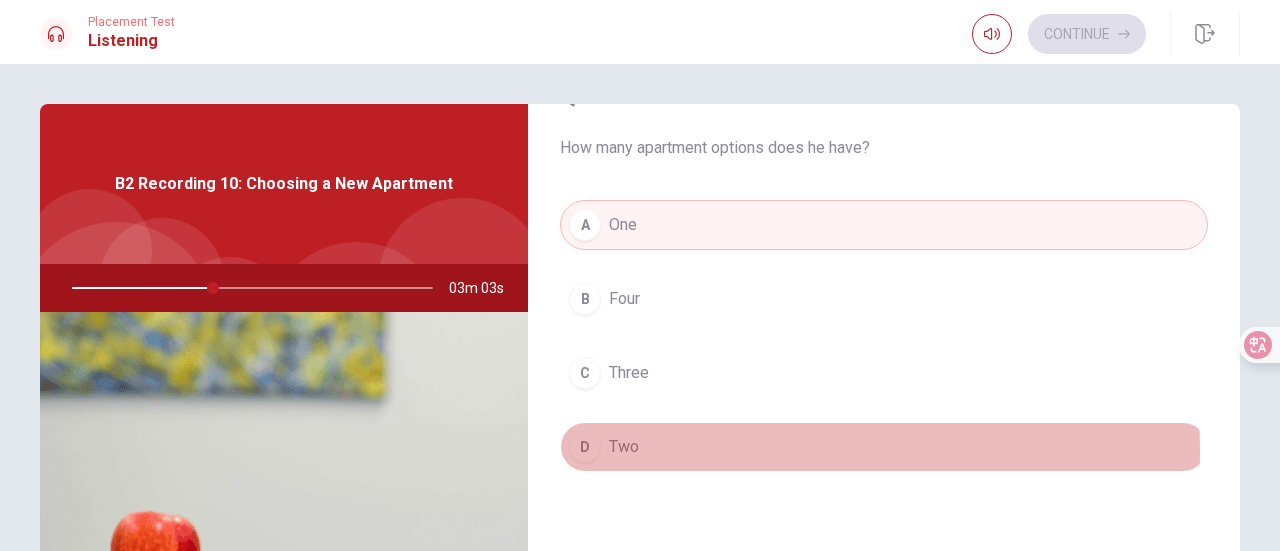 click on "D Two" at bounding box center (884, 447) 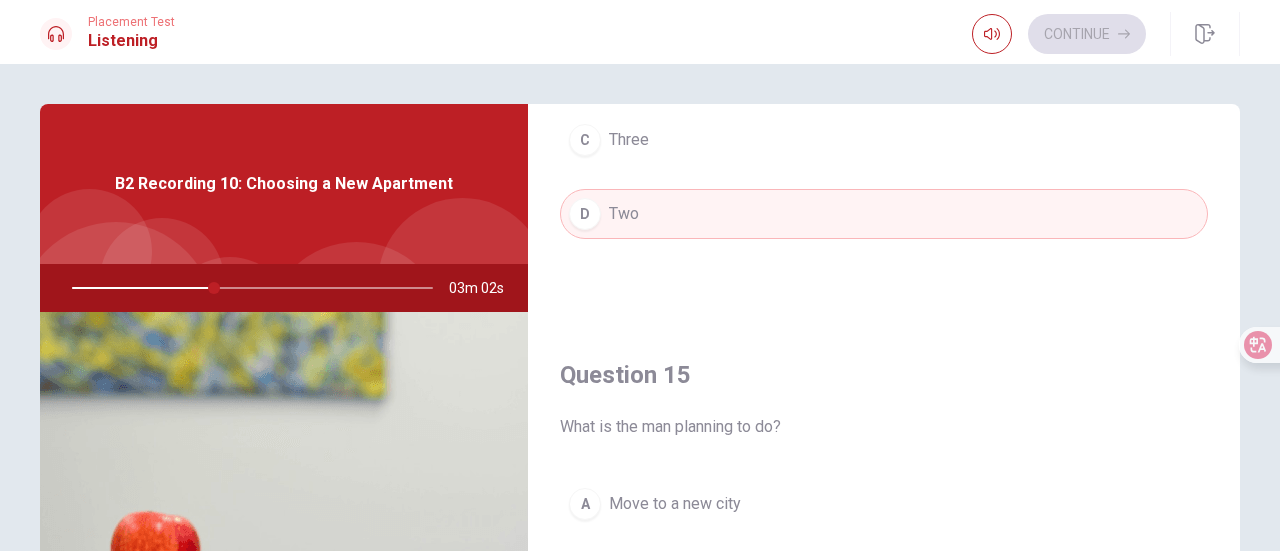scroll, scrollTop: 1851, scrollLeft: 0, axis: vertical 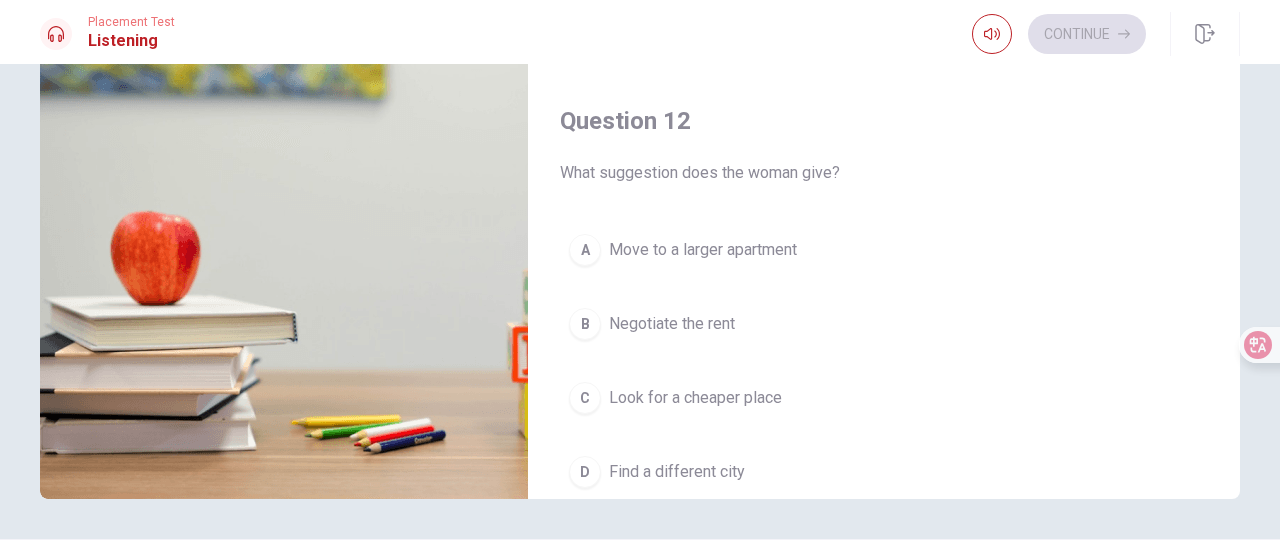 click on "B Negotiate the rent" at bounding box center (884, 324) 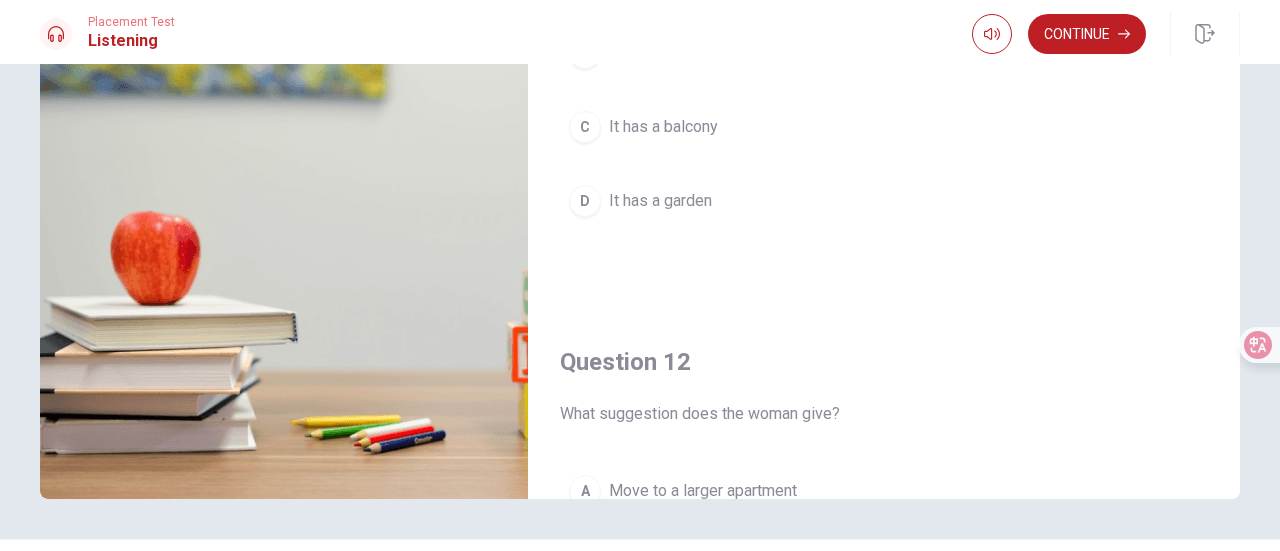 scroll, scrollTop: 0, scrollLeft: 0, axis: both 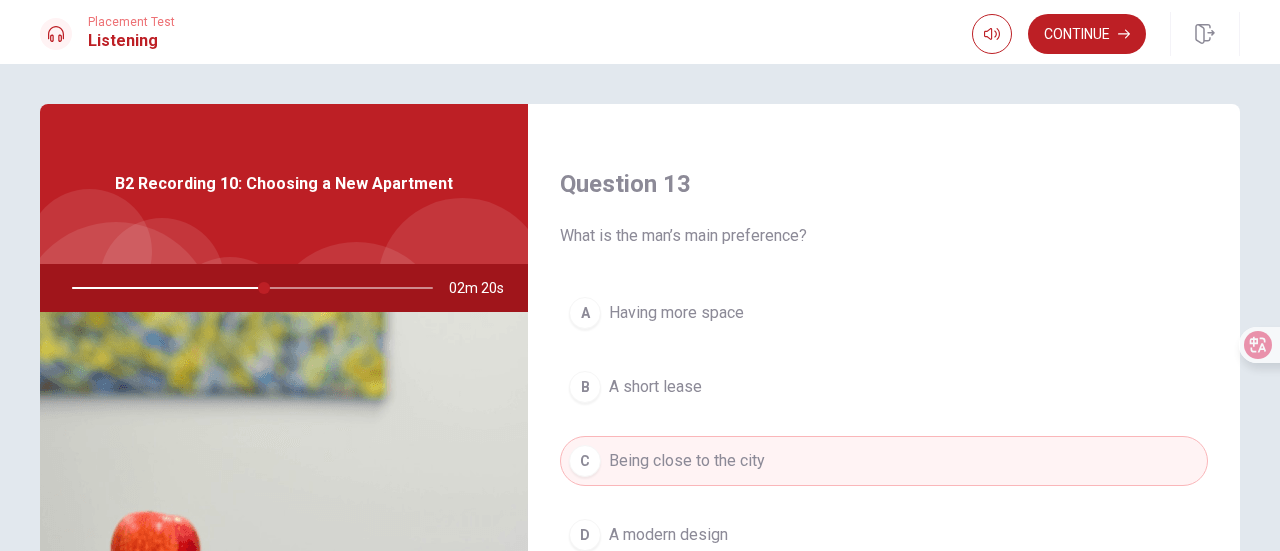 click on "A Having more space" at bounding box center (884, 313) 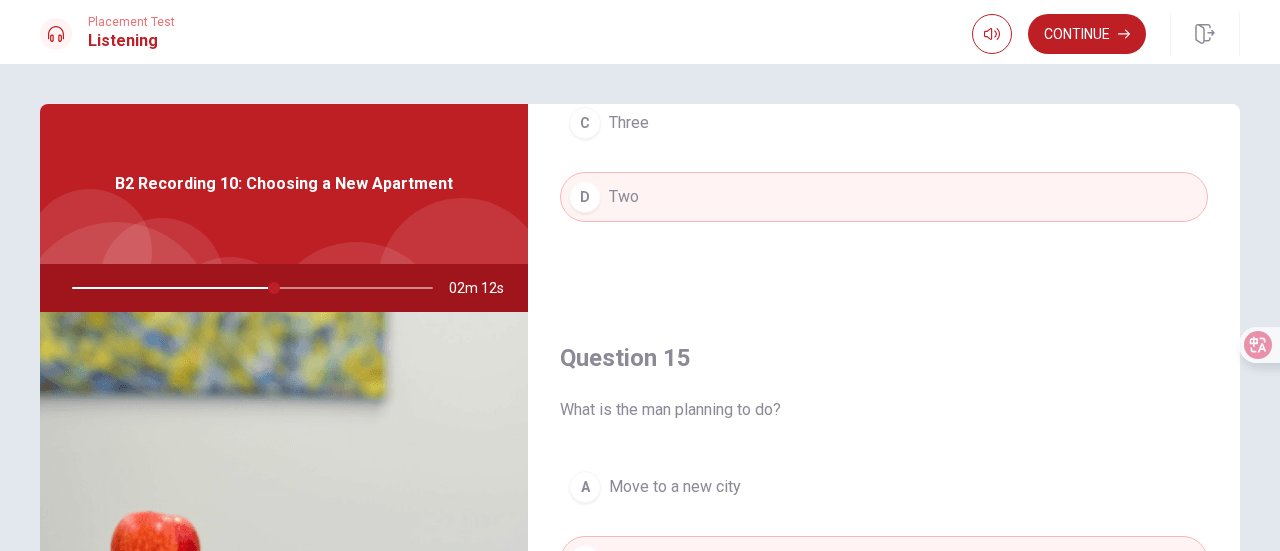 scroll, scrollTop: 1851, scrollLeft: 0, axis: vertical 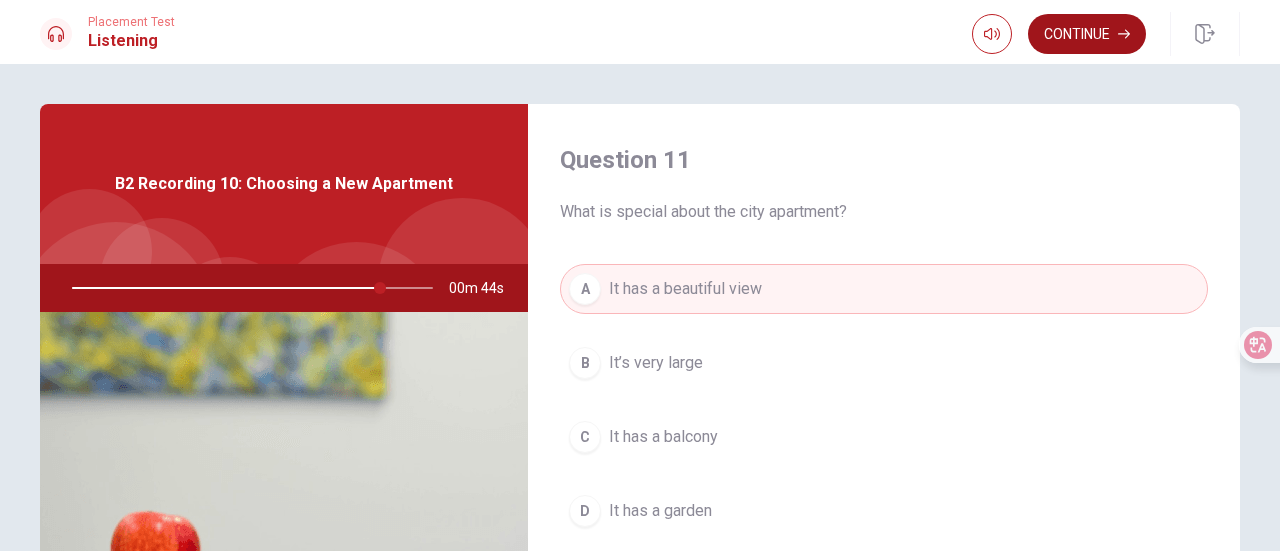click on "Continue" at bounding box center [1087, 34] 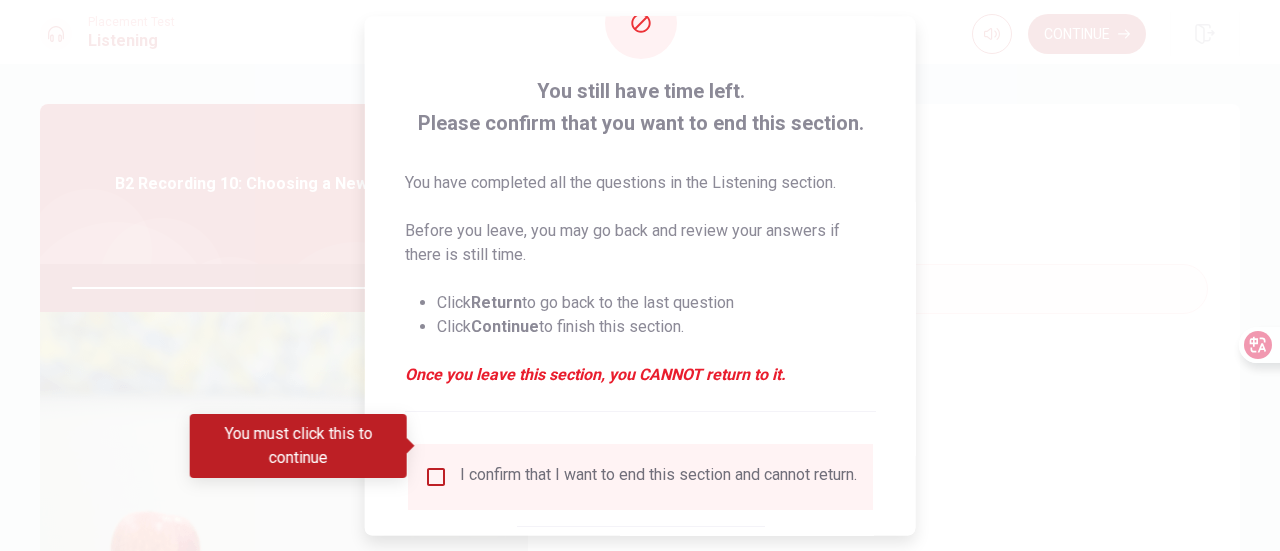 scroll, scrollTop: 100, scrollLeft: 0, axis: vertical 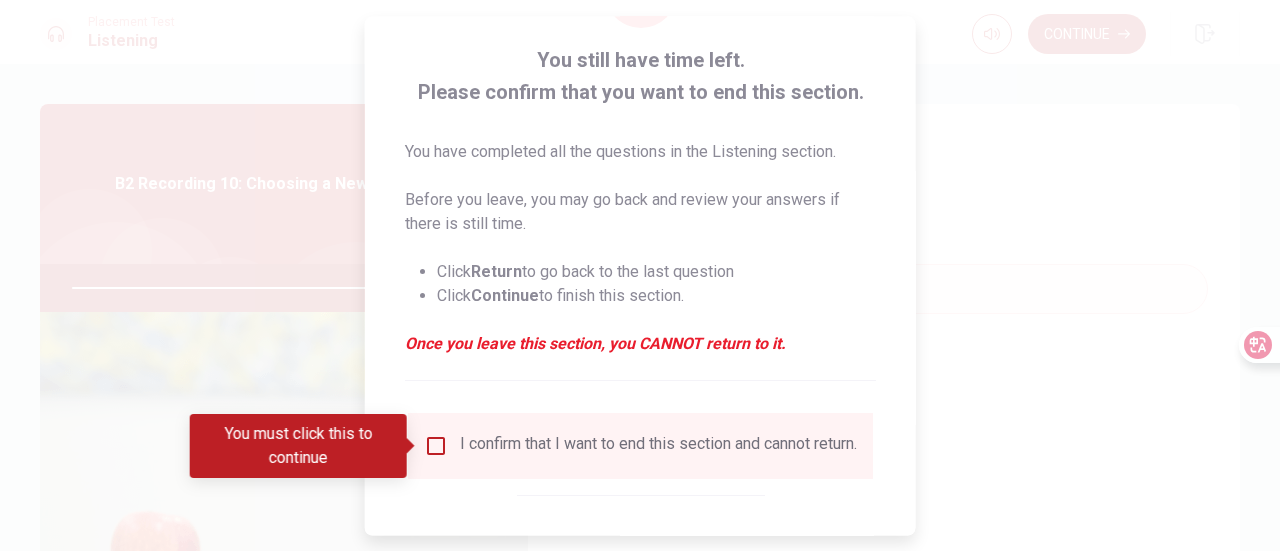 click on "I confirm that I want to end this section and cannot return." at bounding box center (640, 446) 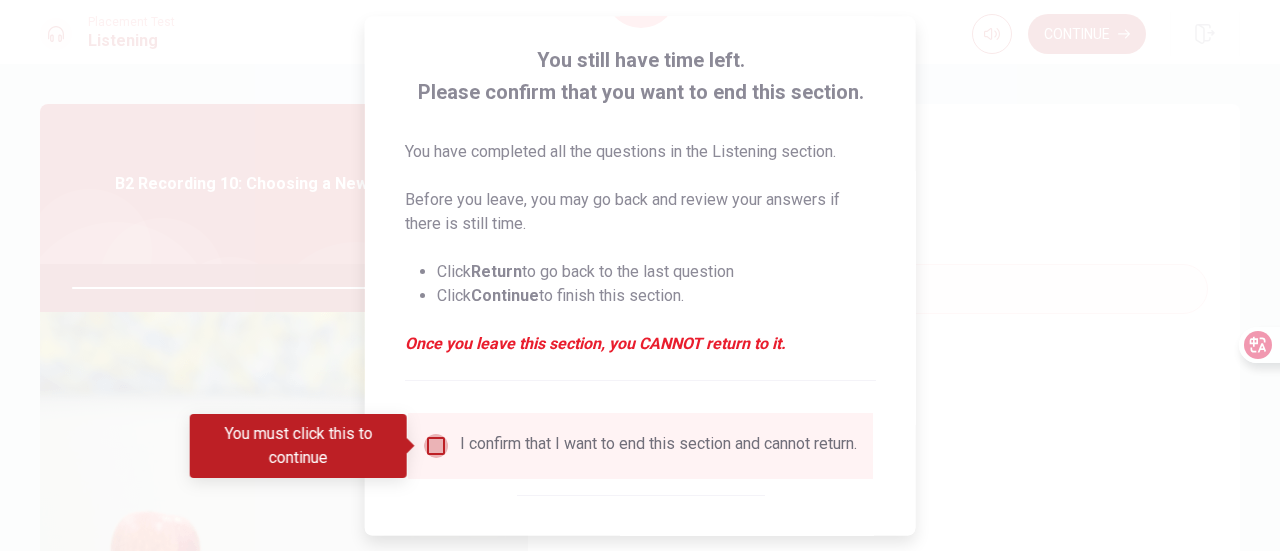 click at bounding box center [436, 446] 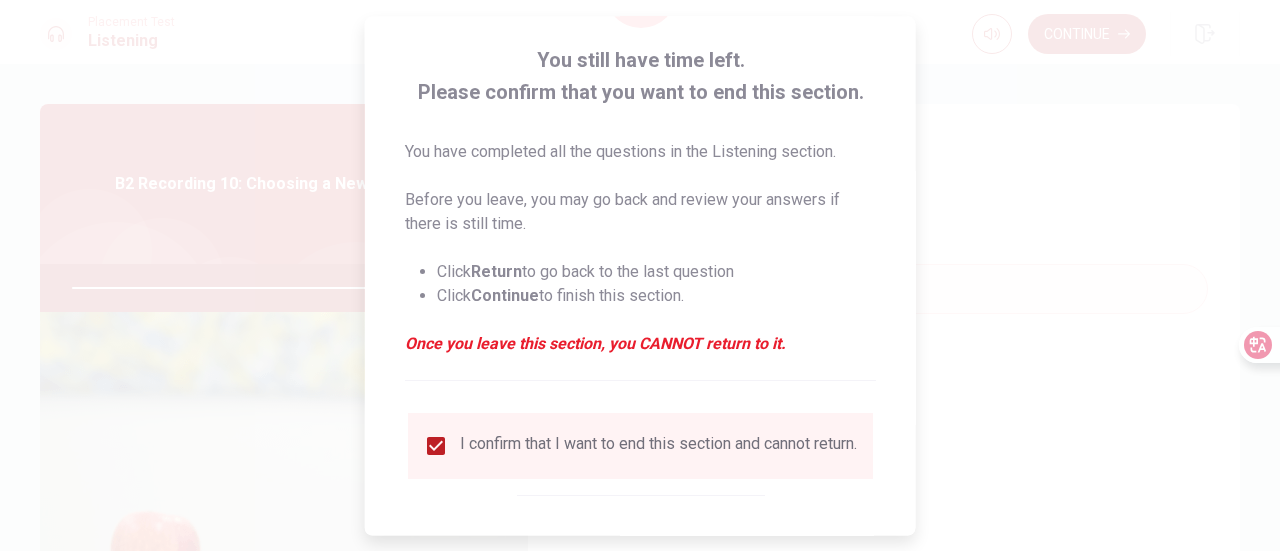 scroll, scrollTop: 194, scrollLeft: 0, axis: vertical 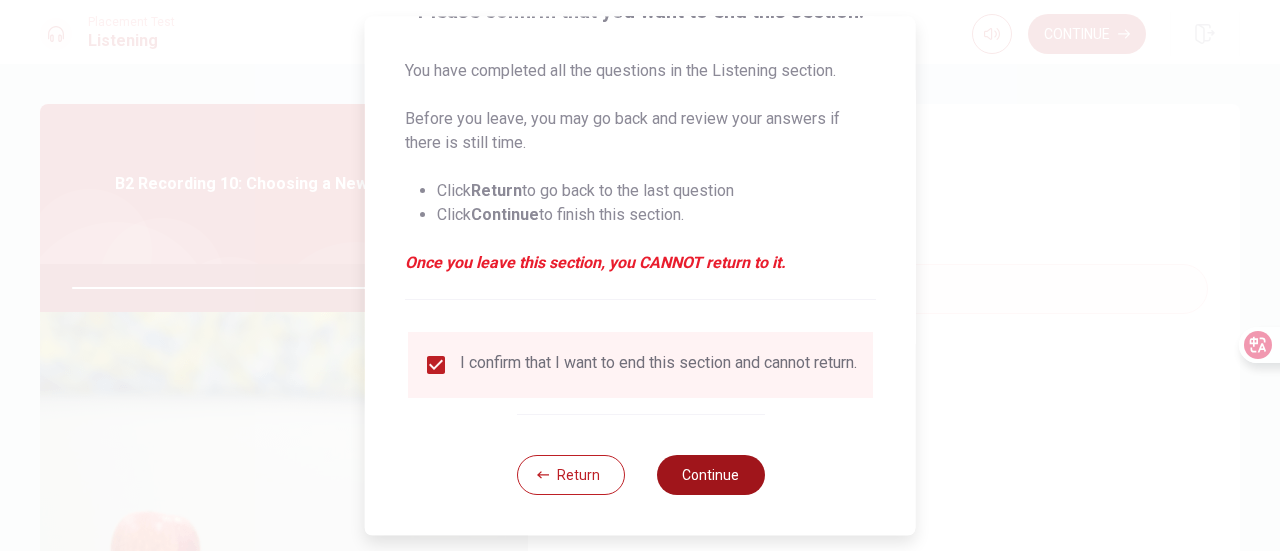 click on "Continue" at bounding box center [710, 475] 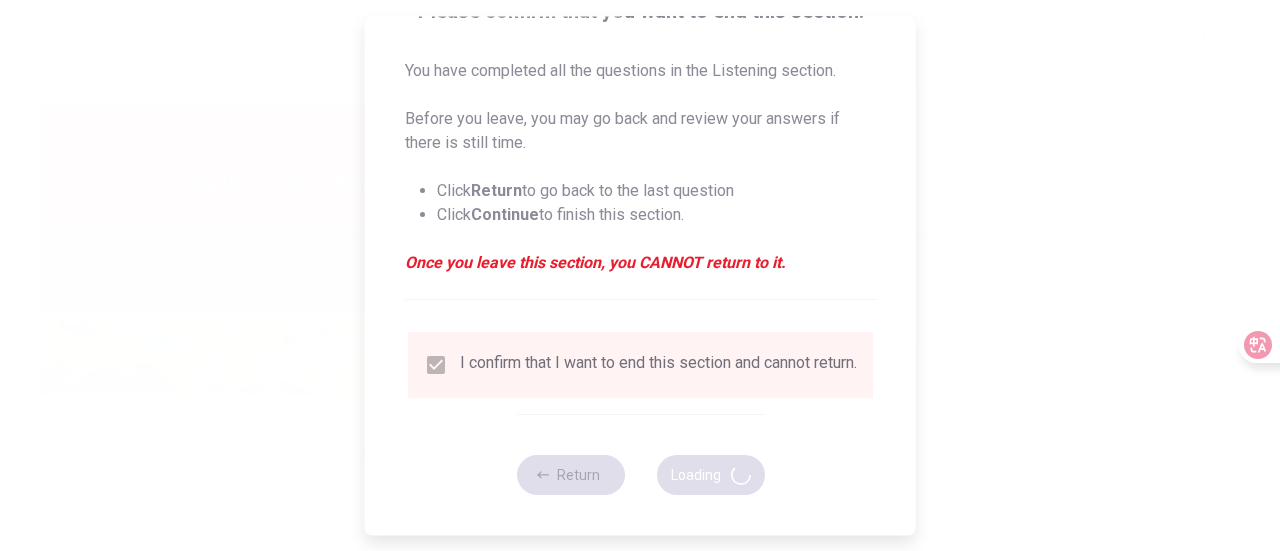 type on "87" 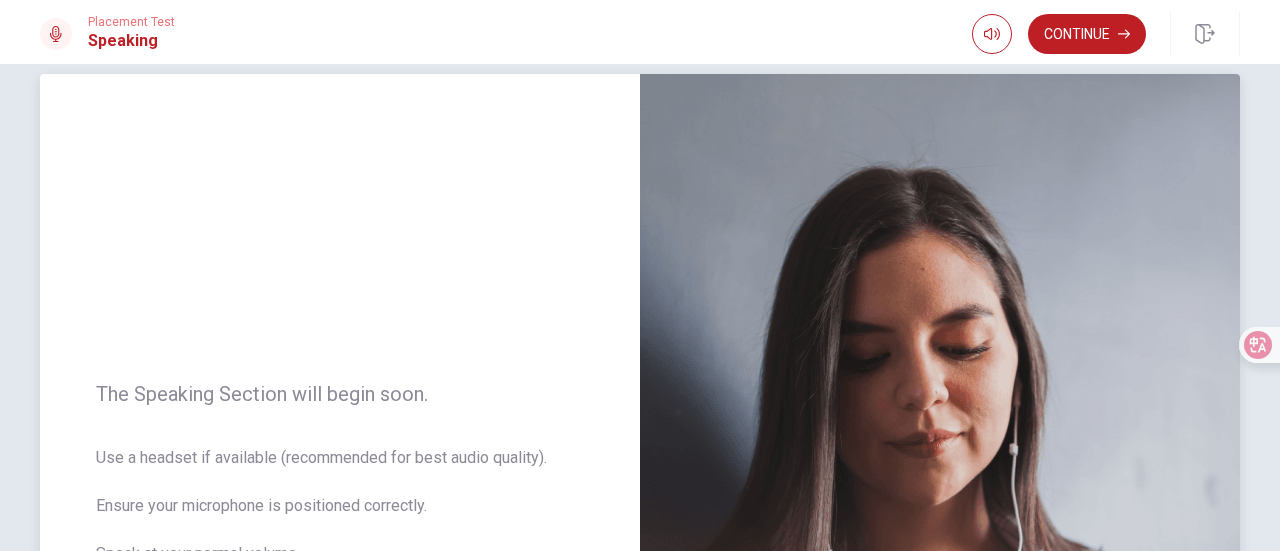 scroll, scrollTop: 0, scrollLeft: 0, axis: both 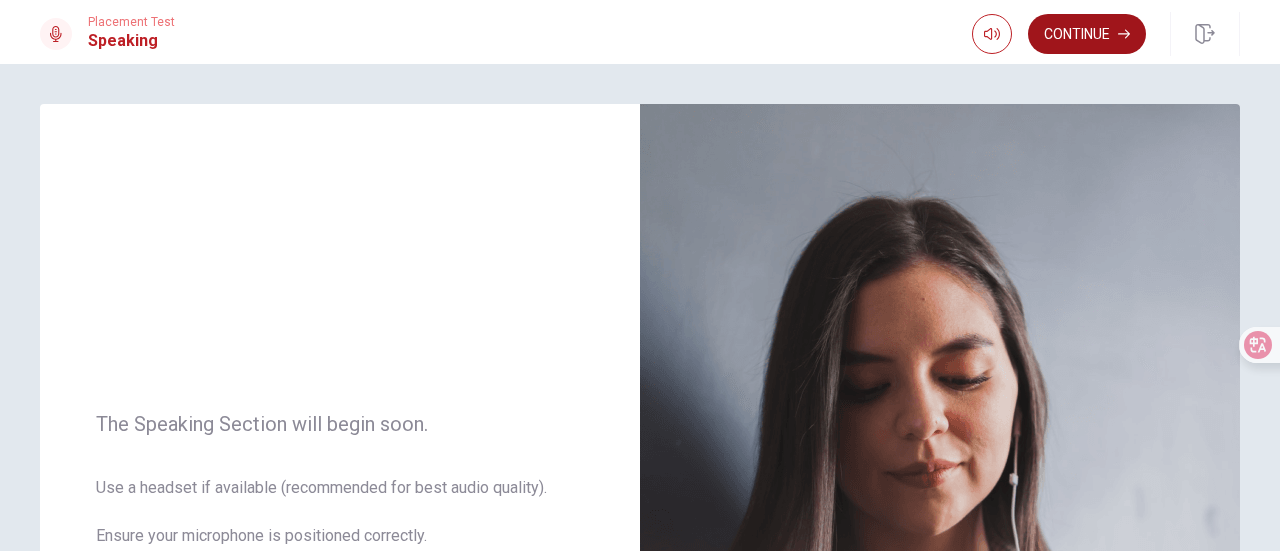 click on "Continue" at bounding box center [1087, 34] 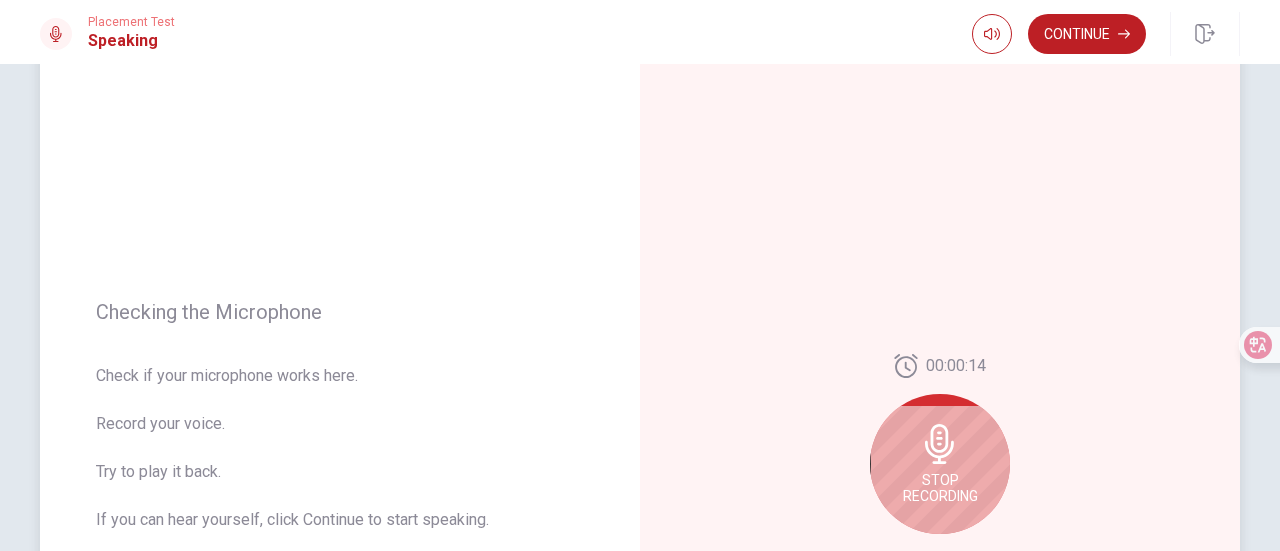 scroll, scrollTop: 200, scrollLeft: 0, axis: vertical 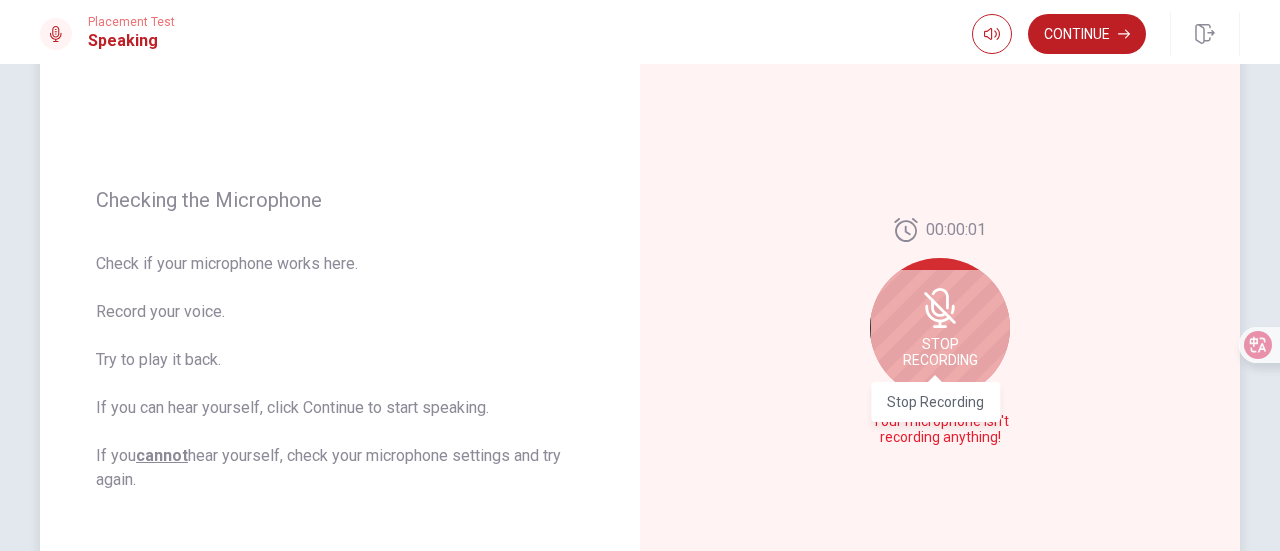 click on "Stop   Recording" at bounding box center [940, 352] 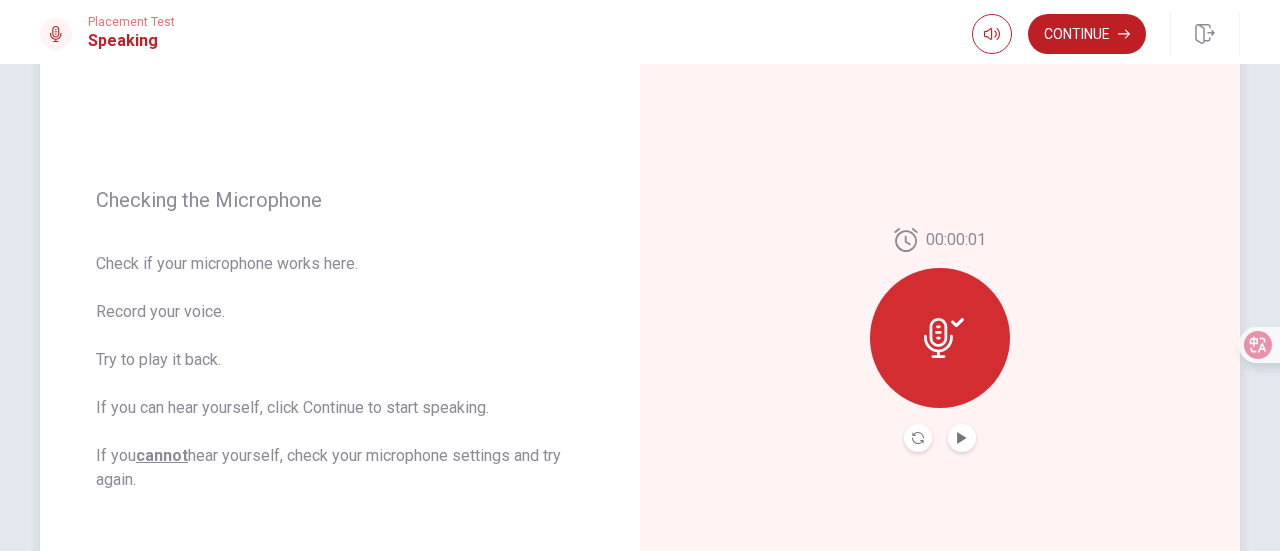 click 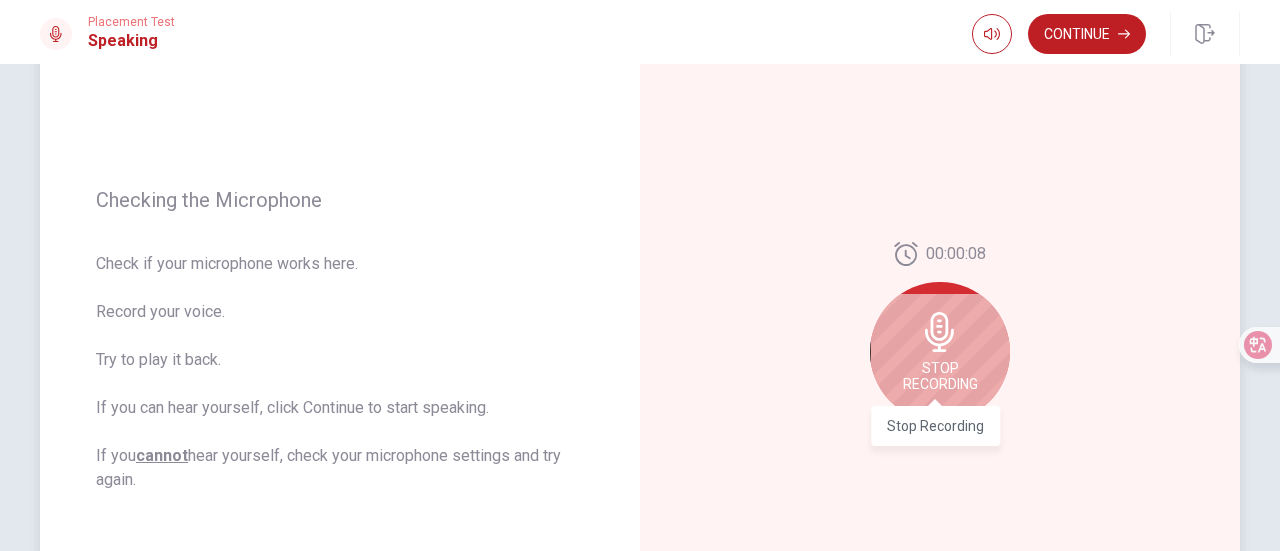 click on "Stop   Recording" at bounding box center (940, 376) 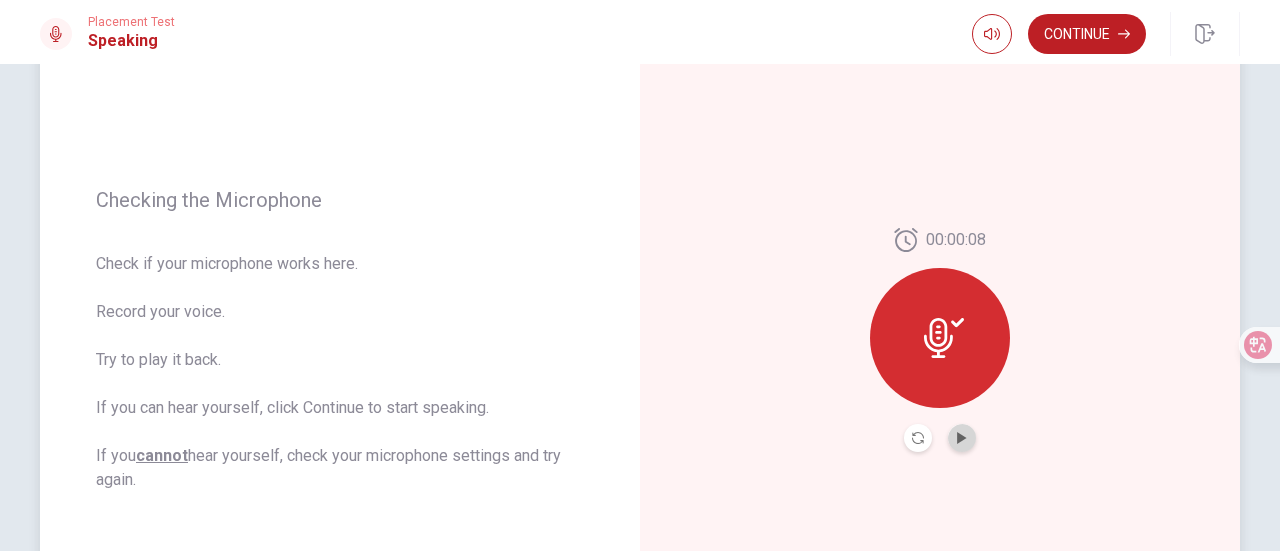click at bounding box center [962, 438] 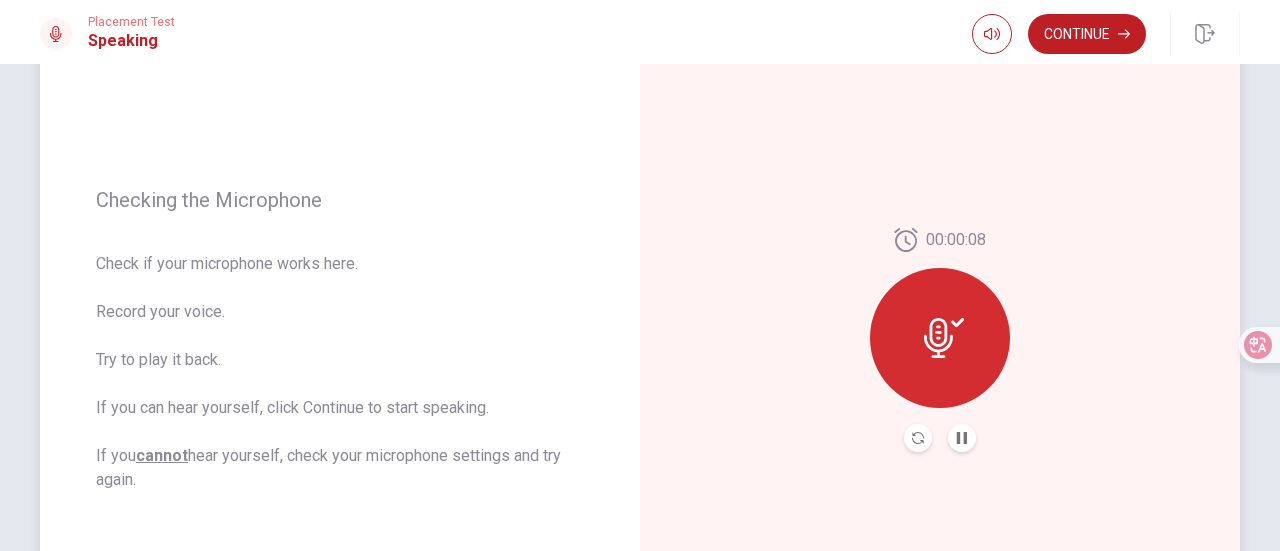 click at bounding box center (918, 438) 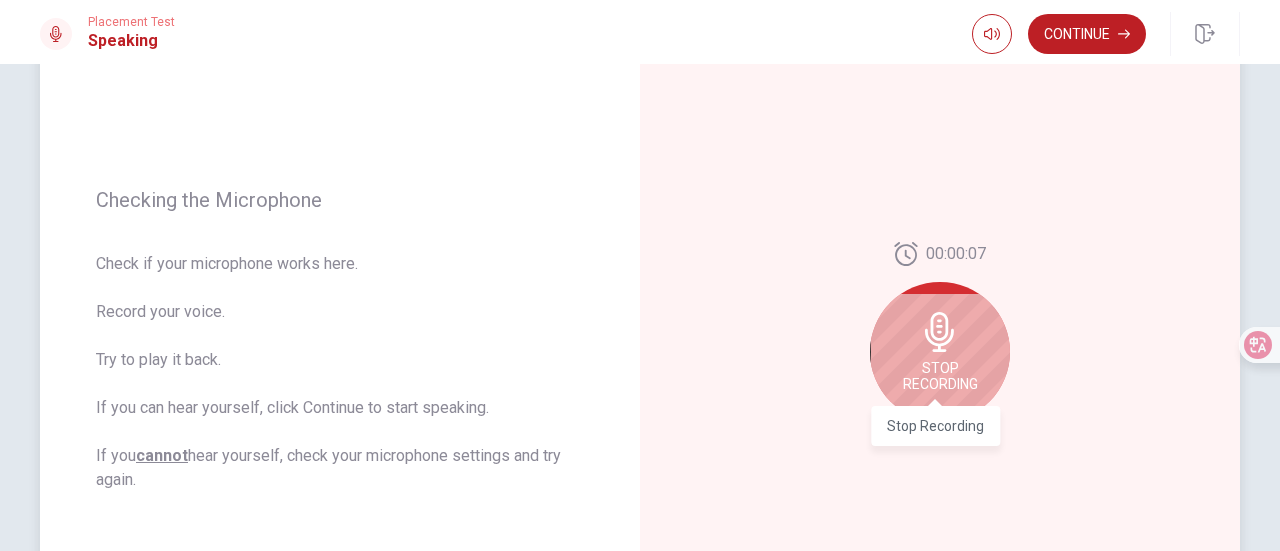 click on "Stop   Recording" at bounding box center (940, 376) 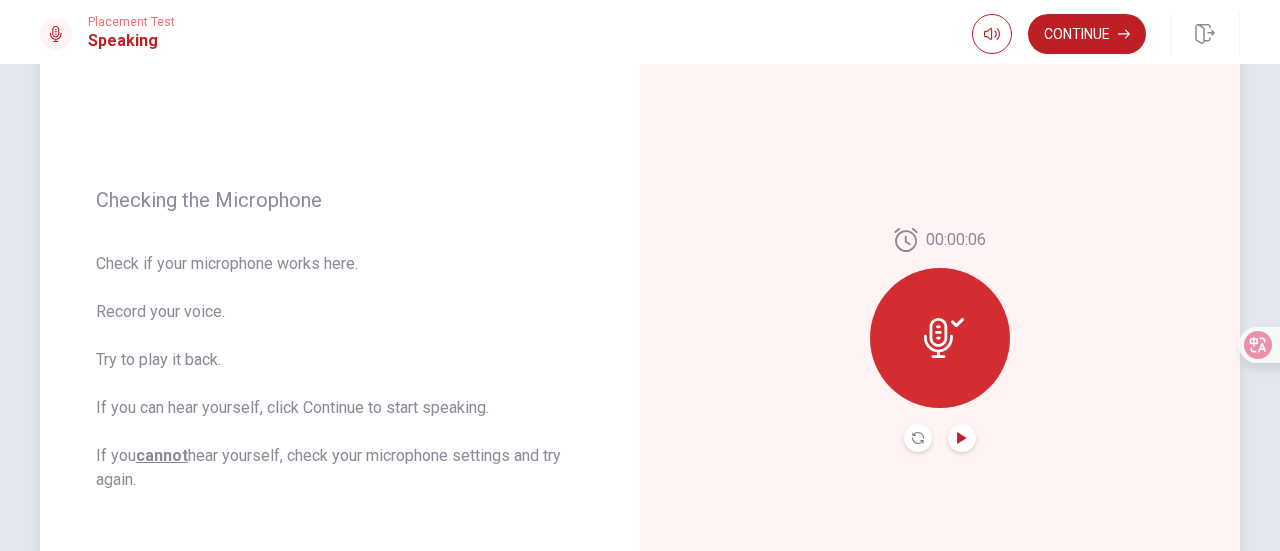 click 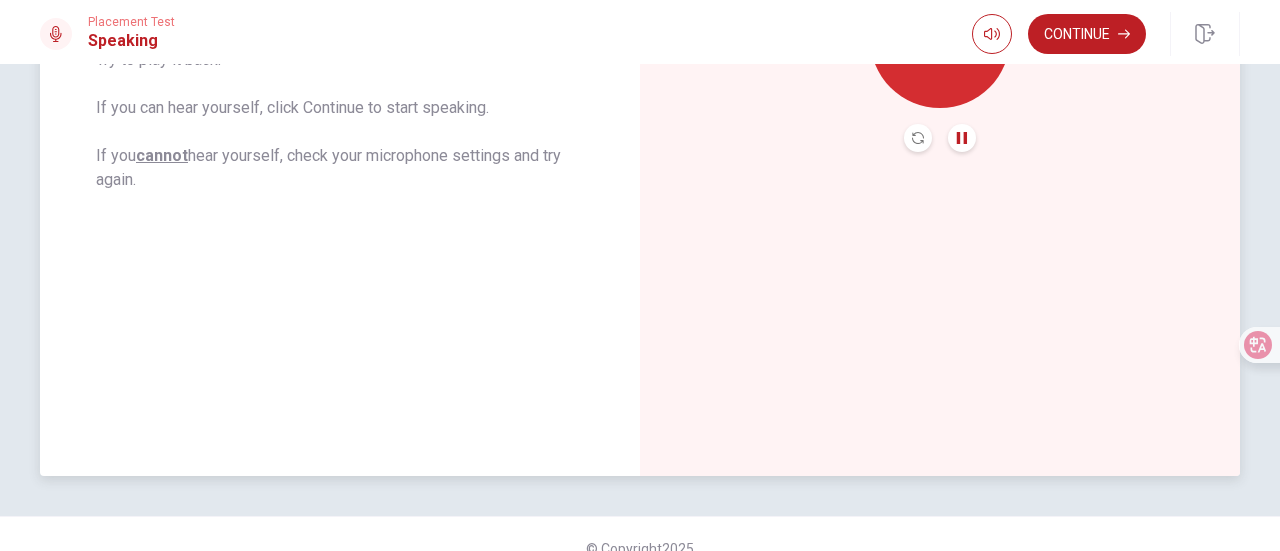 scroll, scrollTop: 200, scrollLeft: 0, axis: vertical 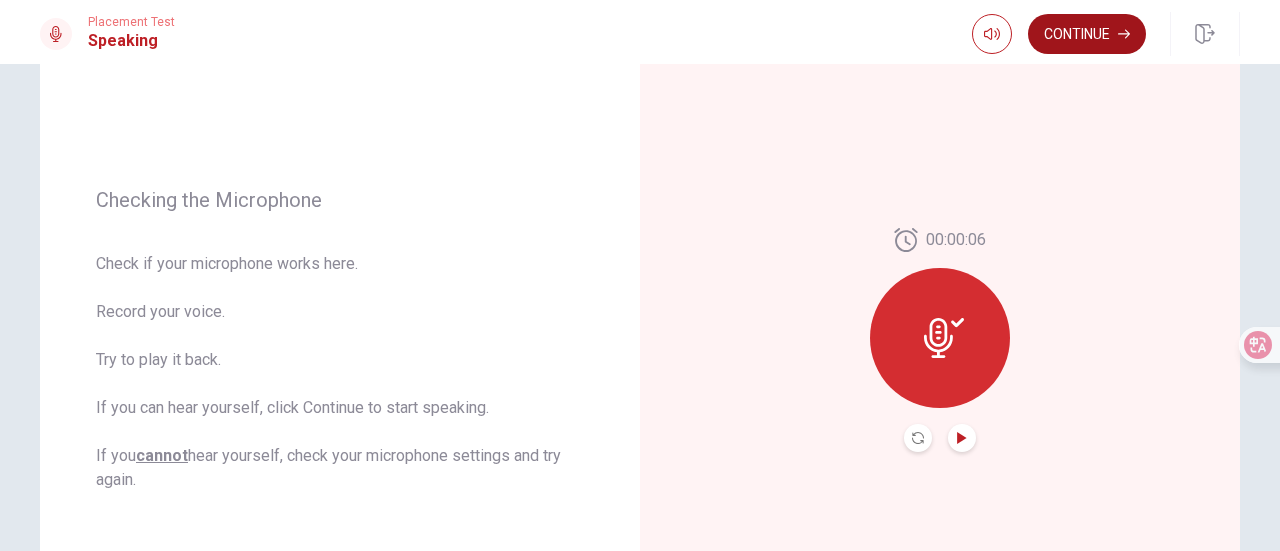 click on "Continue" at bounding box center (1087, 34) 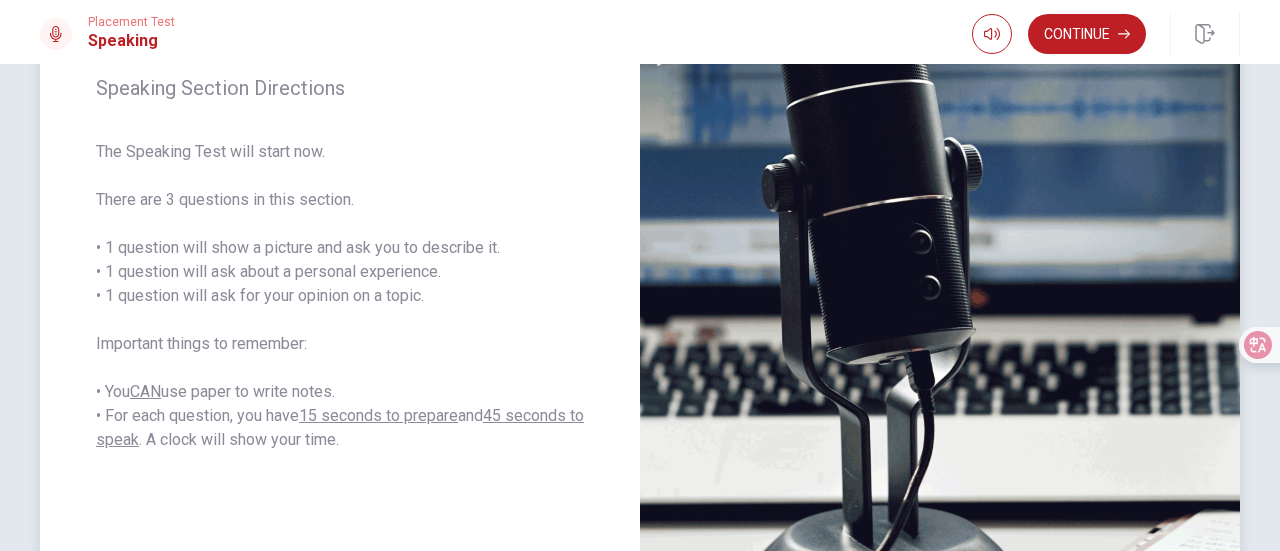 scroll, scrollTop: 28, scrollLeft: 0, axis: vertical 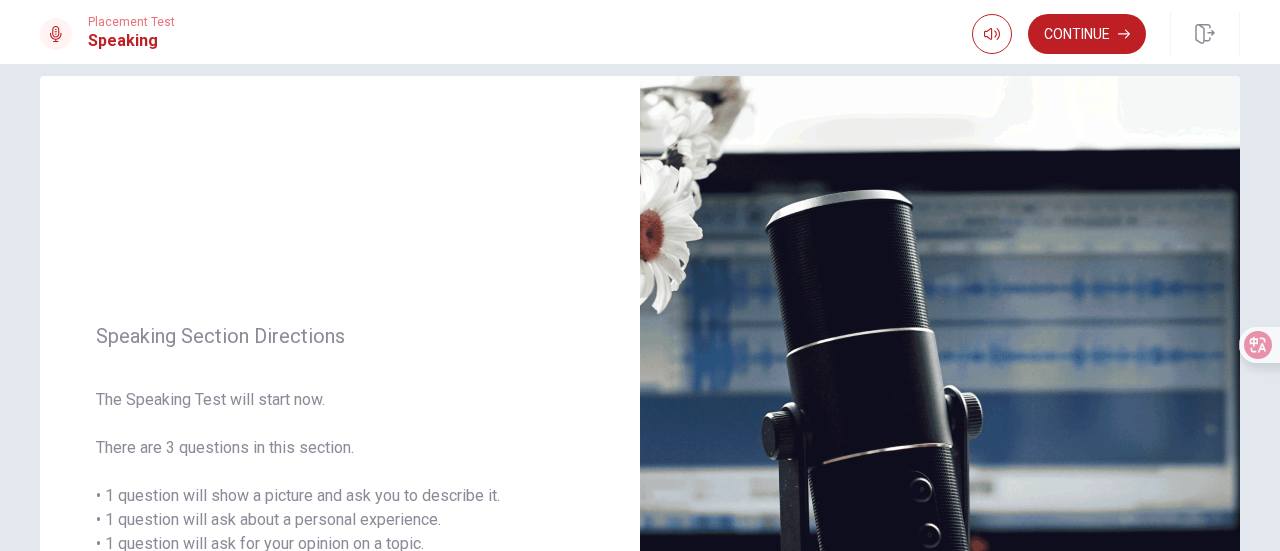 drag, startPoint x: 1054, startPoint y: 27, endPoint x: 1065, endPoint y: 27, distance: 11 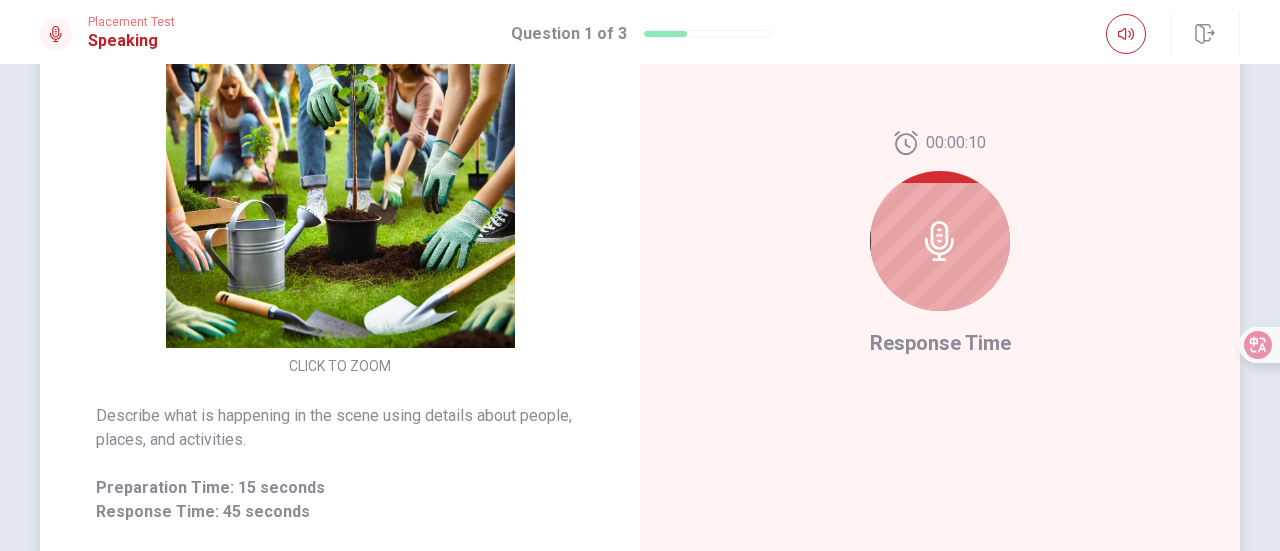 scroll, scrollTop: 326, scrollLeft: 0, axis: vertical 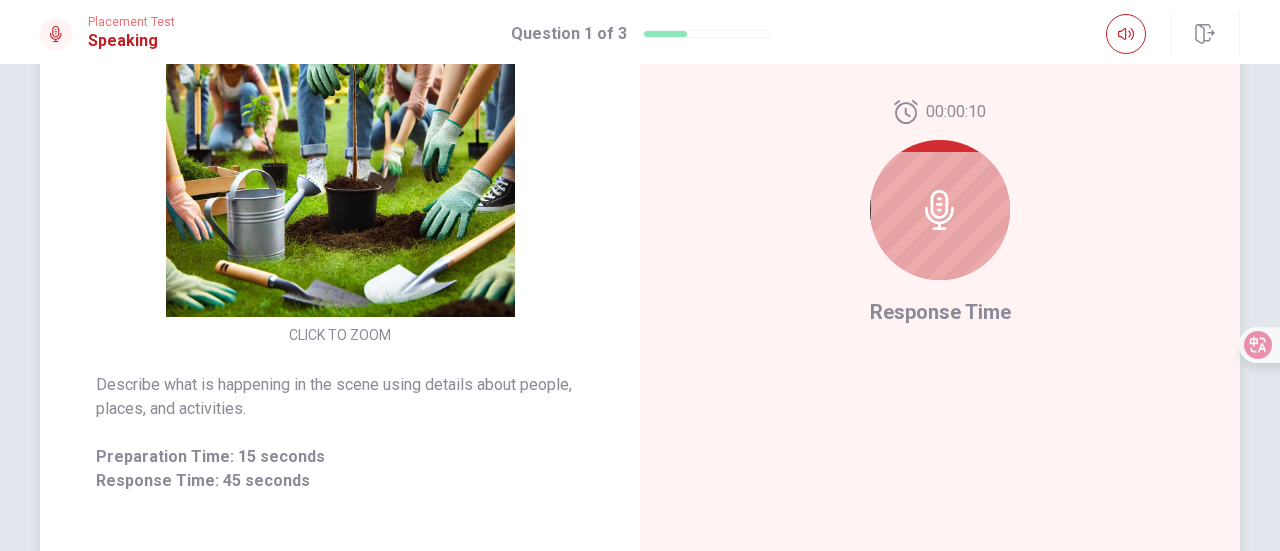 click at bounding box center [340, 142] 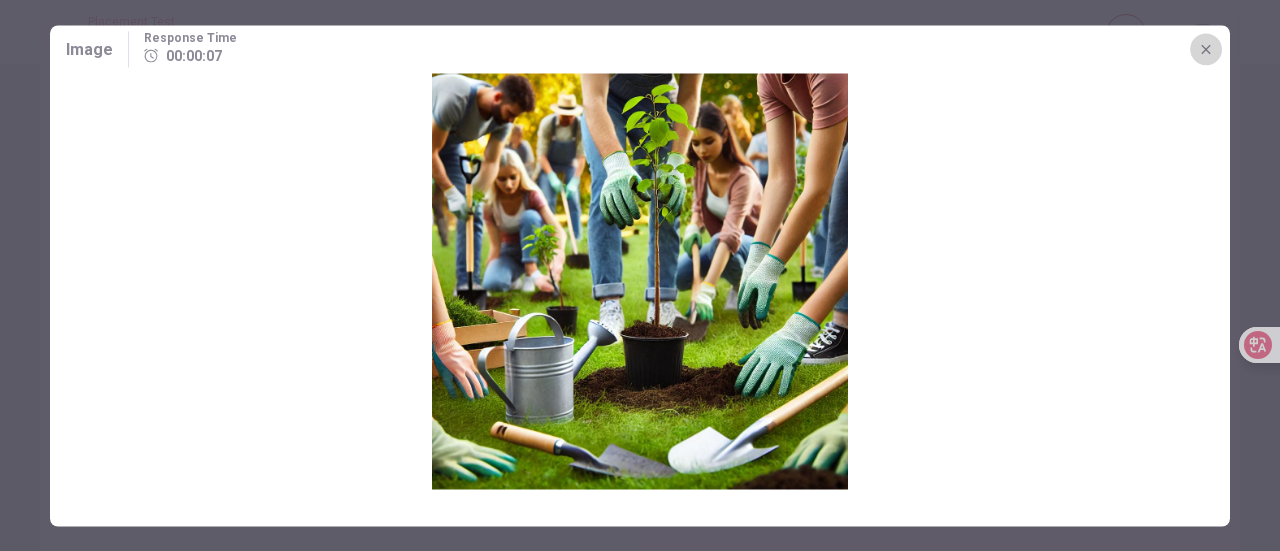 click 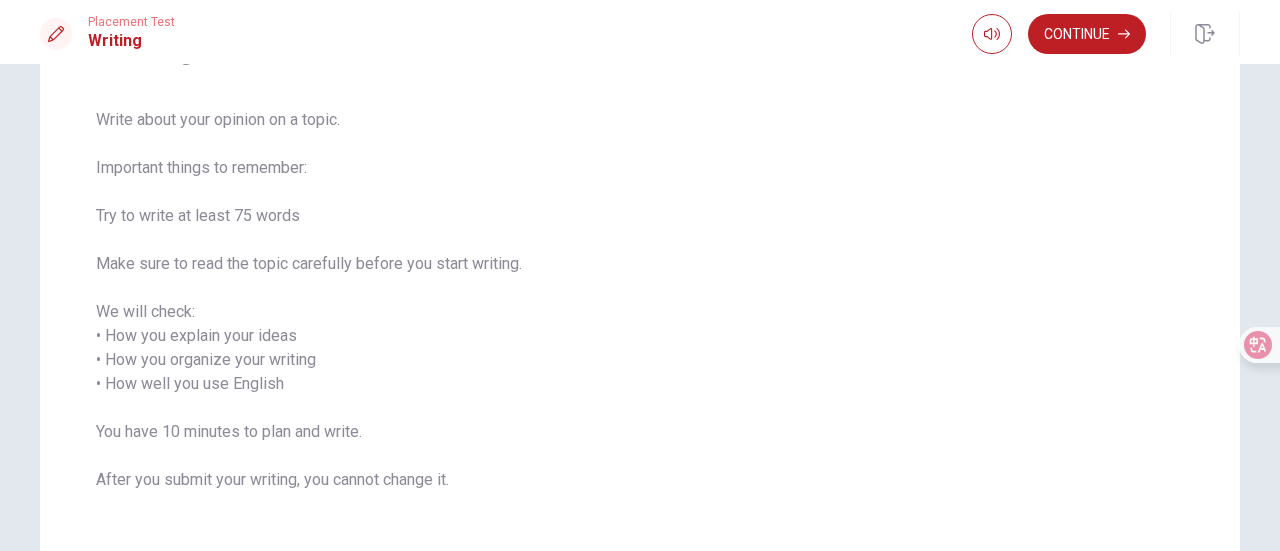 scroll, scrollTop: 0, scrollLeft: 0, axis: both 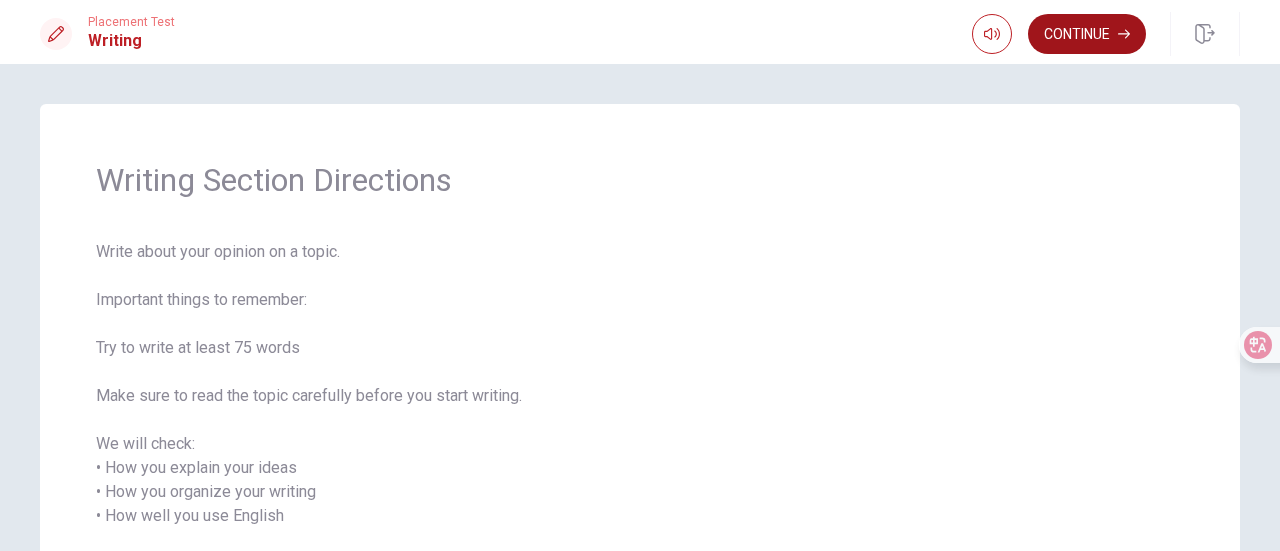 click on "Continue" at bounding box center [1087, 34] 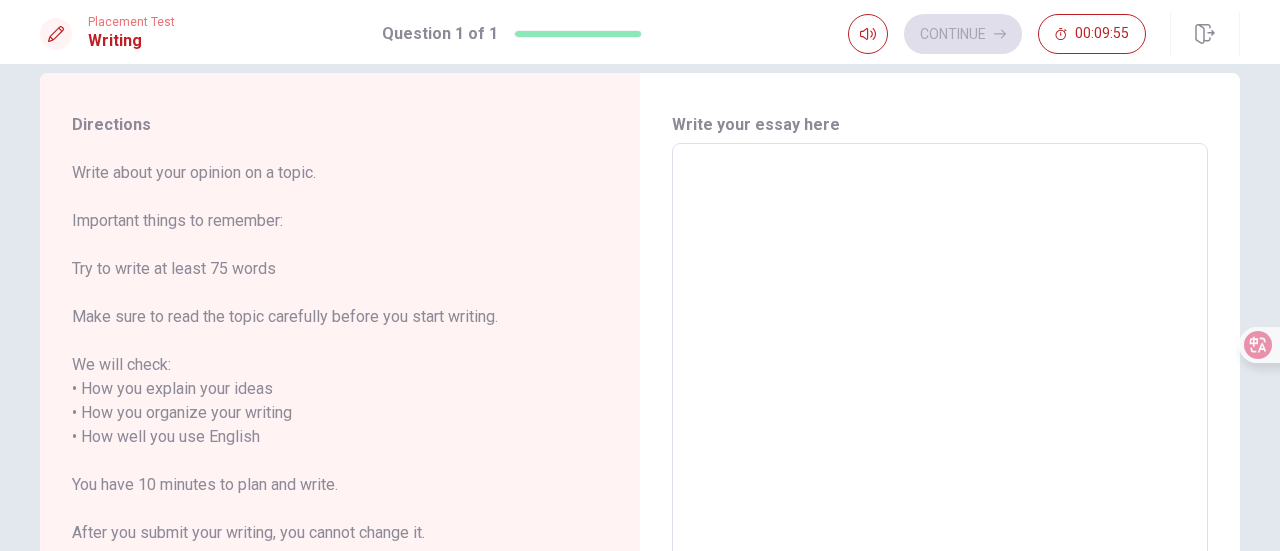scroll, scrollTop: 0, scrollLeft: 0, axis: both 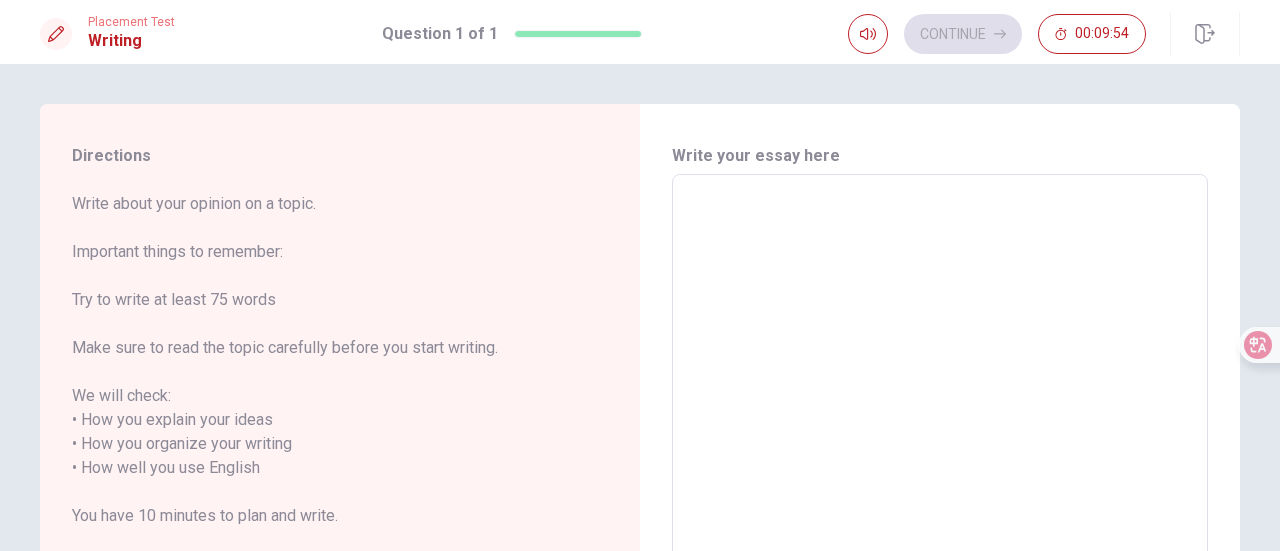 click at bounding box center [940, 468] 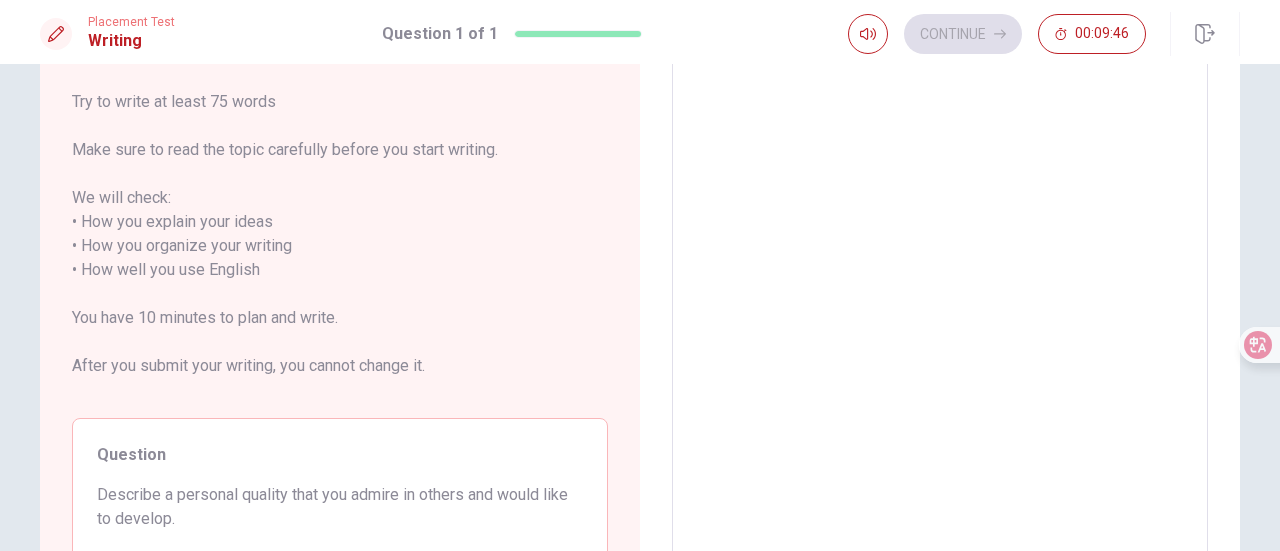 scroll, scrollTop: 0, scrollLeft: 0, axis: both 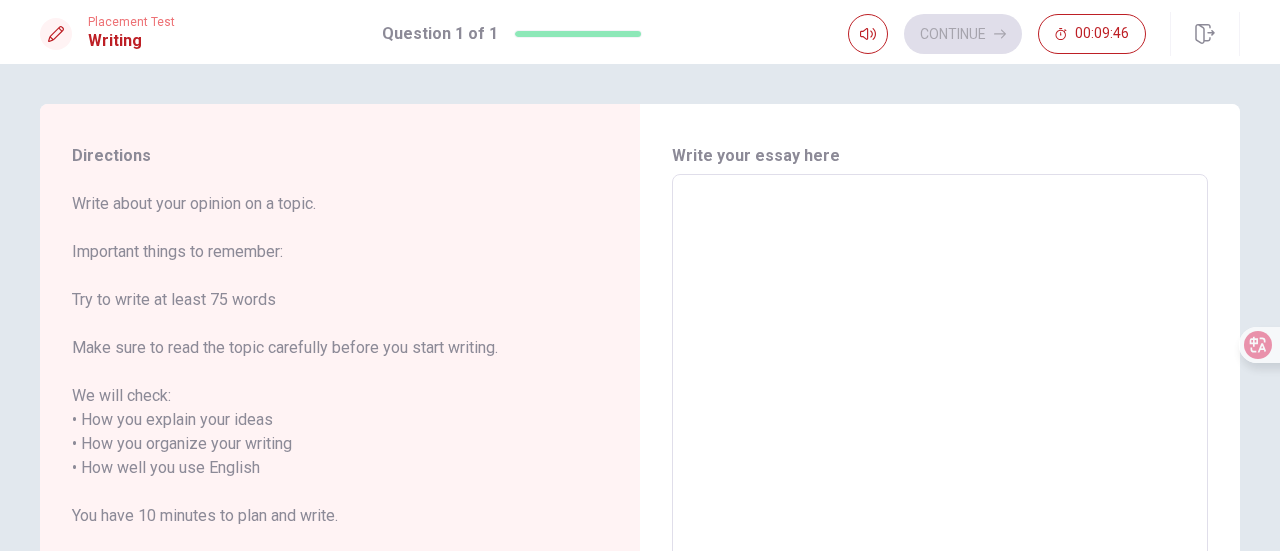 click at bounding box center (940, 468) 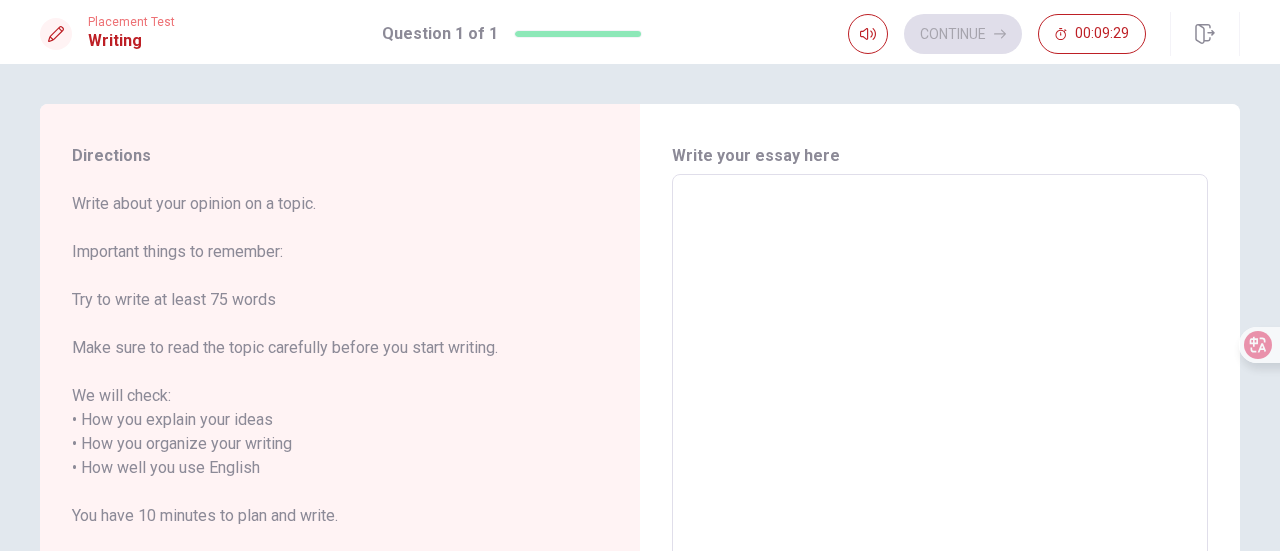 scroll, scrollTop: 3, scrollLeft: 0, axis: vertical 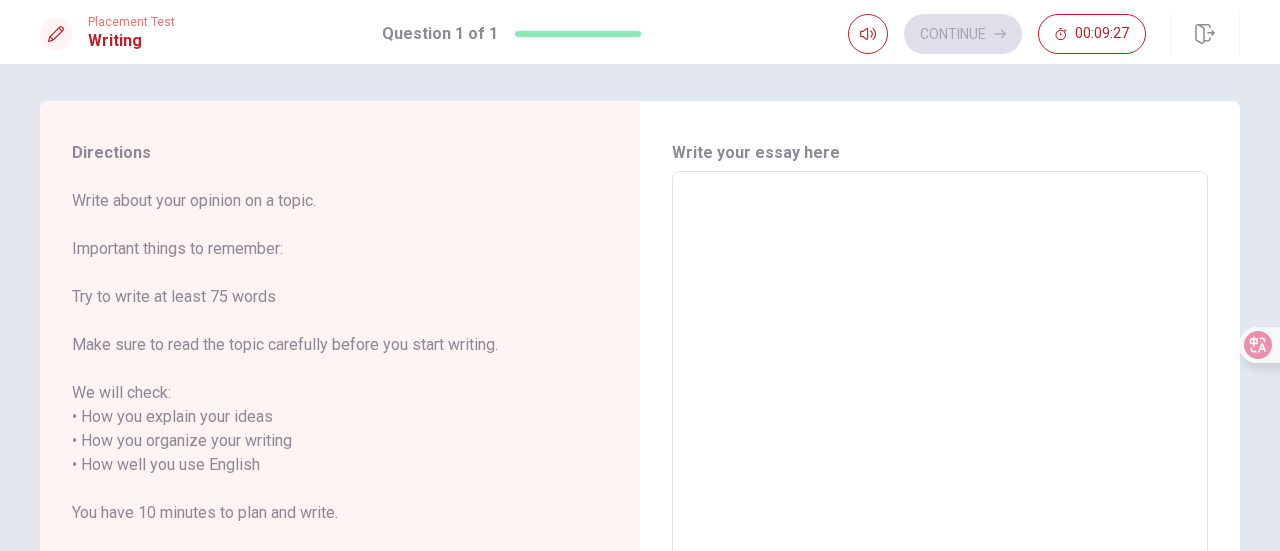 type on "t" 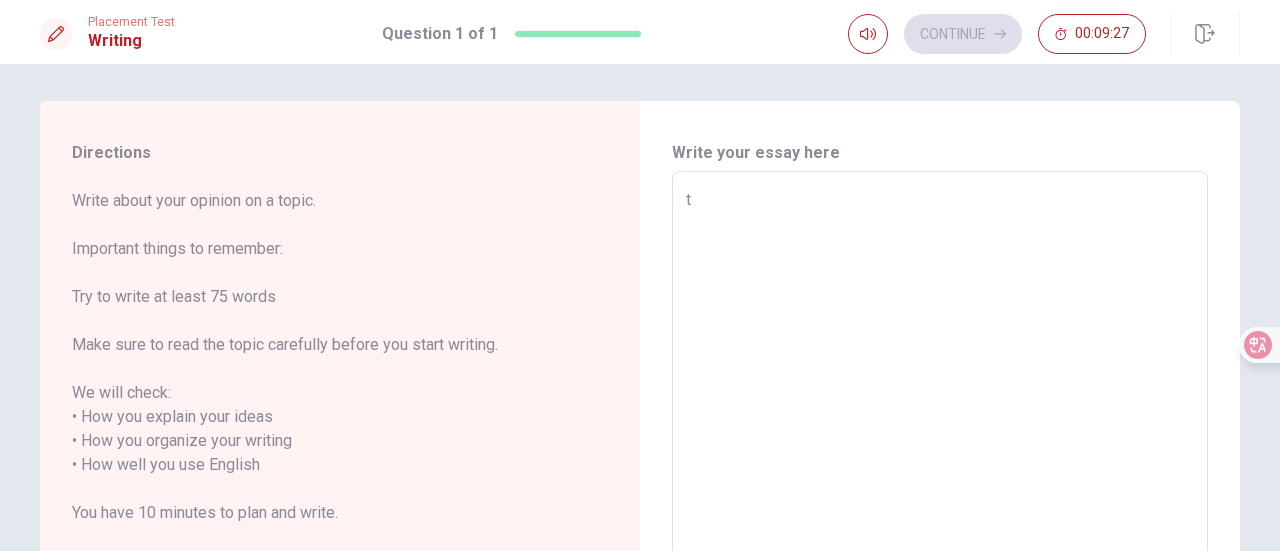type on "x" 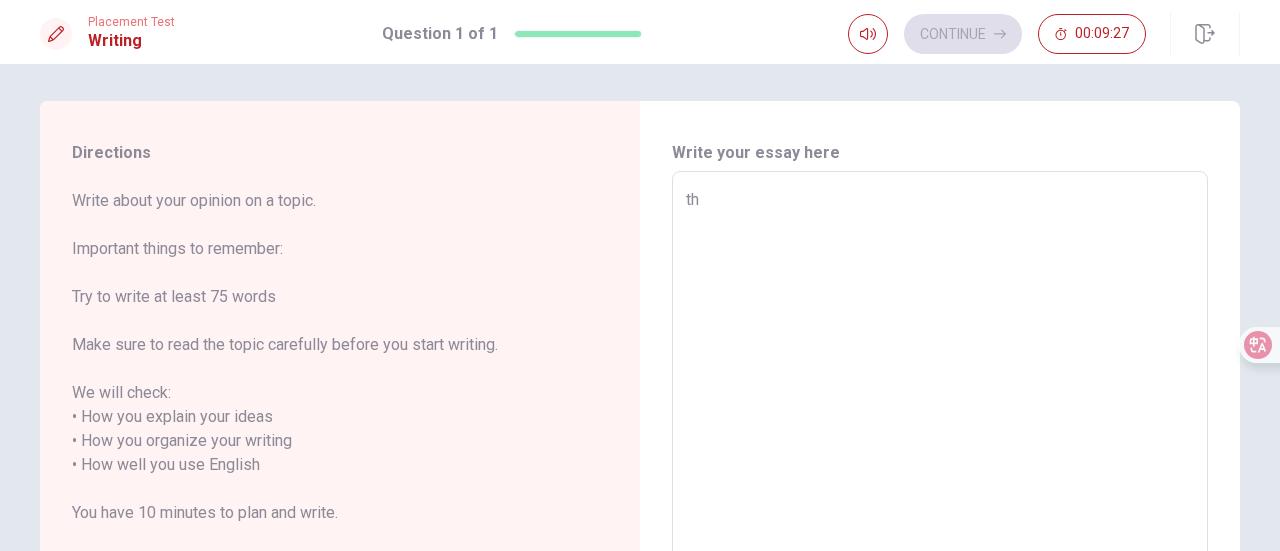 type on "x" 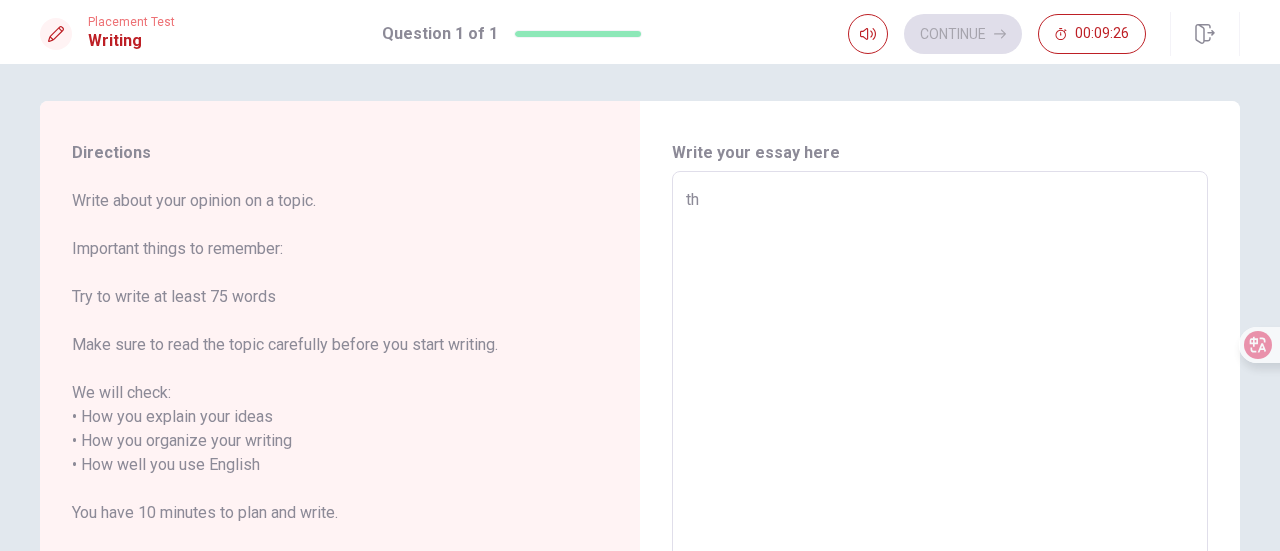 type on "the" 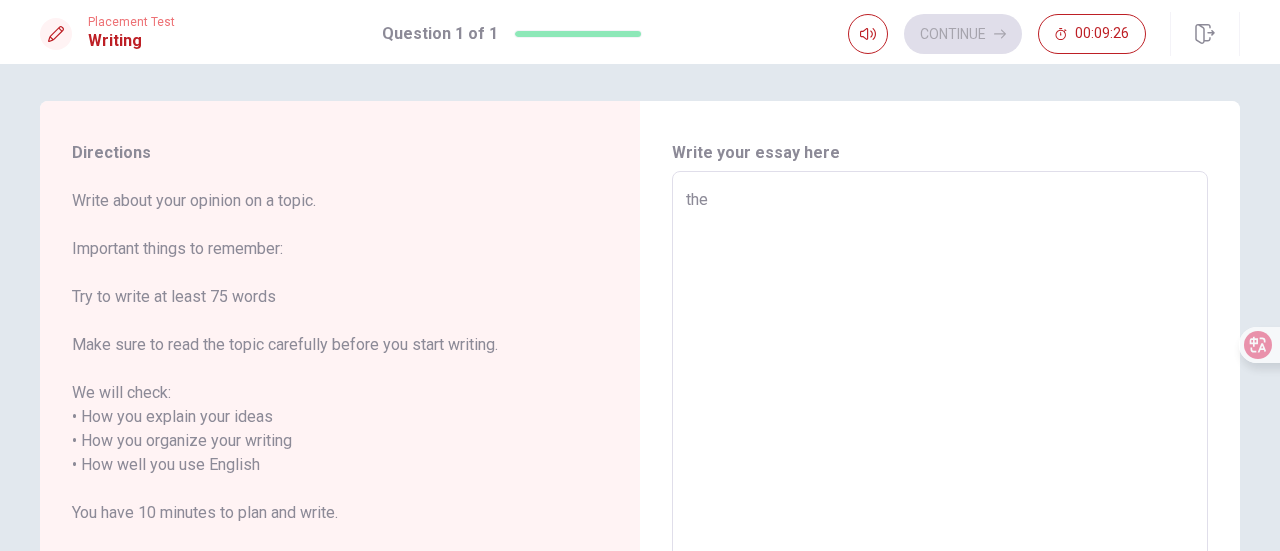 type on "x" 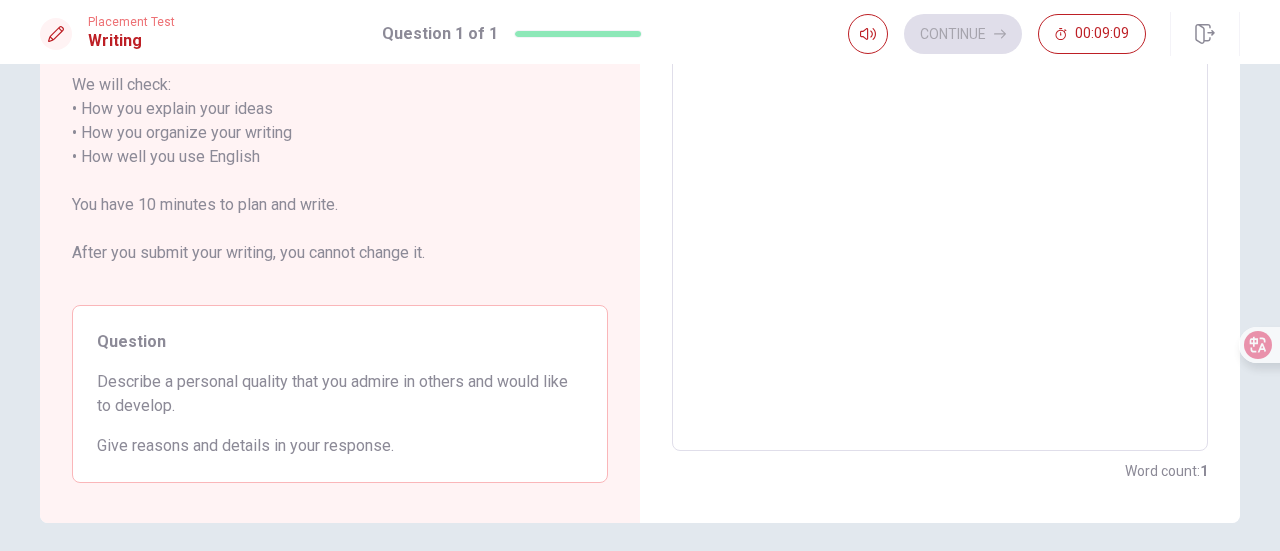 scroll, scrollTop: 248, scrollLeft: 0, axis: vertical 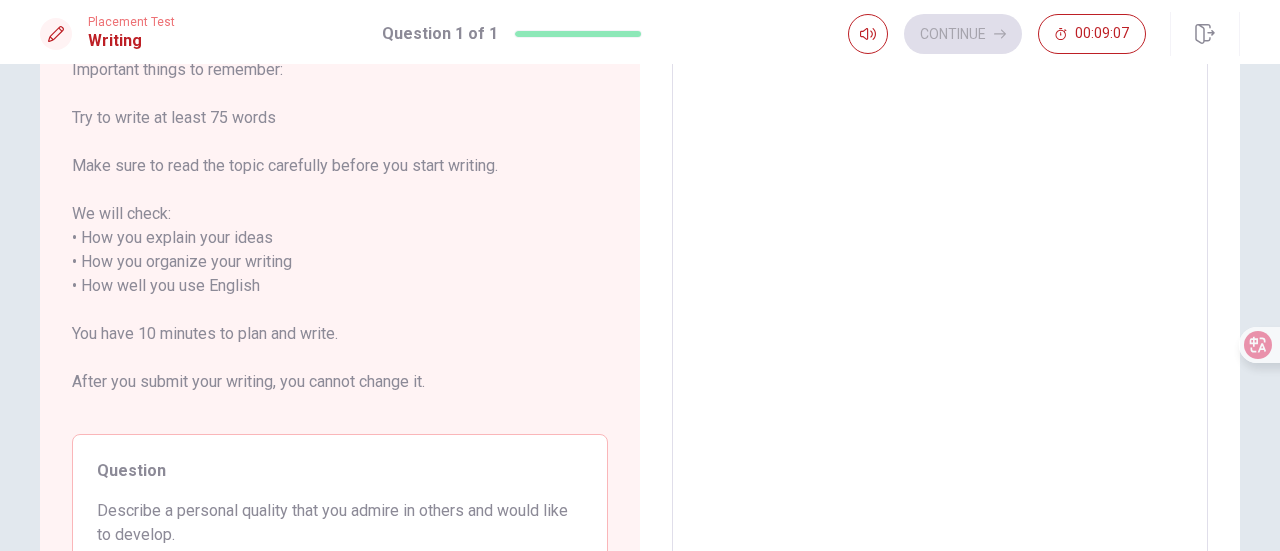type on "x" 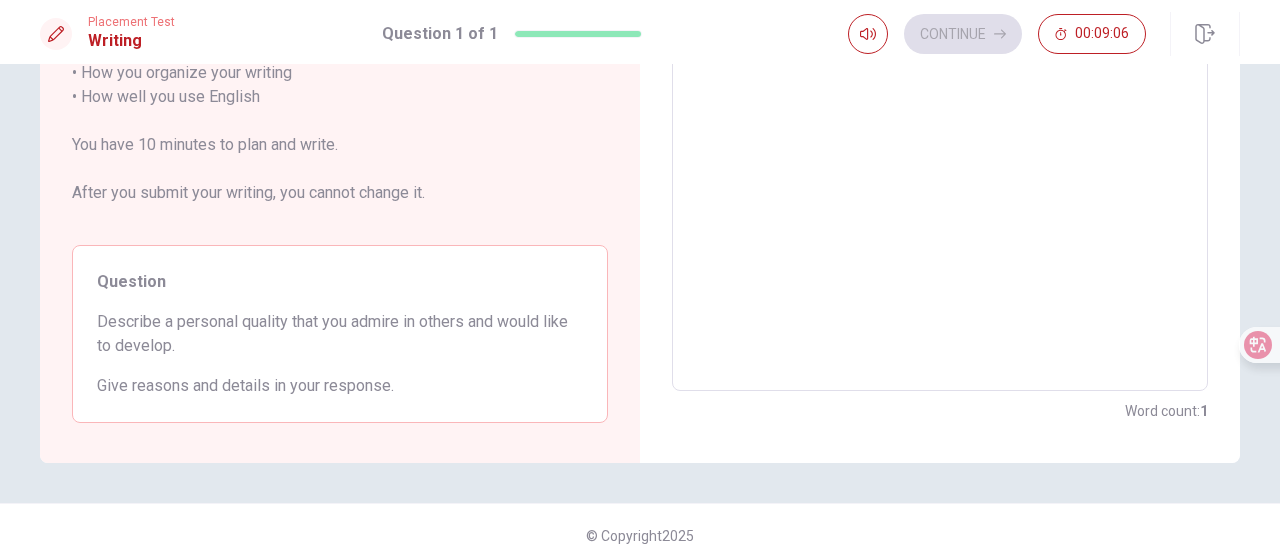 type on "the t" 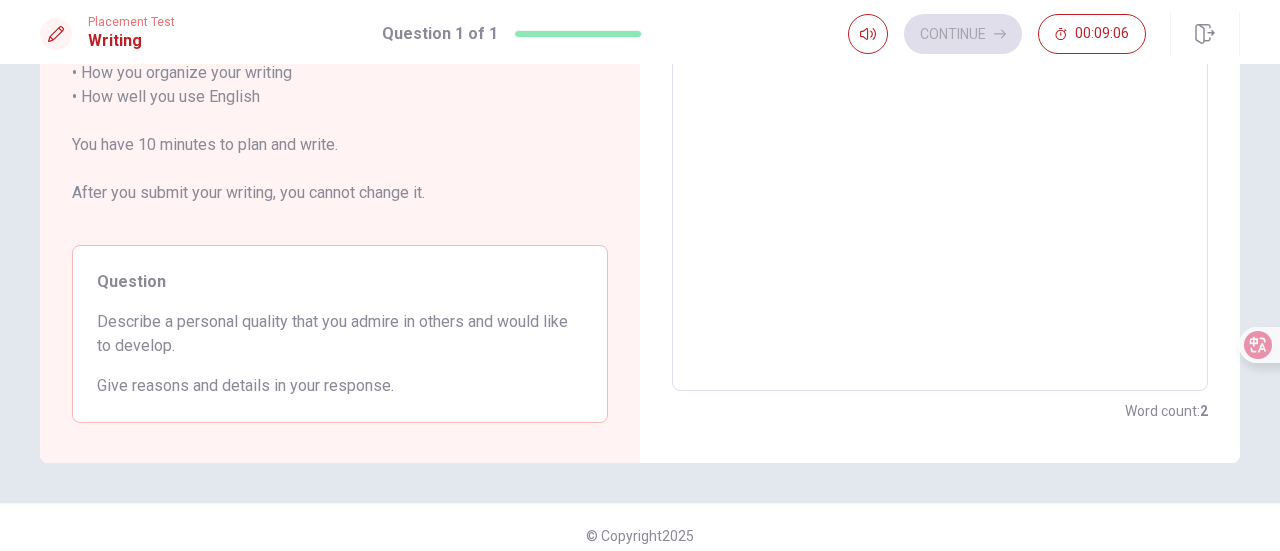 scroll, scrollTop: 128, scrollLeft: 0, axis: vertical 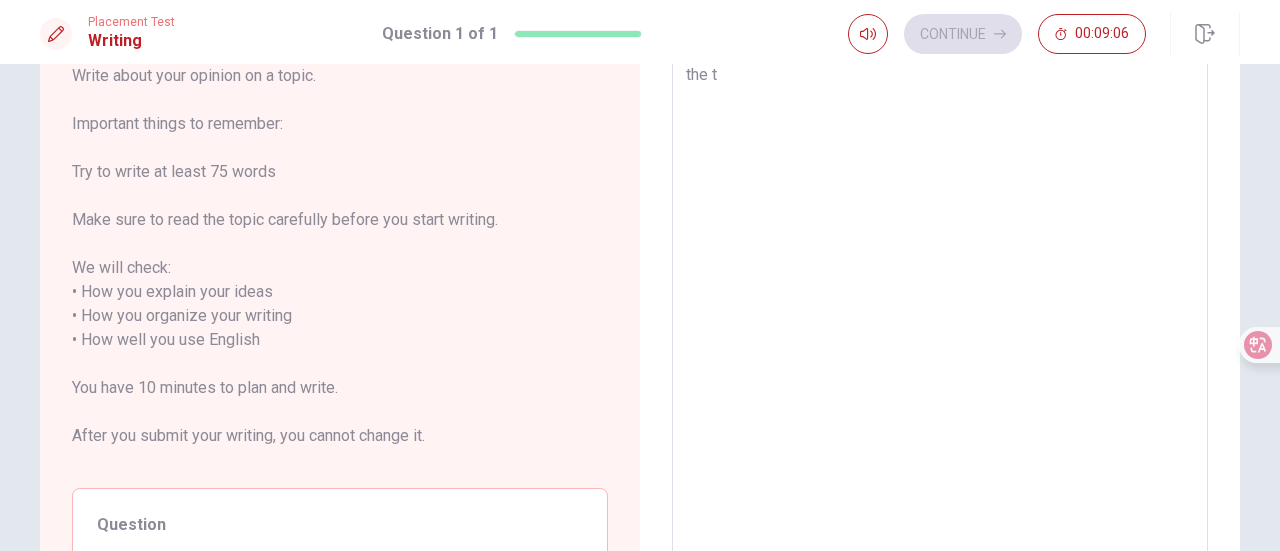 type on "the th" 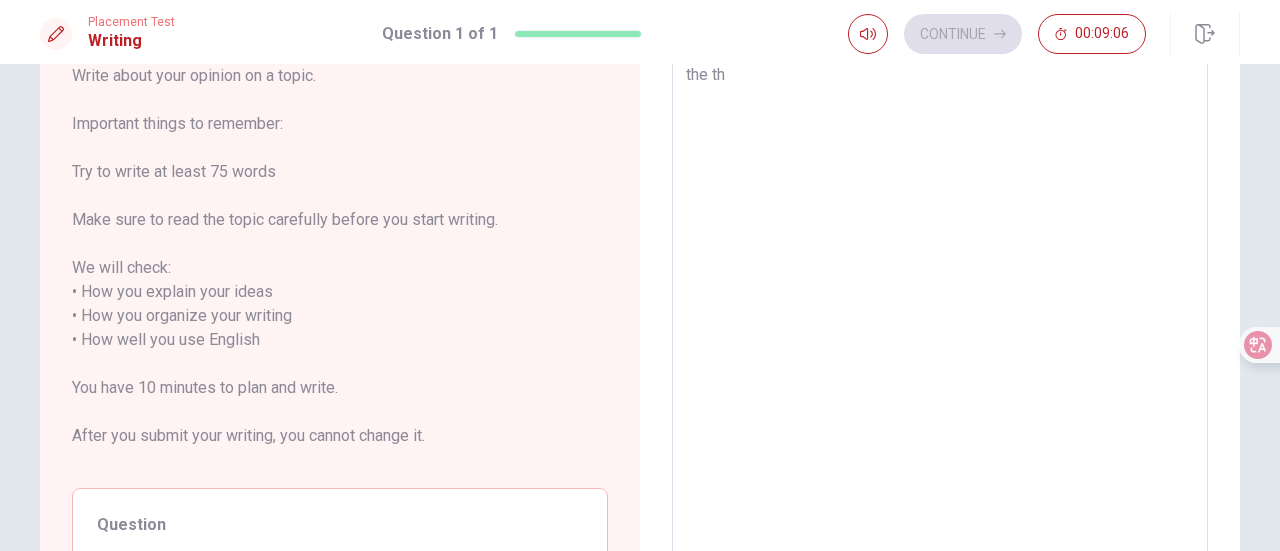 type on "x" 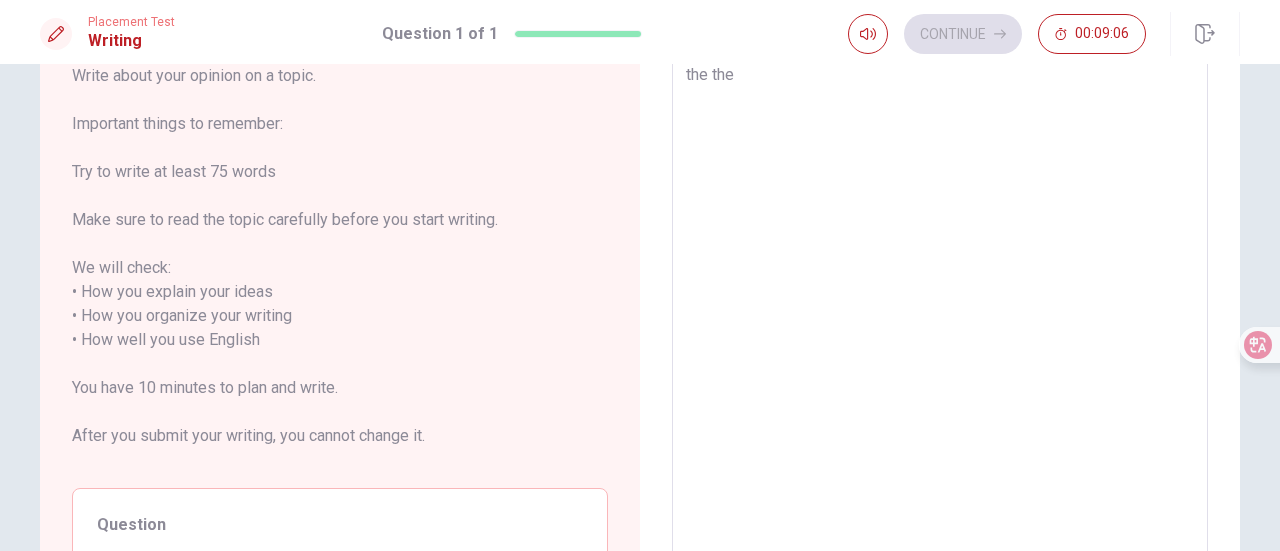 type on "x" 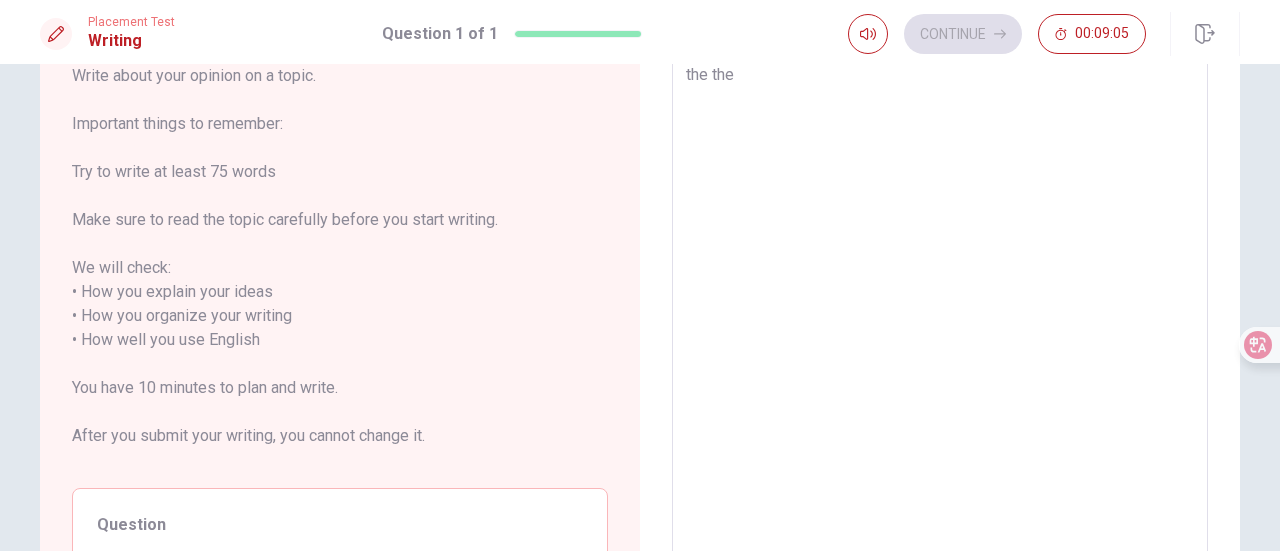 type on "the the" 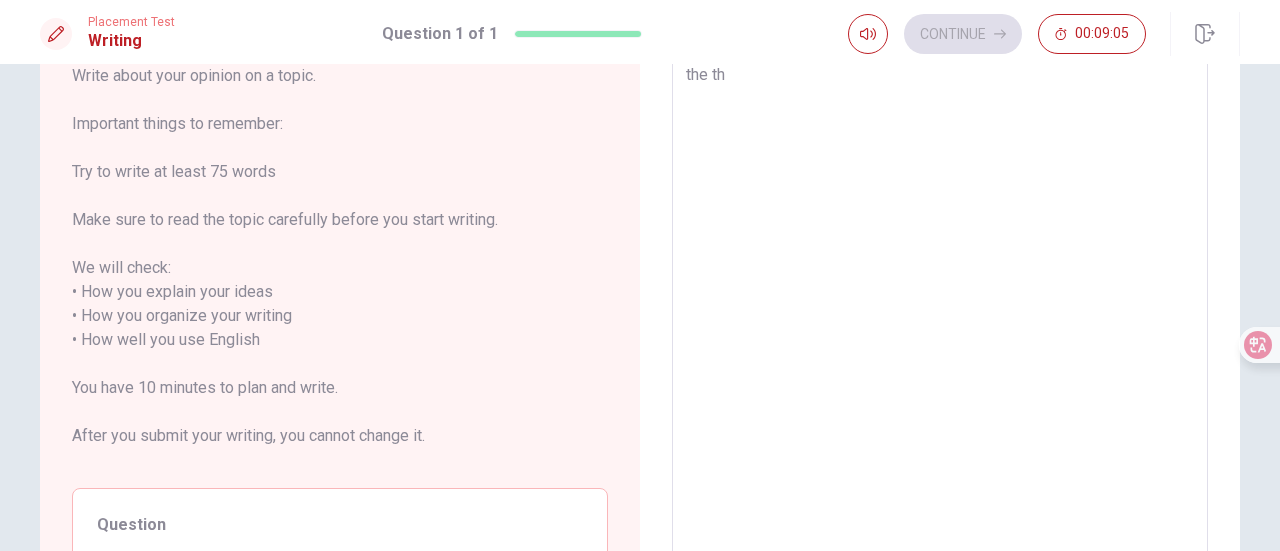 type on "x" 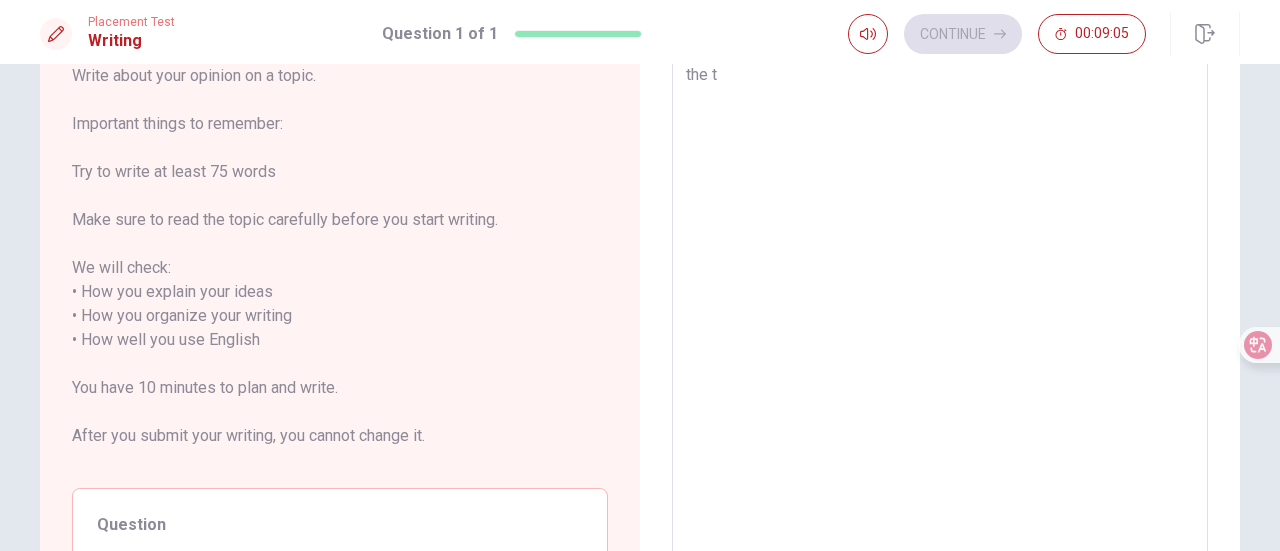 type on "x" 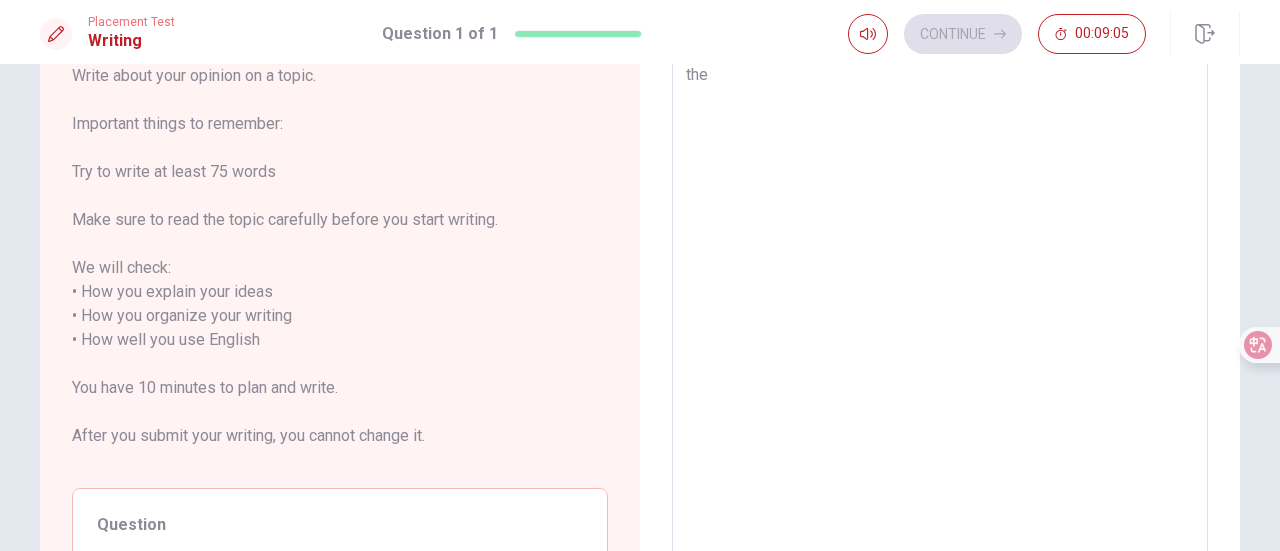 type on "x" 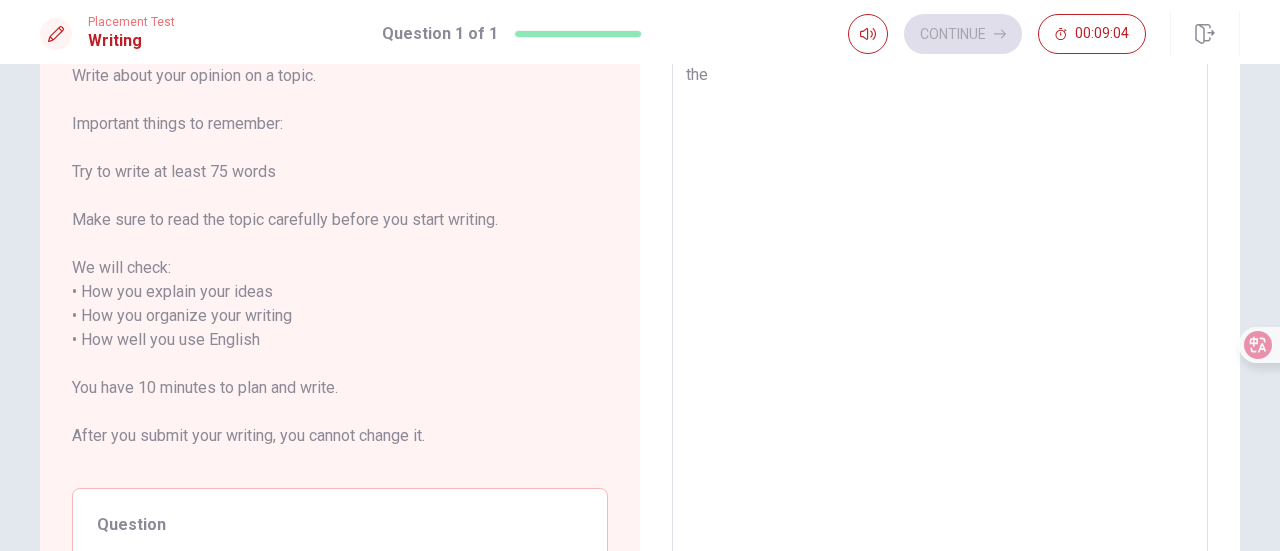 type on "the q" 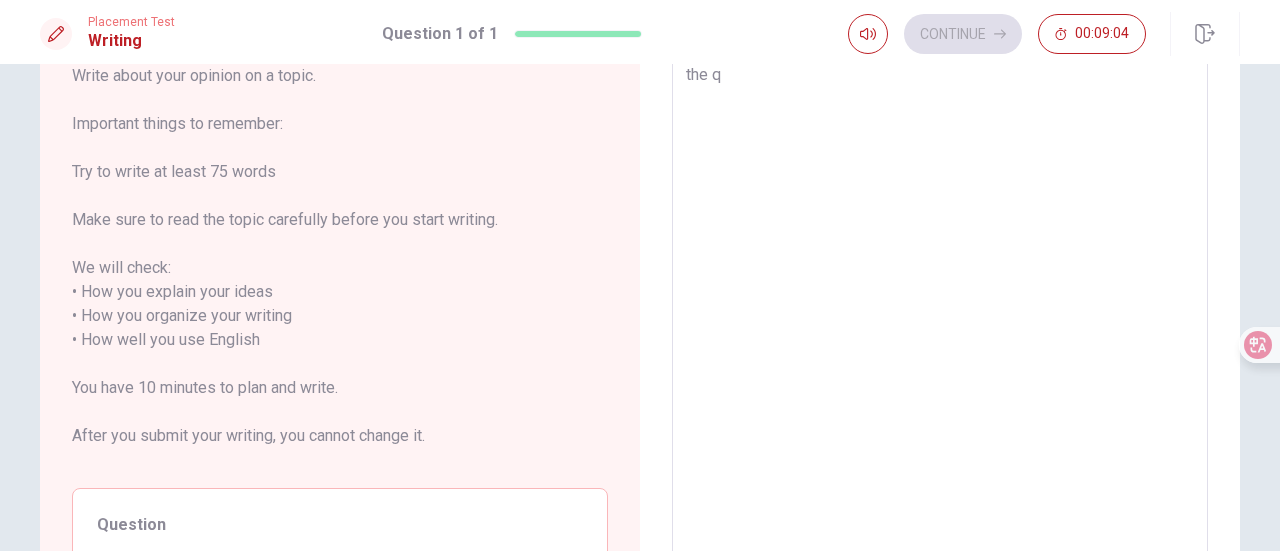 type on "x" 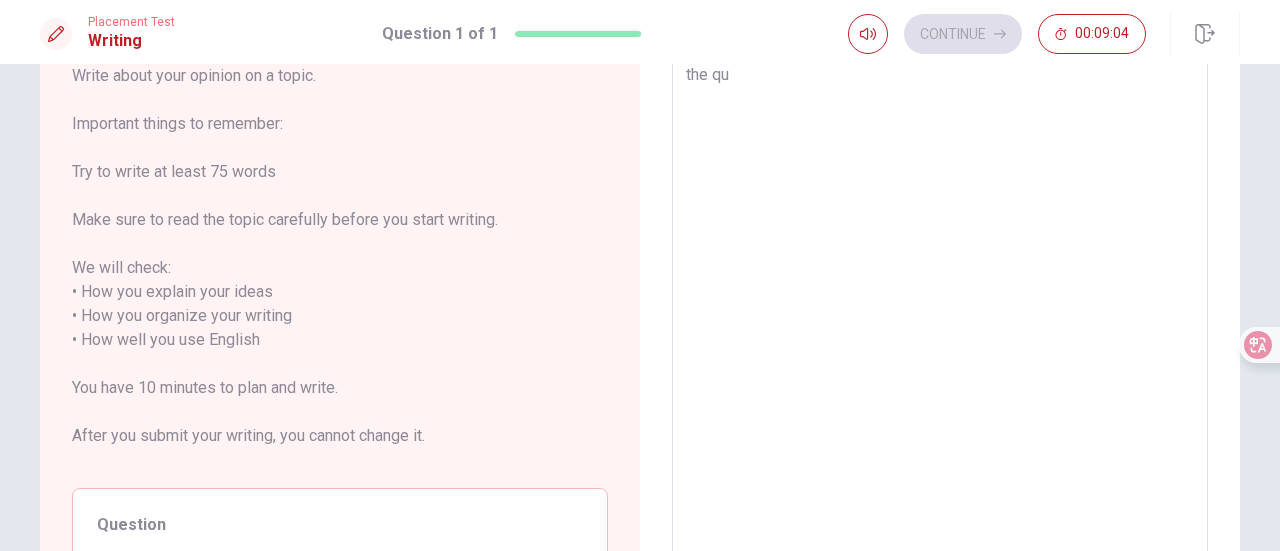 type on "x" 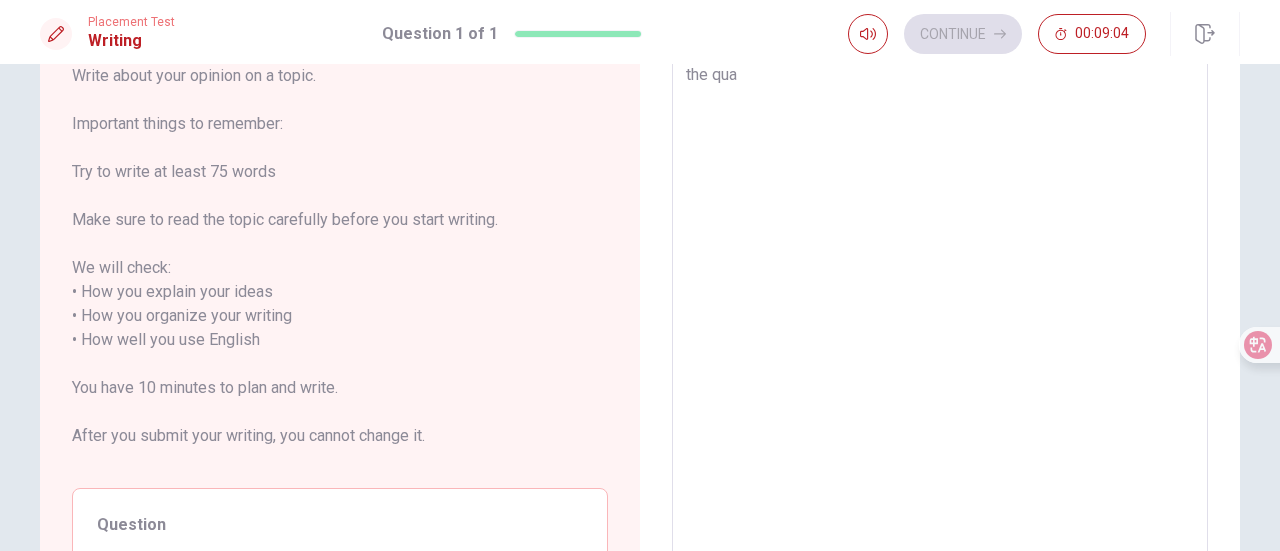 type on "x" 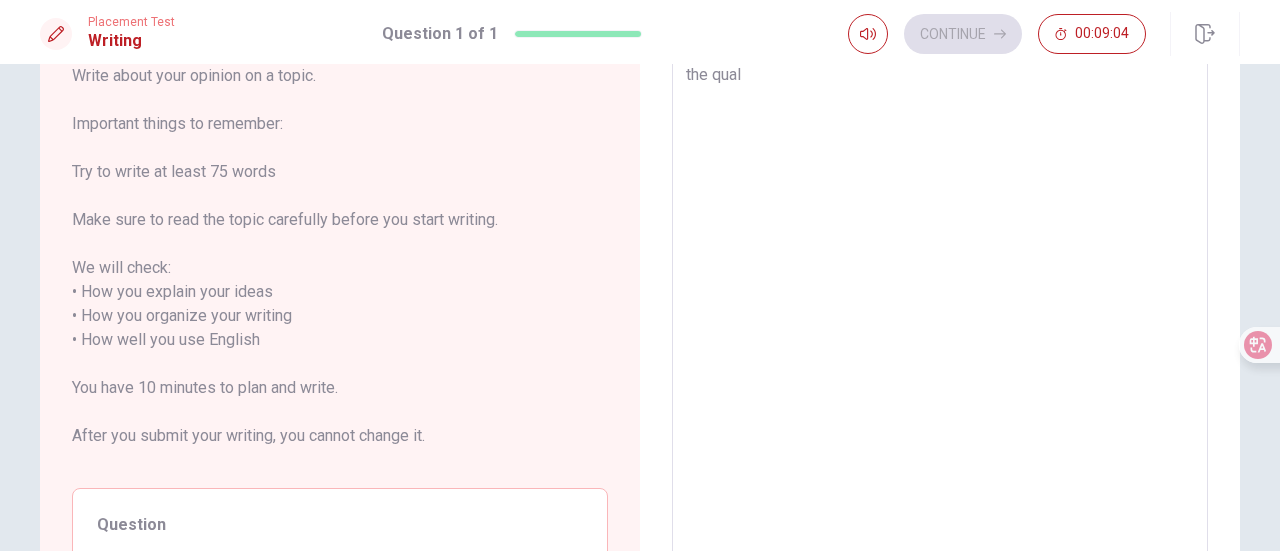 type on "x" 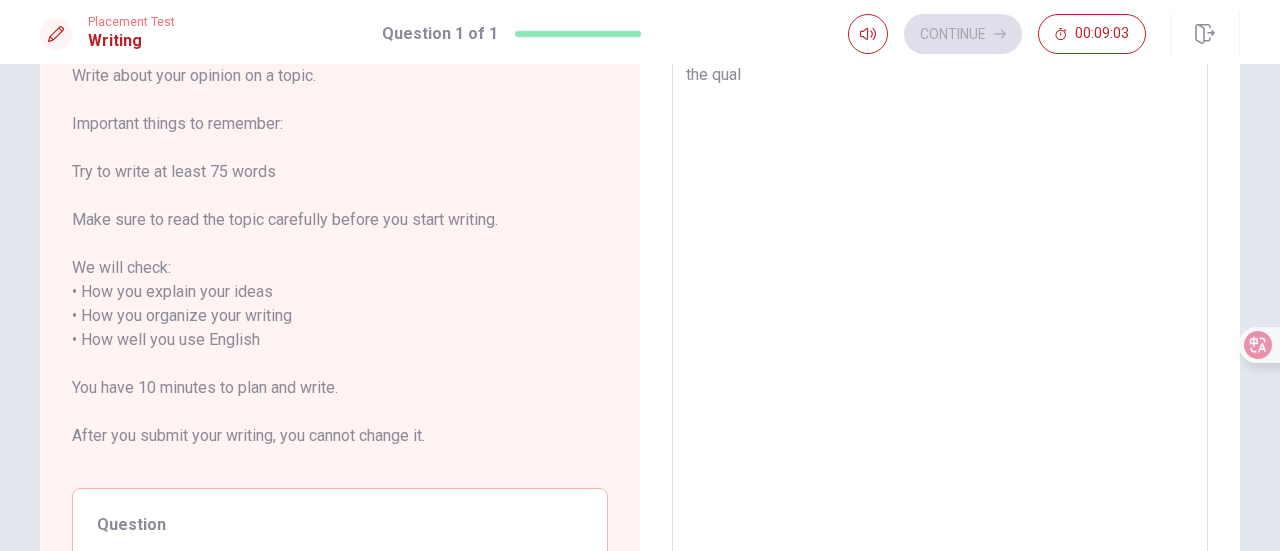 type on "the quali" 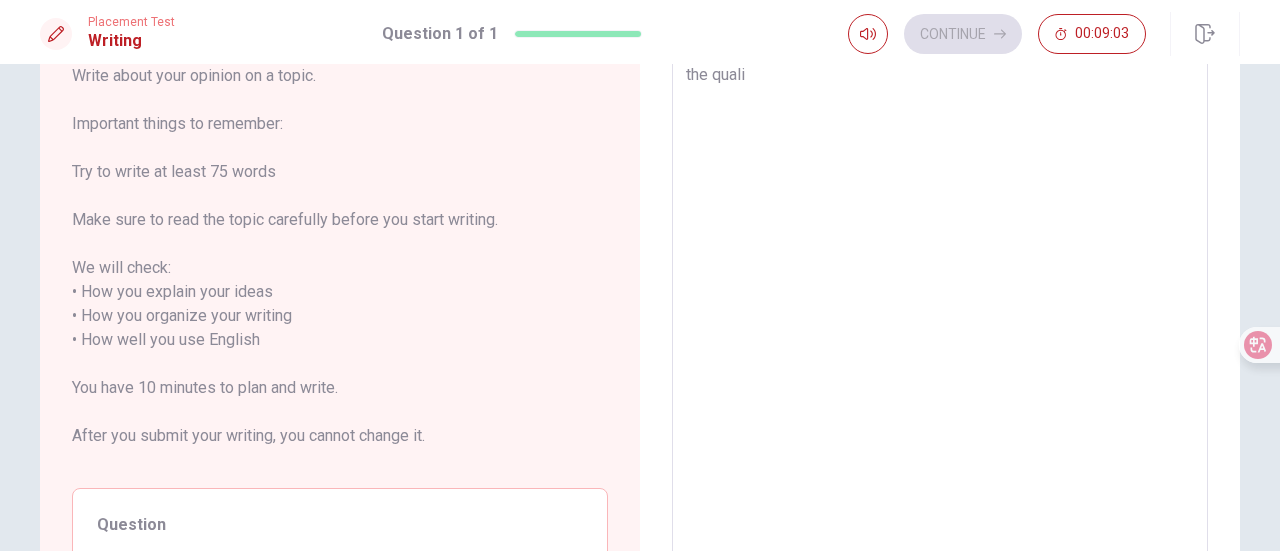 type on "x" 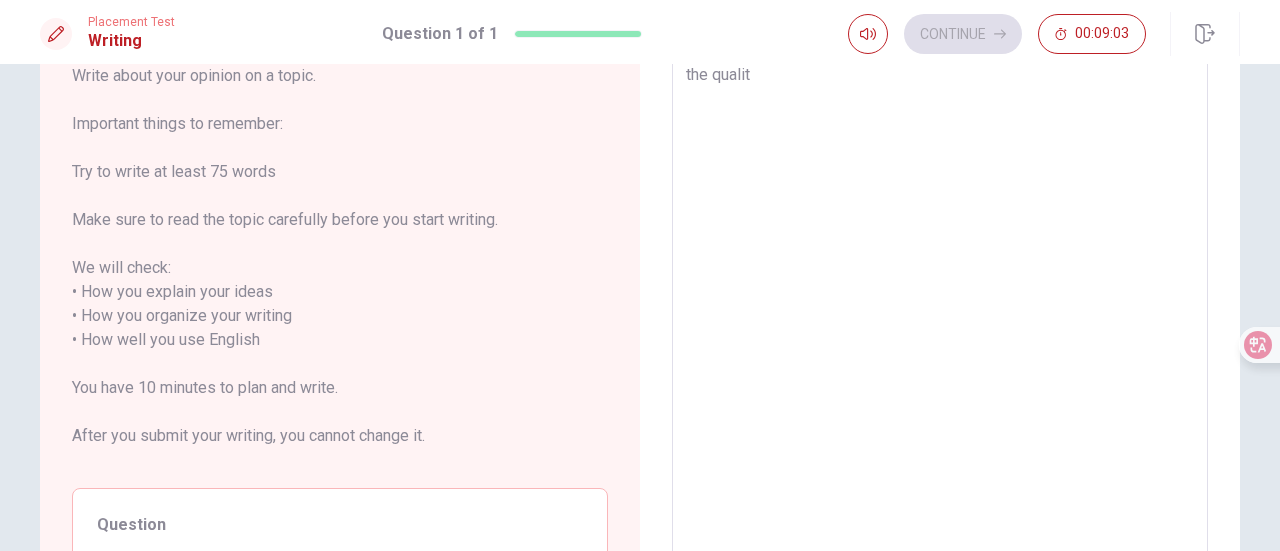 type on "x" 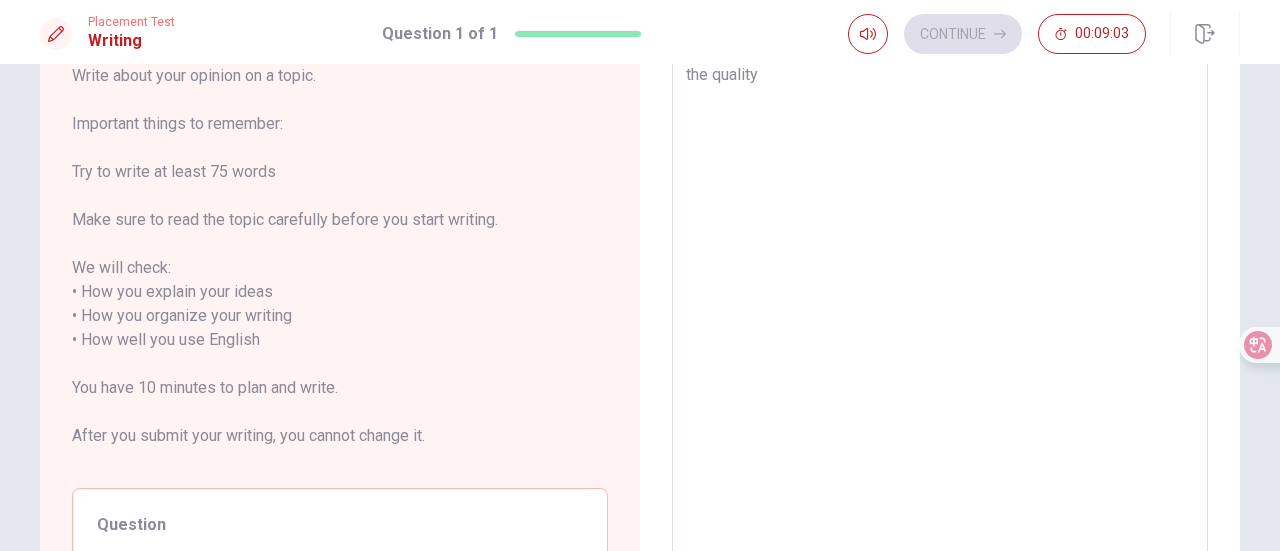 type on "x" 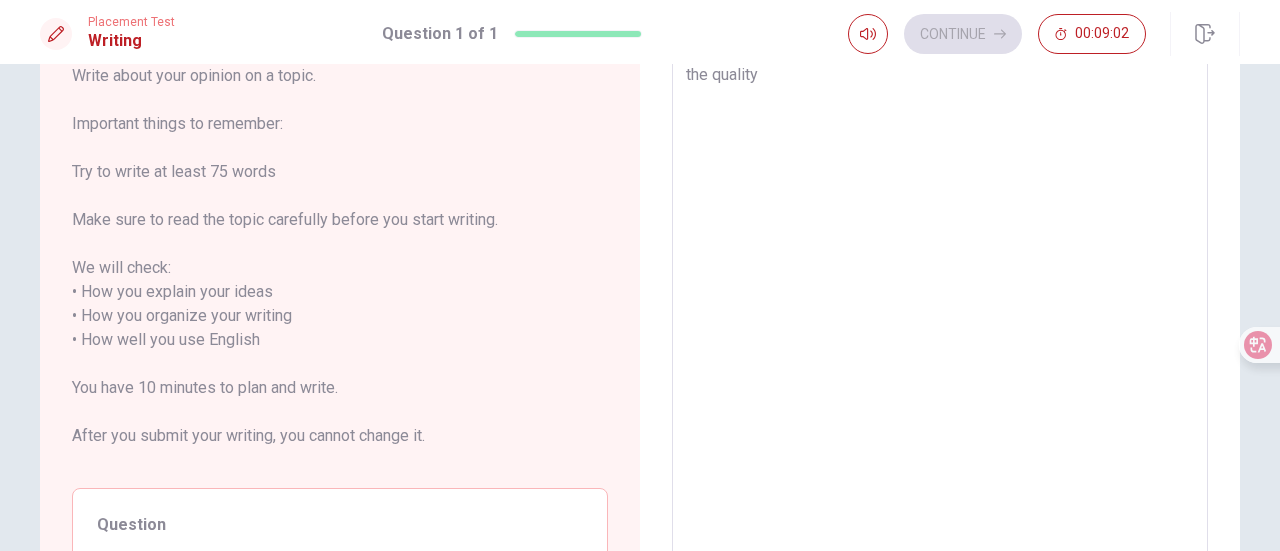 type on "x" 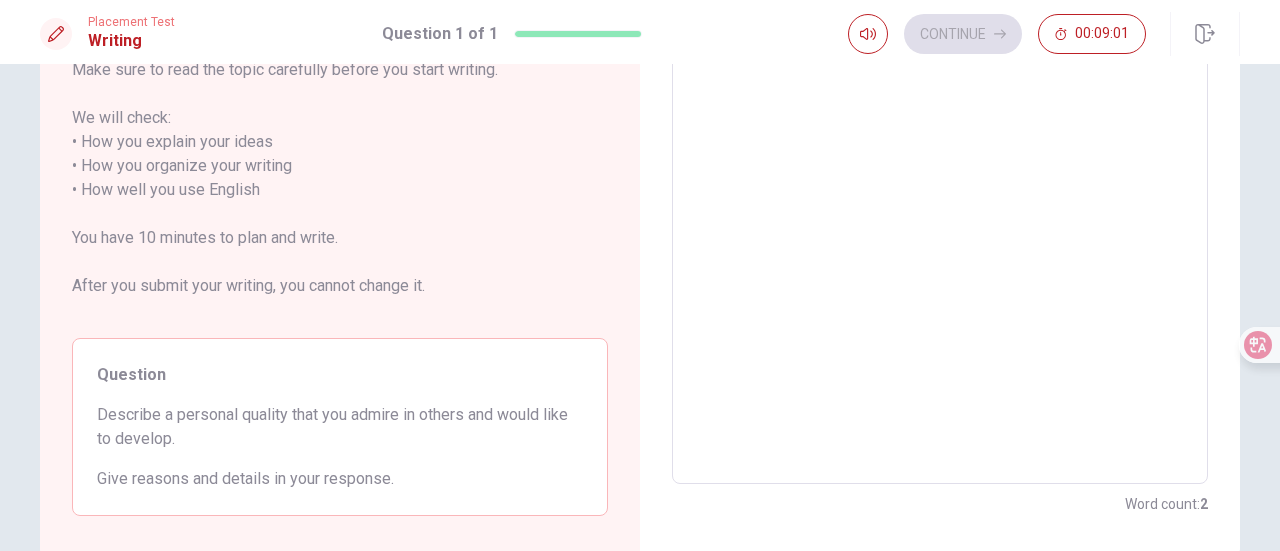 type on "the quality t" 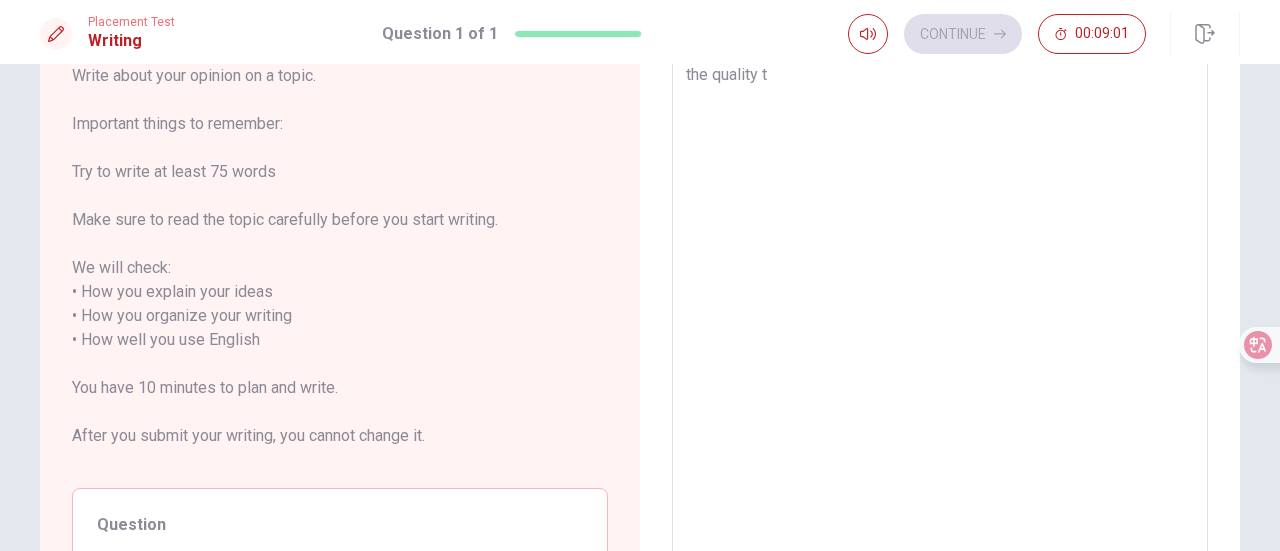 type on "x" 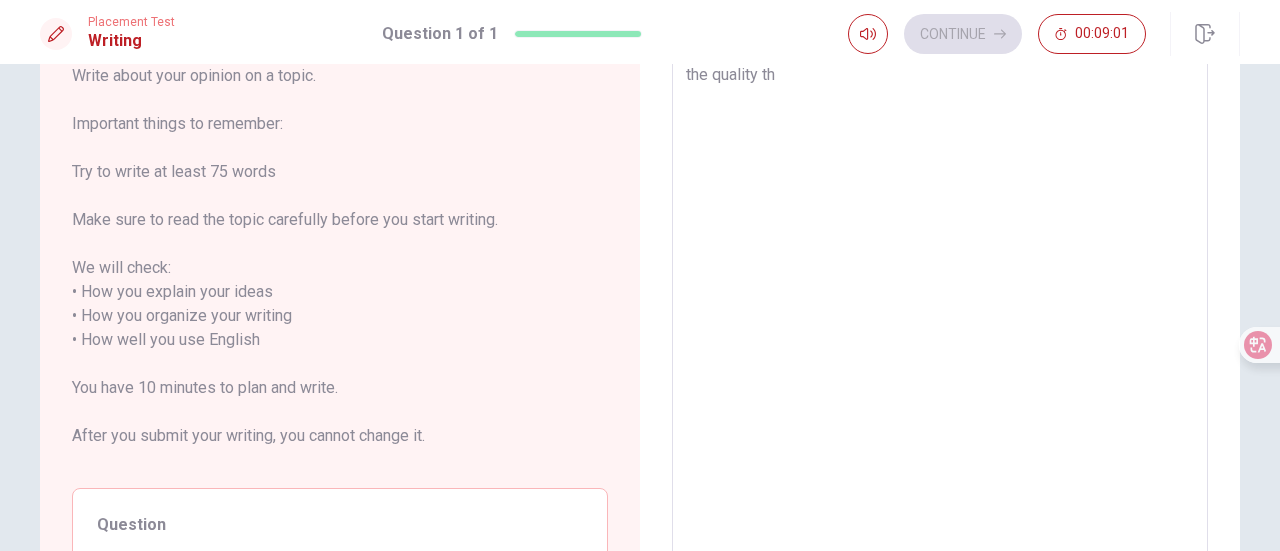 type on "x" 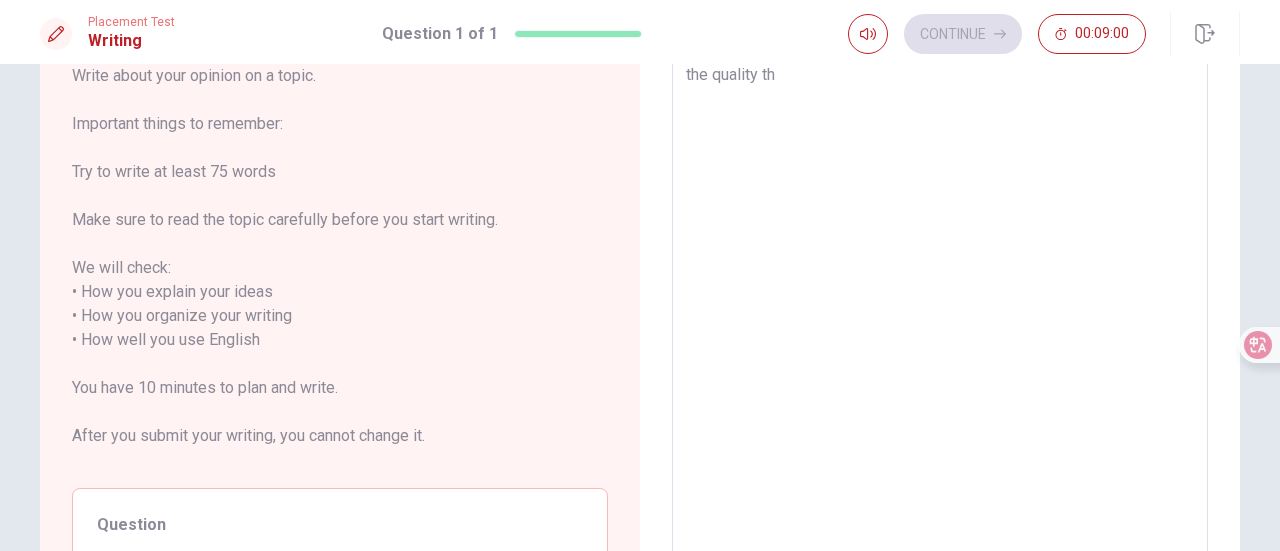 type on "the quality tha" 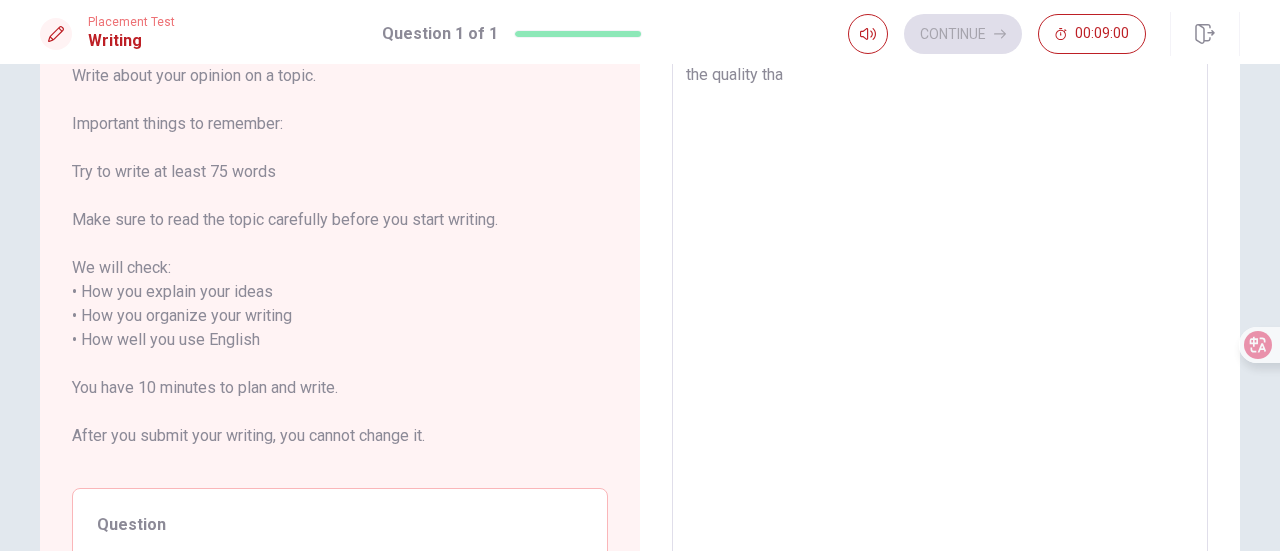 type on "x" 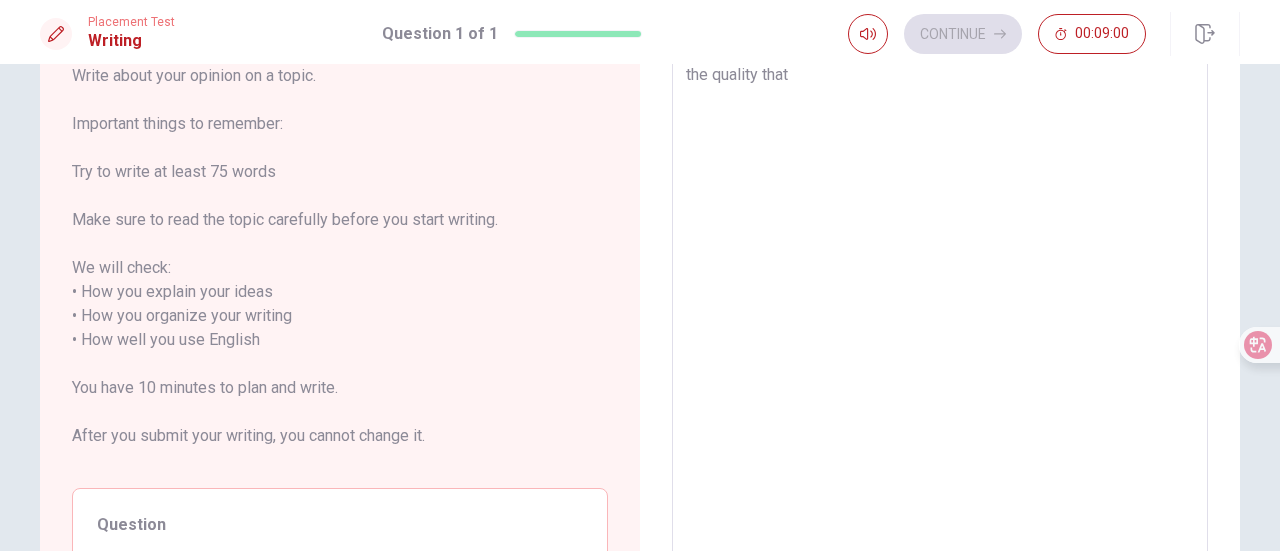 type on "the quality that" 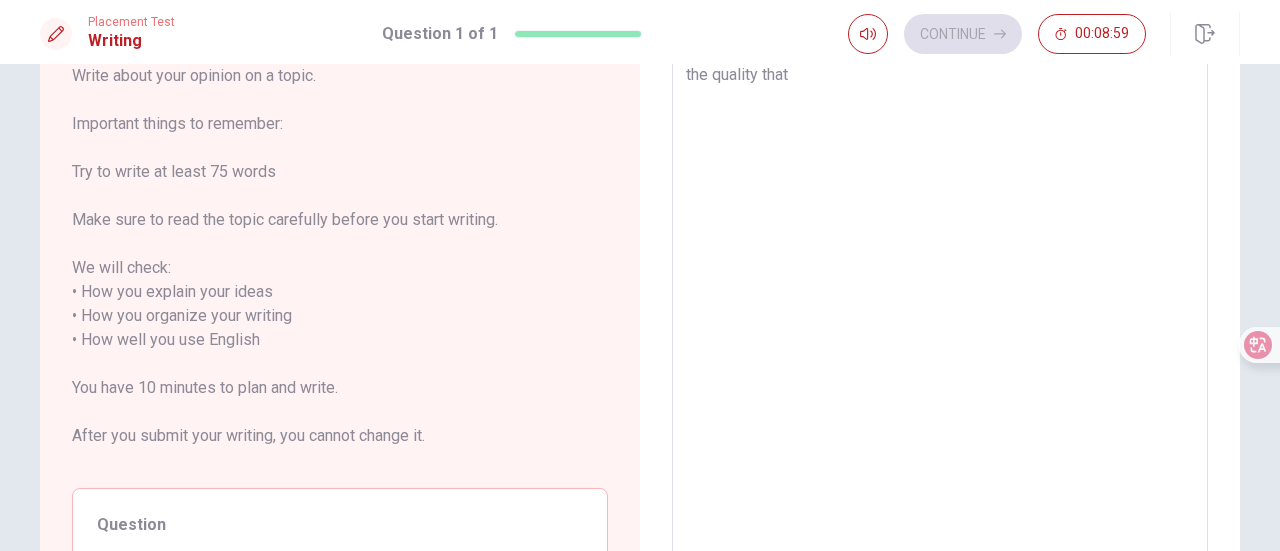 type on "x" 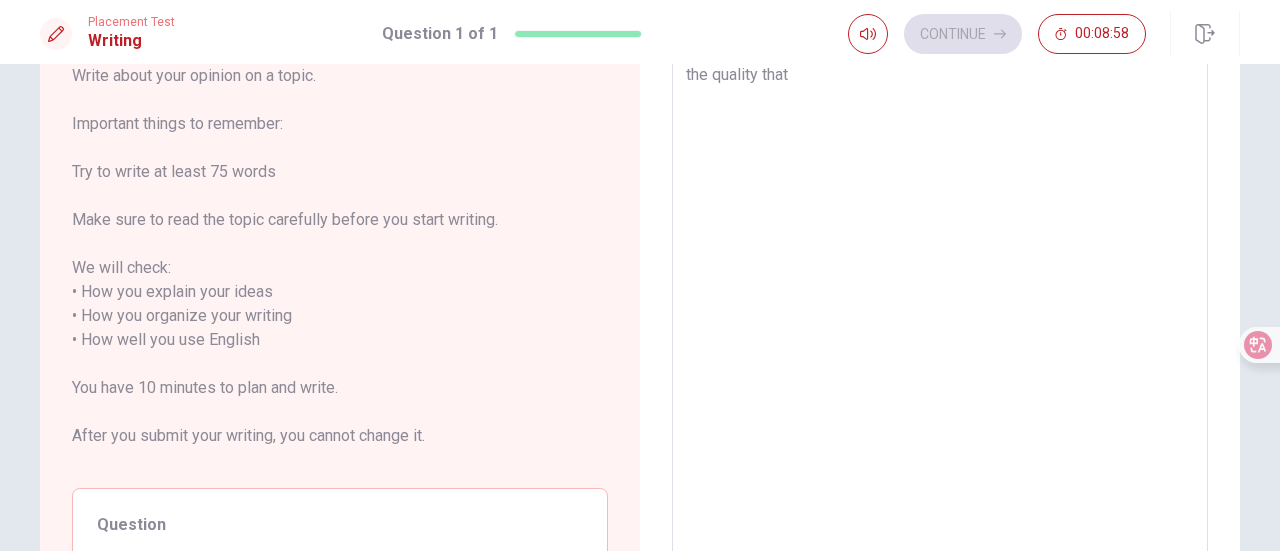 type on "the quality that i" 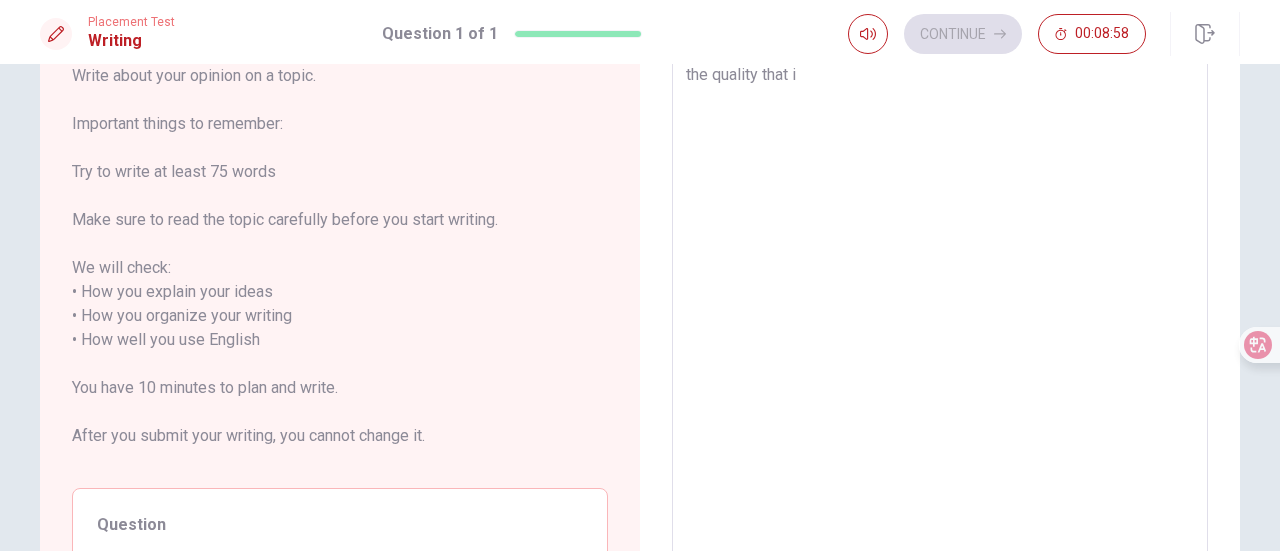type on "x" 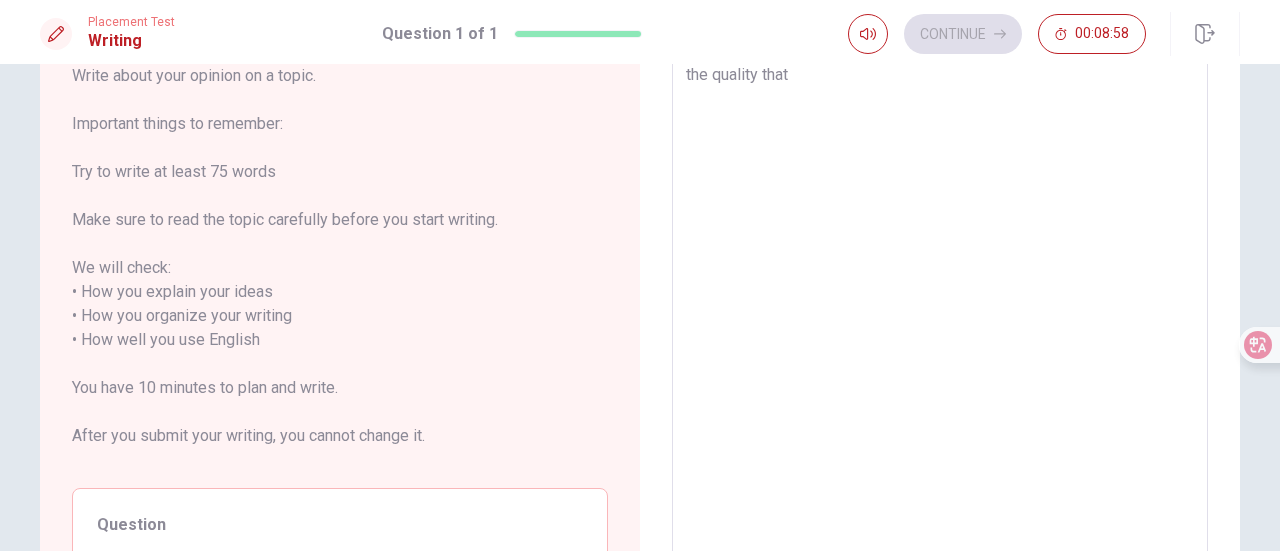 type on "x" 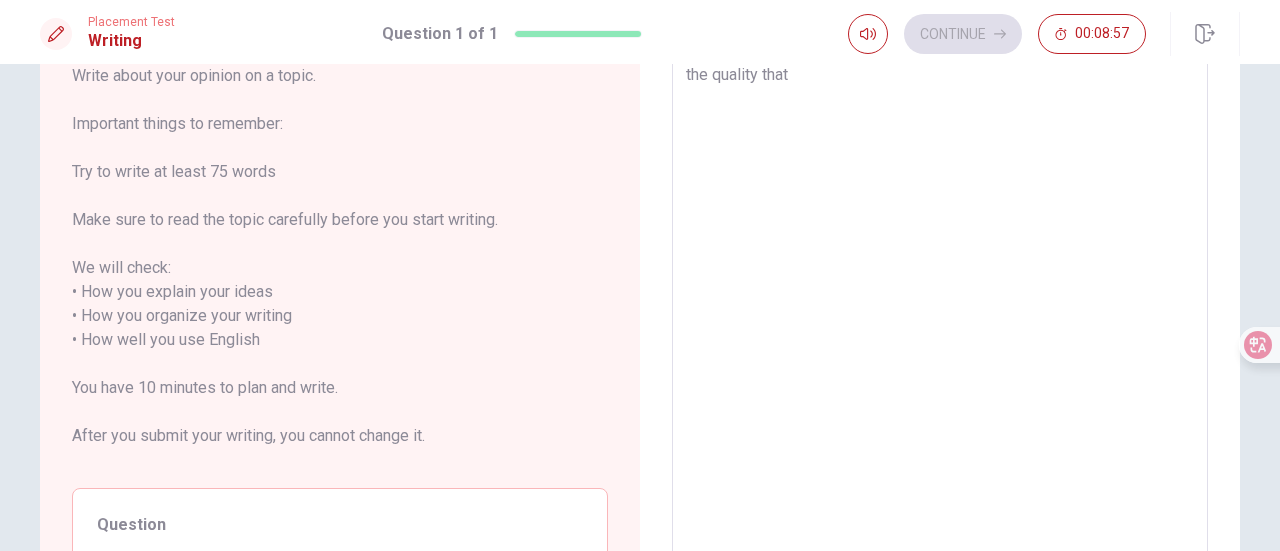 type on "the quality that I" 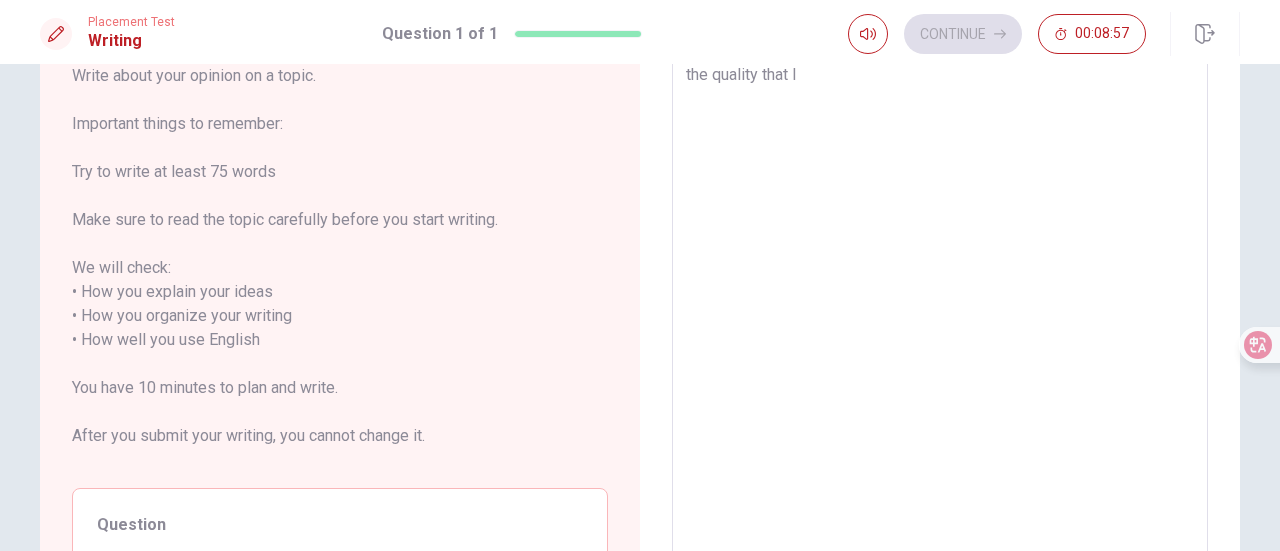 type on "x" 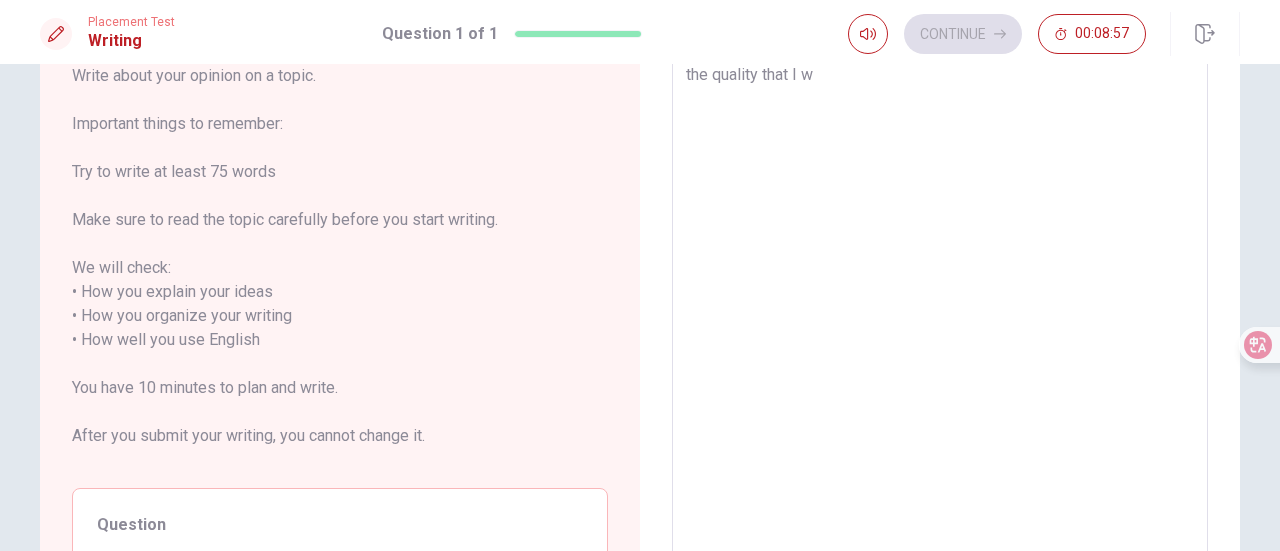 type on "x" 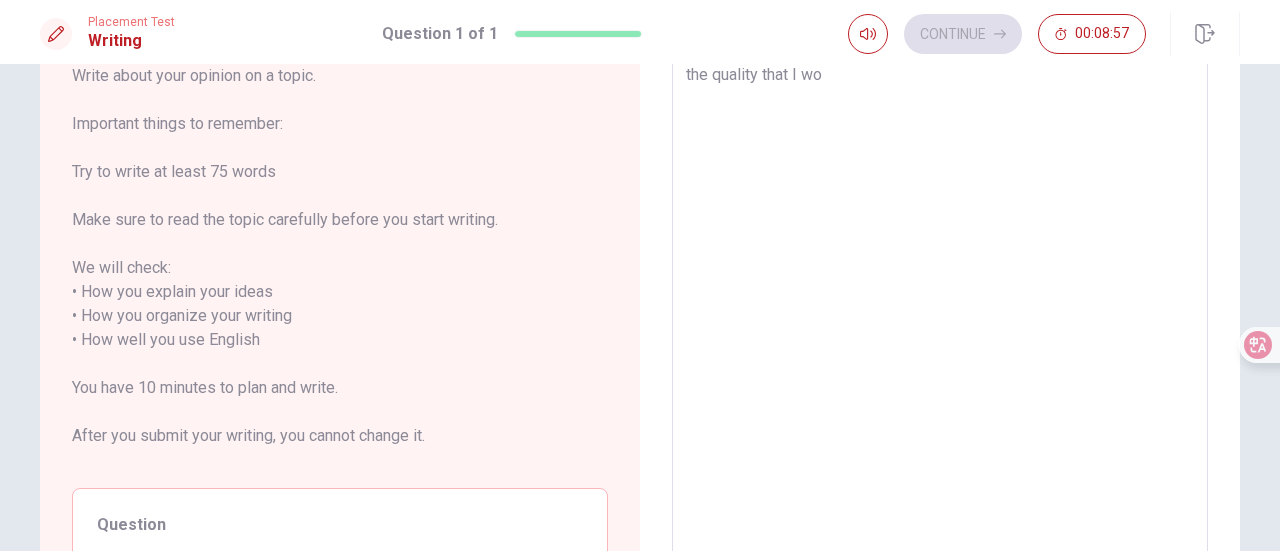 type on "x" 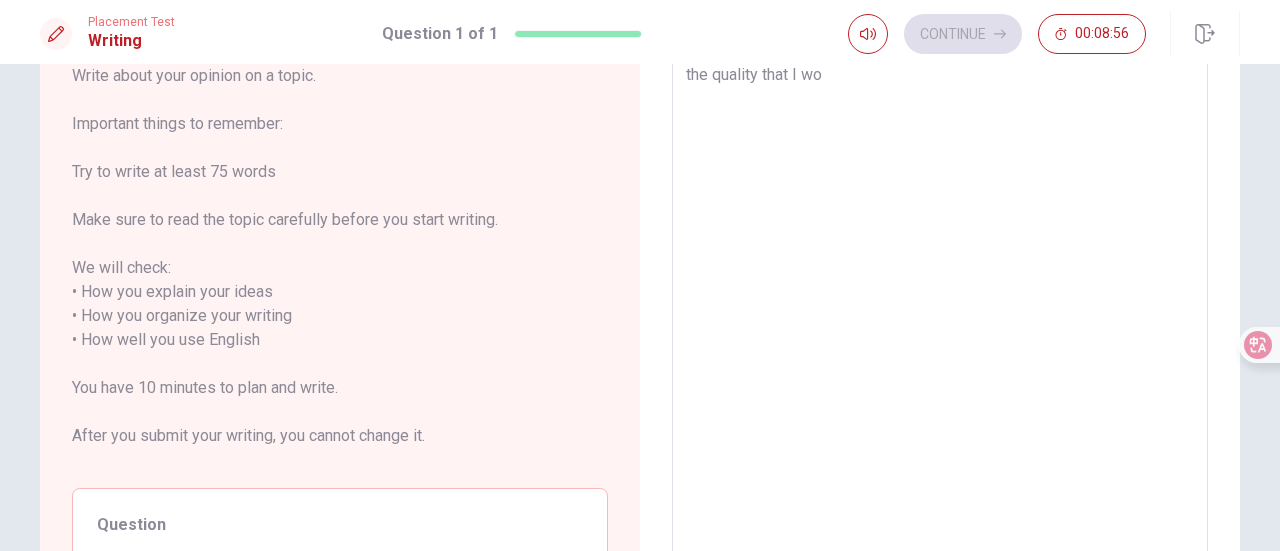type on "the quality that I wou" 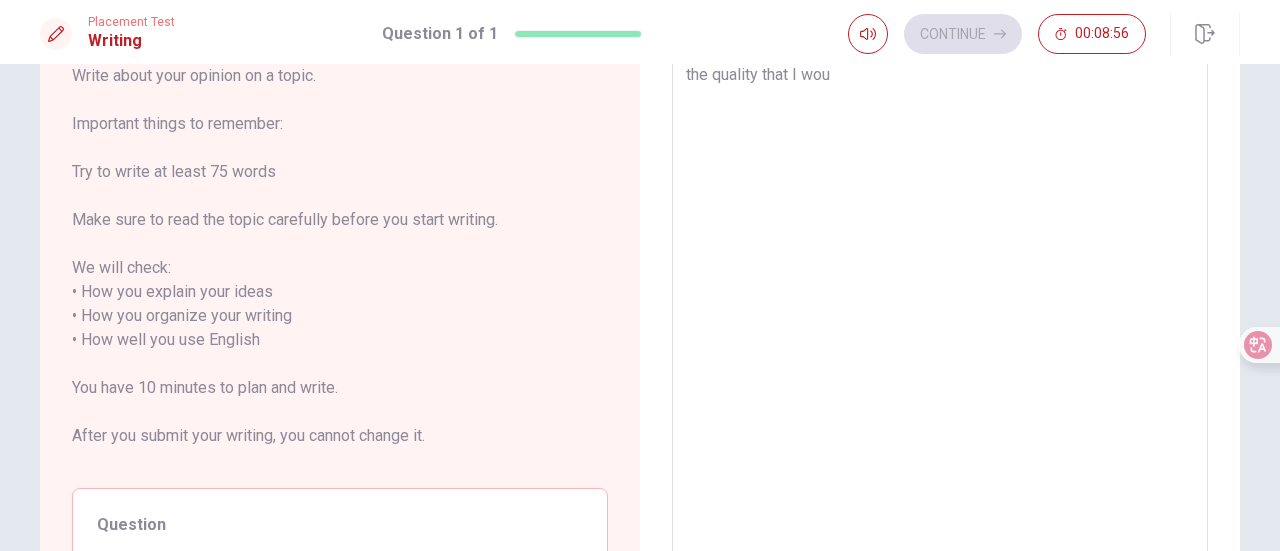 type on "x" 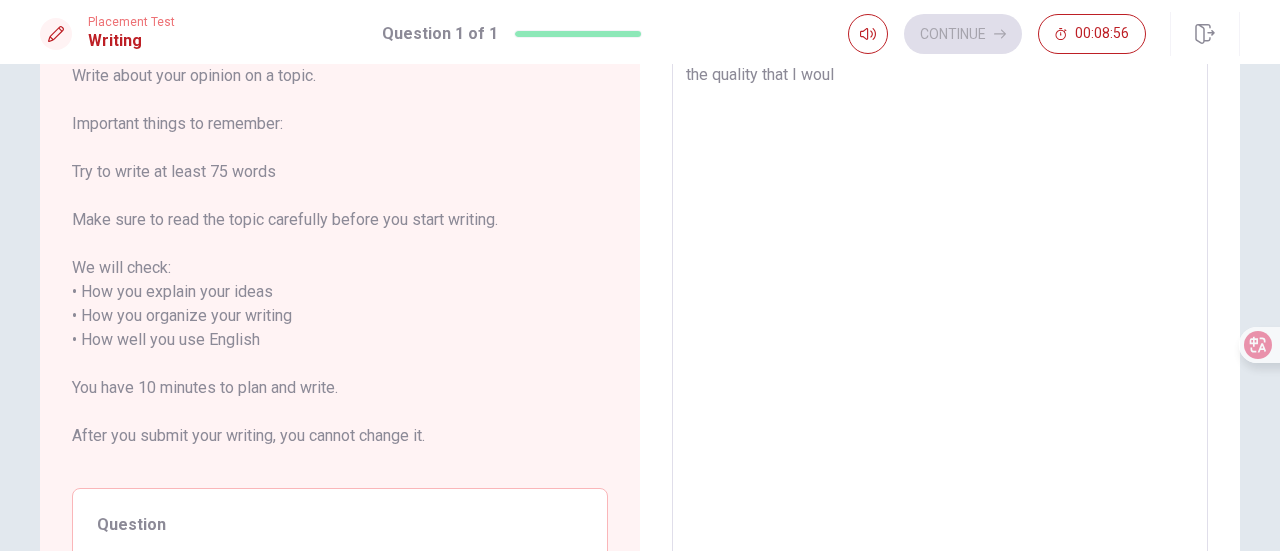 type on "x" 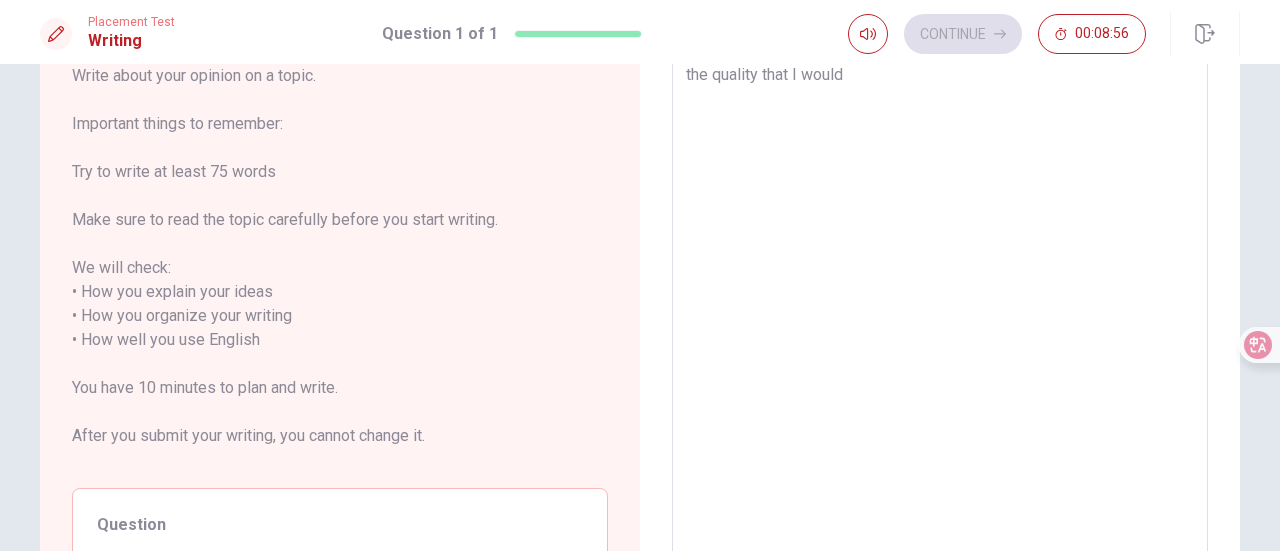 type on "x" 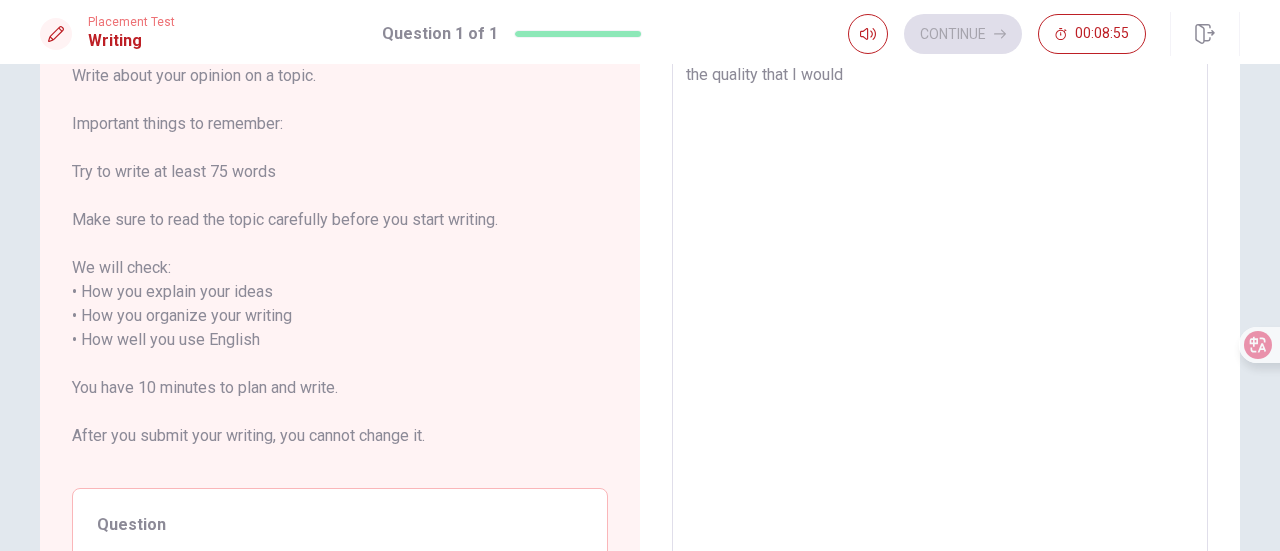 type on "the quality that I would l" 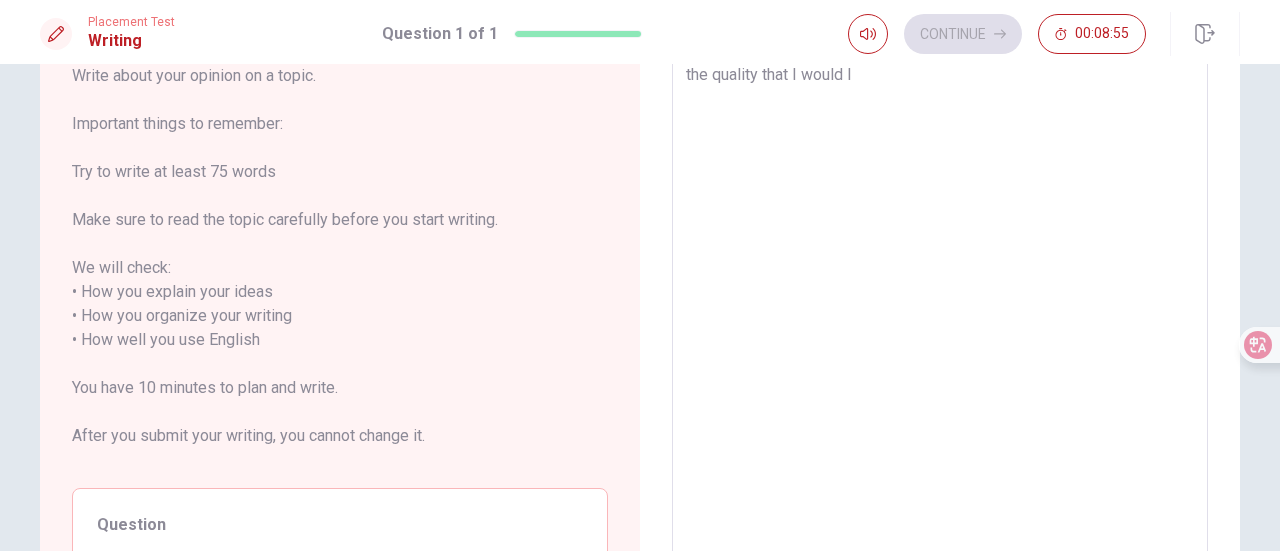 type on "x" 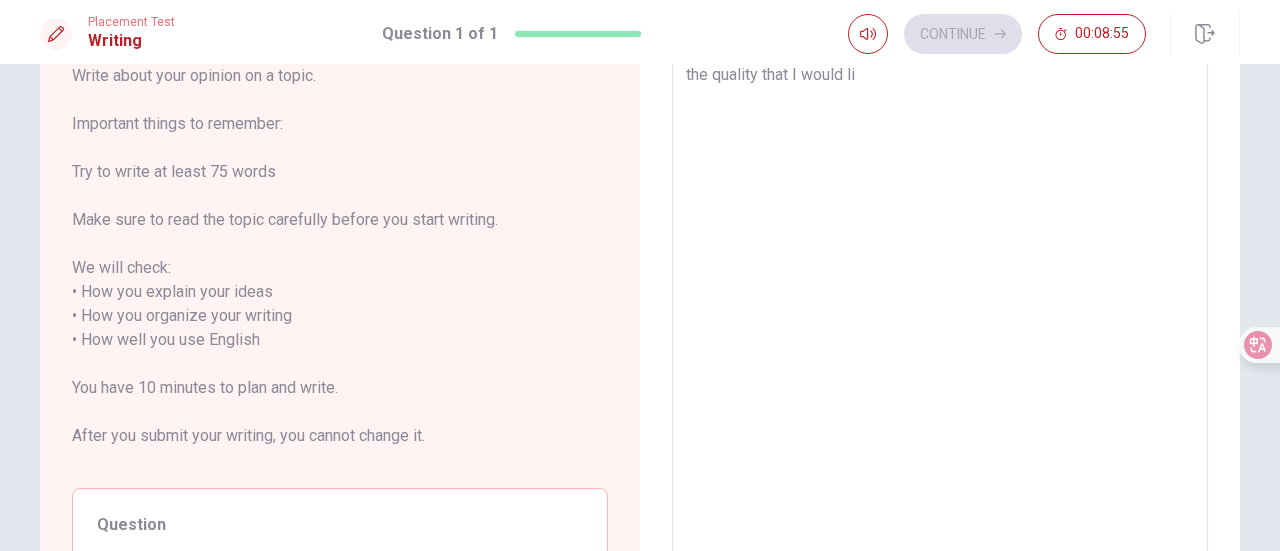 type on "x" 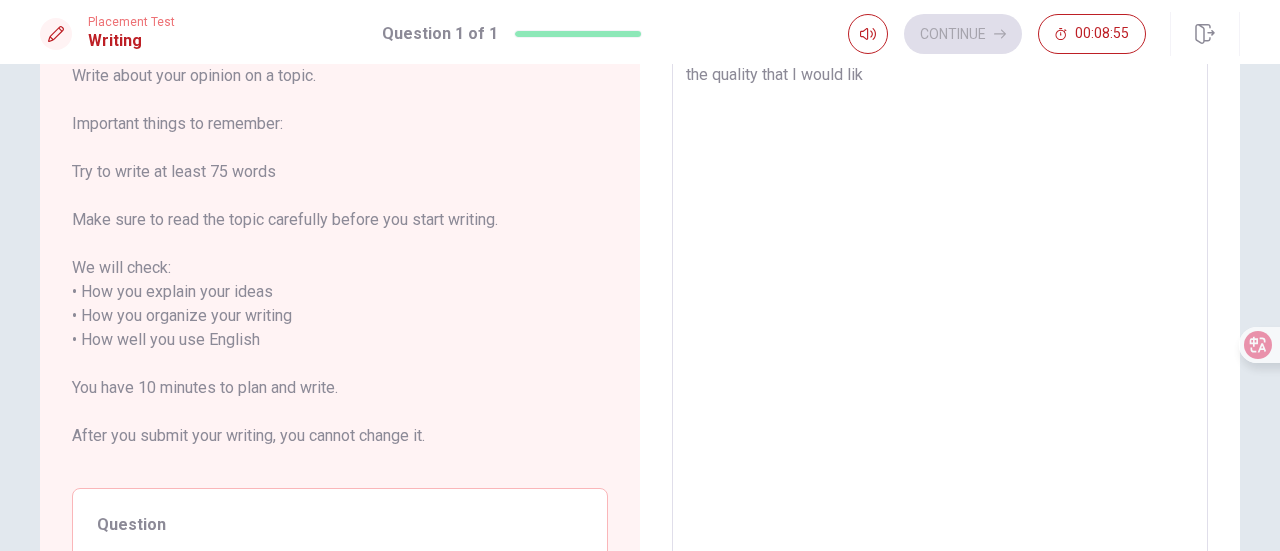 type on "x" 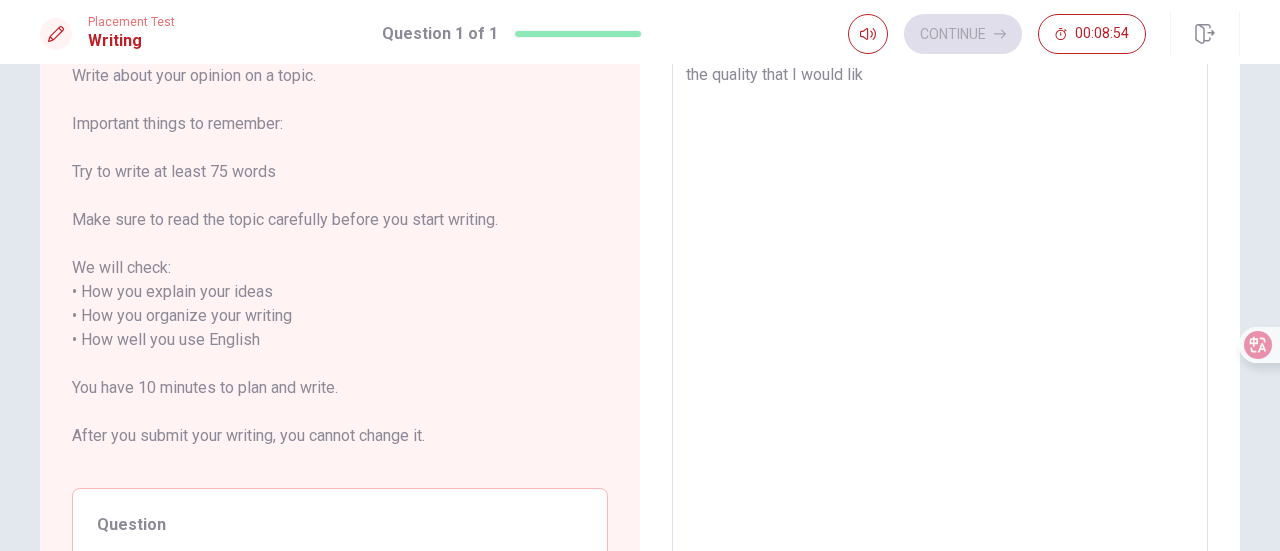 type on "the quality that I would li" 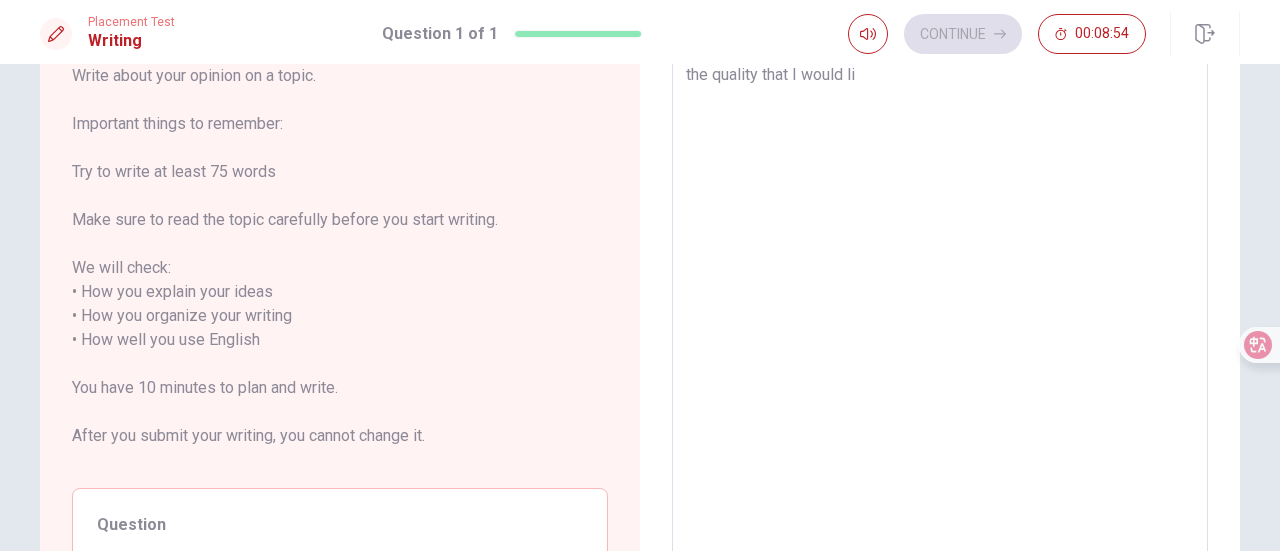 type on "x" 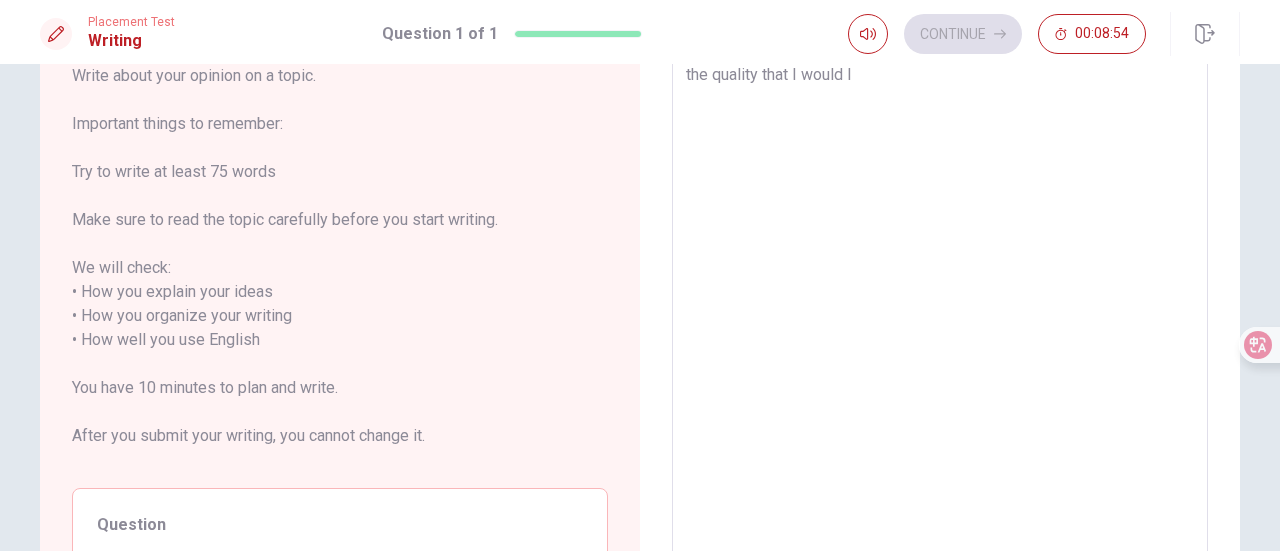 type on "x" 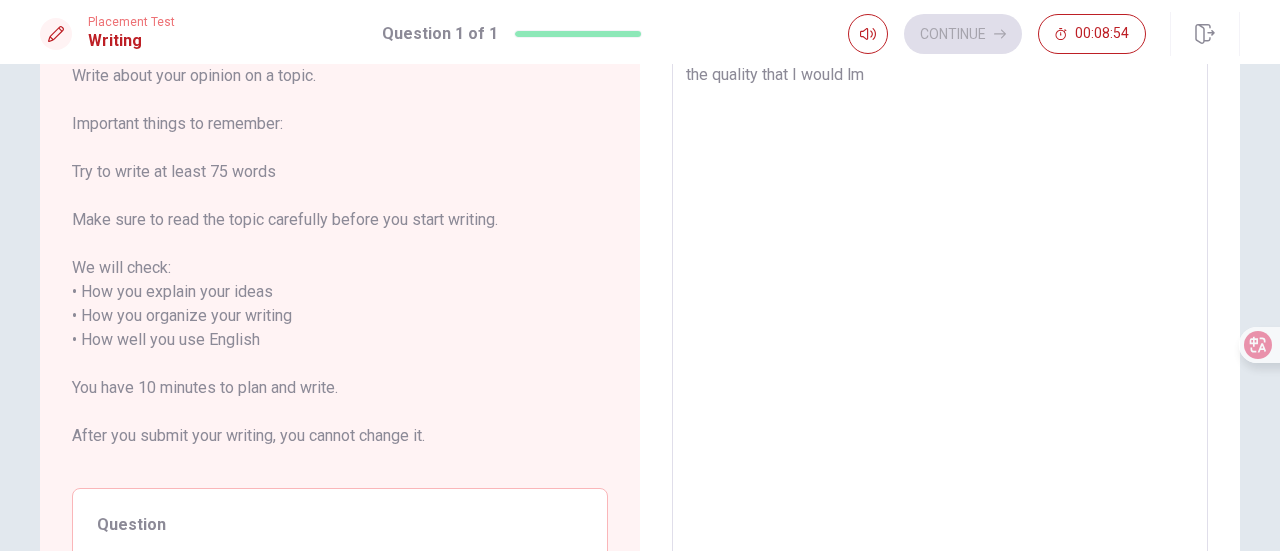 type on "x" 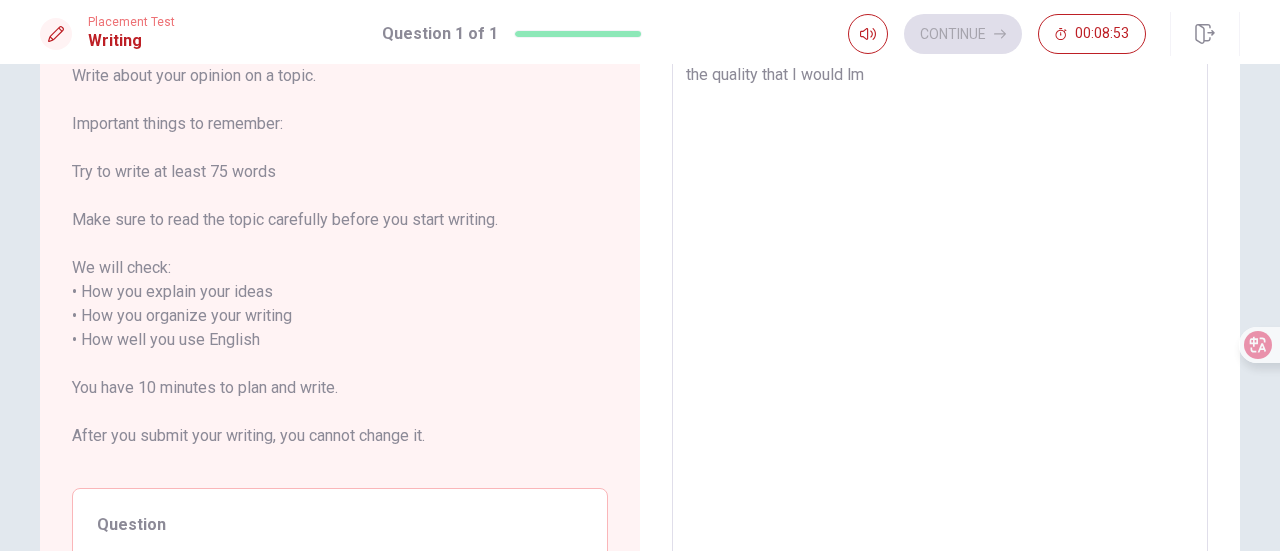 type on "the quality that I would l" 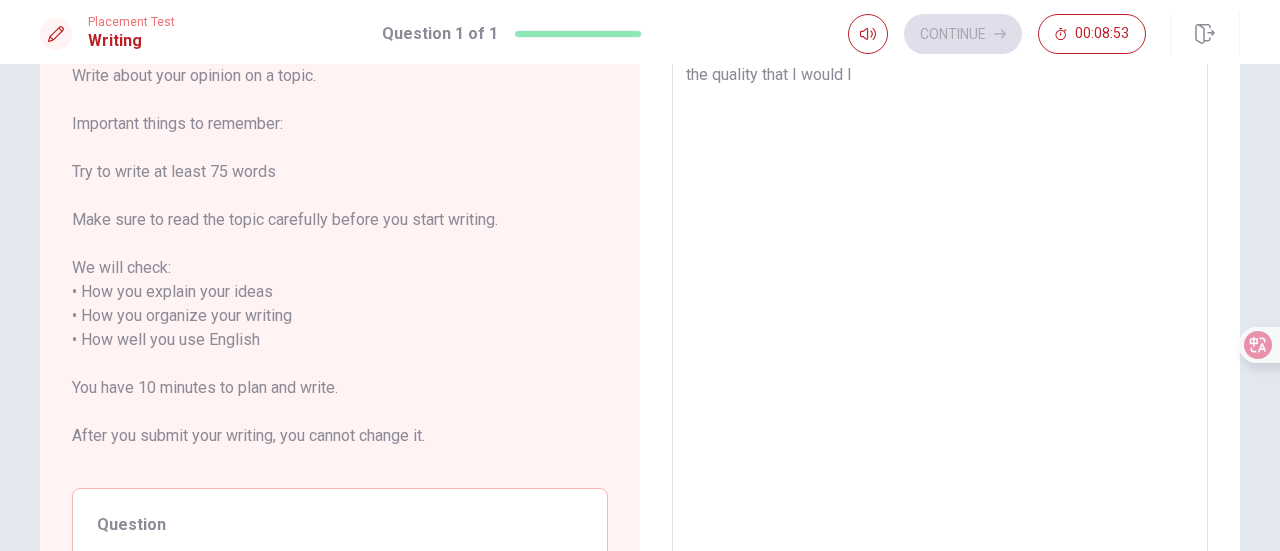 type on "x" 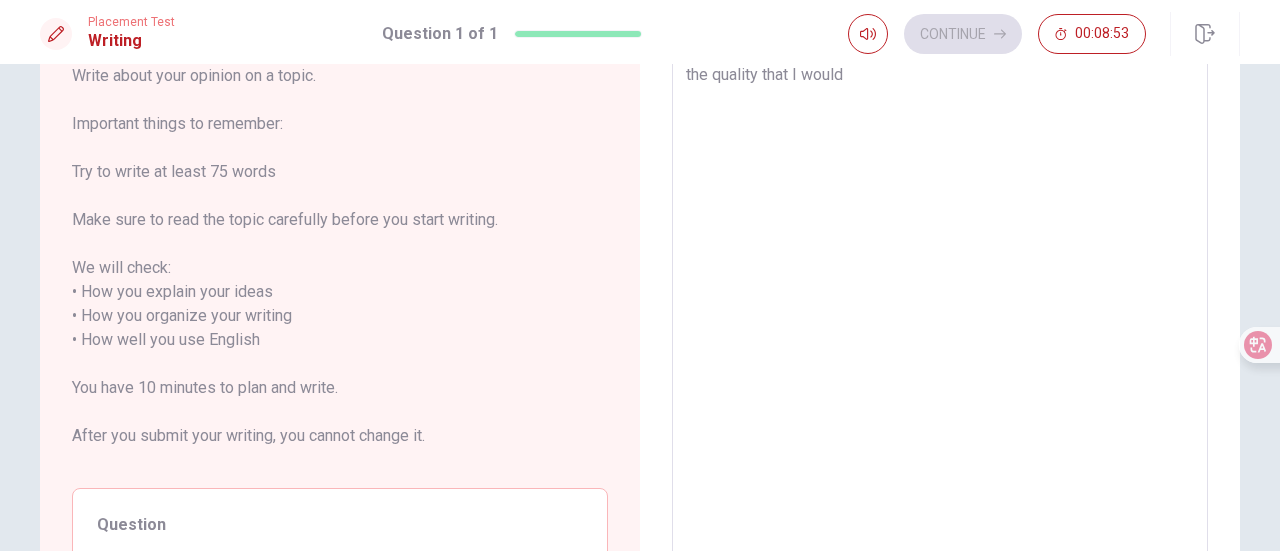type on "the quality that I would m" 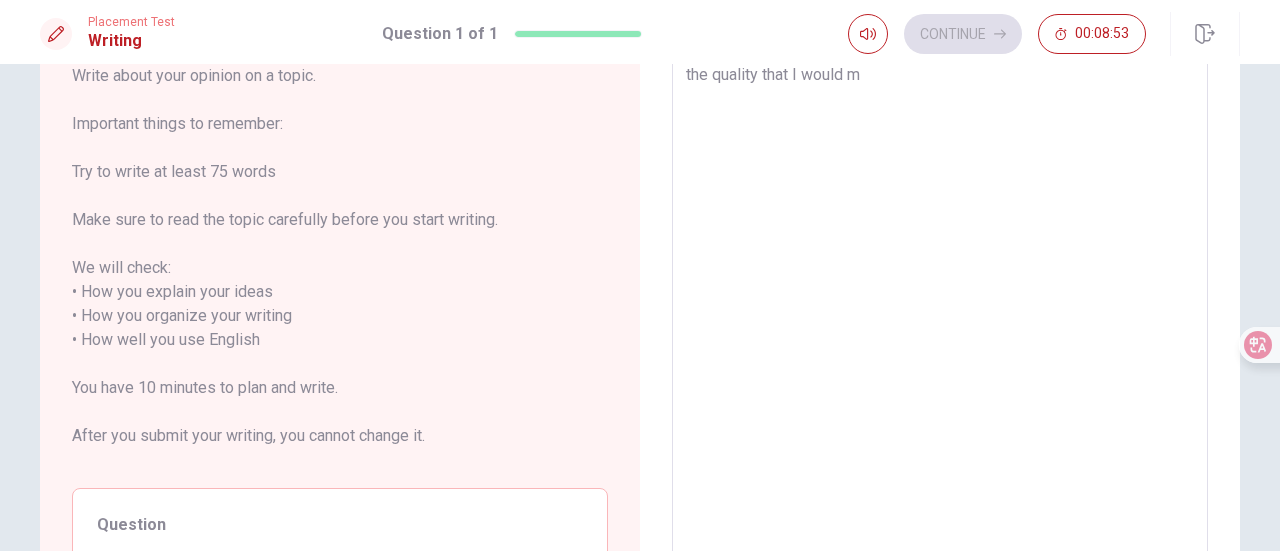 type on "x" 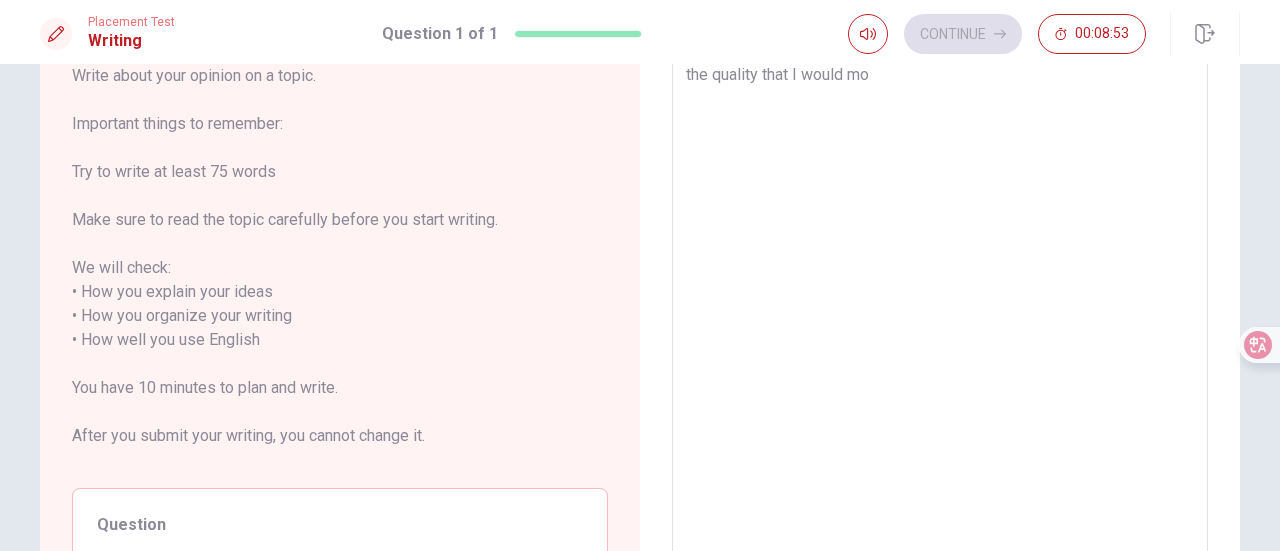 type on "x" 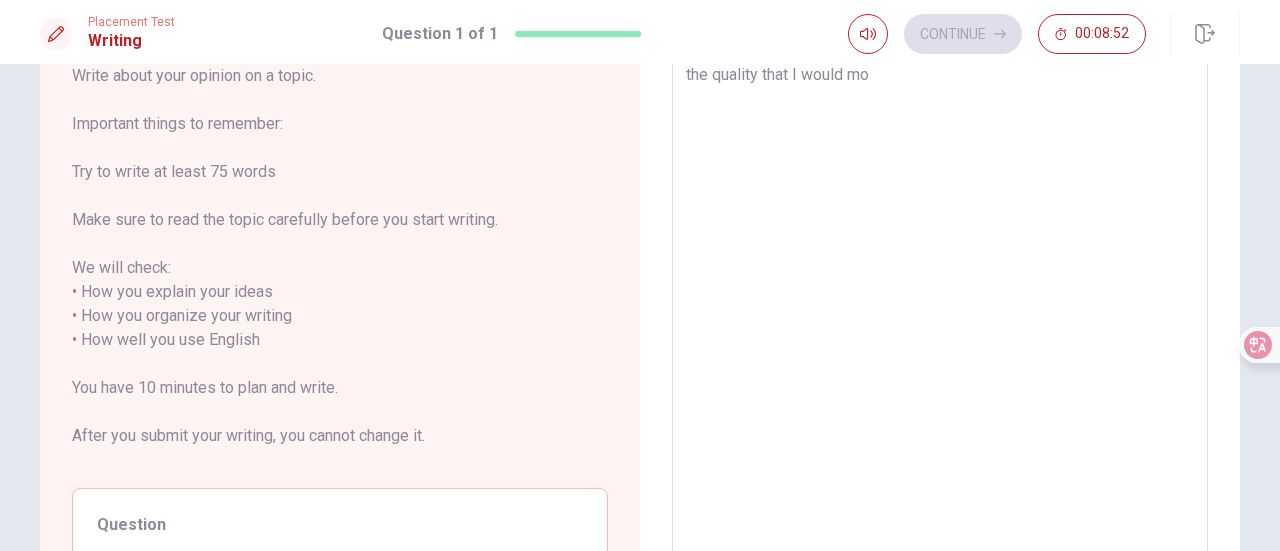 type on "the quality that I would mos" 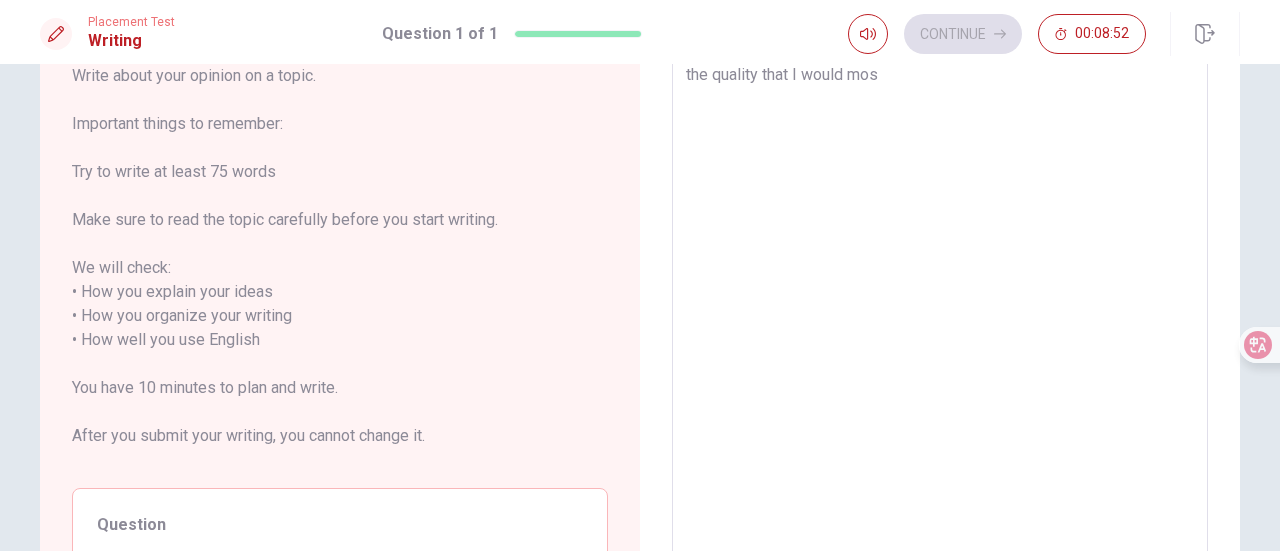 type on "x" 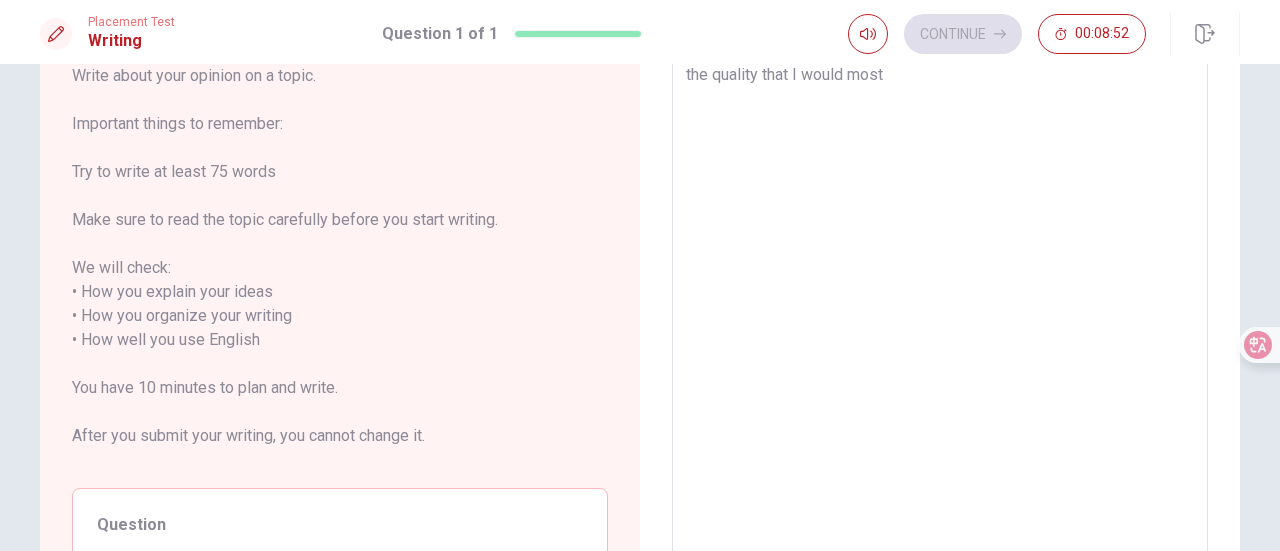 type on "x" 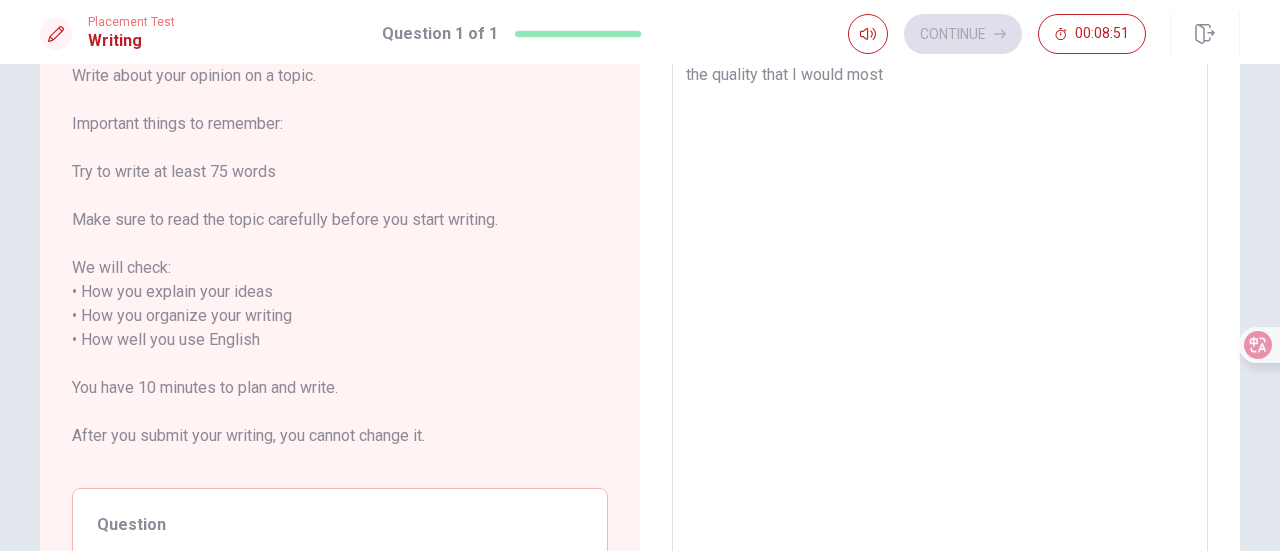 type on "x" 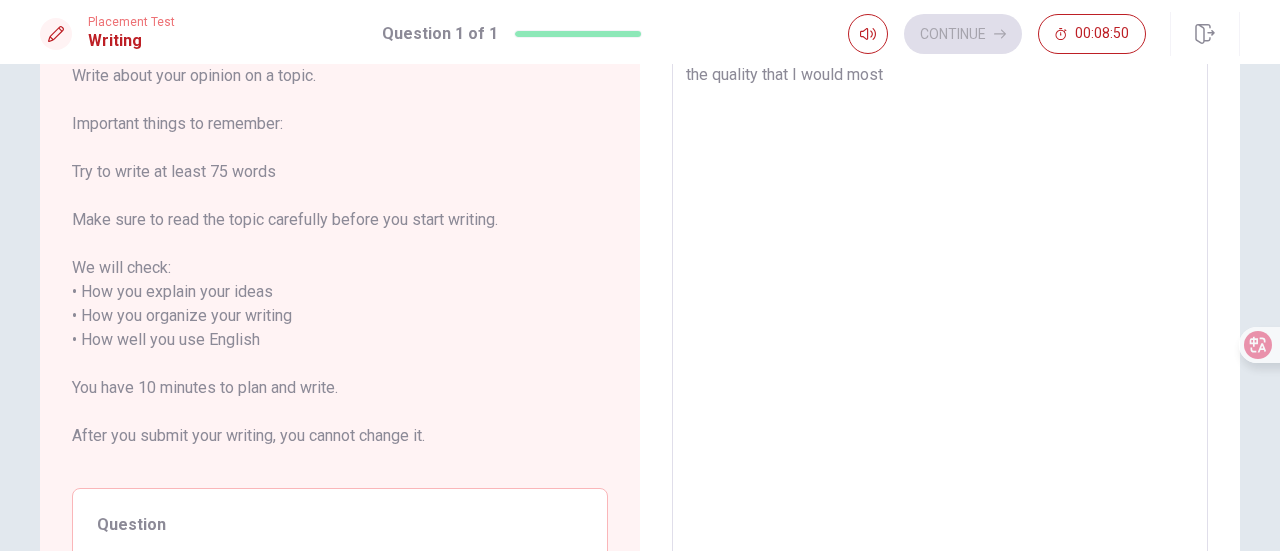 type on "the quality that I would most l" 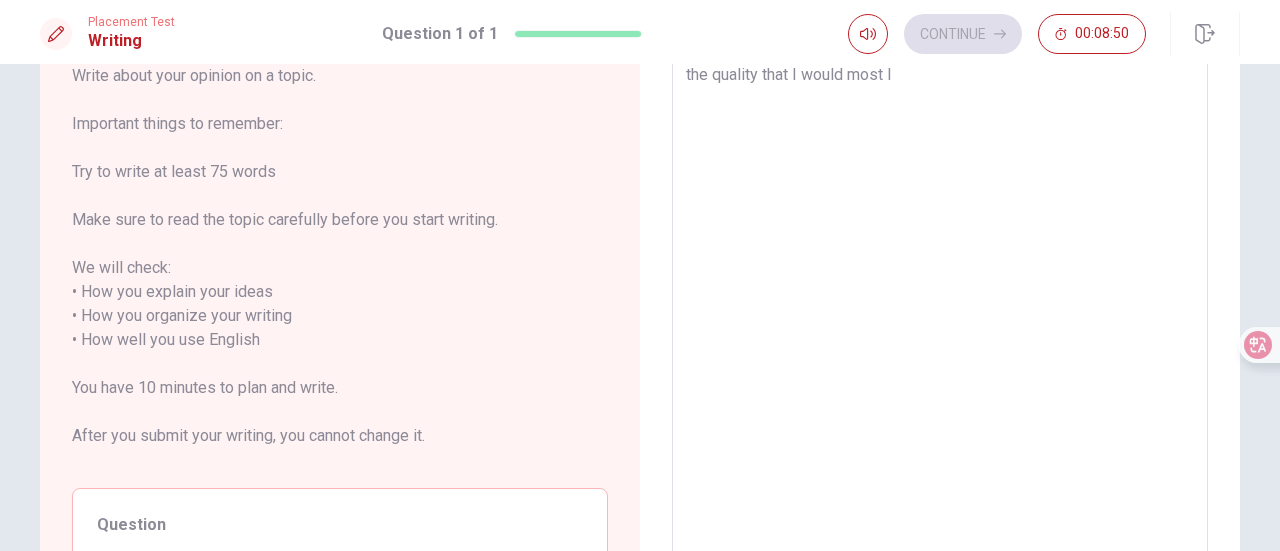 type on "x" 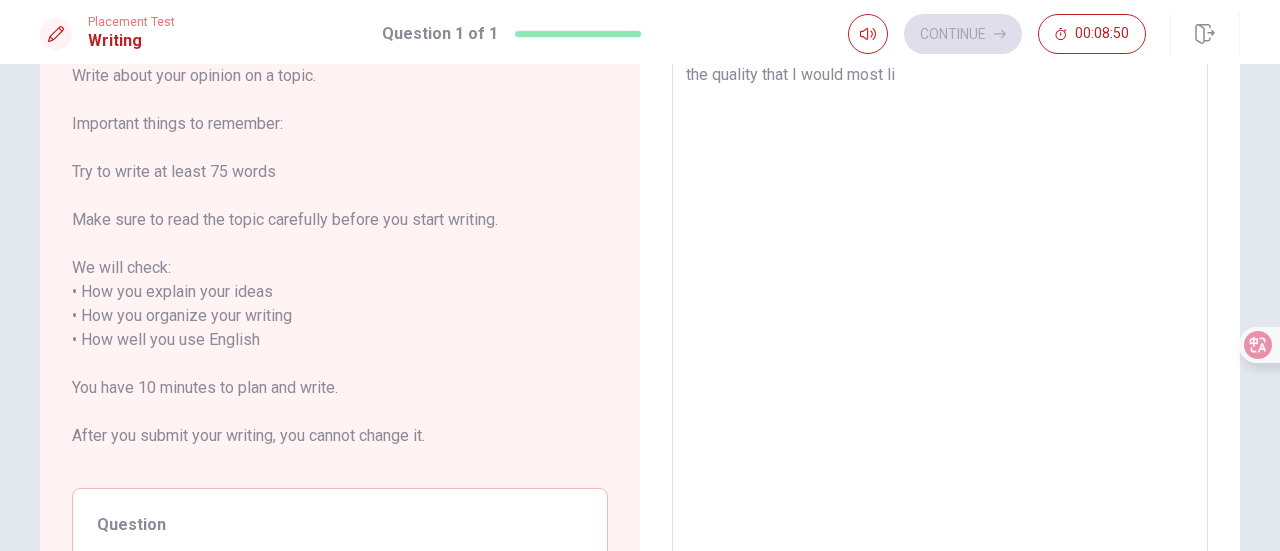 type on "x" 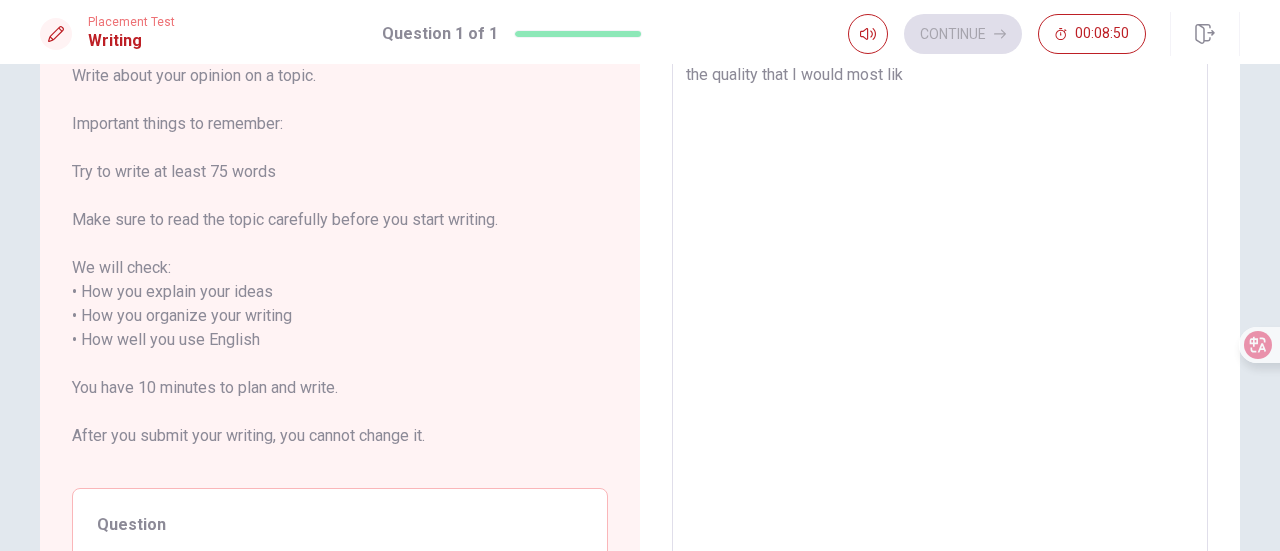 type on "x" 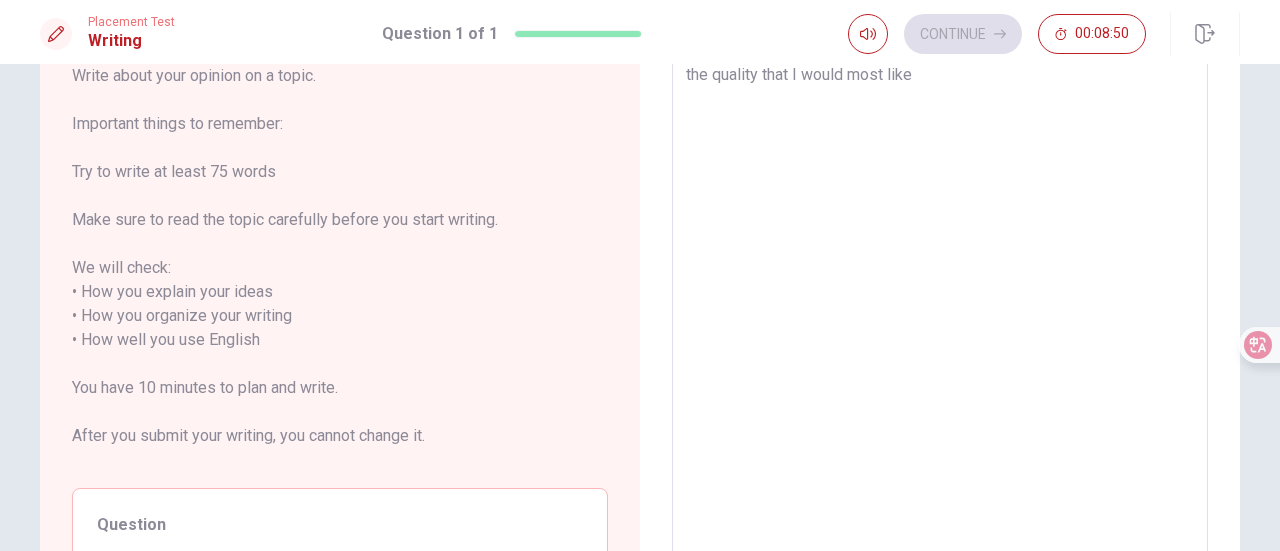 type on "x" 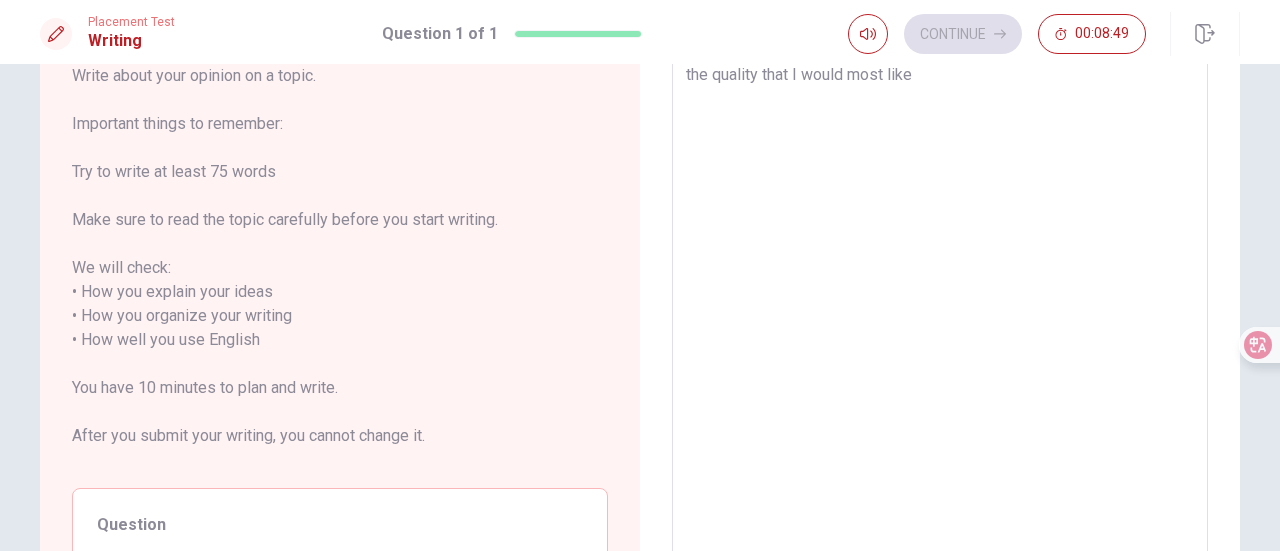 type on "the quality that I would most like t" 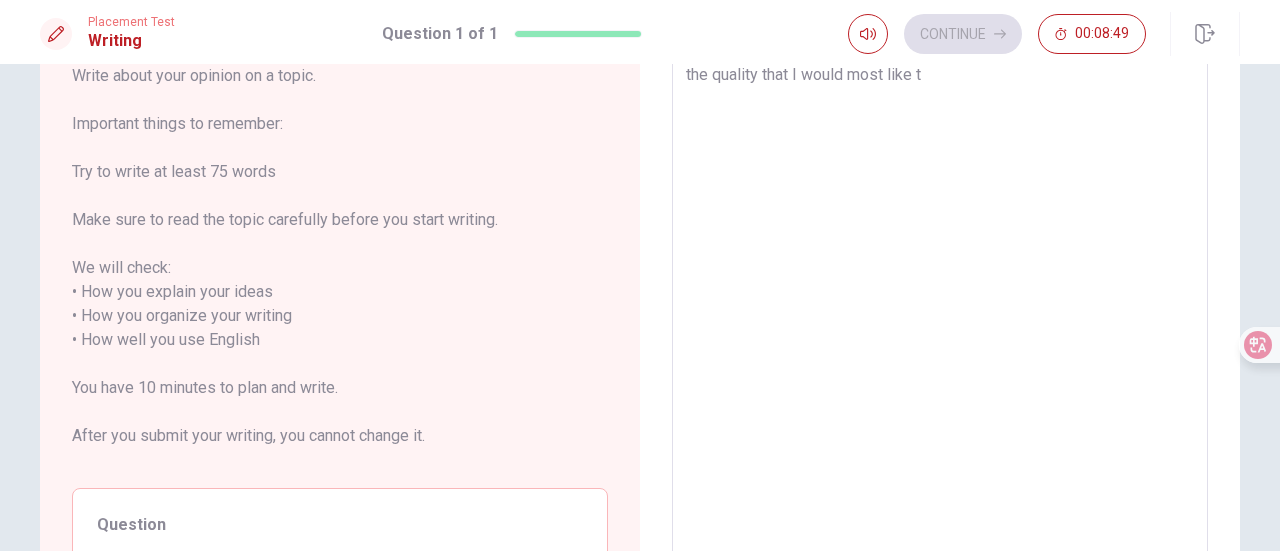 type on "x" 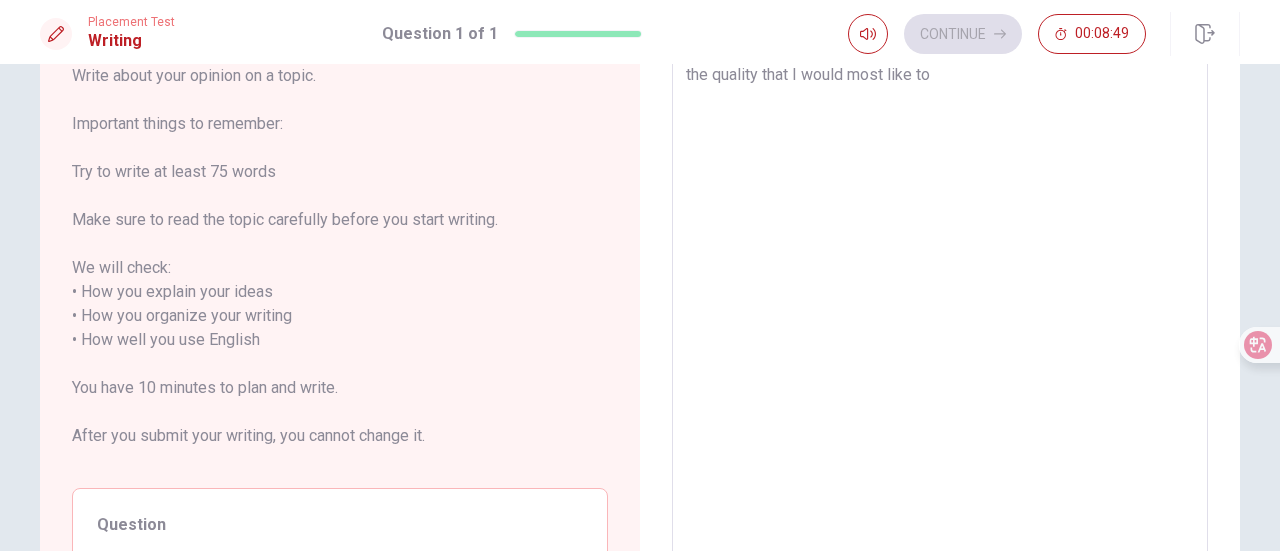 type on "x" 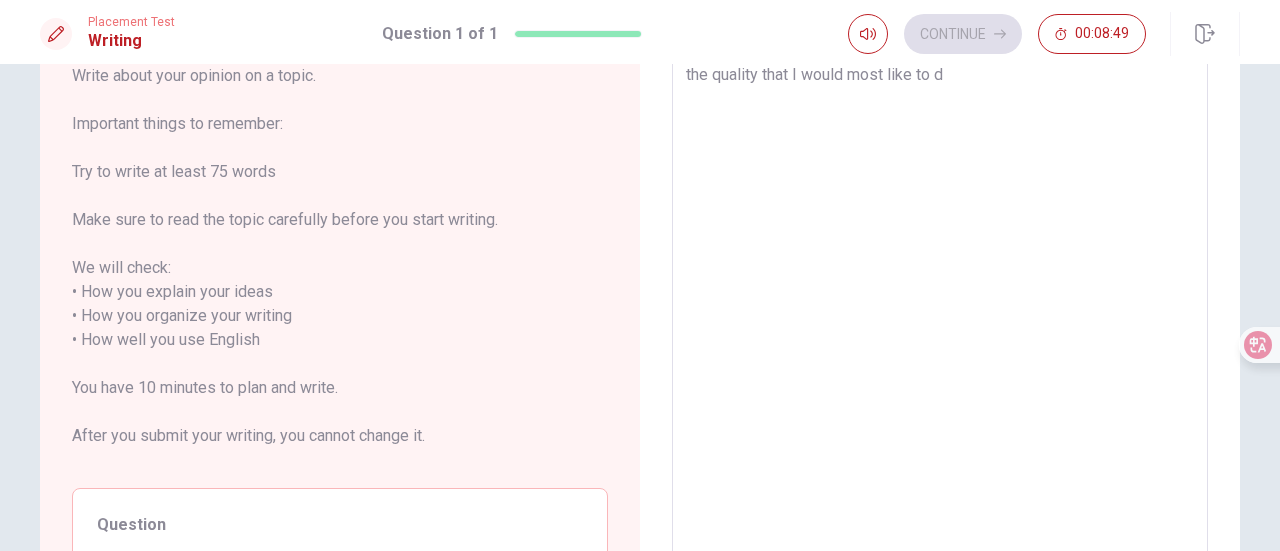type on "x" 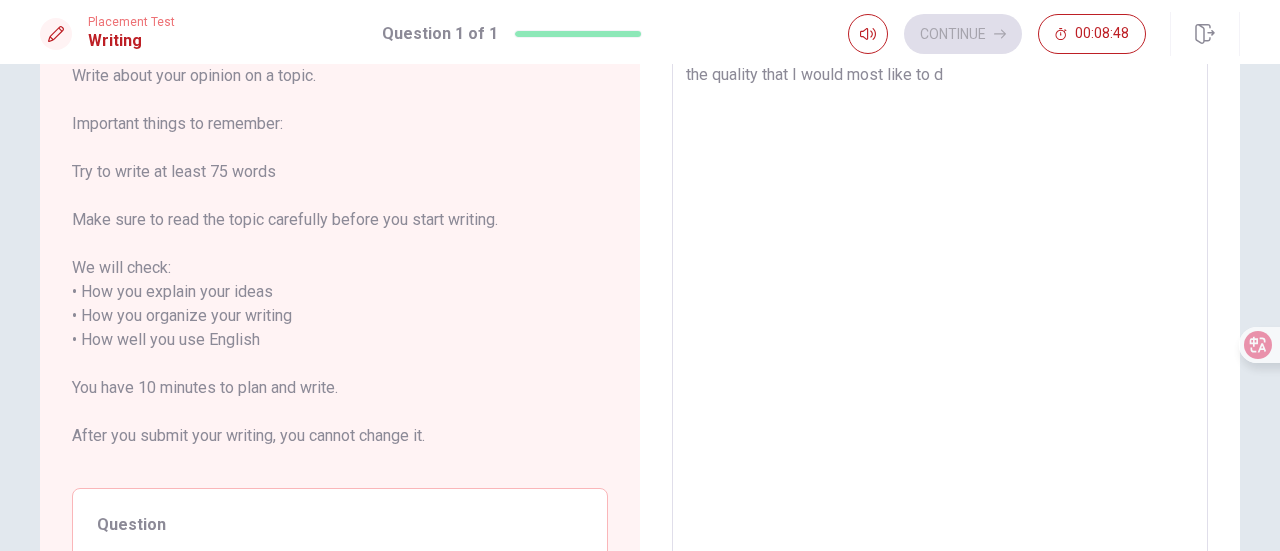 type on "the quality that I would most like to de" 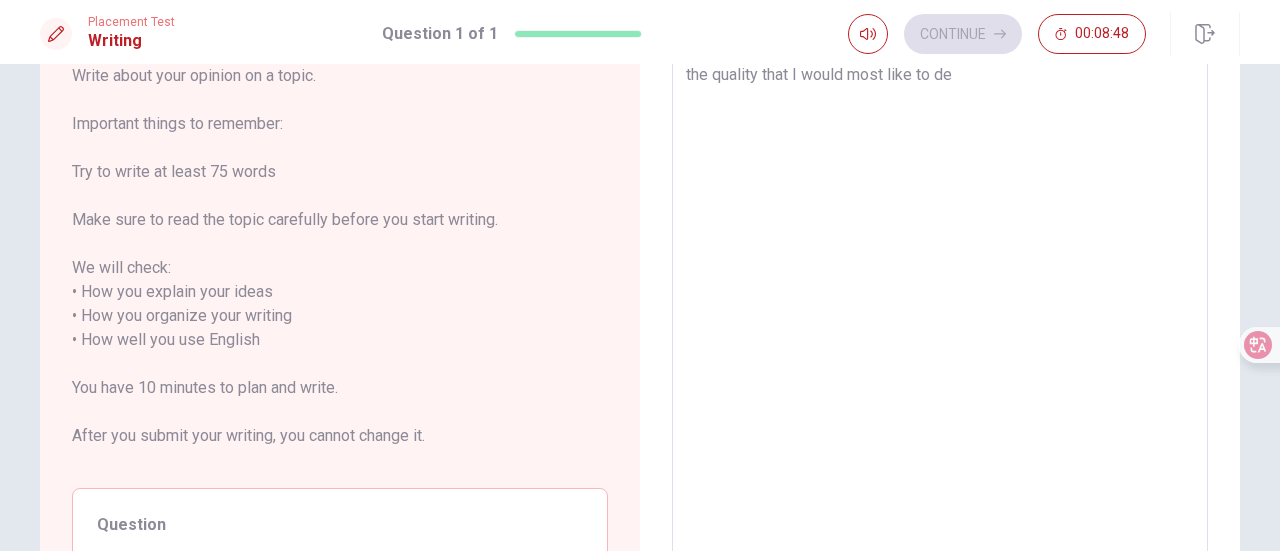 type on "x" 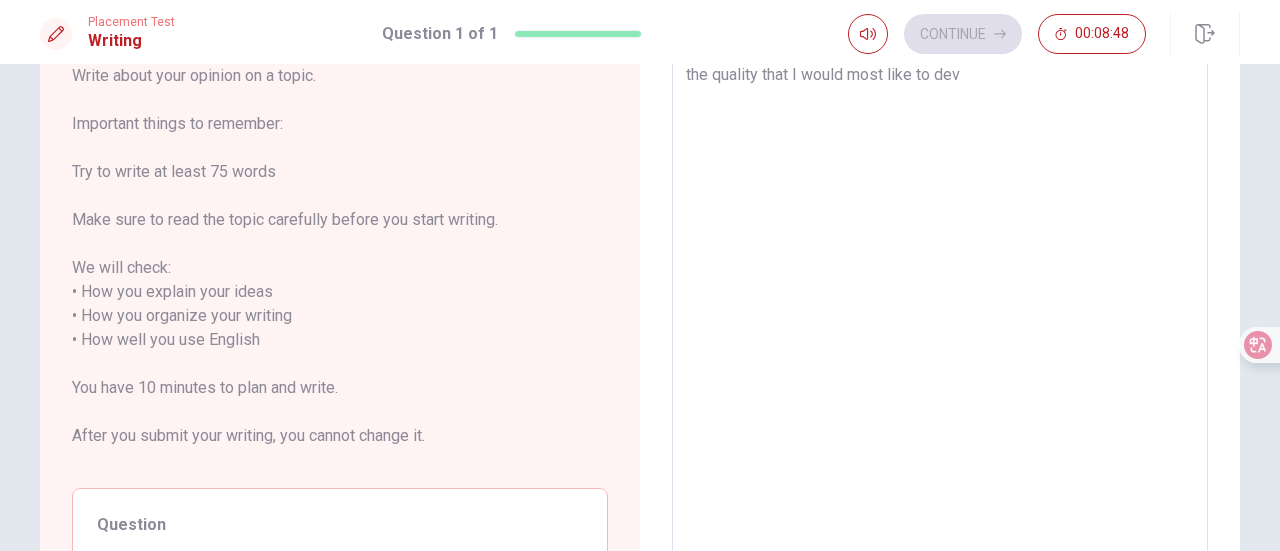 type on "x" 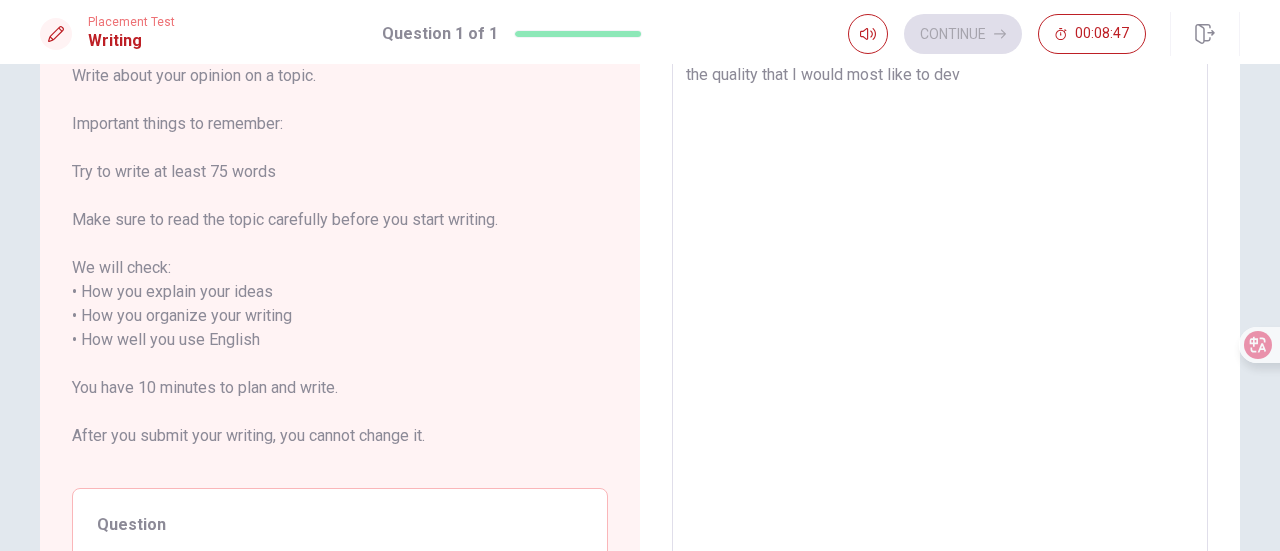 type on "the quality that I would most like to deve" 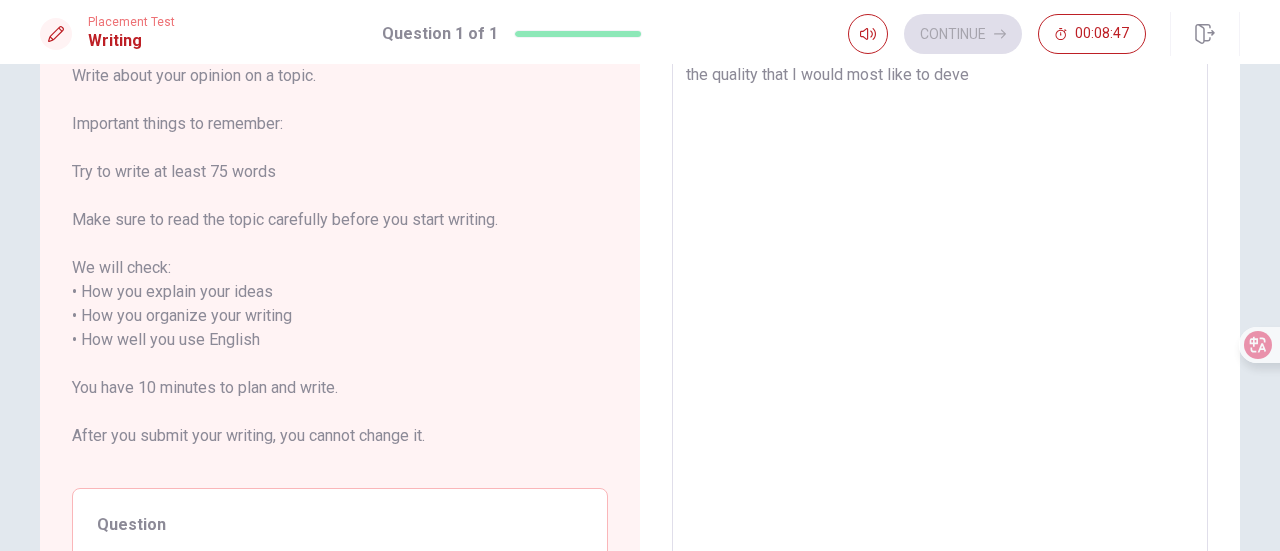 type on "x" 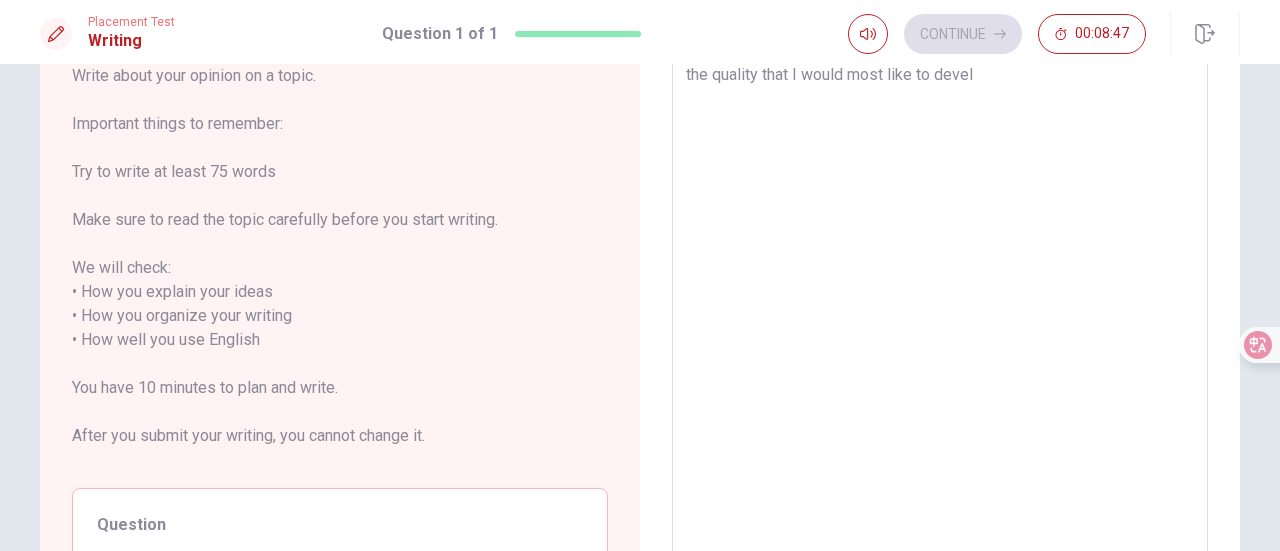 type on "x" 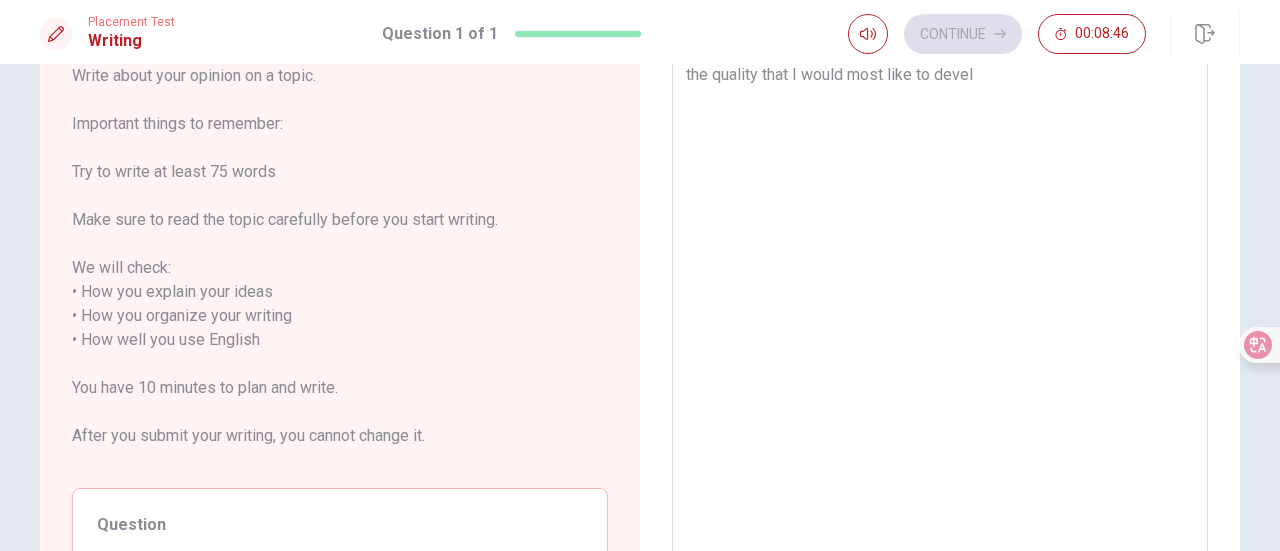 type on "the quality that I would most like to develo" 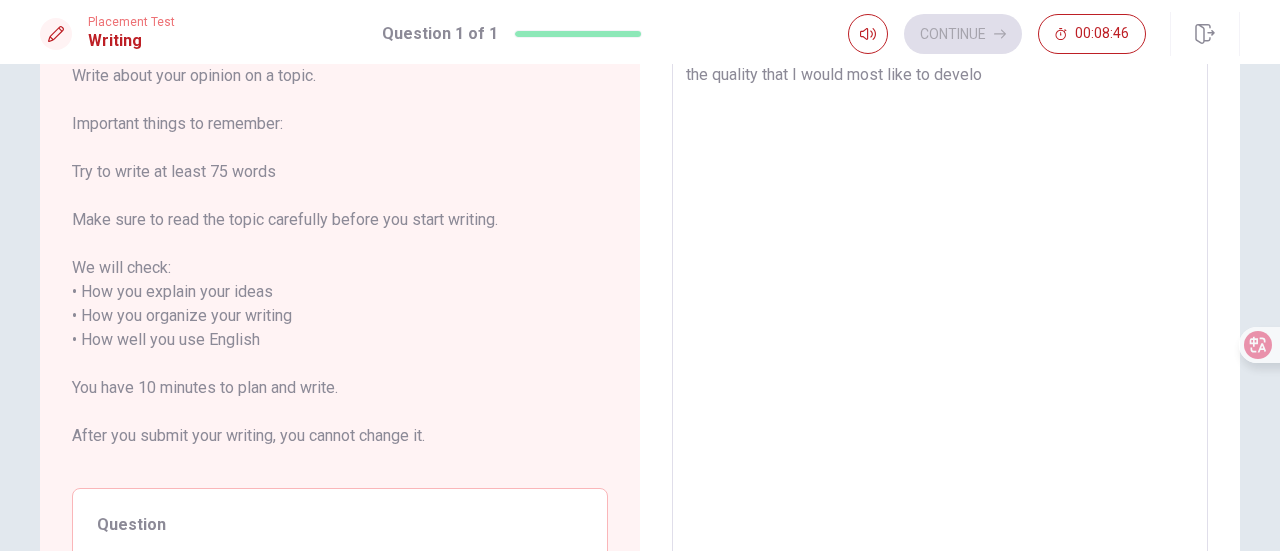 type on "x" 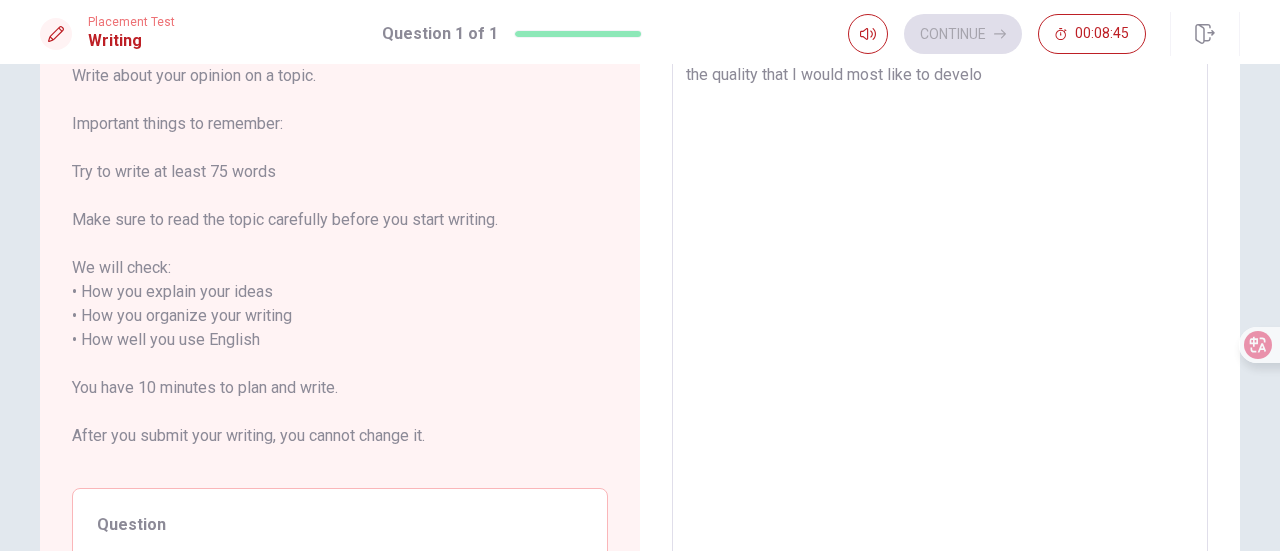 type on "the quality that I would most like to develop" 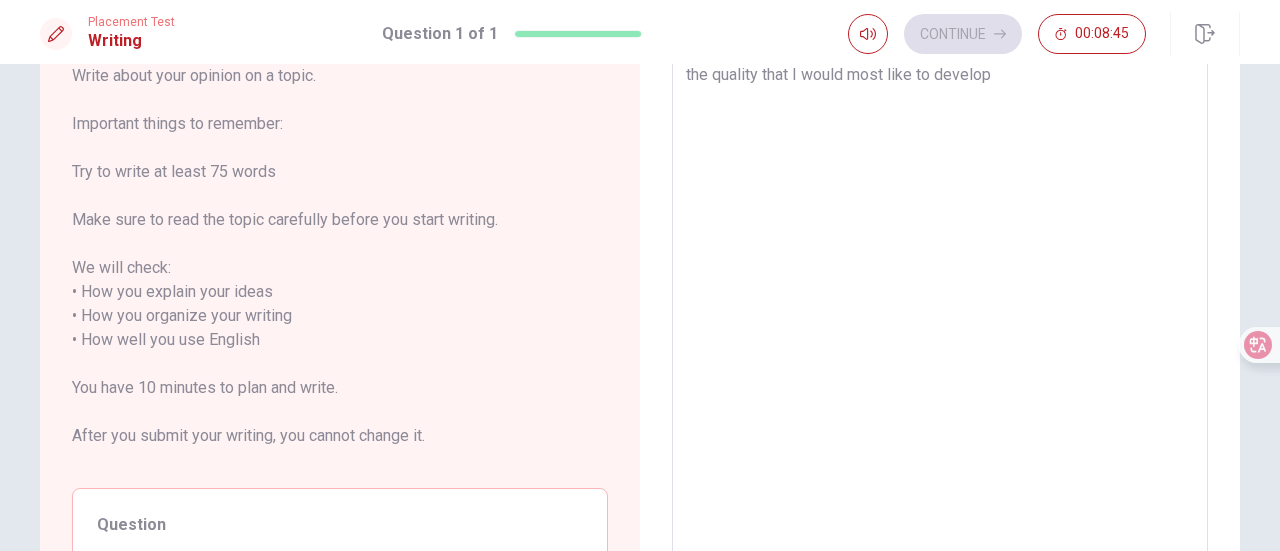 type on "x" 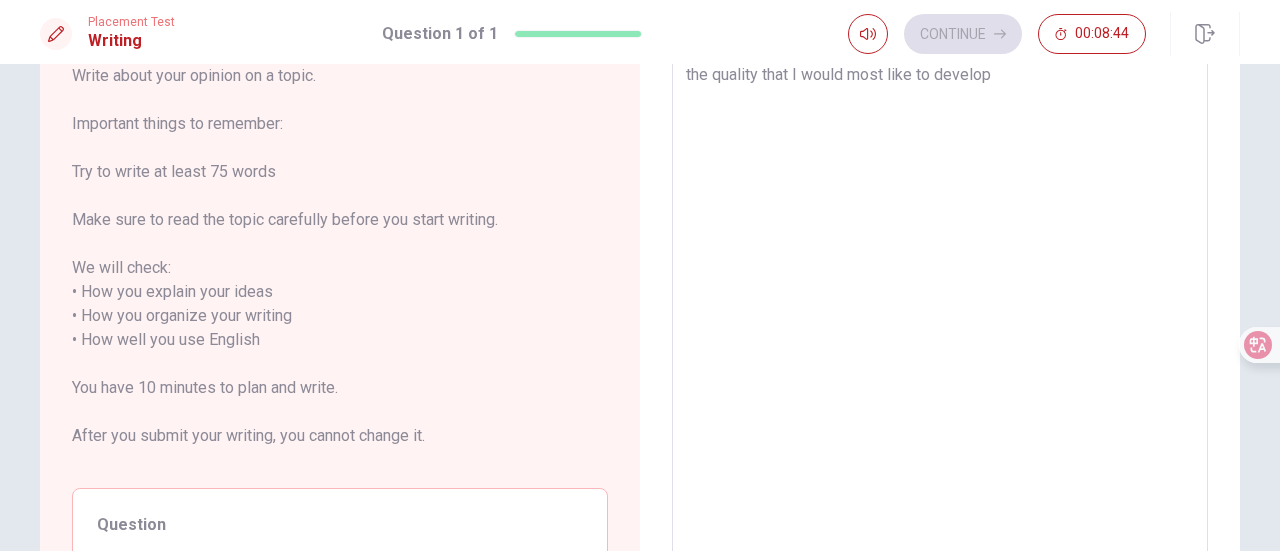type on "the quality that I would most like to develop i" 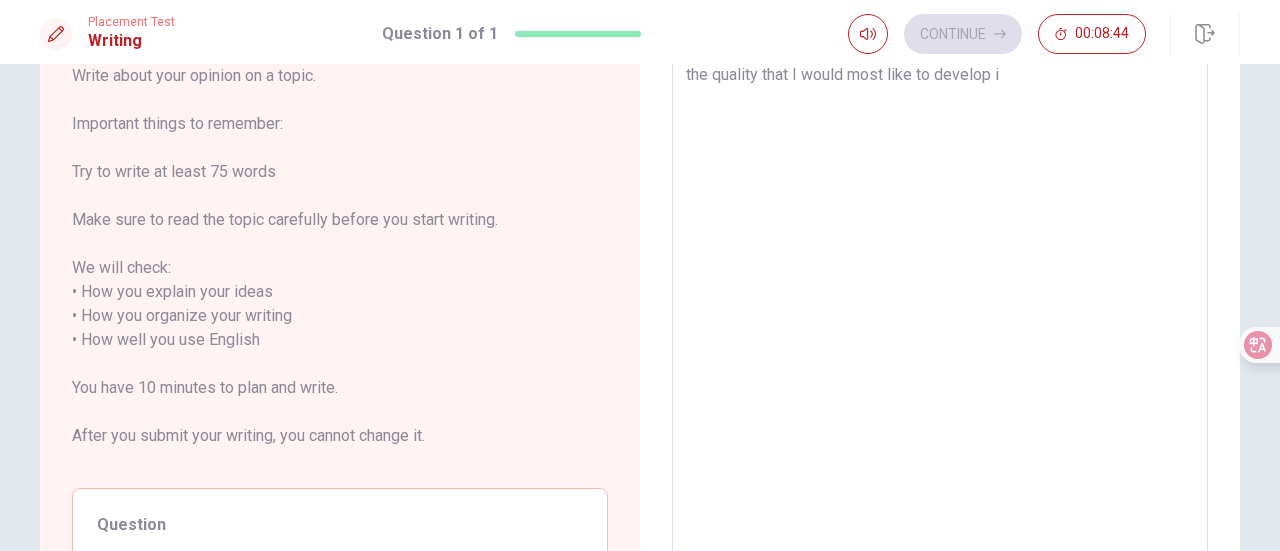 type on "x" 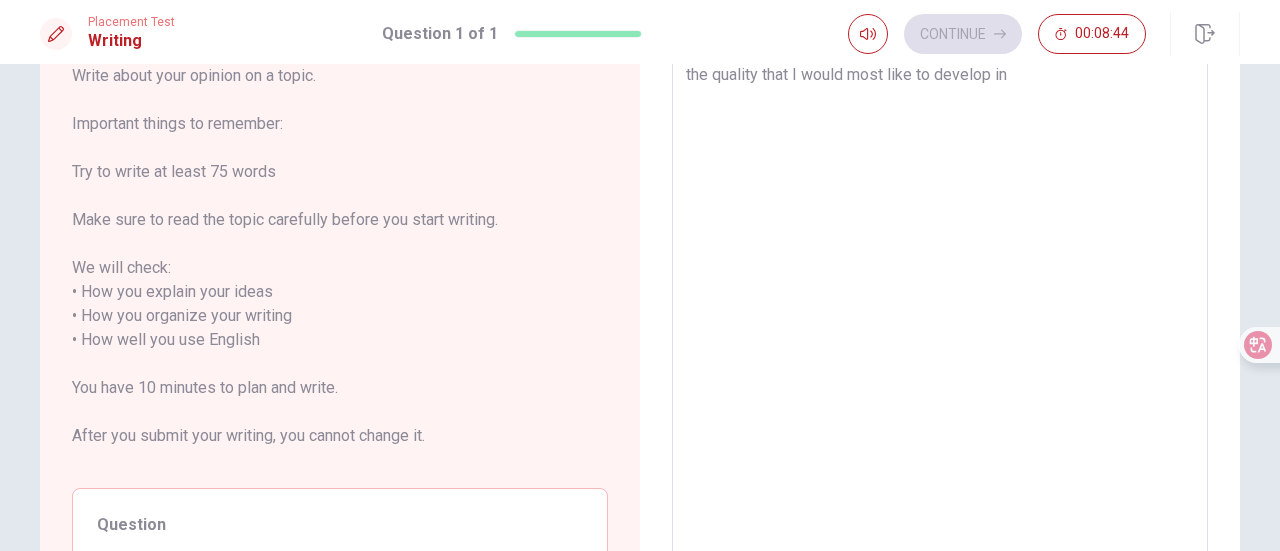 type on "x" 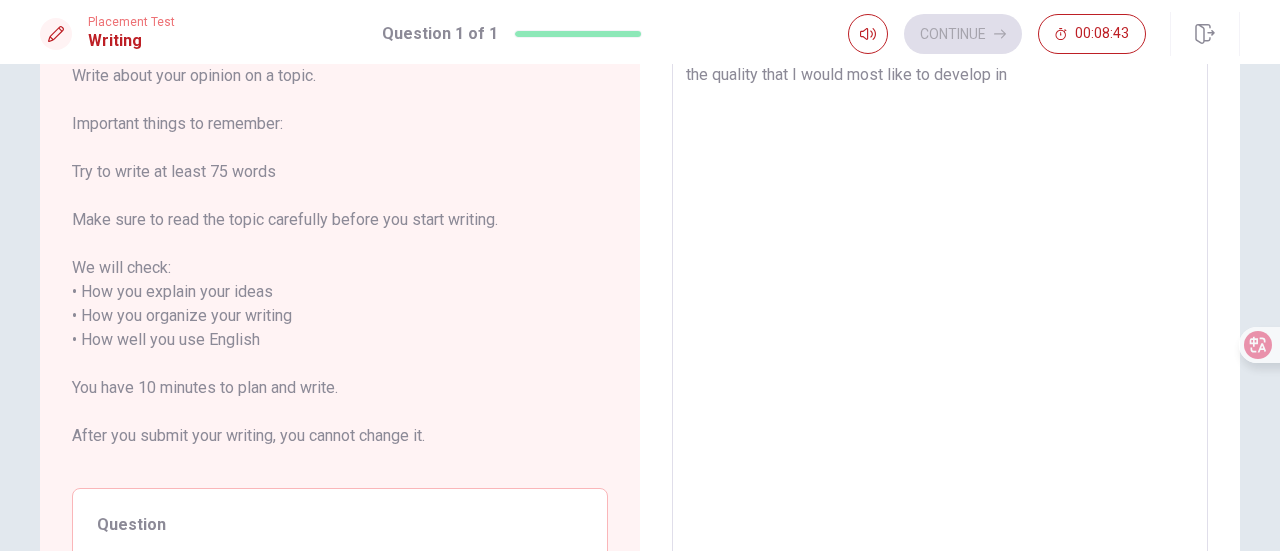 type on "the quality that I would most like to develop in m" 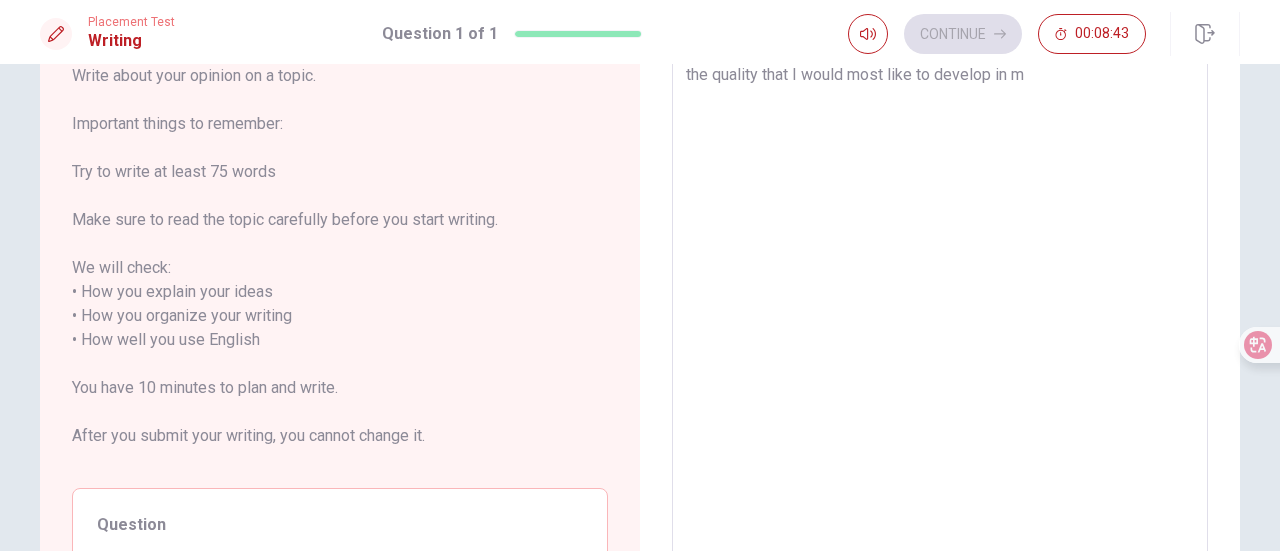 type on "x" 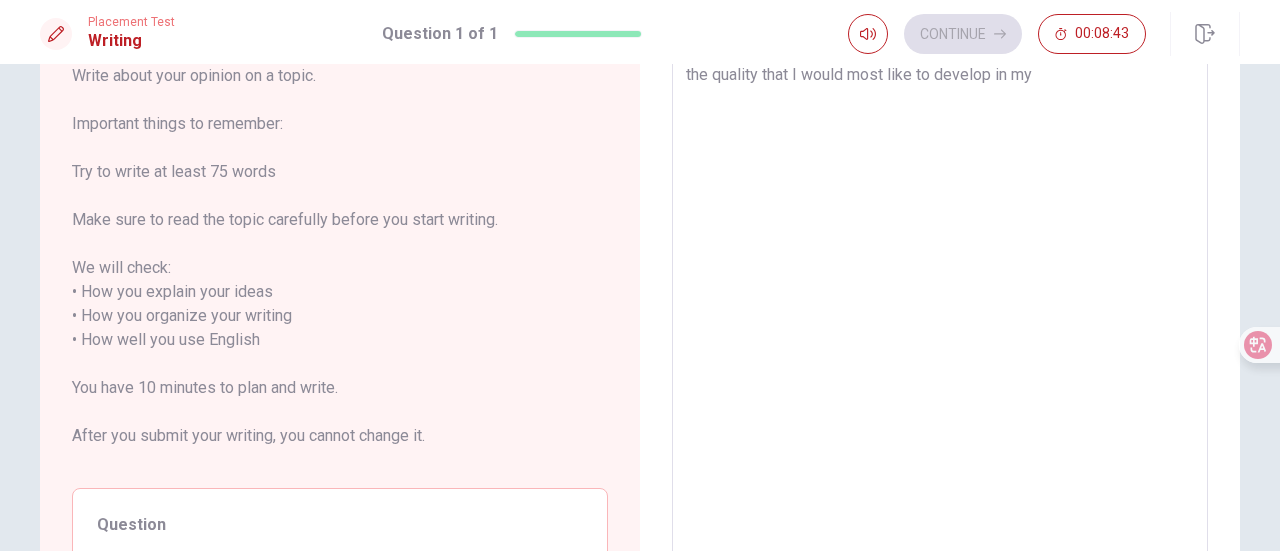 type on "x" 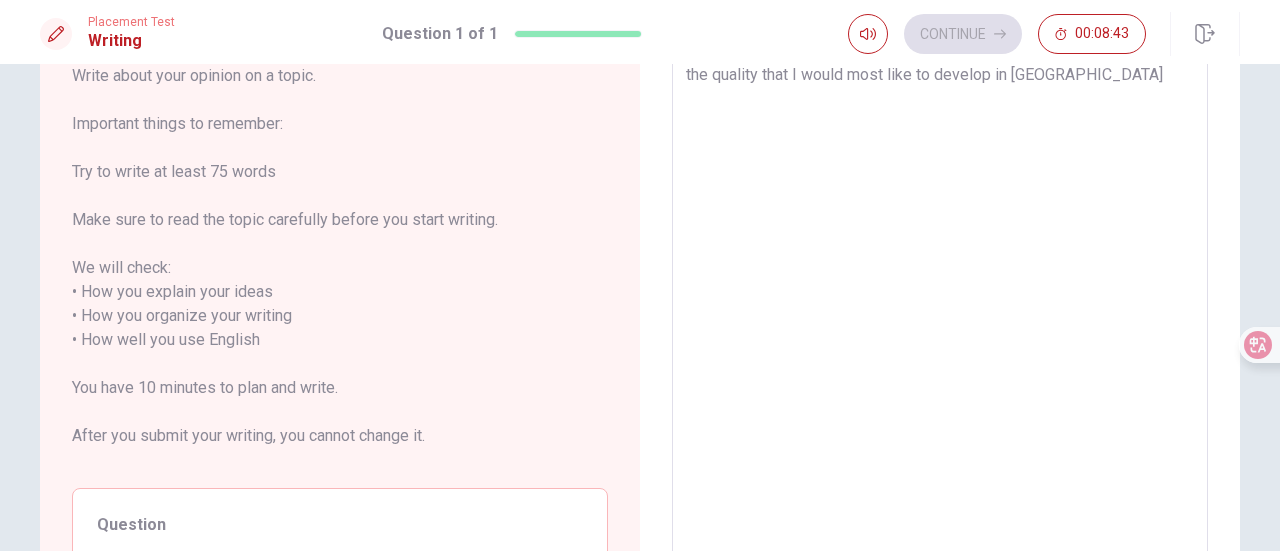 type on "x" 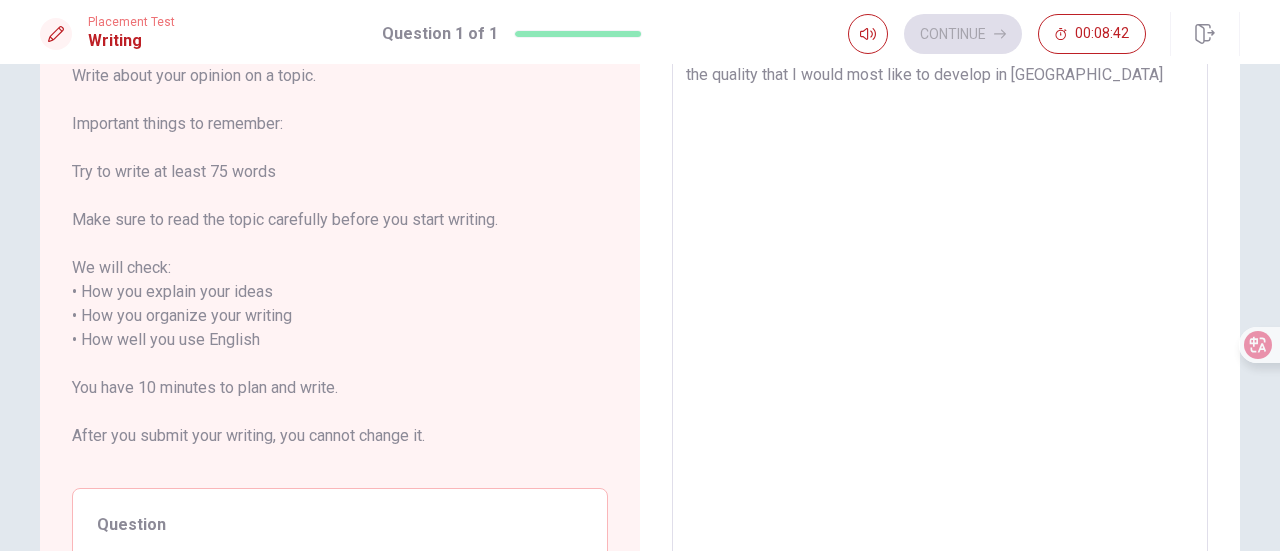 type on "the quality that I would most like to develop in [GEOGRAPHIC_DATA]" 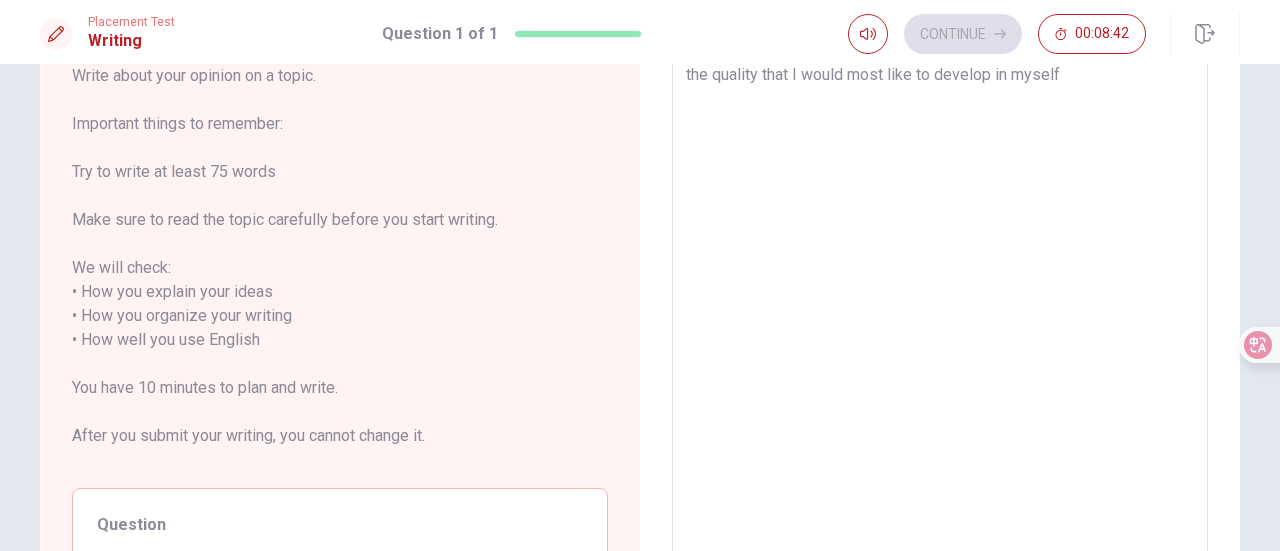 type on "x" 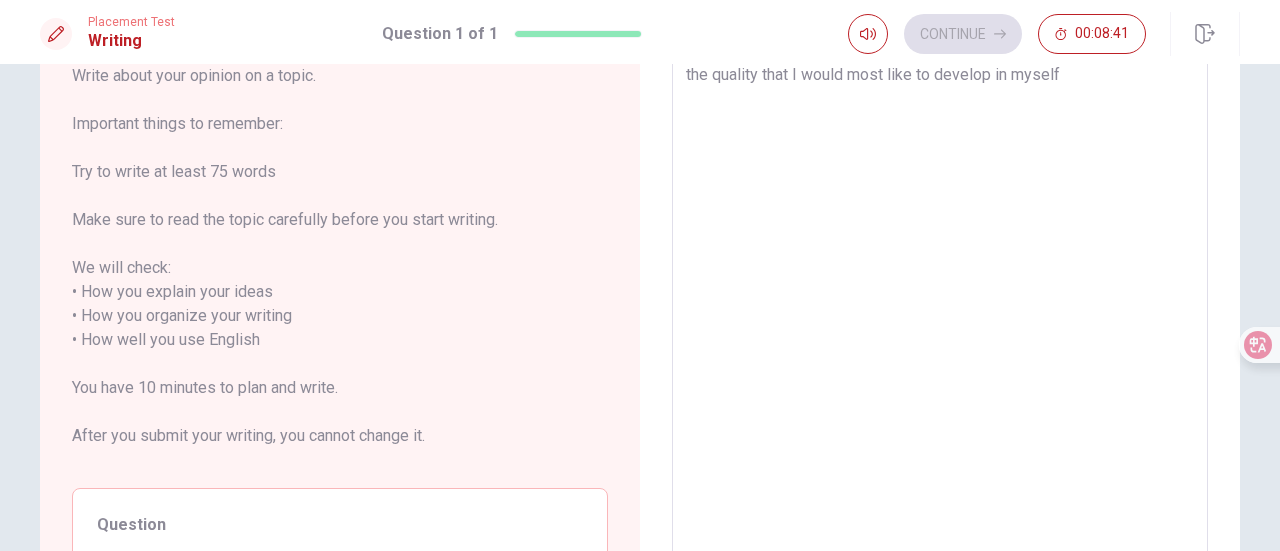 type on "the quality that I would most like to develop in myself" 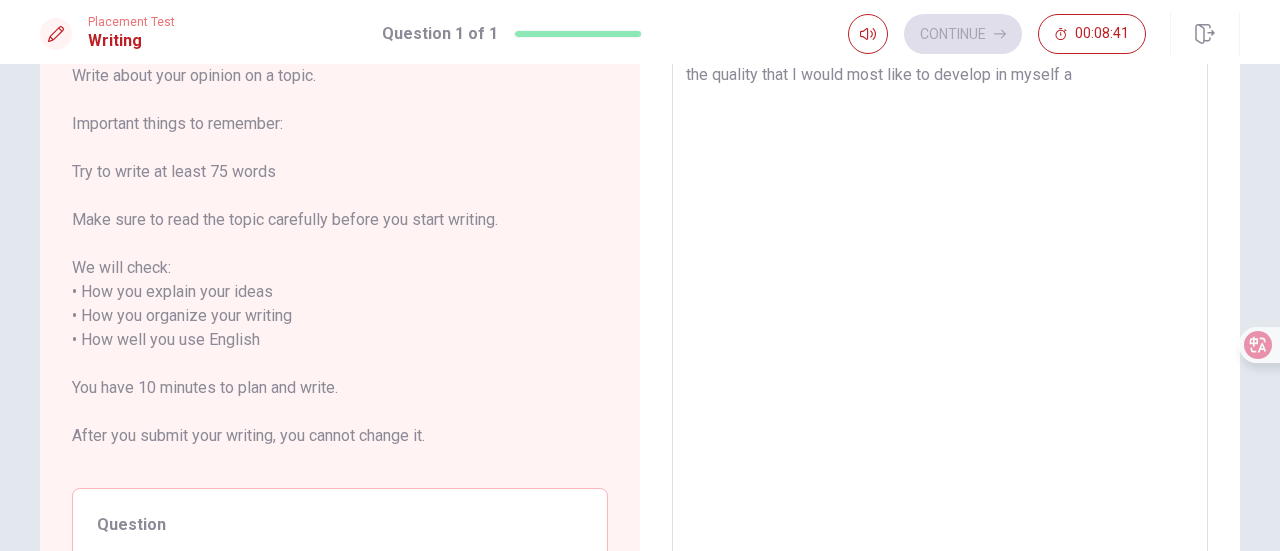 type on "x" 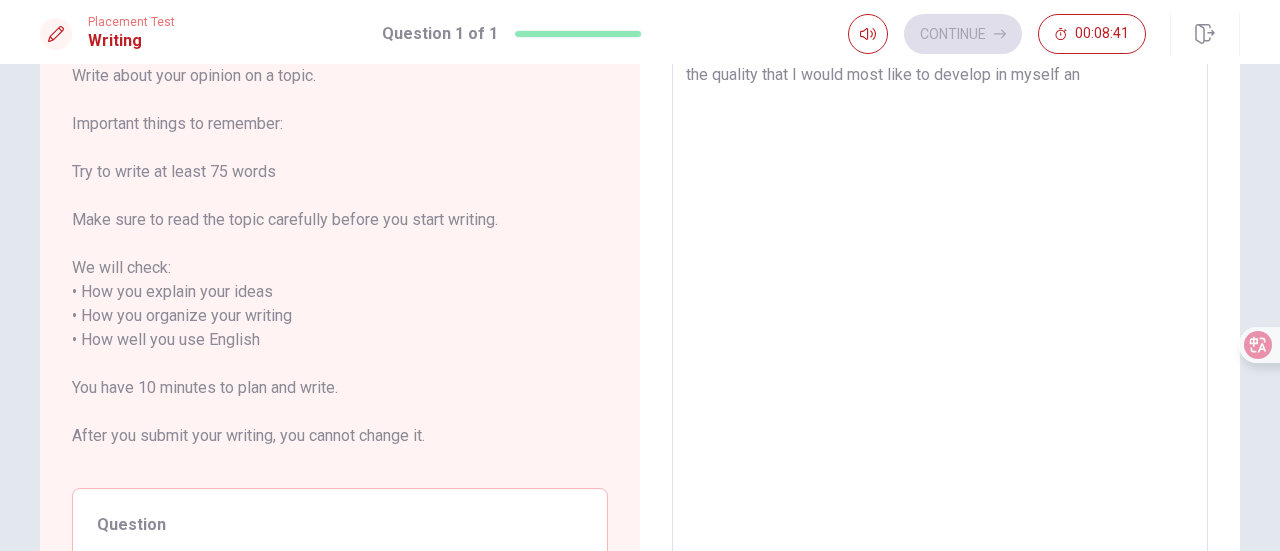 type on "the quality that I would most like to develop in myself and" 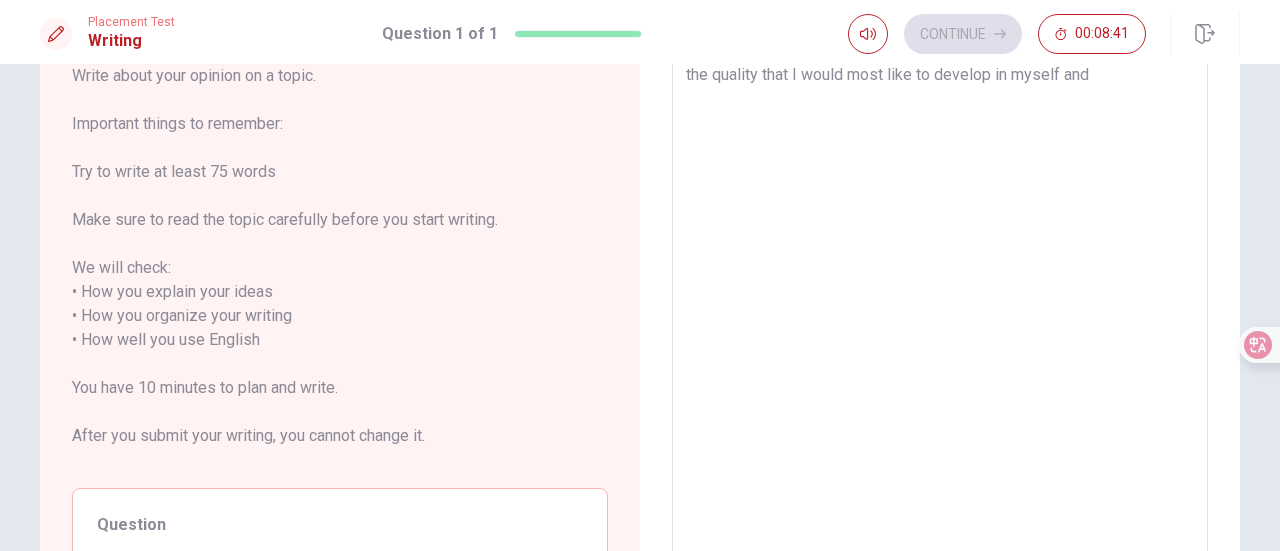 type on "x" 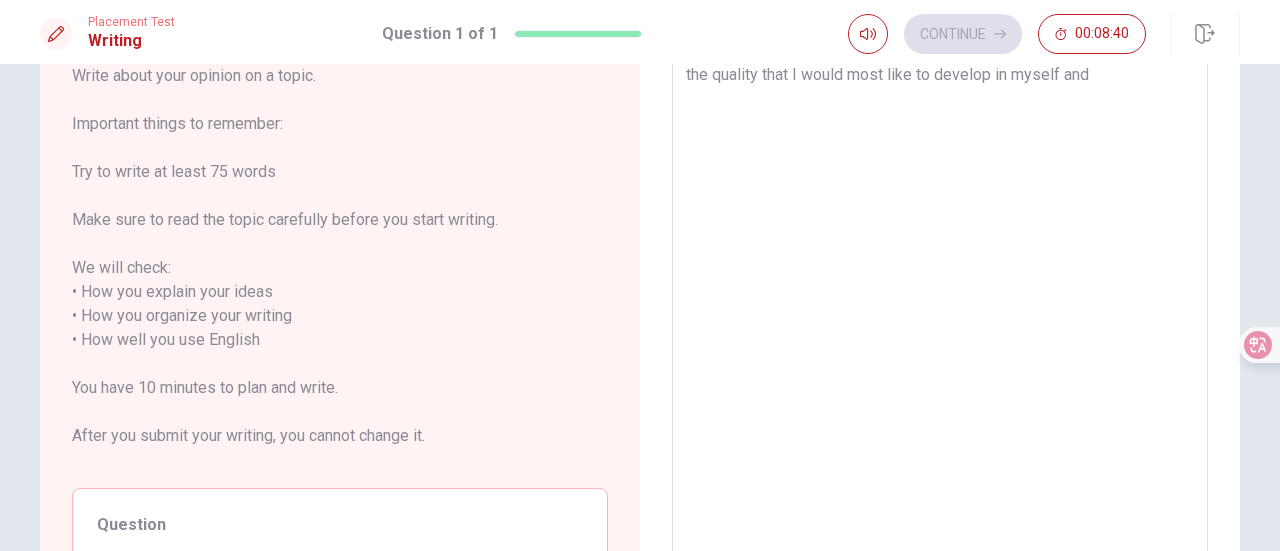 type on "the quality that I would most like to develop in myself and t" 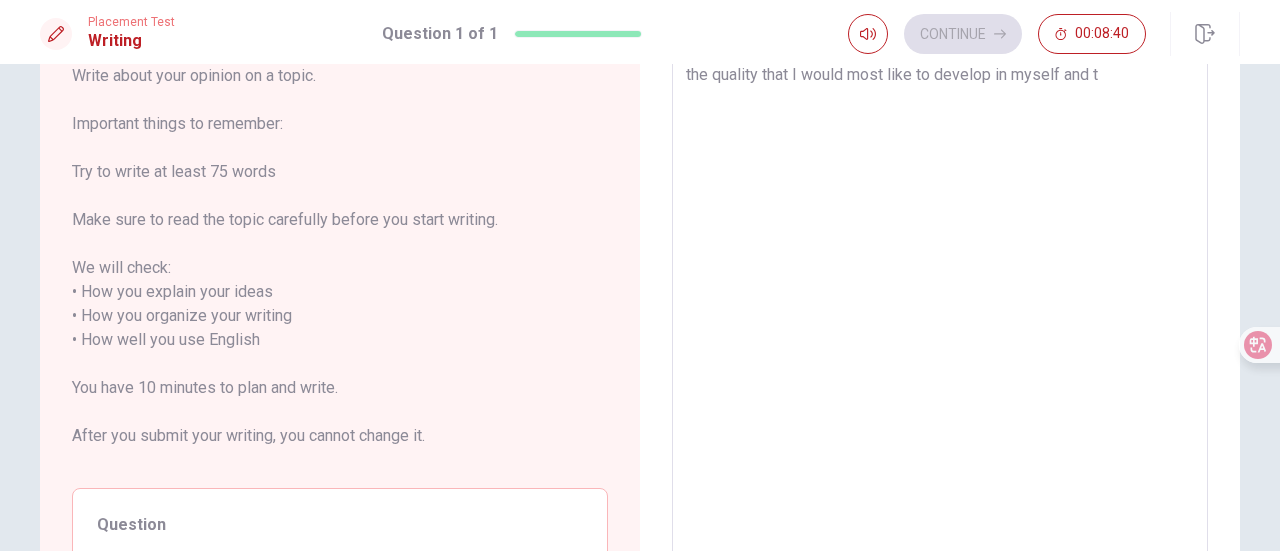 type on "x" 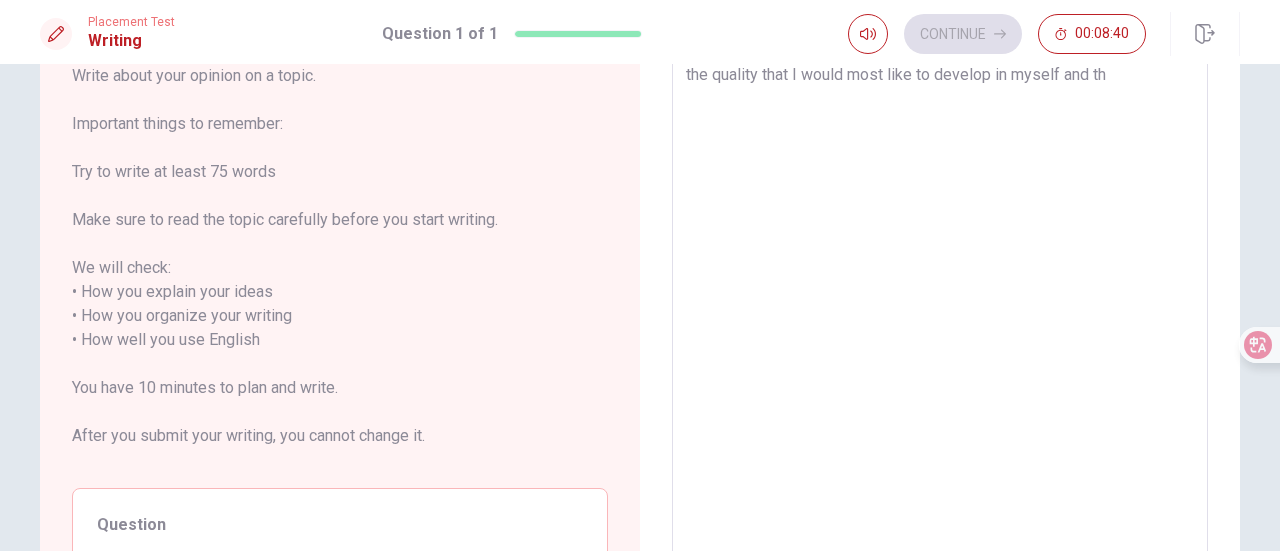 type on "x" 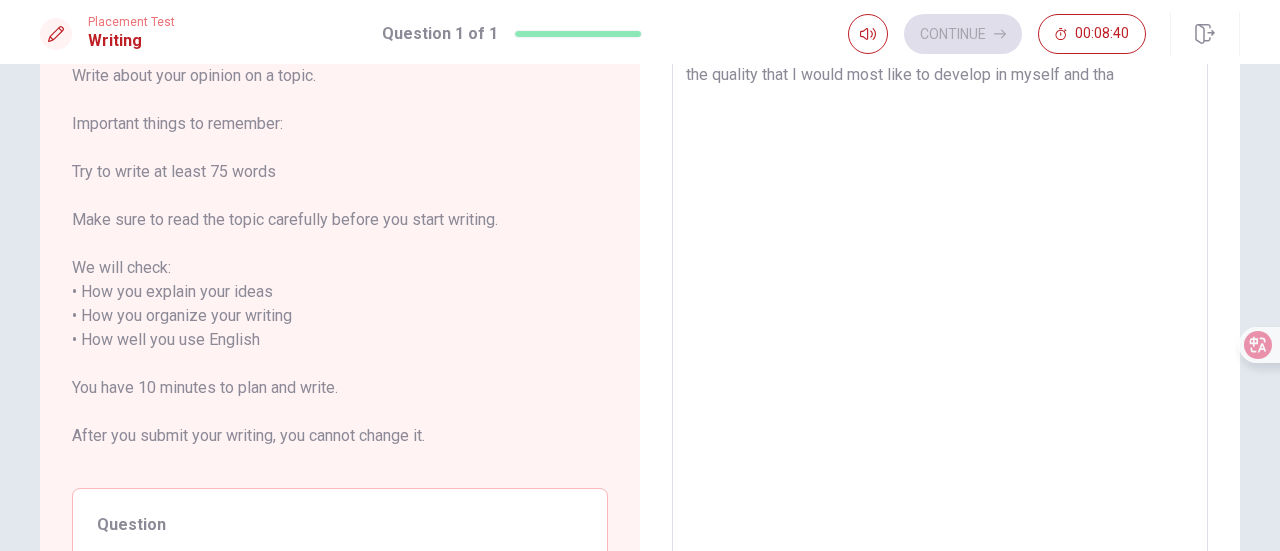 type on "the quality that I would most like to develop in myself and that" 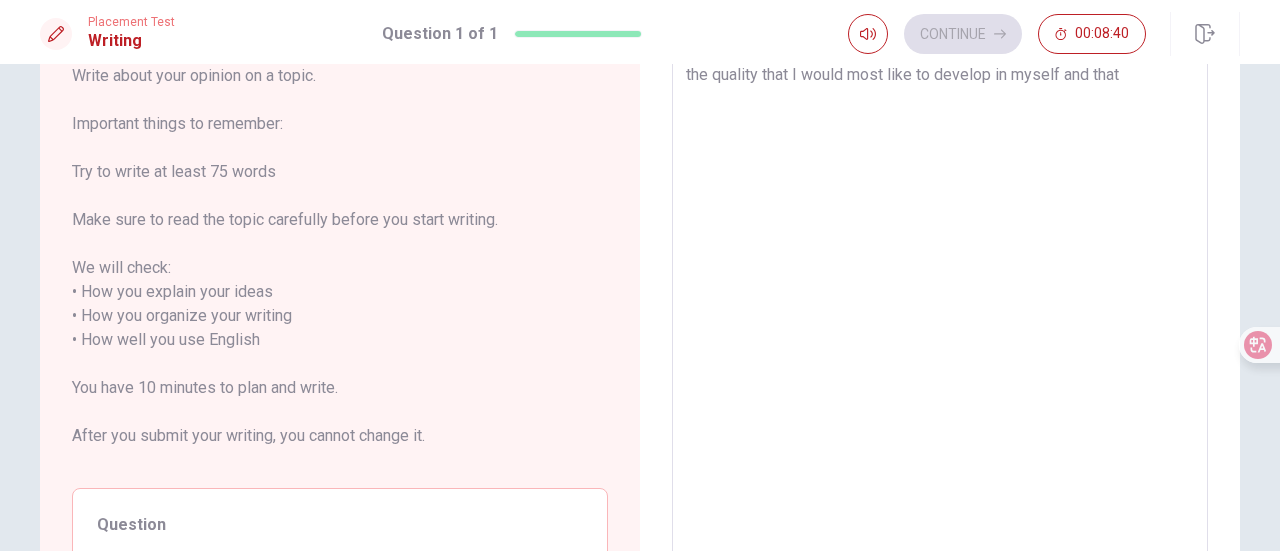 type on "x" 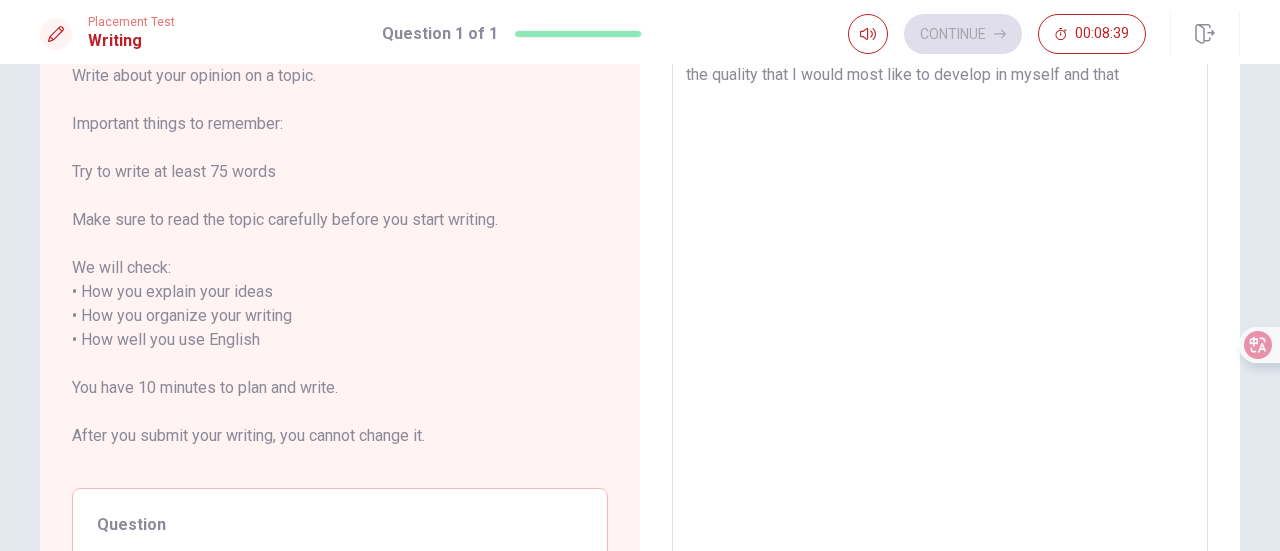 type on "the quality that I would most like to develop in myself and that" 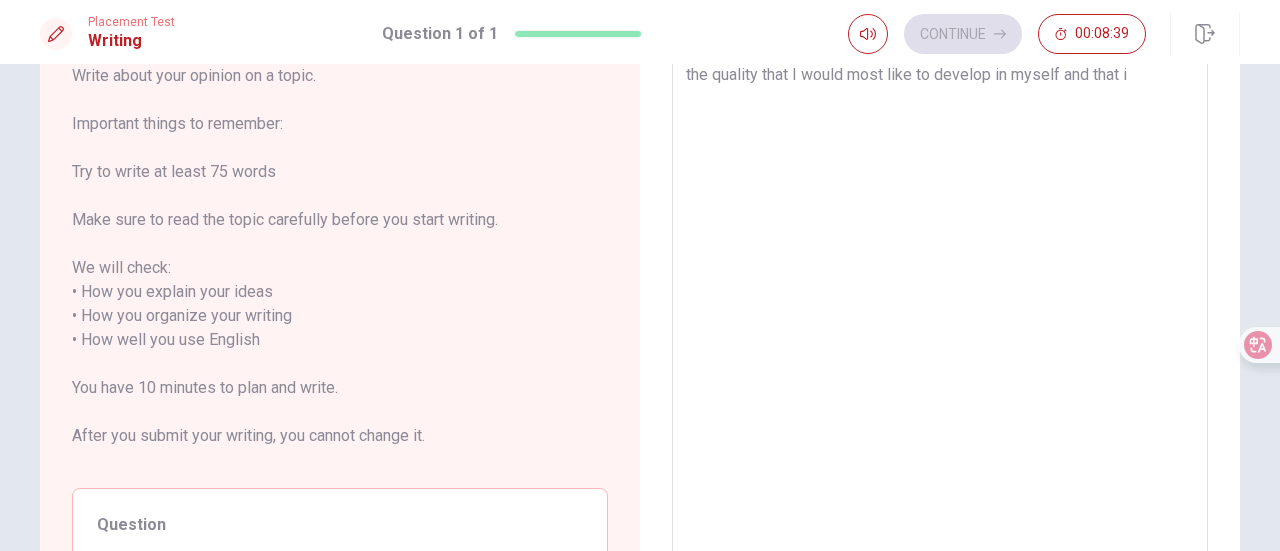 type on "x" 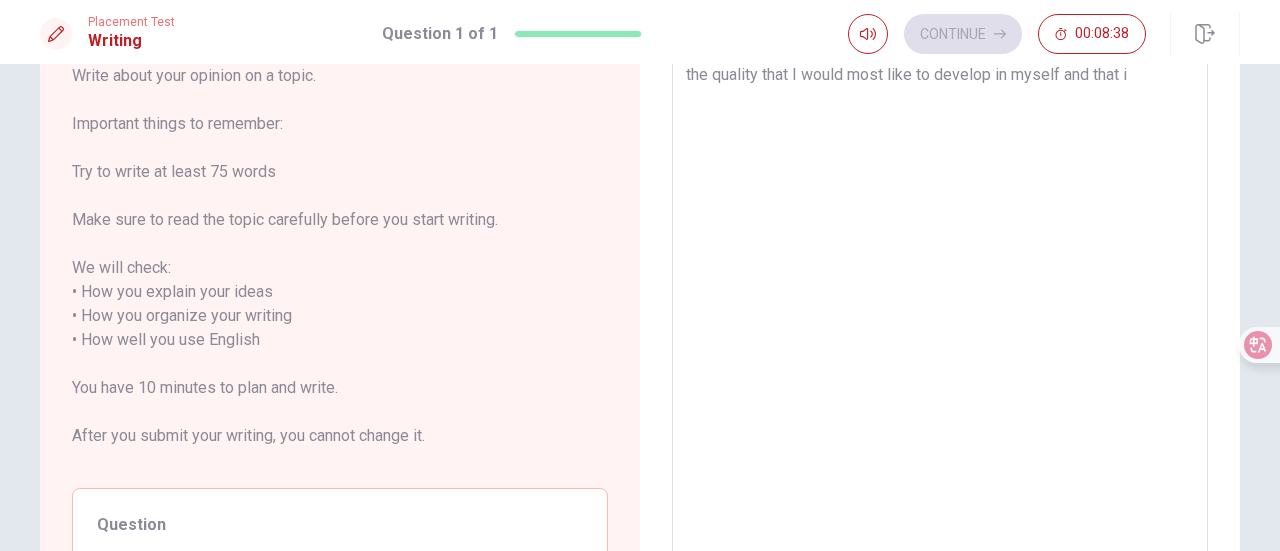 type on "the quality that I would most like to develop in myself and that i" 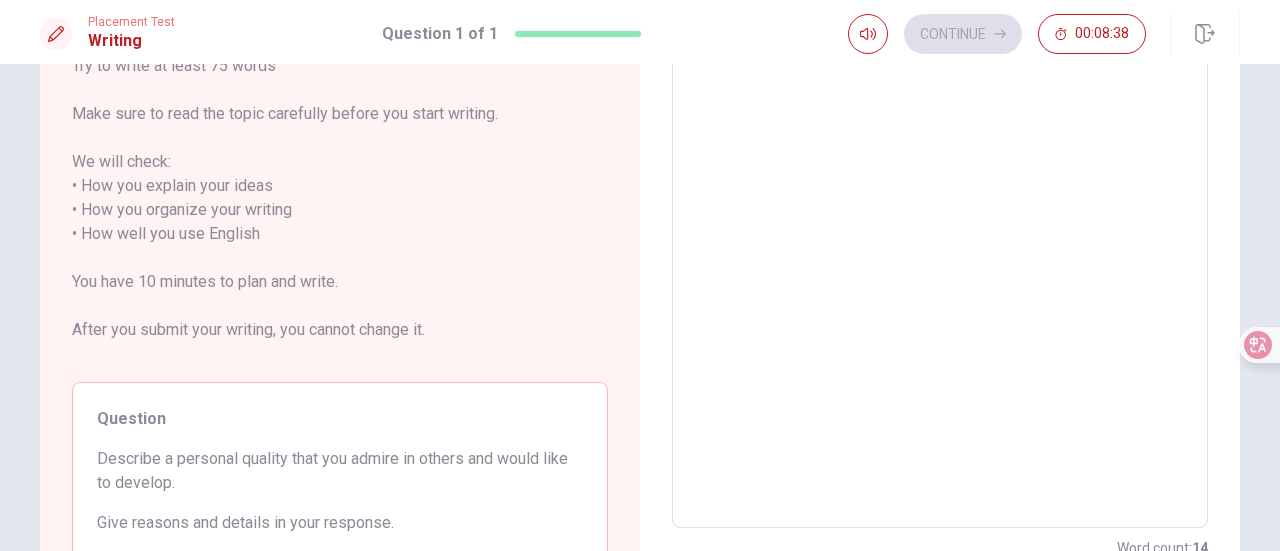 type on "x" 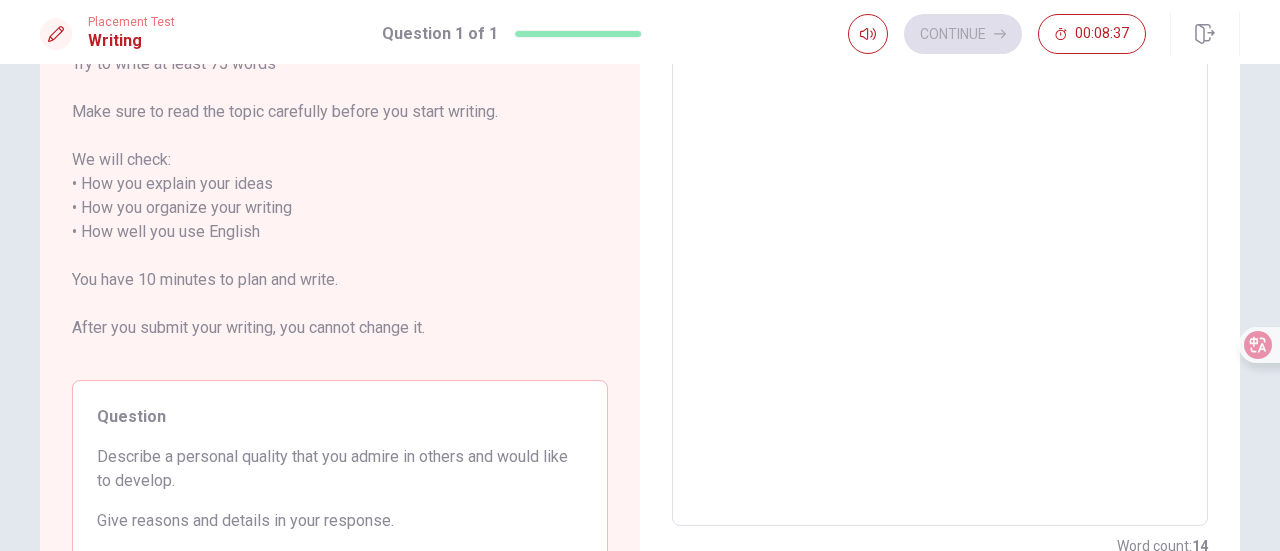 type on "the quality that I would most like to develop in myself and that i a" 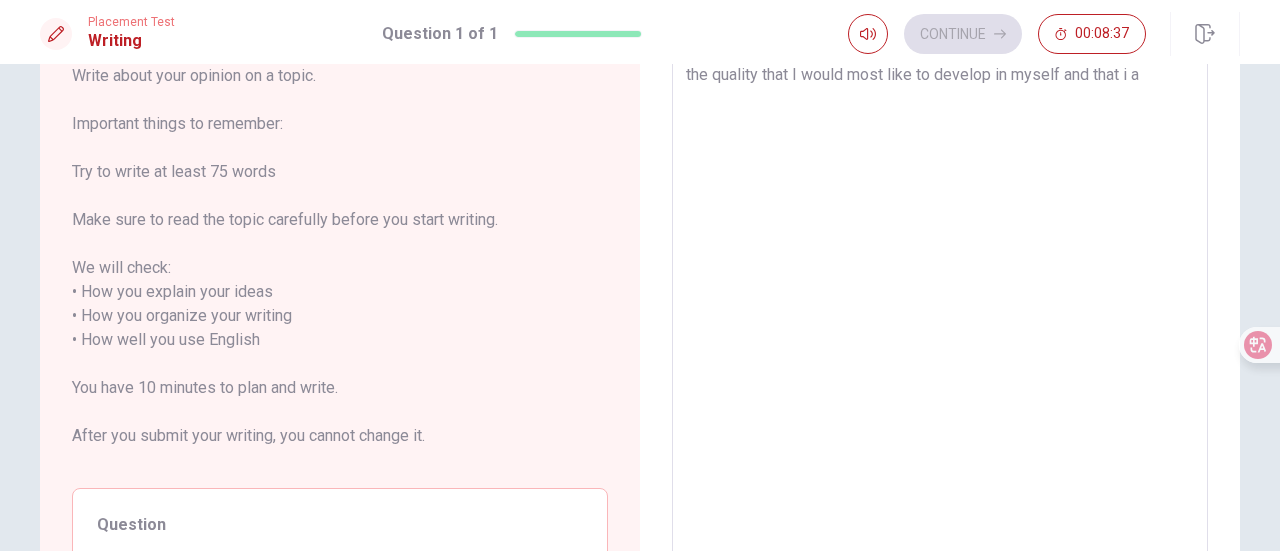 type on "the quality that I would most like to develop in myself and that i ad" 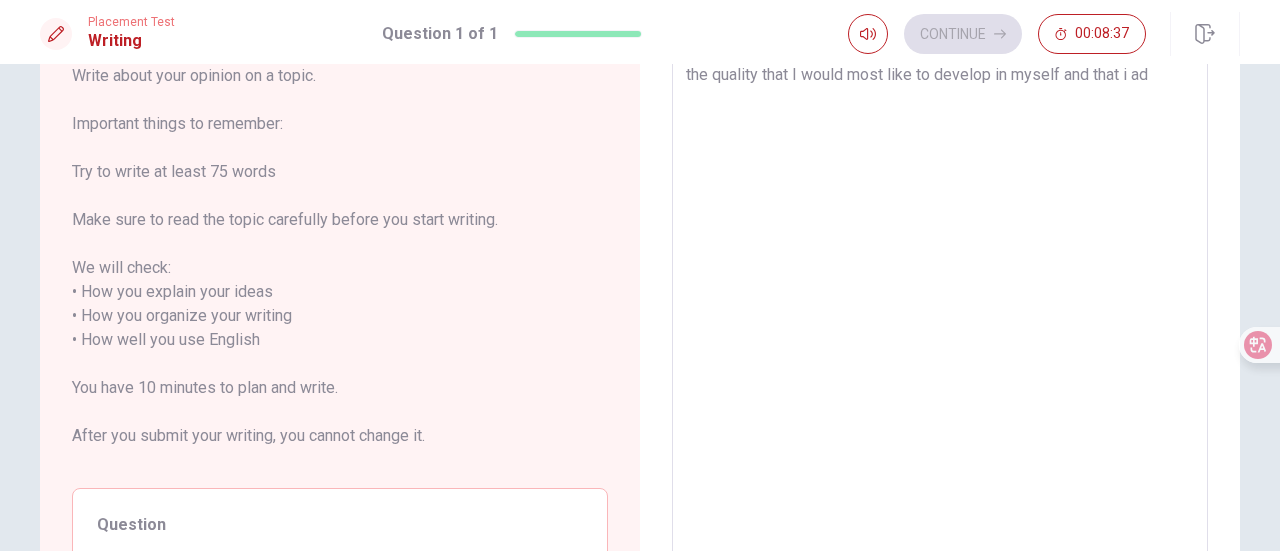 type on "x" 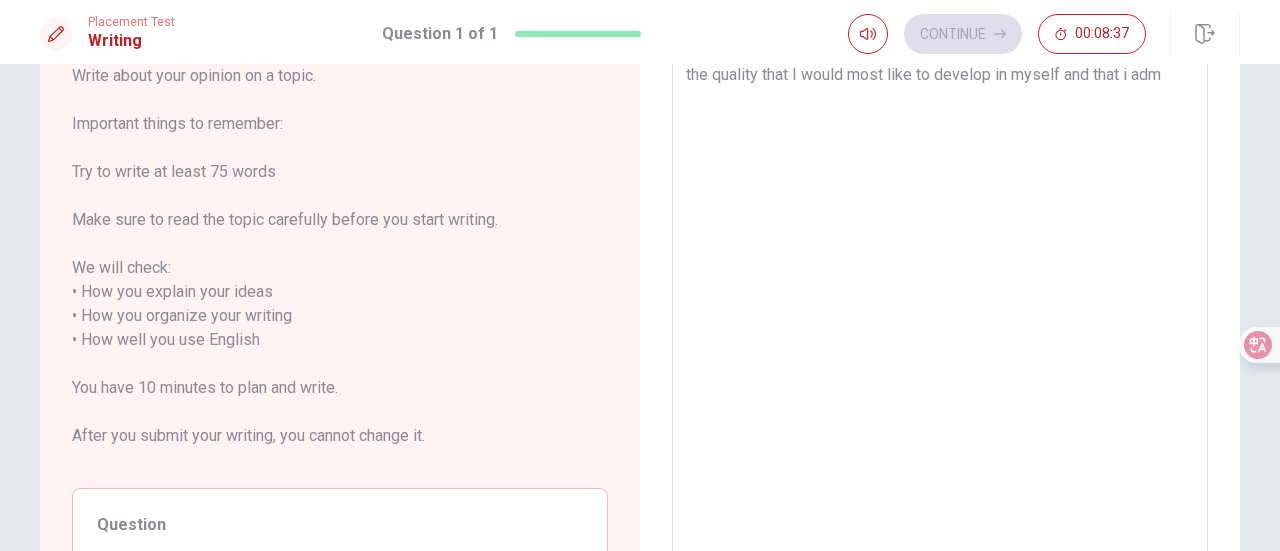 type on "x" 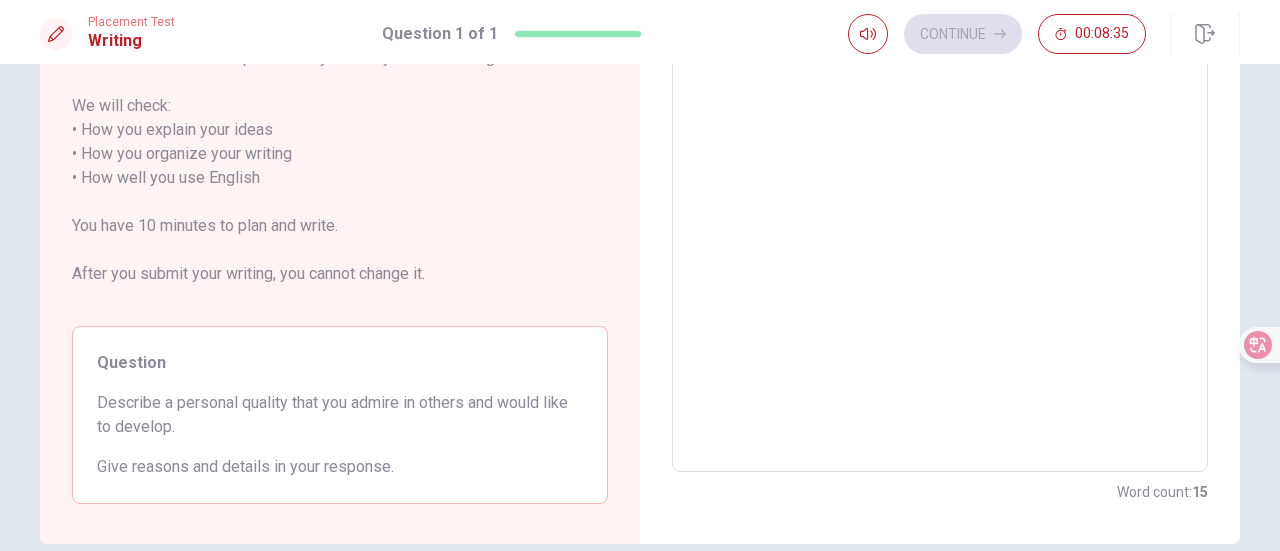 type on "x" 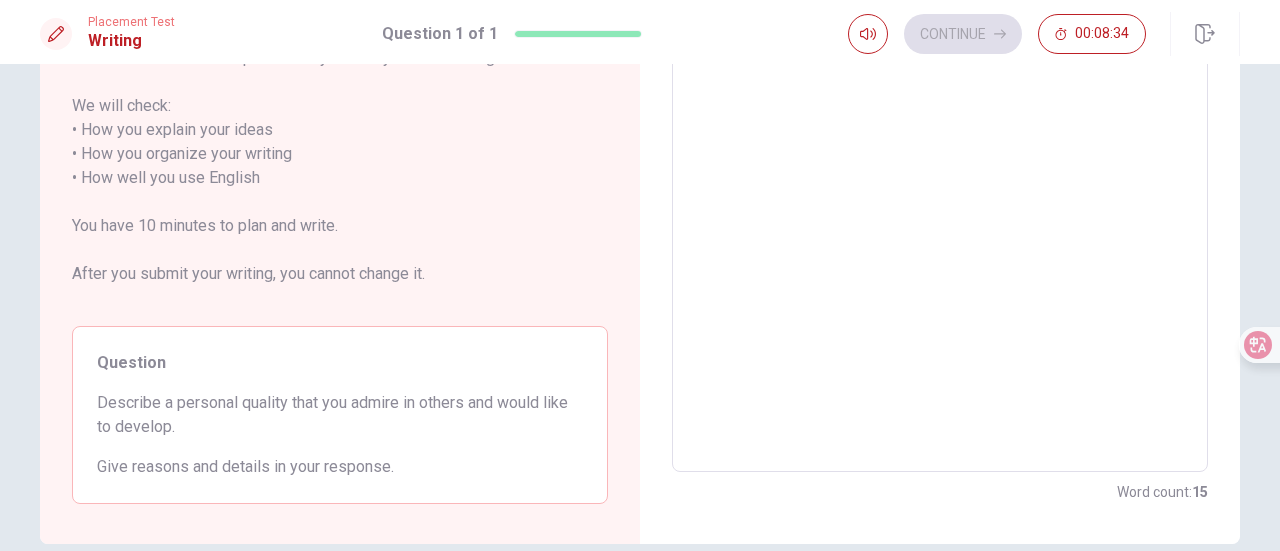 type on "the quality that I would most like to develop in myself and that i [PERSON_NAME]" 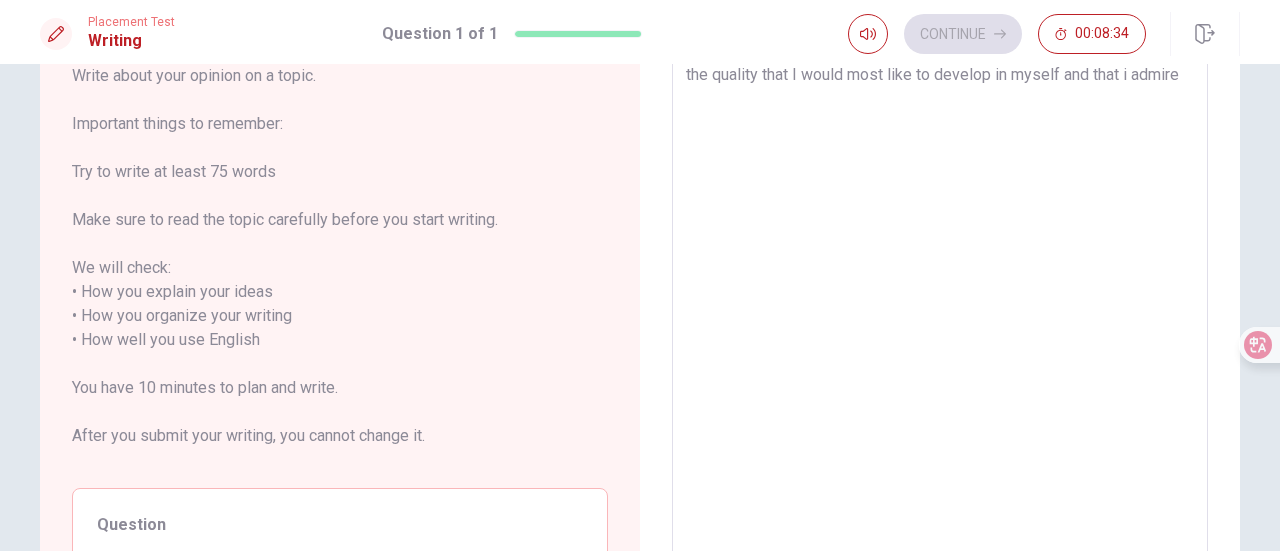 type on "x" 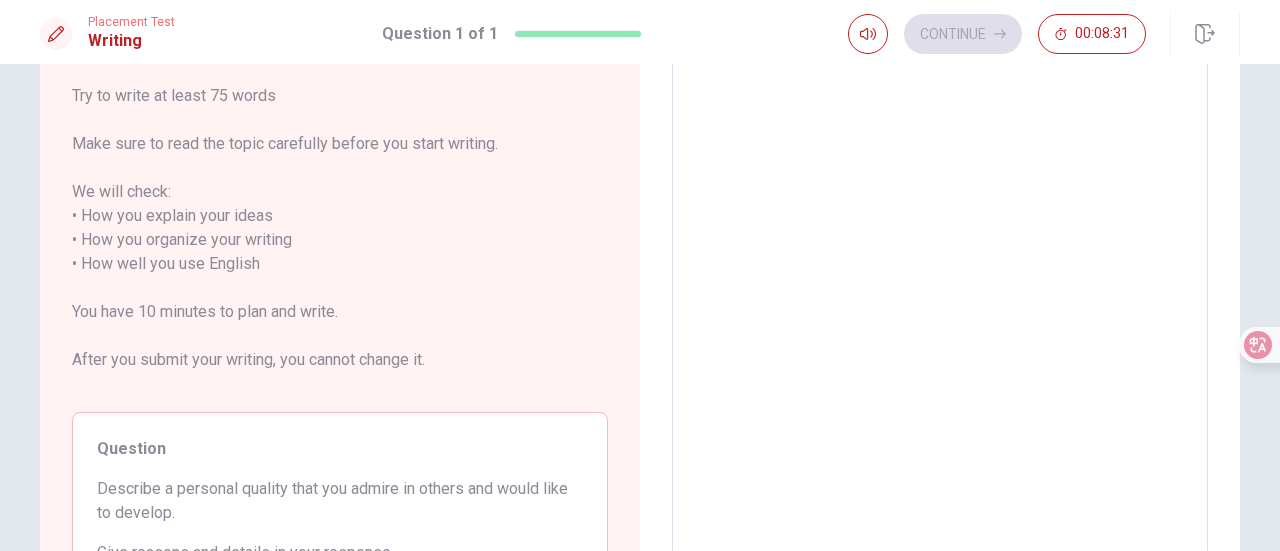 type on "x" 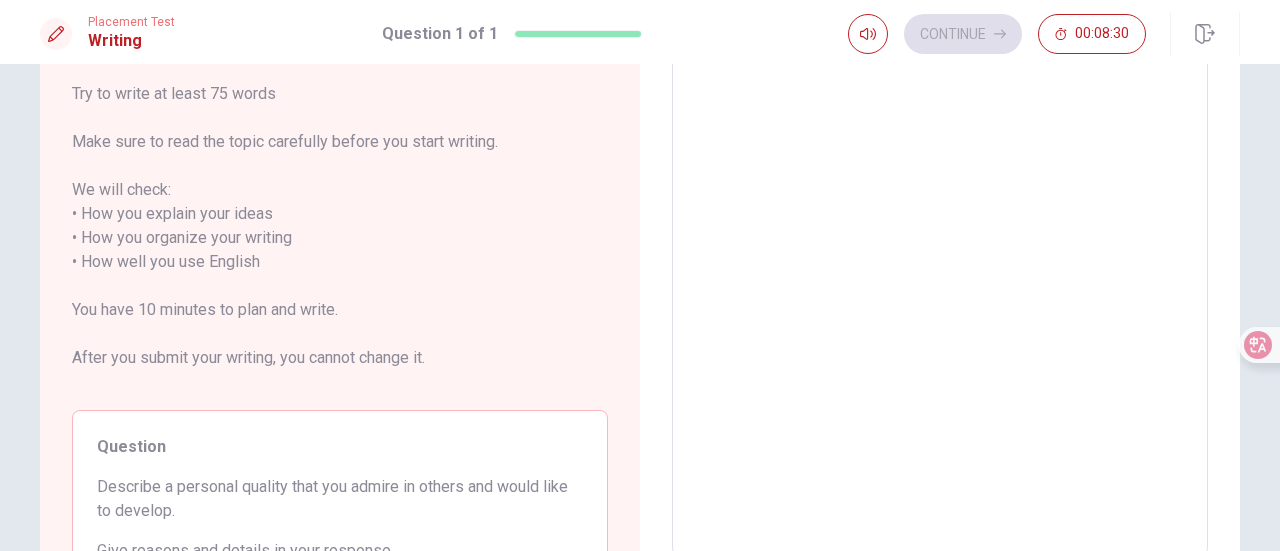type on "the quality that I would most like to develop in myself and that i admire i" 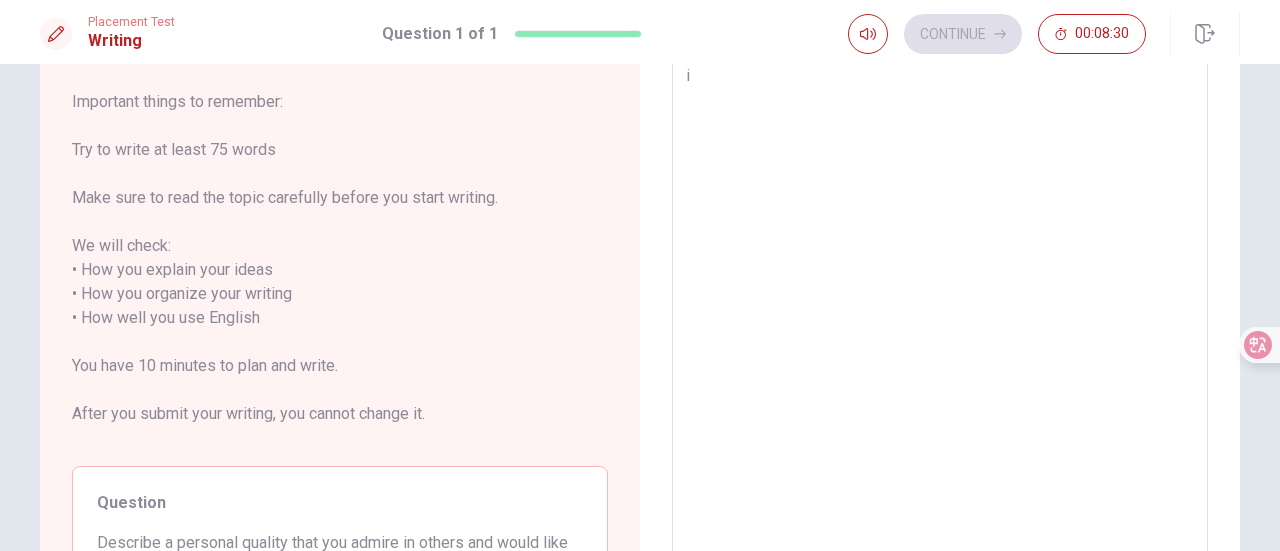 type on "the quality that I would most like to develop in myself and that i admire in" 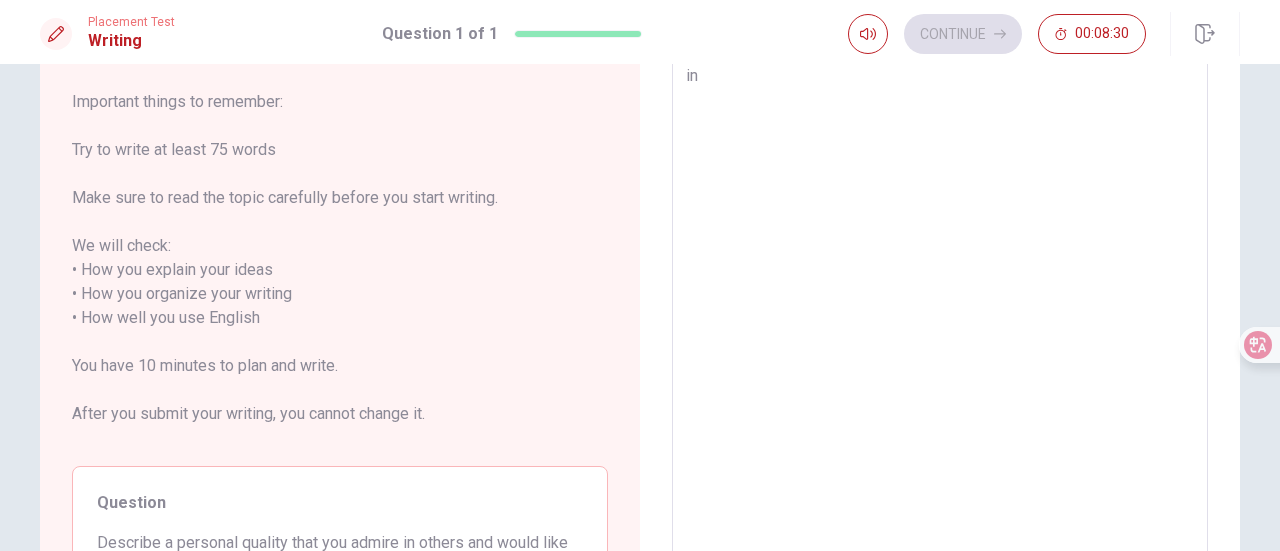 type on "x" 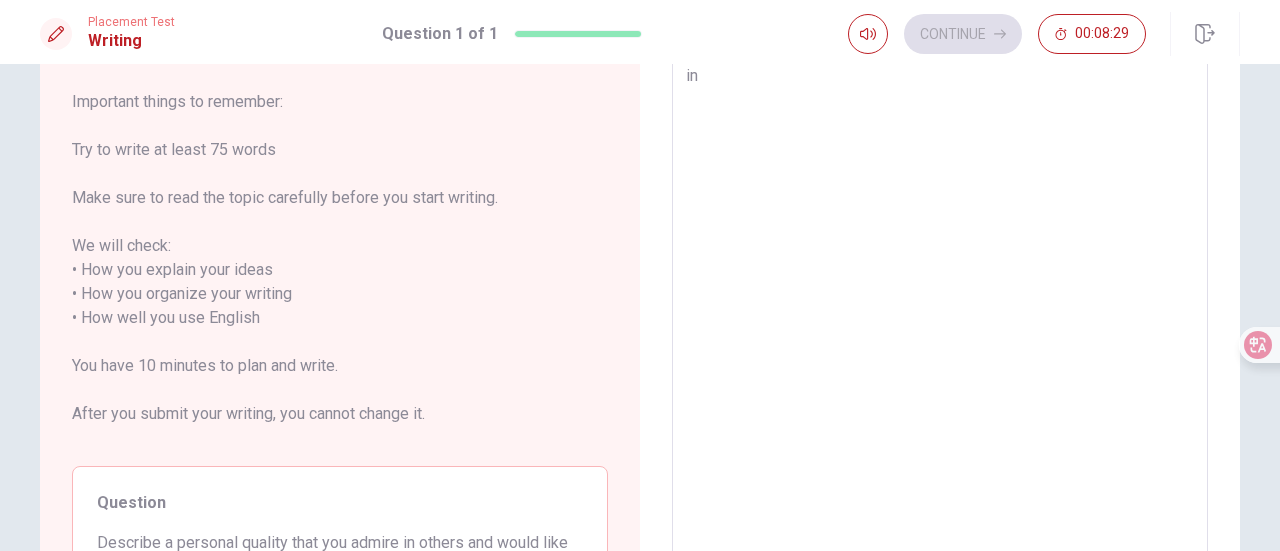 type on "the quality that I would most like to develop in myself and that i admire in t" 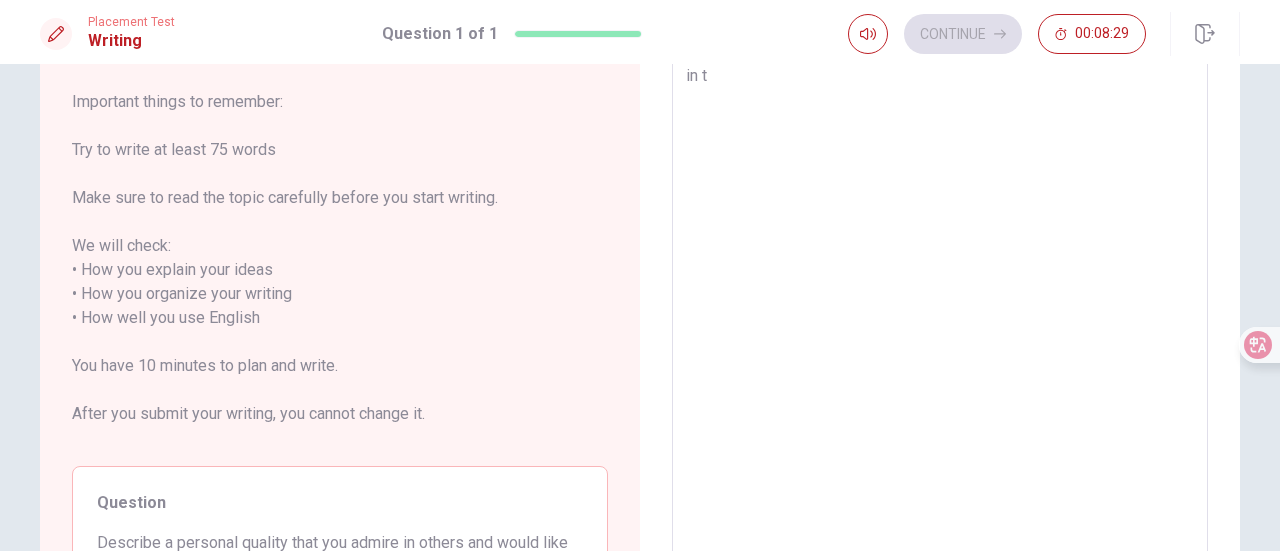 type on "x" 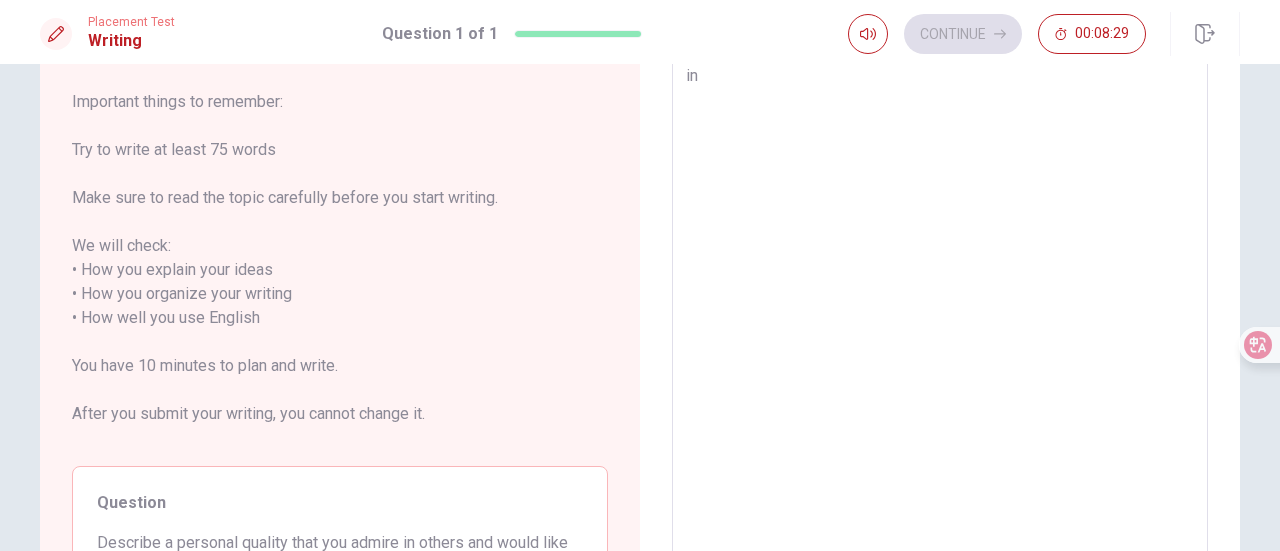type on "x" 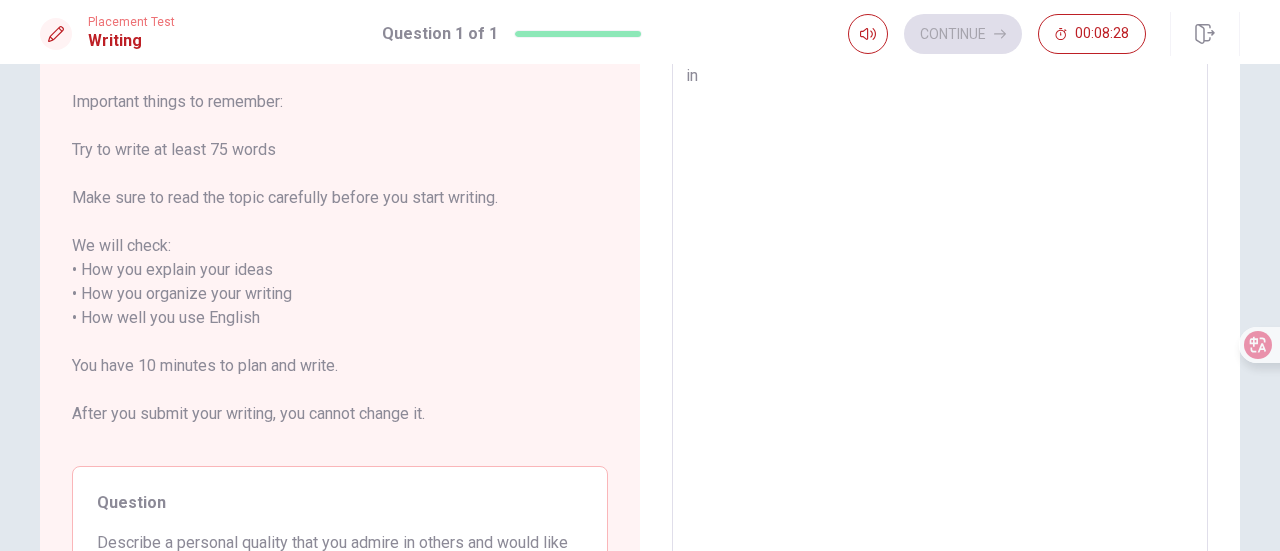 type on "the quality that I would most like to develop in myself and that i admire in o" 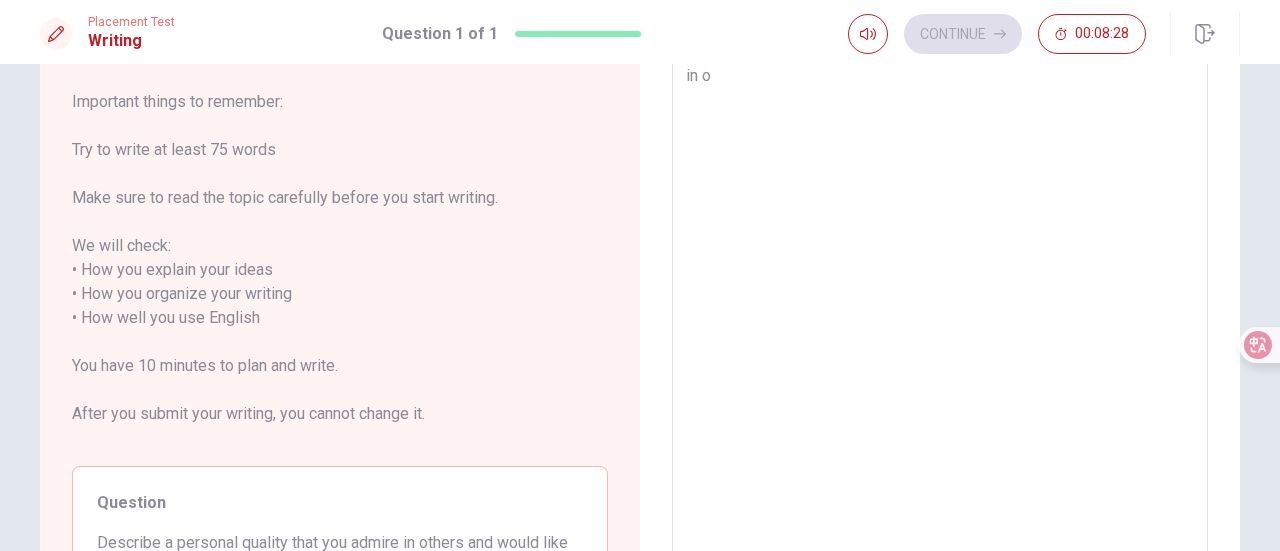 type on "x" 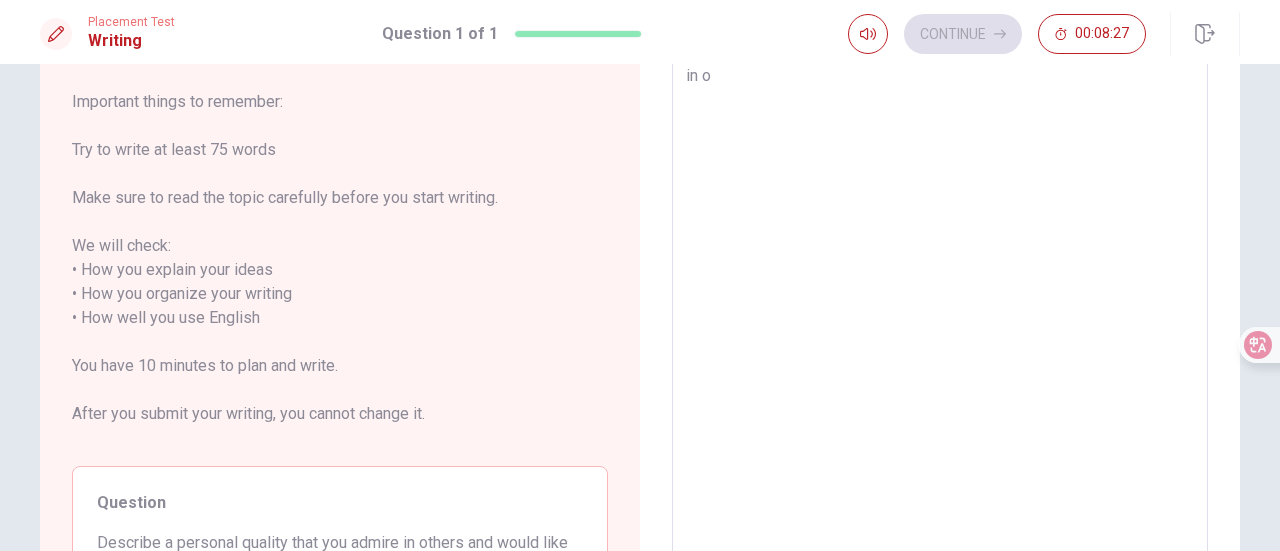 type 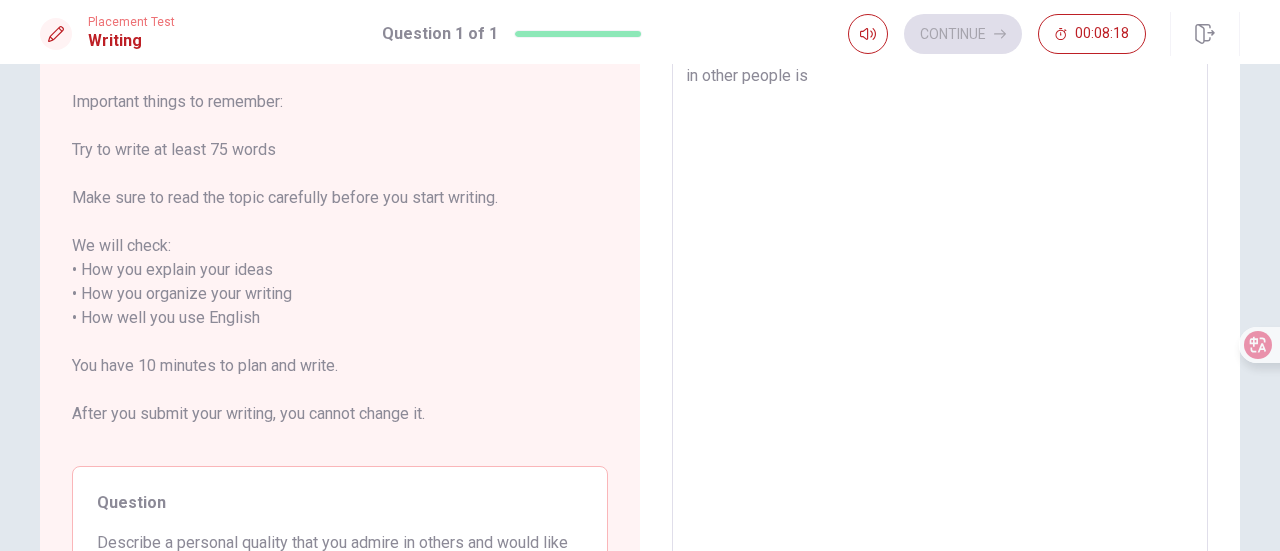 scroll, scrollTop: 102, scrollLeft: 0, axis: vertical 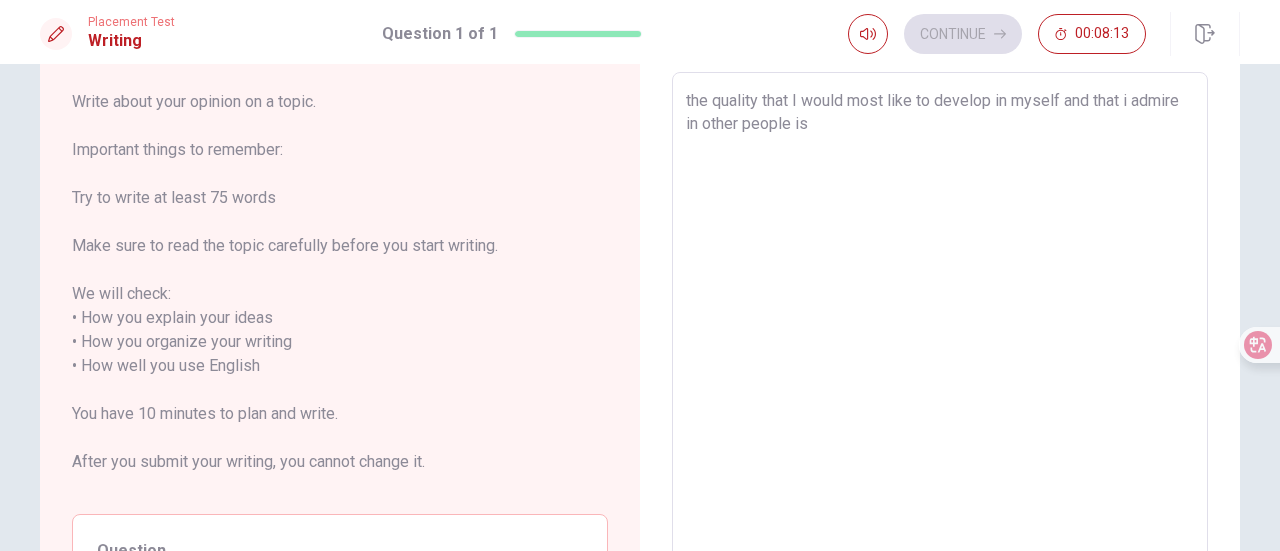 click on "Write your essay here the quality that I would most like to develop in myself and that i admire in other people is  x ​ Word count :  19" at bounding box center [940, 367] 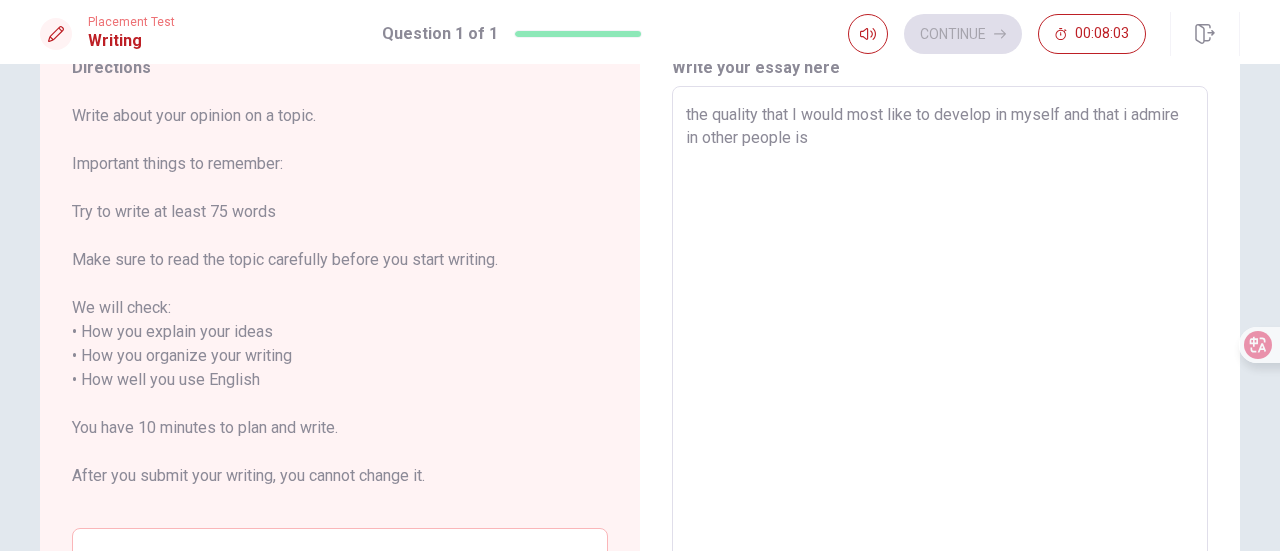 scroll, scrollTop: 87, scrollLeft: 0, axis: vertical 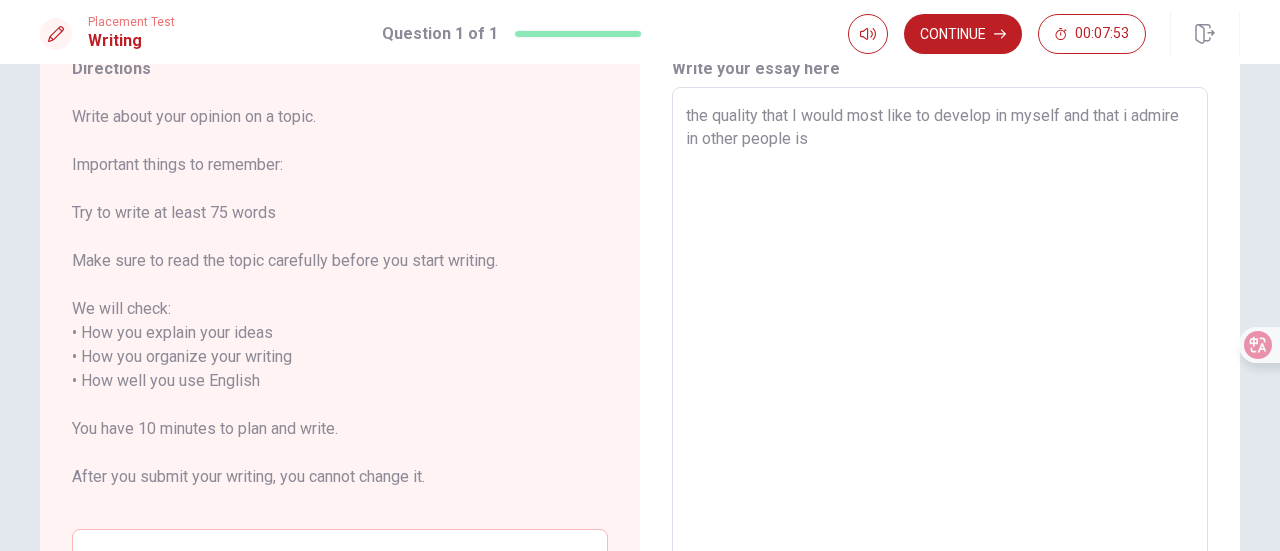 click on "the quality that I would most like to develop in myself and that i admire in other people is" at bounding box center (940, 381) 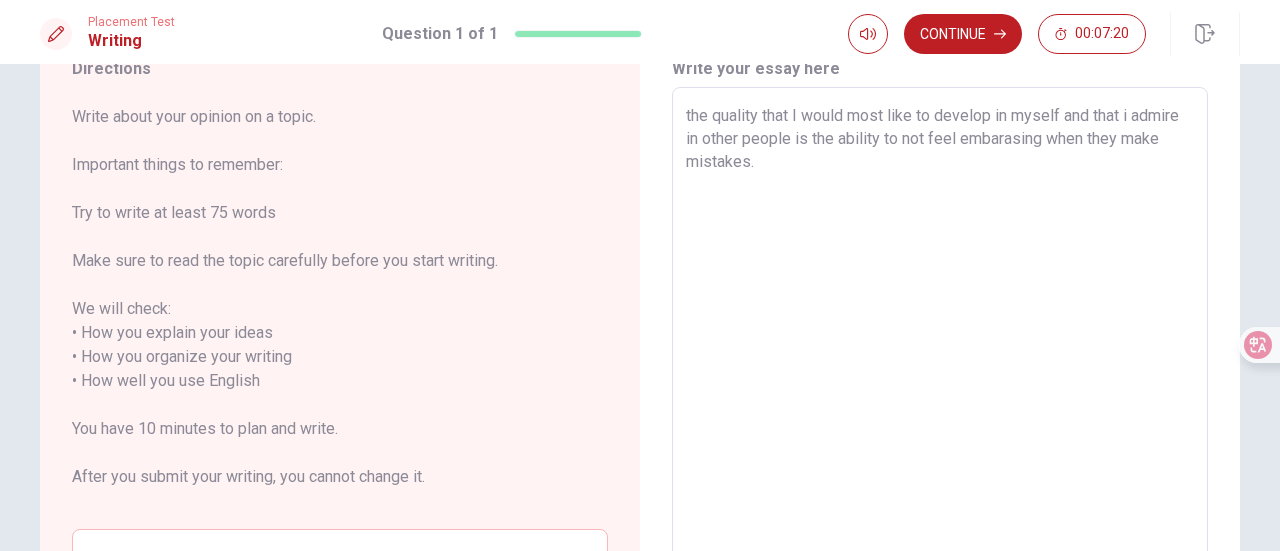 click on "the quality that I would most like to develop in myself and that i admire in other people is the ability to not feel embarasing when they make mistakes." at bounding box center (940, 381) 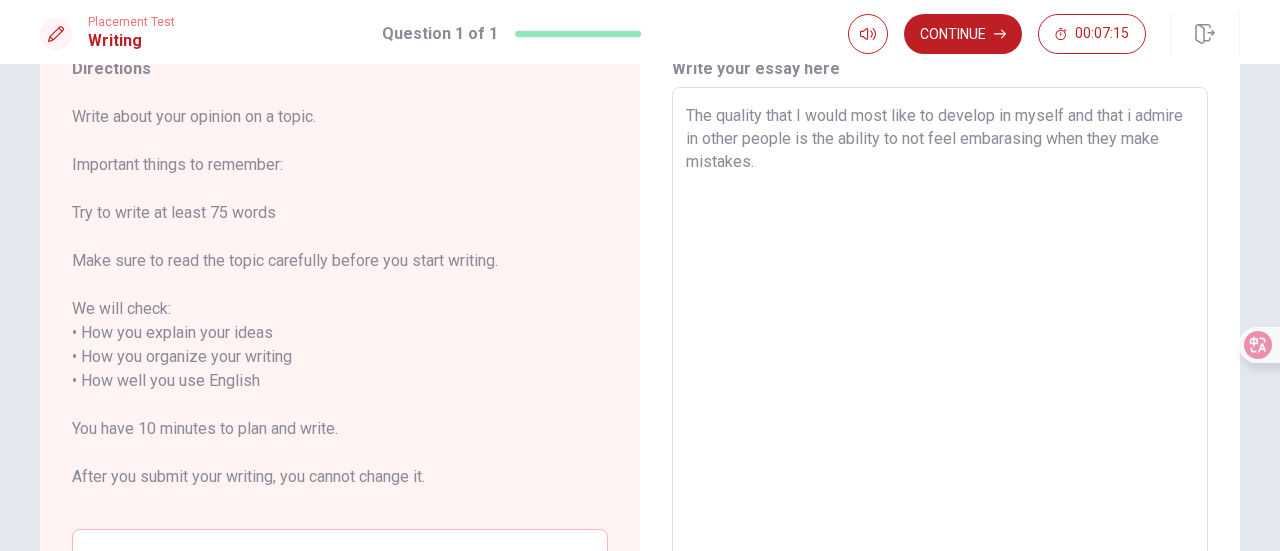 click on "The quality that I would most like to develop in myself and that i admire in other people is the ability to not feel embarasing when they make mistakes." at bounding box center [940, 381] 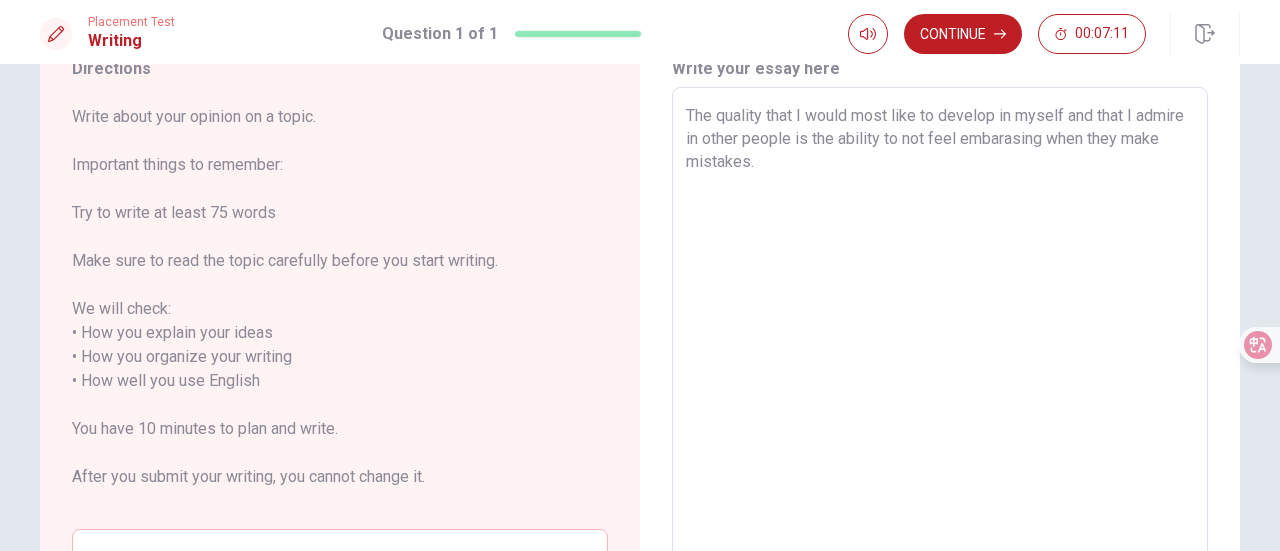 click on "The quality that I would most like to develop in myself and that I admire in other people is the ability to not feel embarasing when they make mistakes." at bounding box center [940, 381] 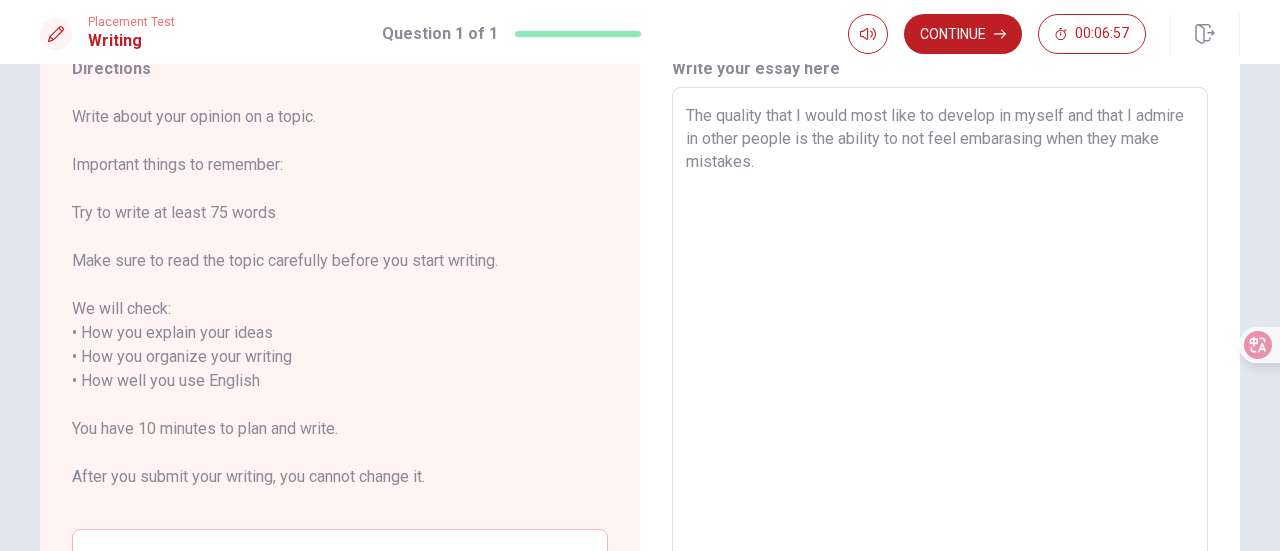 click on "The quality that I would most like to develop in myself and that I admire in other people is the ability to not feel embarasing when they make mistakes." at bounding box center (940, 381) 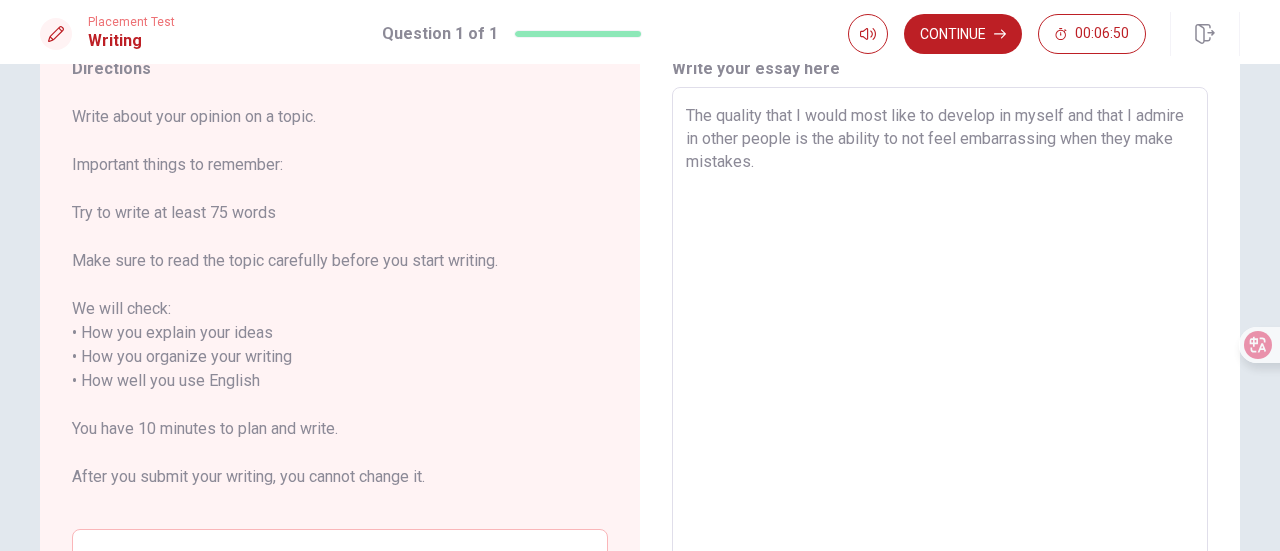 click on "The quality that I would most like to develop in myself and that I admire in other people is the ability to not feel embarrassing when they make mistakes." at bounding box center (940, 381) 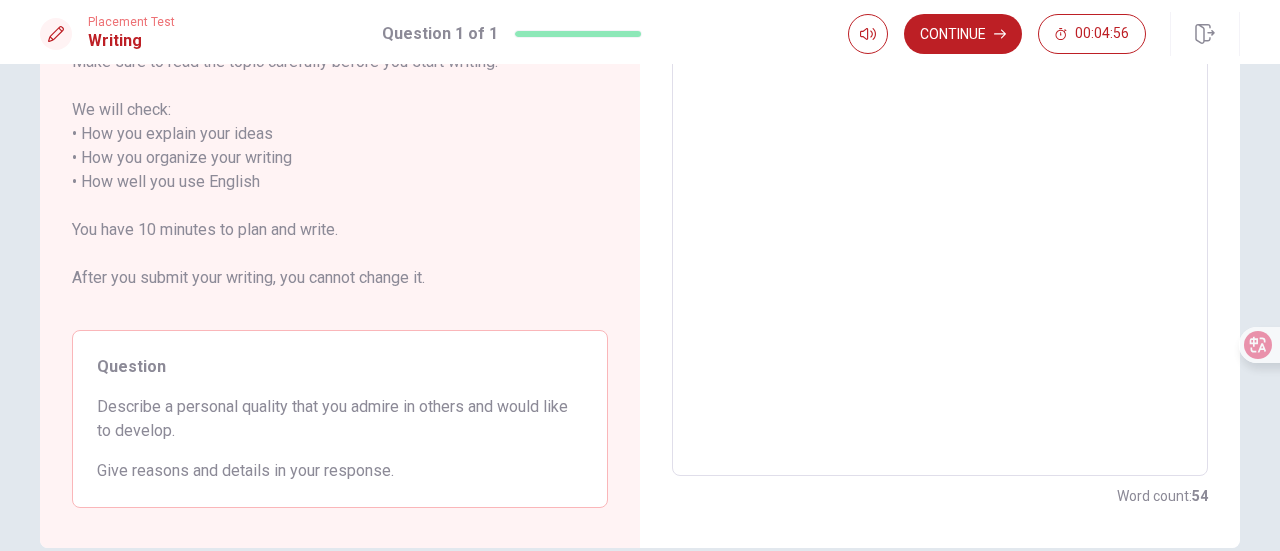 scroll, scrollTop: 53, scrollLeft: 0, axis: vertical 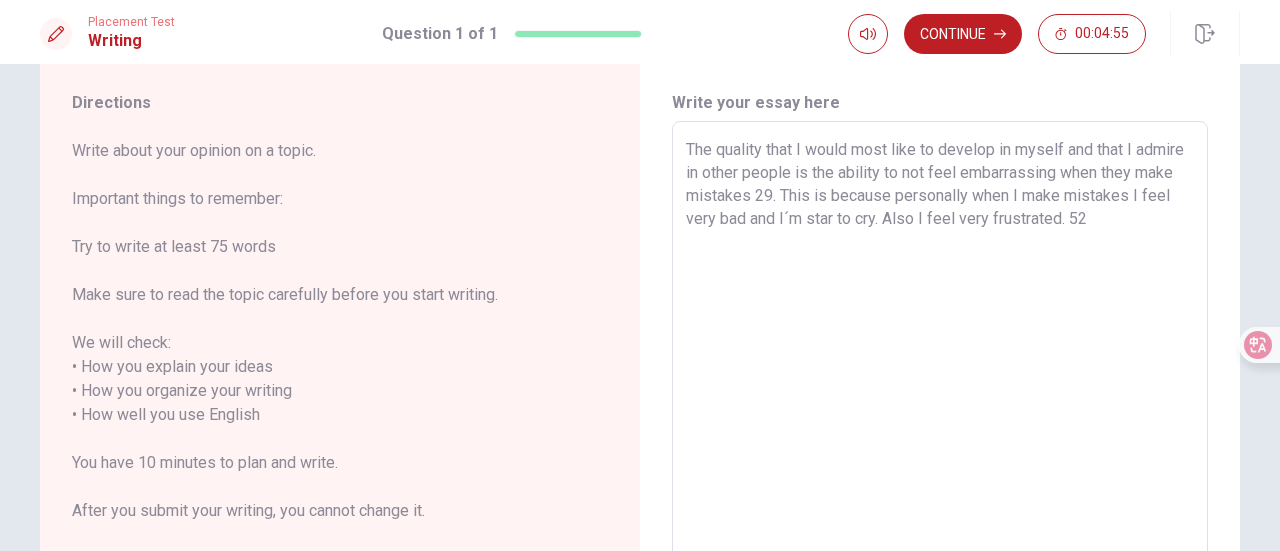 click on "The quality that I would most like to develop in myself and that I admire in other people is the ability to not feel embarrassing when they make mistakes 29. This is because personally when I make mistakes I feel very bad and I´m star to cry. Also I feel very frustrated. 52" at bounding box center [940, 415] 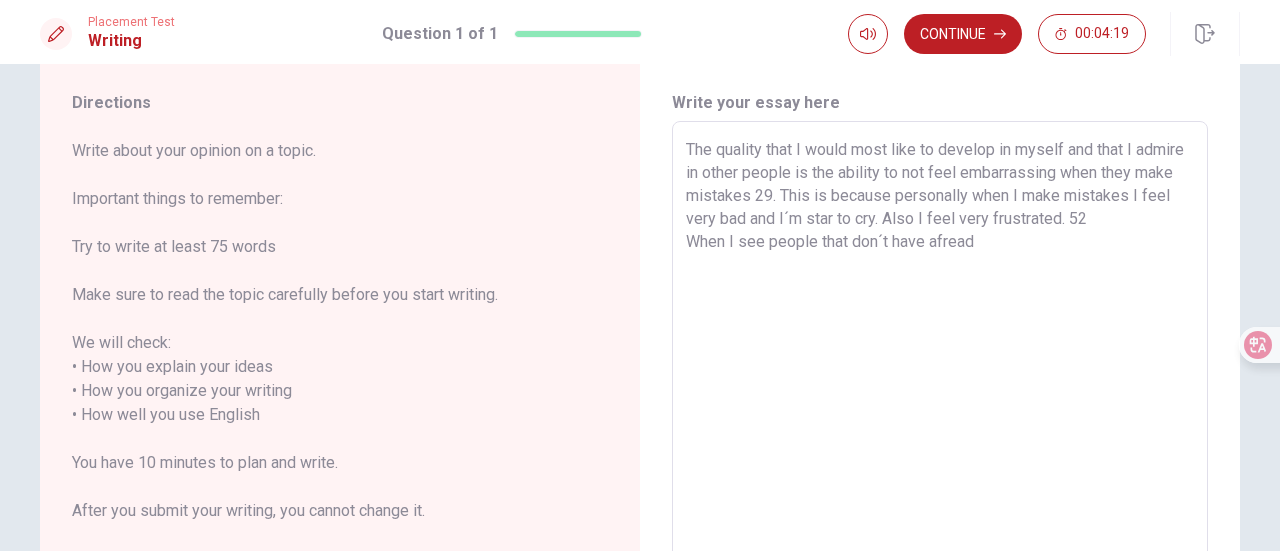 click on "The quality that I would most like to develop in myself and that I admire in other people is the ability to not feel embarrassing when they make mistakes 29. This is because personally when I make mistakes I feel very bad and I´m star to cry. Also I feel very frustrated. 52
When I see people that don´t have afread" at bounding box center [940, 415] 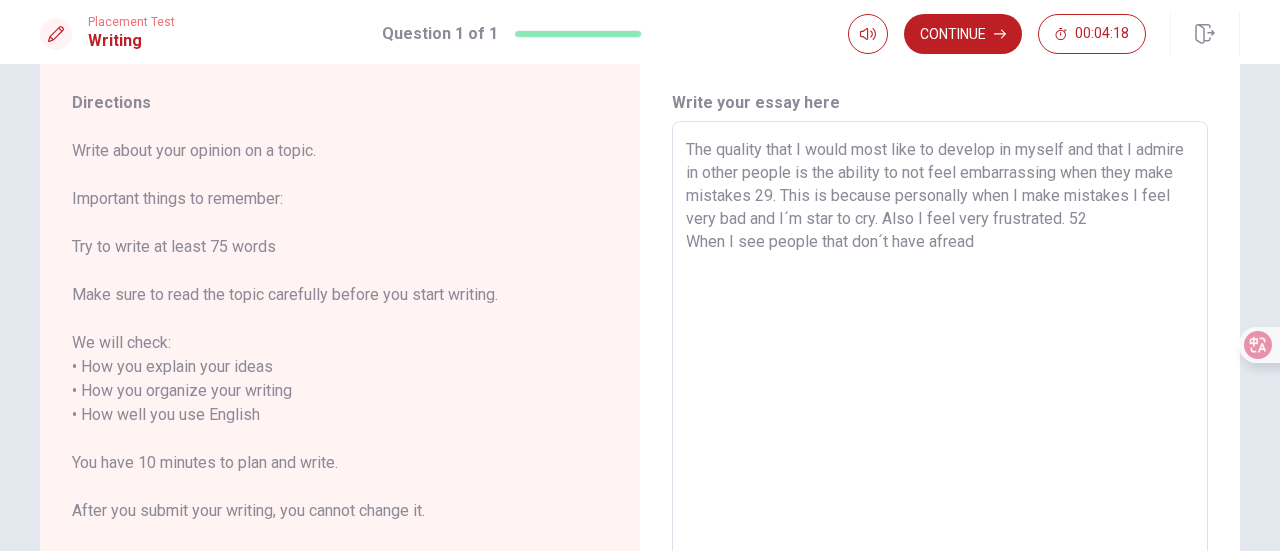 click on "The quality that I would most like to develop in myself and that I admire in other people is the ability to not feel embarrassing when they make mistakes 29. This is because personally when I make mistakes I feel very bad and I´m star to cry. Also I feel very frustrated. 52
When I see people that don´t have afread" at bounding box center [940, 415] 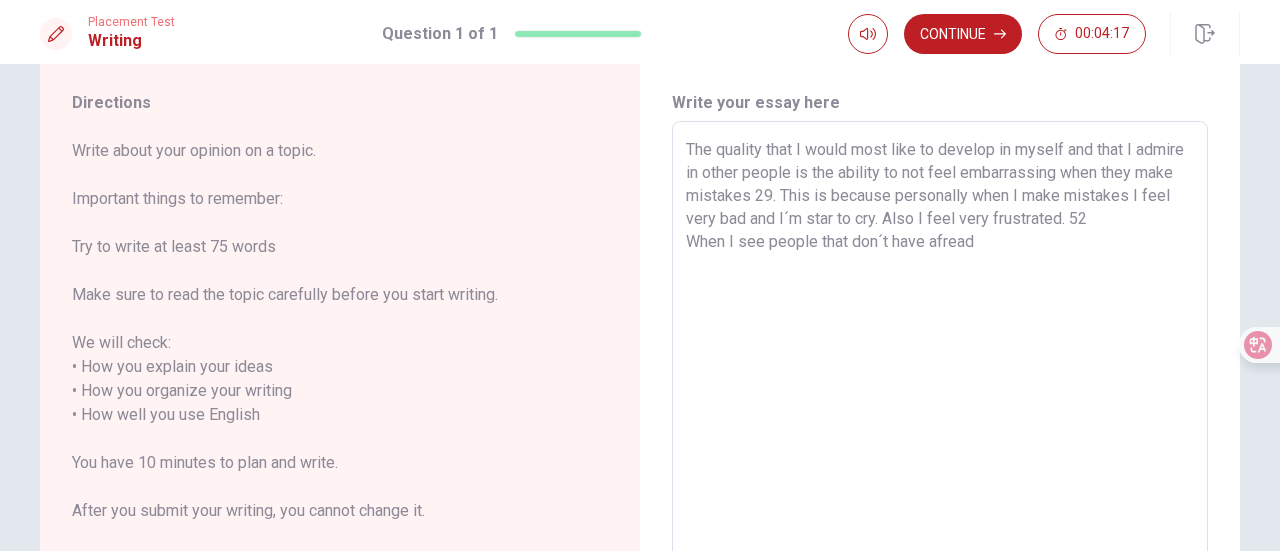 click on "The quality that I would most like to develop in myself and that I admire in other people is the ability to not feel embarrassing when they make mistakes 29. This is because personally when I make mistakes I feel very bad and I´m star to cry. Also I feel very frustrated. 52
When I see people that don´t have afread" at bounding box center [940, 415] 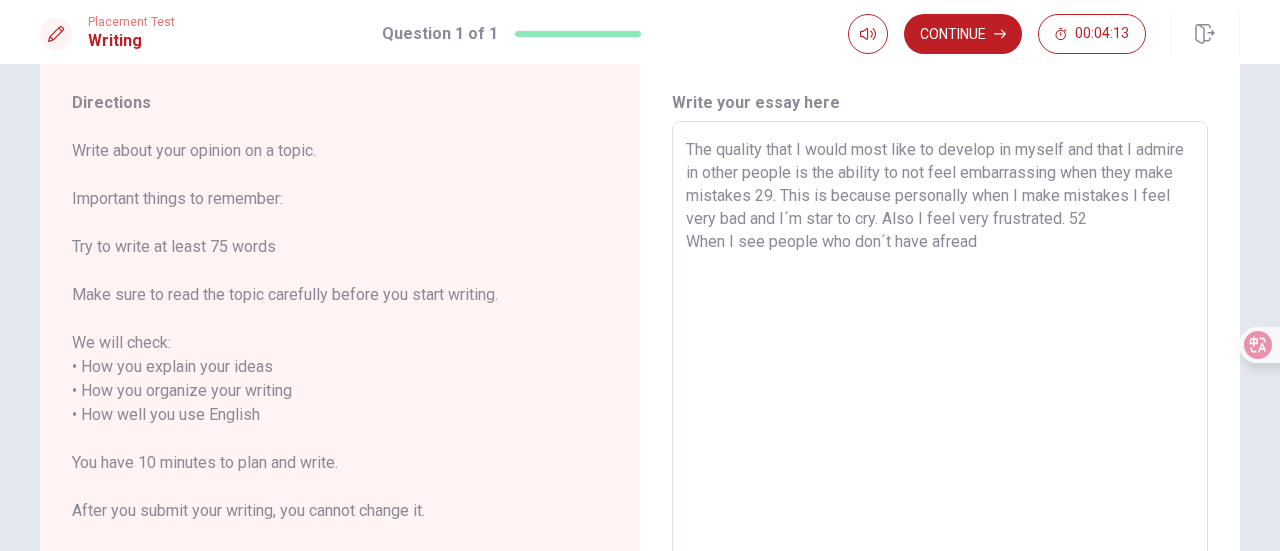 click on "The quality that I would most like to develop in myself and that I admire in other people is the ability to not feel embarrassing when they make mistakes 29. This is because personally when I make mistakes I feel very bad and I´m star to cry. Also I feel very frustrated. 52
When I see people who don´t have afread" at bounding box center [940, 415] 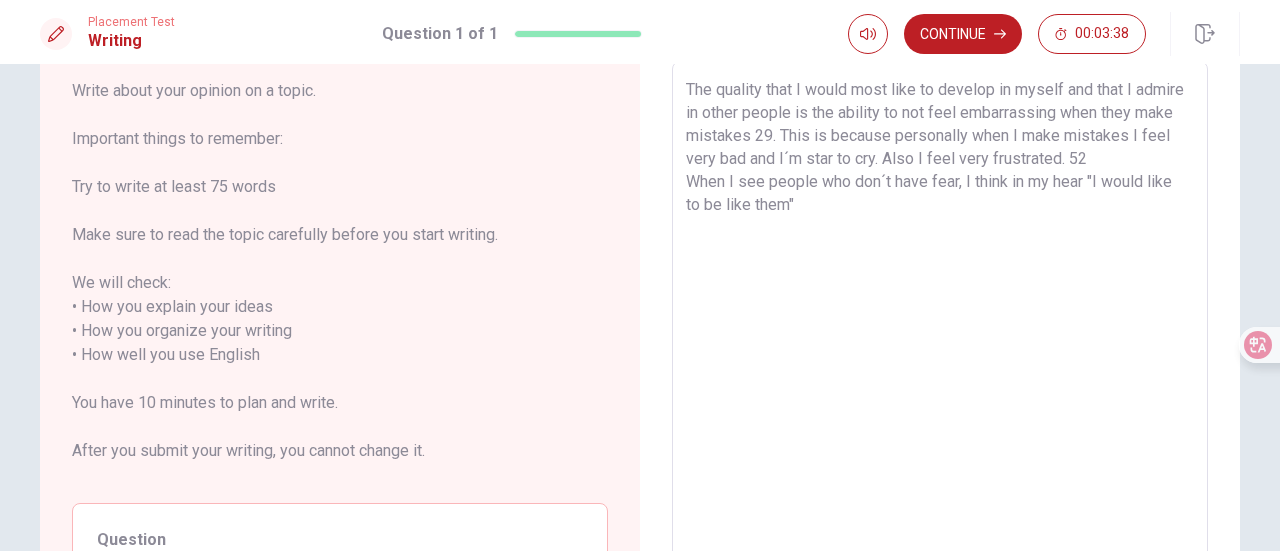 scroll, scrollTop: 26, scrollLeft: 0, axis: vertical 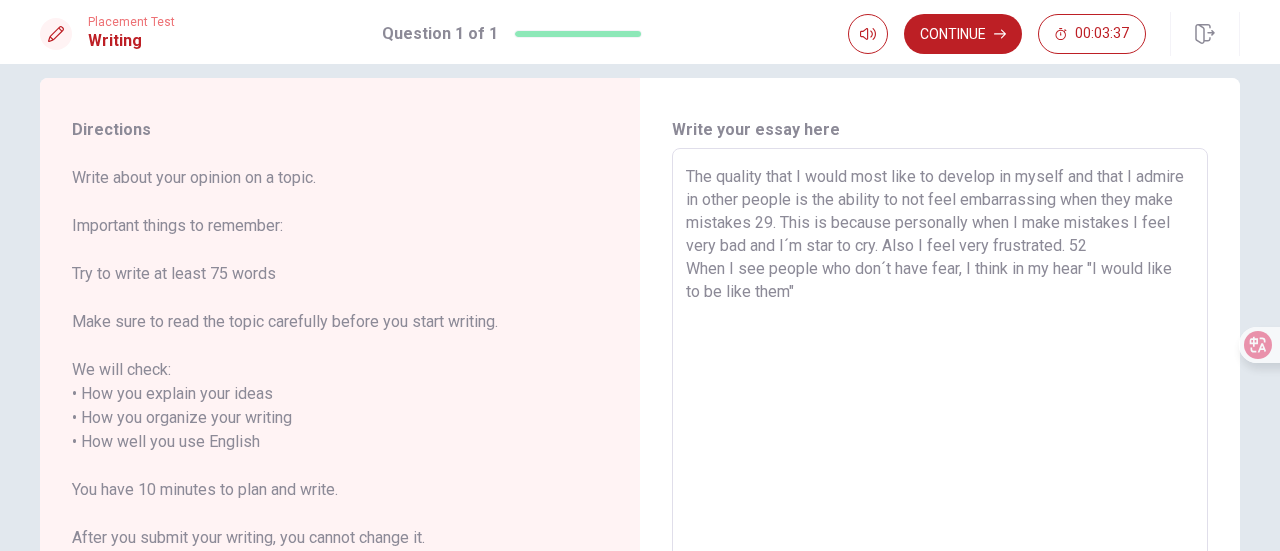 click on "The quality that I would most like to develop in myself and that I admire in other people is the ability to not feel embarrassing when they make mistakes 29. This is because personally when I make mistakes I feel very bad and I´m star to cry. Also I feel very frustrated. 52
When I see people who don´t have fear, I think in my hear "I would like to be like them"" at bounding box center [940, 442] 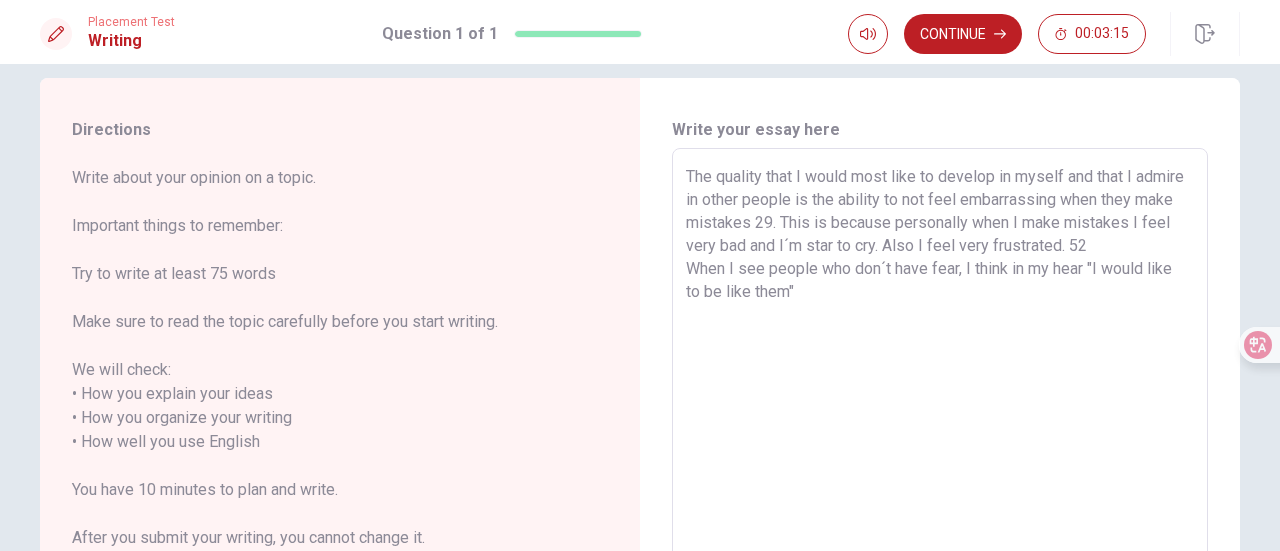 click on "The quality that I would most like to develop in myself and that I admire in other people is the ability to not feel embarrassing when they make mistakes 29. This is because personally when I make mistakes I feel very bad and I´m star to cry. Also I feel very frustrated. 52
When I see people who don´t have fear, I think in my hear "I would like to be like them"" at bounding box center [940, 442] 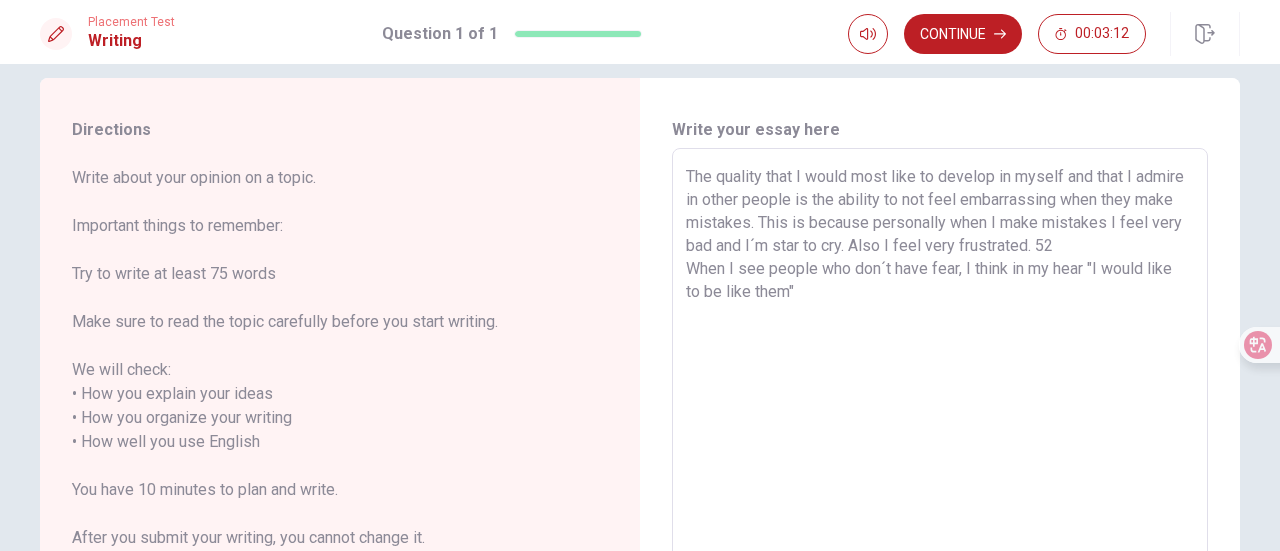click on "The quality that I would most like to develop in myself and that I admire in other people is the ability to not feel embarrassing when they make mistakes. This is because personally when I make mistakes I feel very bad and I´m star to cry. Also I feel very frustrated. 52
When I see people who don´t have fear, I think in my hear "I would like to be like them"" at bounding box center (940, 442) 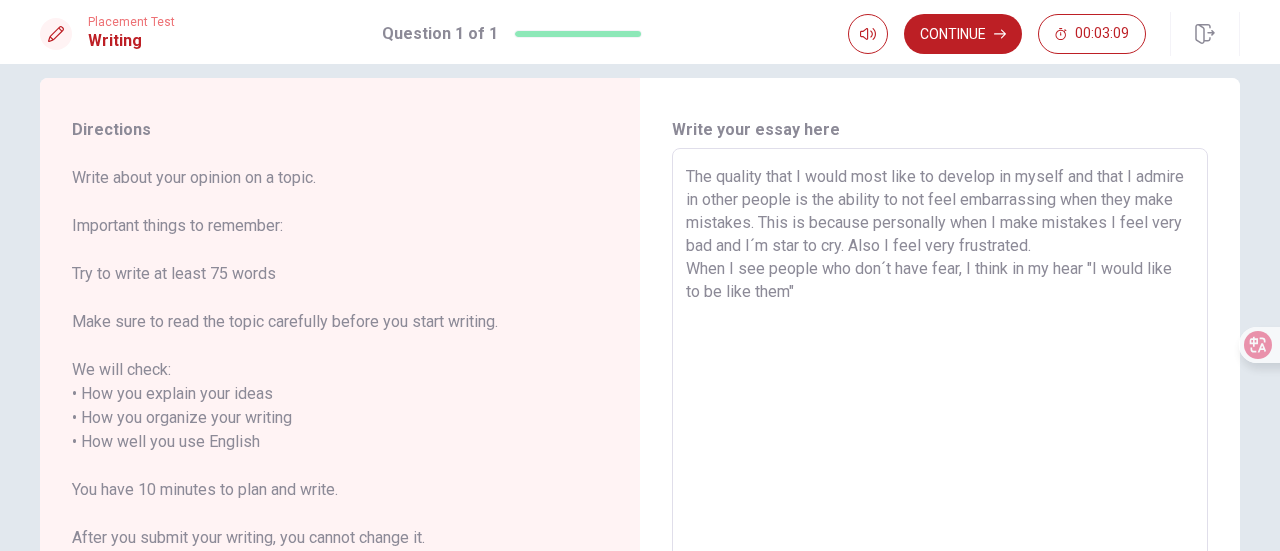 click on "The quality that I would most like to develop in myself and that I admire in other people is the ability to not feel embarrassing when they make mistakes. This is because personally when I make mistakes I feel very bad and I´m star to cry. Also I feel very frustrated.
When I see people who don´t have fear, I think in my hear "I would like to be like them"" at bounding box center (940, 442) 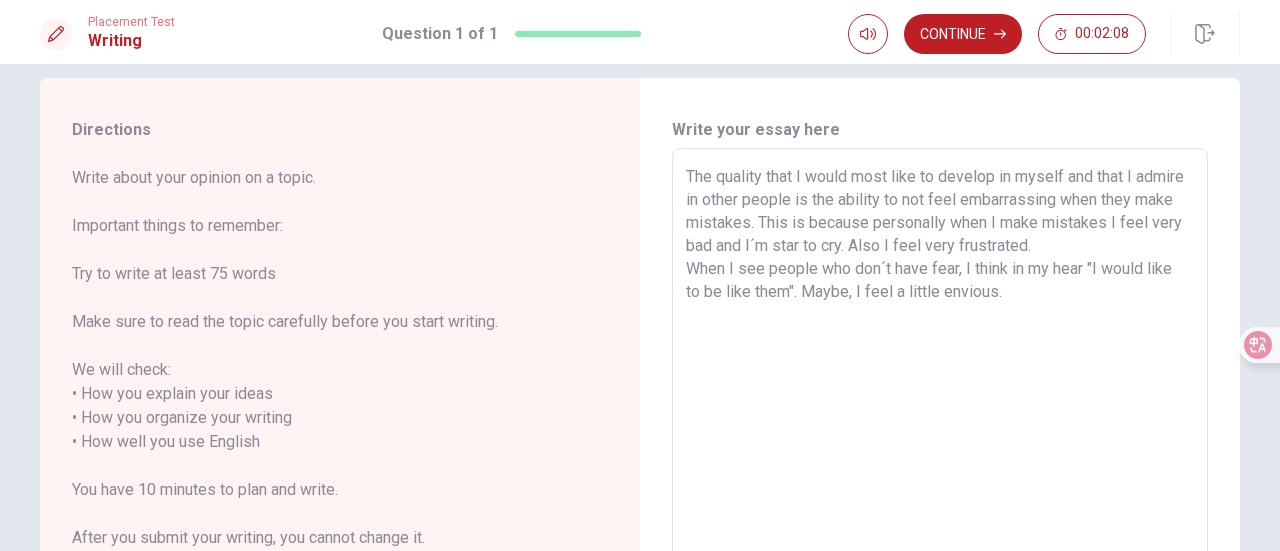 click on "The quality that I would most like to develop in myself and that I admire in other people is the ability to not feel embarrassing when they make mistakes. This is because personally when I make mistakes I feel very bad and I´m star to cry. Also I feel very frustrated.
When I see people who don´t have fear, I think in my hear "I would like to be like them". Maybe, I feel a little envious." at bounding box center (940, 442) 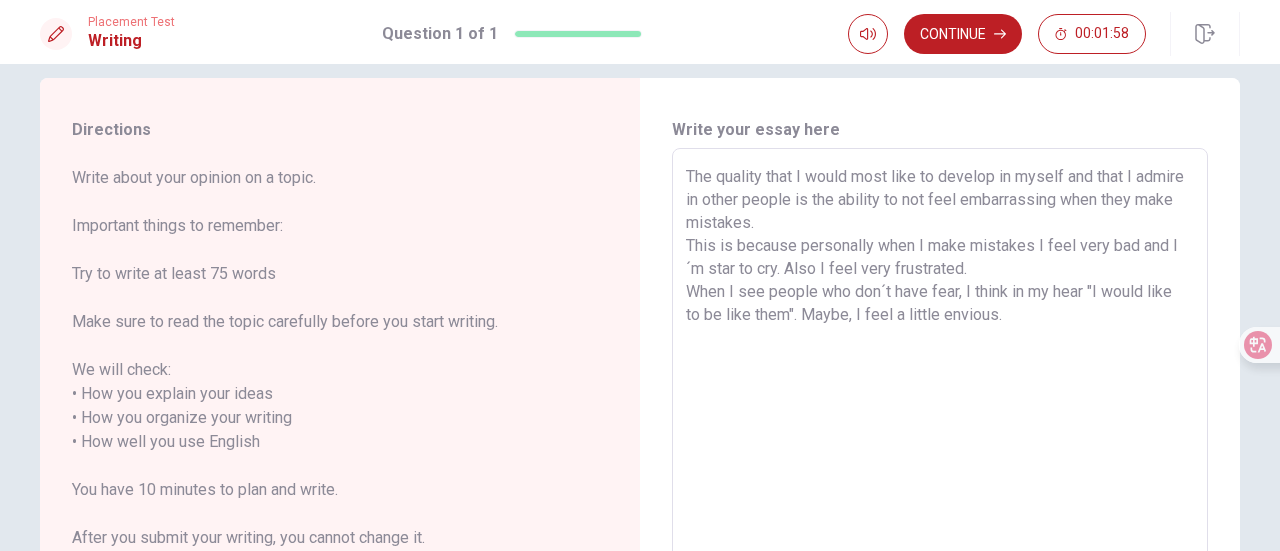 click on "The quality that I would most like to develop in myself and that I admire in other people is the ability to not feel embarrassing when they make mistakes.
This is because personally when I make mistakes I feel very bad and I´m star to cry. Also I feel very frustrated.
When I see people who don´t have fear, I think in my hear "I would like to be like them". Maybe, I feel a little envious." at bounding box center [940, 442] 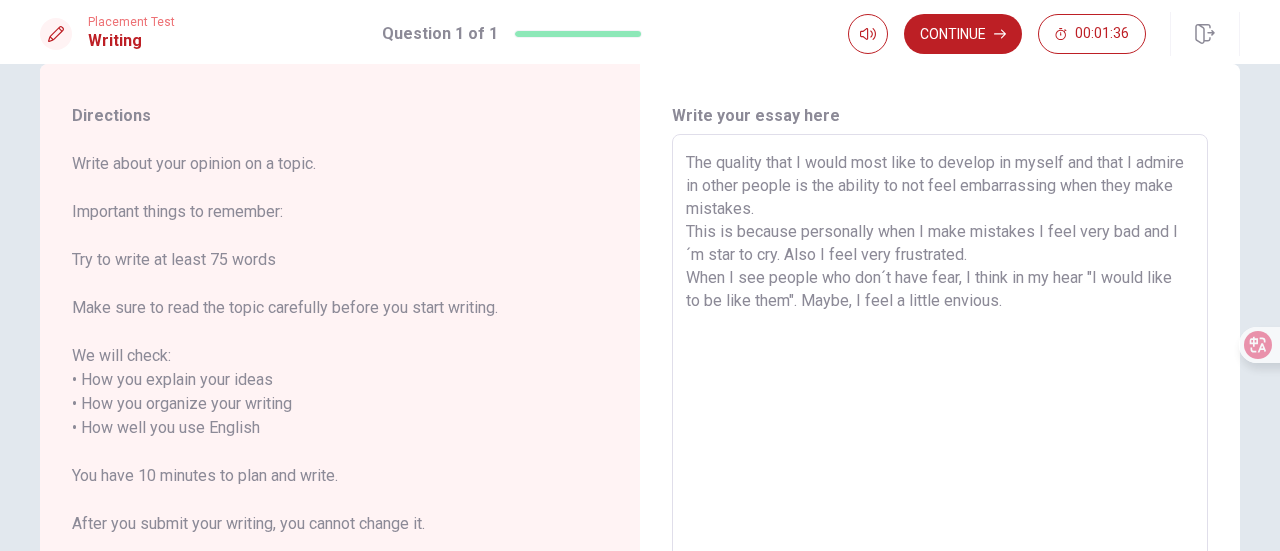 scroll, scrollTop: 39, scrollLeft: 0, axis: vertical 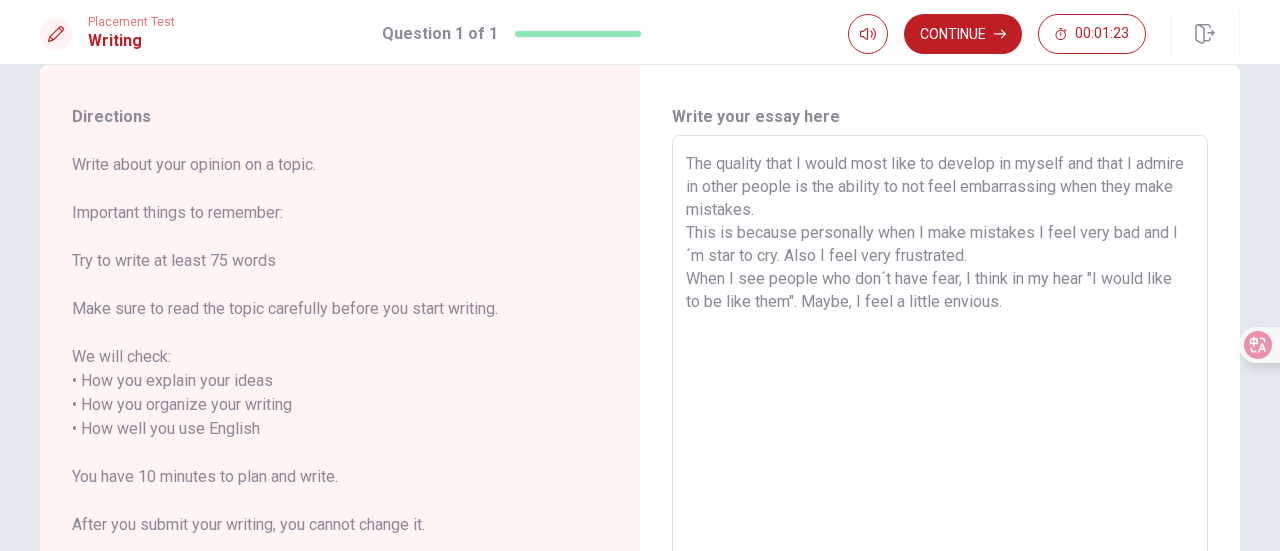 click on "The quality that I would most like to develop in myself and that I admire in other people is the ability to not feel embarrassing when they make mistakes.
This is because personally when I make mistakes I feel very bad and I´m star to cry. Also I feel very frustrated.
When I see people who don´t have fear, I think in my hear "I would like to be like them". Maybe, I feel a little envious." at bounding box center [940, 429] 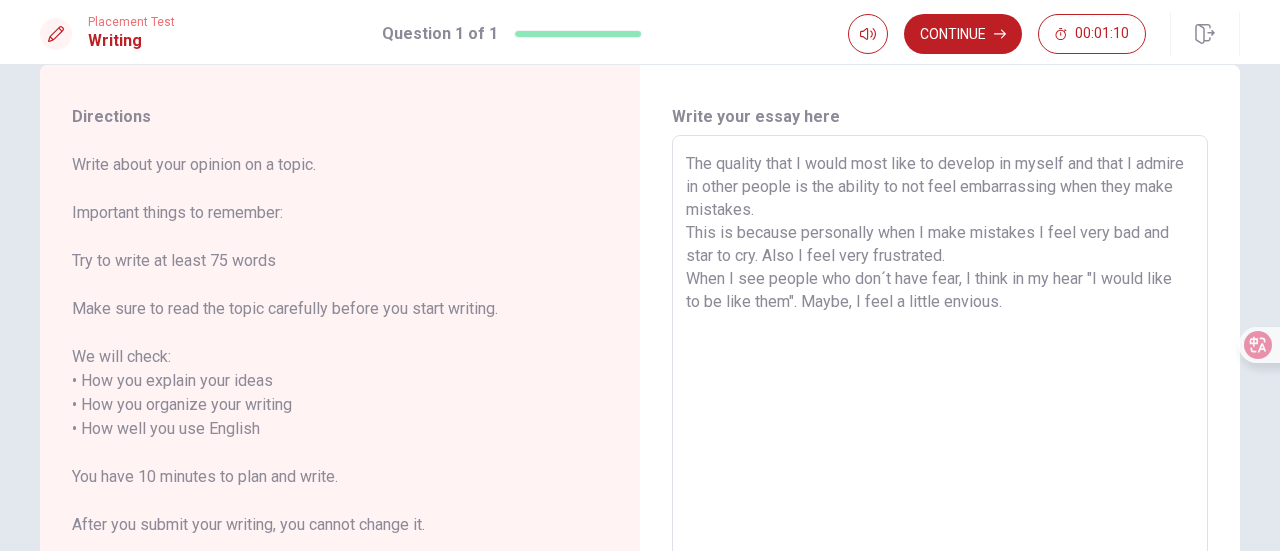 click on "The quality that I would most like to develop in myself and that I admire in other people is the ability to not feel embarrassing when they make mistakes.
This is because personally when I make mistakes I feel very bad and star to cry. Also I feel very frustrated.
When I see people who don´t have fear, I think in my hear "I would like to be like them". Maybe, I feel a little envious." at bounding box center (940, 429) 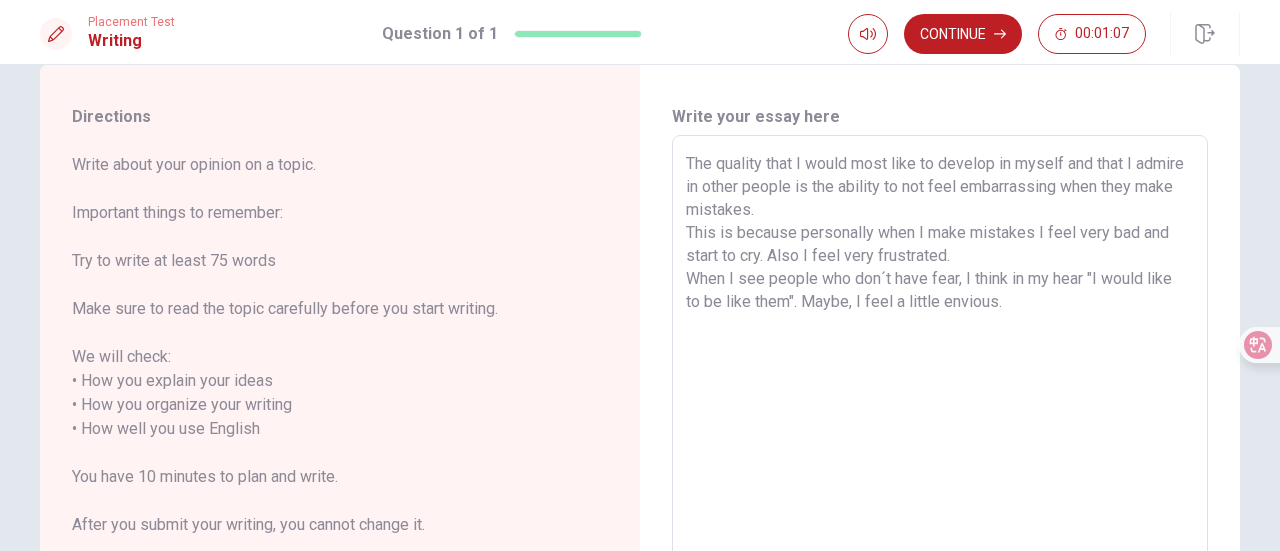 click on "The quality that I would most like to develop in myself and that I admire in other people is the ability to not feel embarrassing when they make mistakes.
This is because personally when I make mistakes I feel very bad and start to cry. Also I feel very frustrated.
When I see people who don´t have fear, I think in my hear "I would like to be like them". Maybe, I feel a little envious." at bounding box center [940, 429] 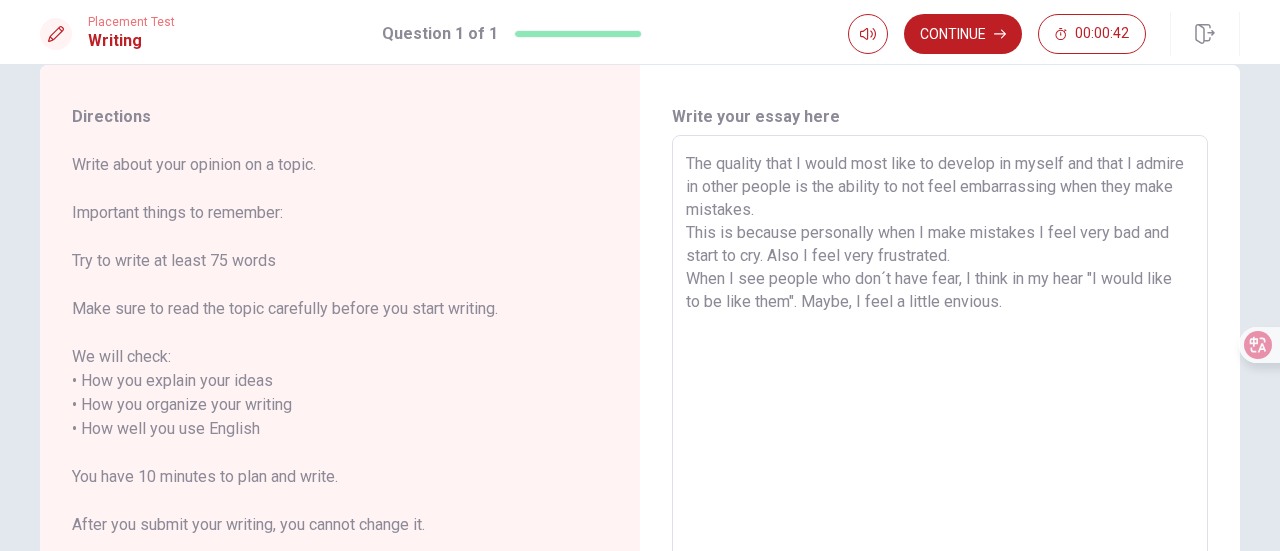 click on "The quality that I would most like to develop in myself and that I admire in other people is the ability to not feel embarrassing when they make mistakes.
This is because personally when I make mistakes I feel very bad and start to cry. Also I feel very frustrated.
When I see people who don´t have fear, I think in my hear "I would like to be like them". Maybe, I feel a little envious." at bounding box center [940, 429] 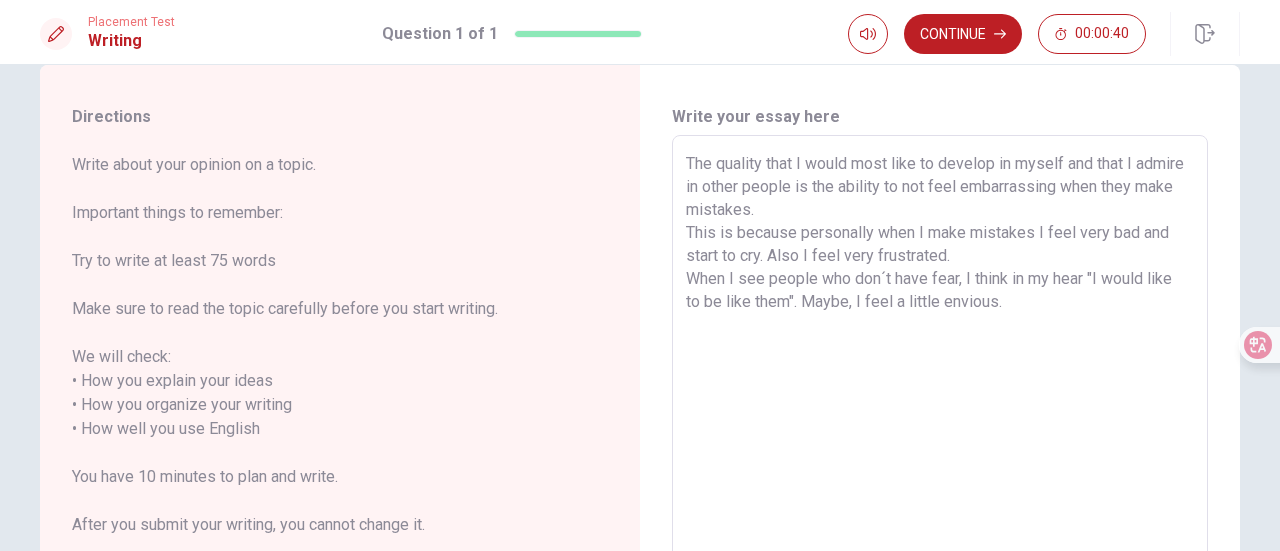 click on "The quality that I would most like to develop in myself and that I admire in other people is the ability to not feel embarrassing when they make mistakes.
This is because personally when I make mistakes I feel very bad and start to cry. Also I feel very frustrated.
When I see people who don´t have fear, I think in my hear "I would like to be like them". Maybe, I feel a little envious." at bounding box center (940, 429) 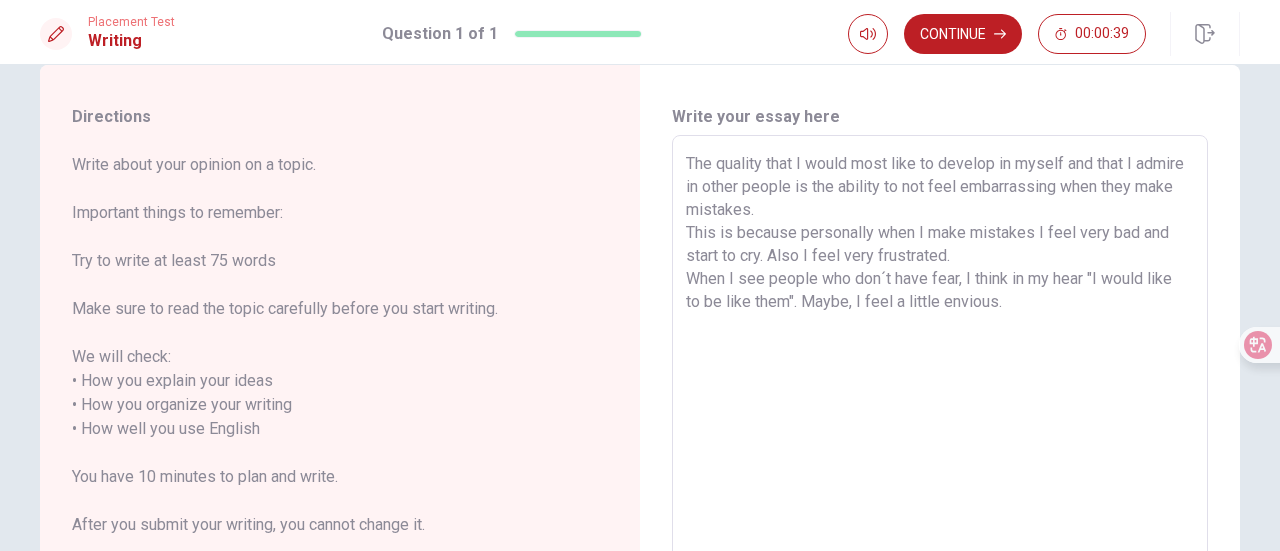click on "The quality that I would most like to develop in myself and that I admire in other people is the ability to not feel embarrassing when they make mistakes.
This is because personally when I make mistakes I feel very bad and start to cry. Also I feel very frustrated.
When I see people who don´t have fear, I think in my hear "I would like to be like them". Maybe, I feel a little envious." at bounding box center [940, 429] 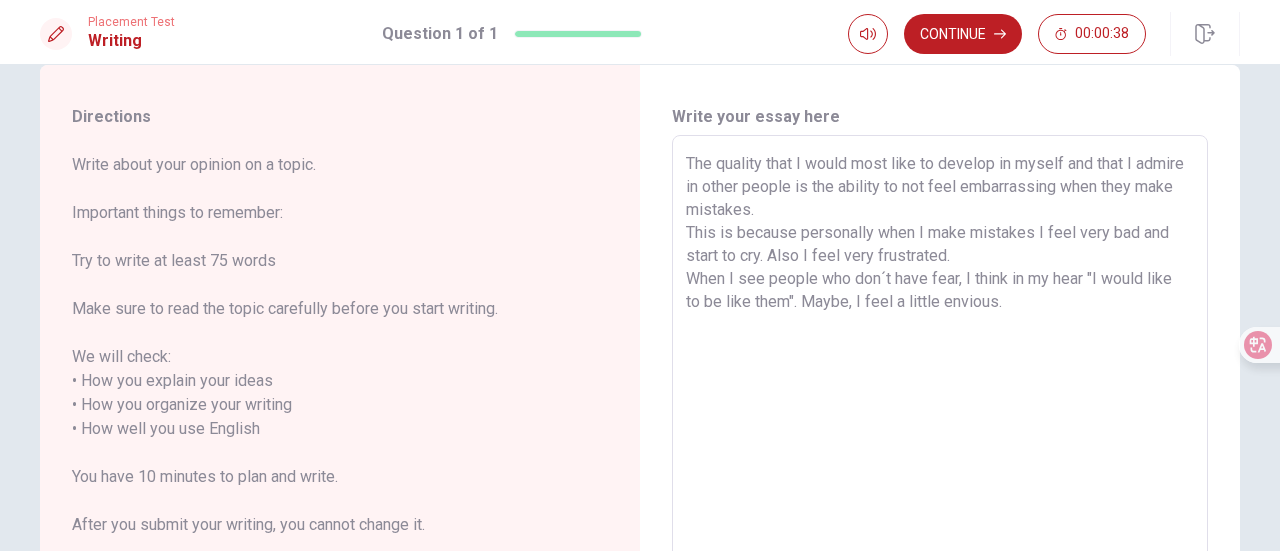 click on "The quality that I would most like to develop in myself and that I admire in other people is the ability to not feel embarrassing when they make mistakes.
This is because personally when I make mistakes I feel very bad and start to cry. Also I feel very frustrated.
When I see people who don´t have fear, I think in my hear "I would like to be like them". Maybe, I feel a little envious." at bounding box center [940, 429] 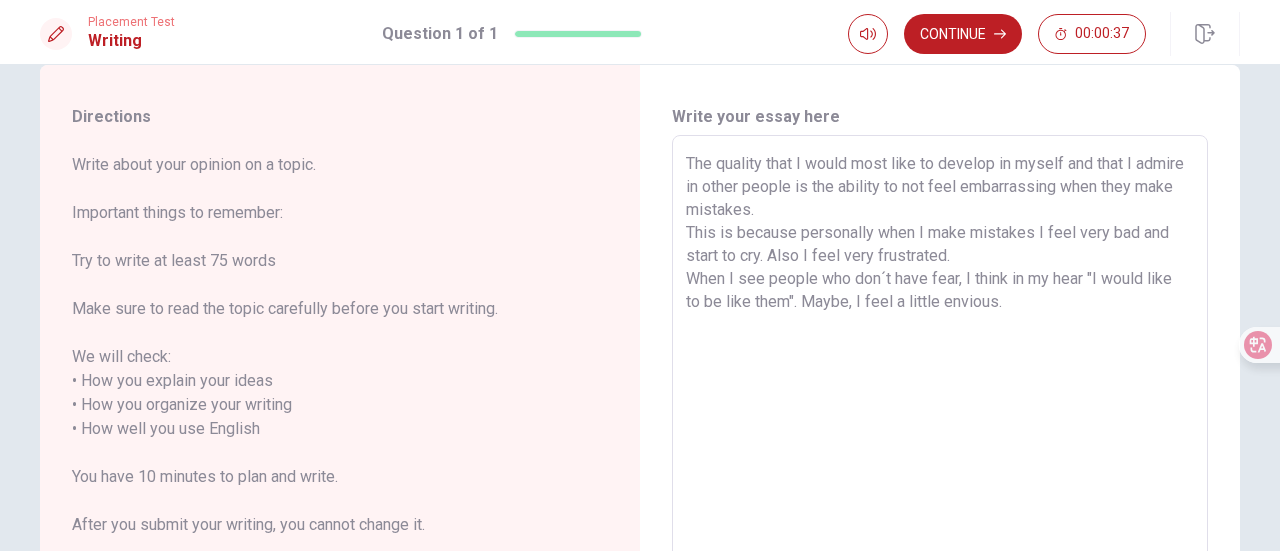 click on "The quality that I would most like to develop in myself and that I admire in other people is the ability to not feel embarrassing when they make mistakes.
This is because personally when I make mistakes I feel very bad and start to cry. Also I feel very frustrated.
When I see people who don´t have fear, I think in my hear "I would like to be like them". Maybe, I feel a little envious." at bounding box center [940, 429] 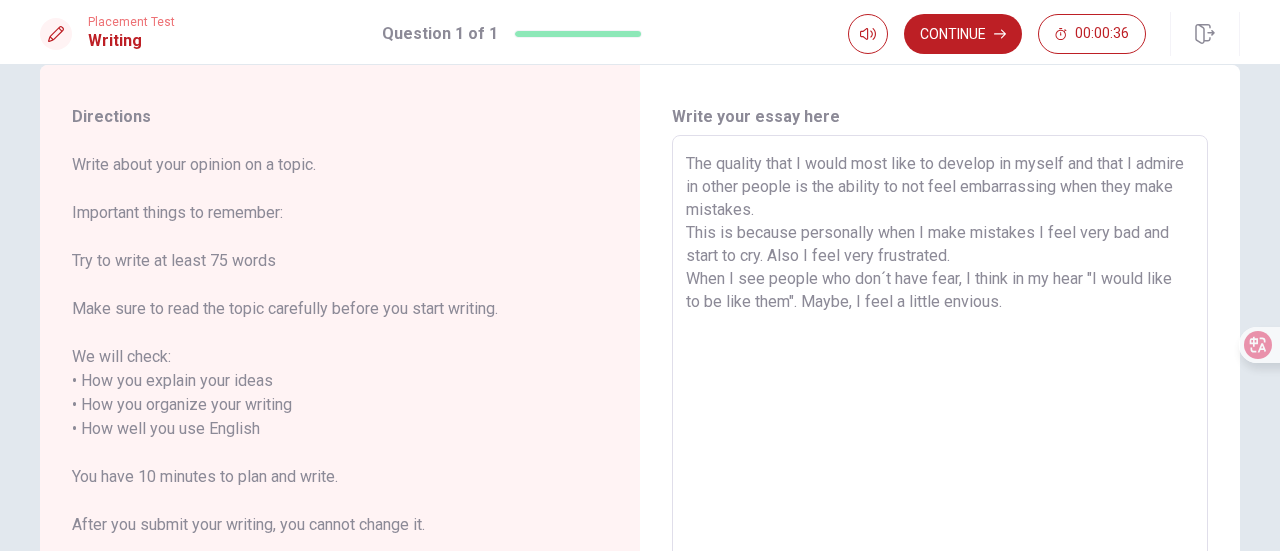 click on "The quality that I would most like to develop in myself and that I admire in other people is the ability to not feel embarrassing when they make mistakes.
This is because personally when I make mistakes I feel very bad and start to cry. Also I feel very frustrated.
When I see people who don´t have fear, I think in my hear "I would like to be like them". Maybe, I feel a little envious." at bounding box center (940, 429) 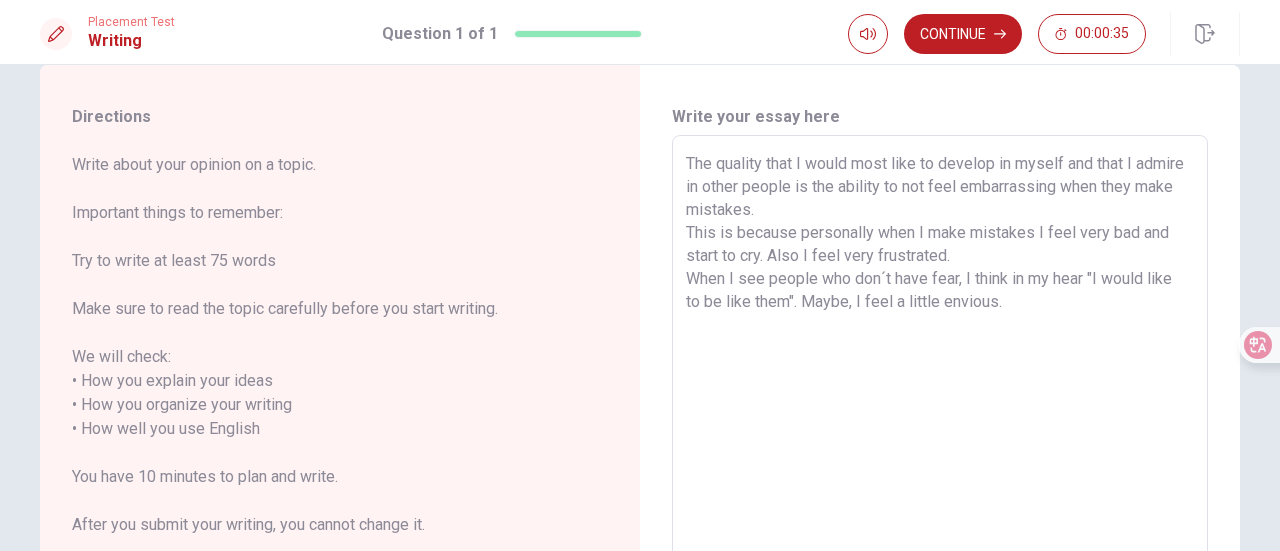 click on "The quality that I would most like to develop in myself and that I admire in other people is the ability to not feel embarrassing when they make mistakes.
This is because personally when I make mistakes I feel very bad and start to cry. Also I feel very frustrated.
When I see people who don´t have fear, I think in my hear "I would like to be like them". Maybe, I feel a little envious." at bounding box center [940, 429] 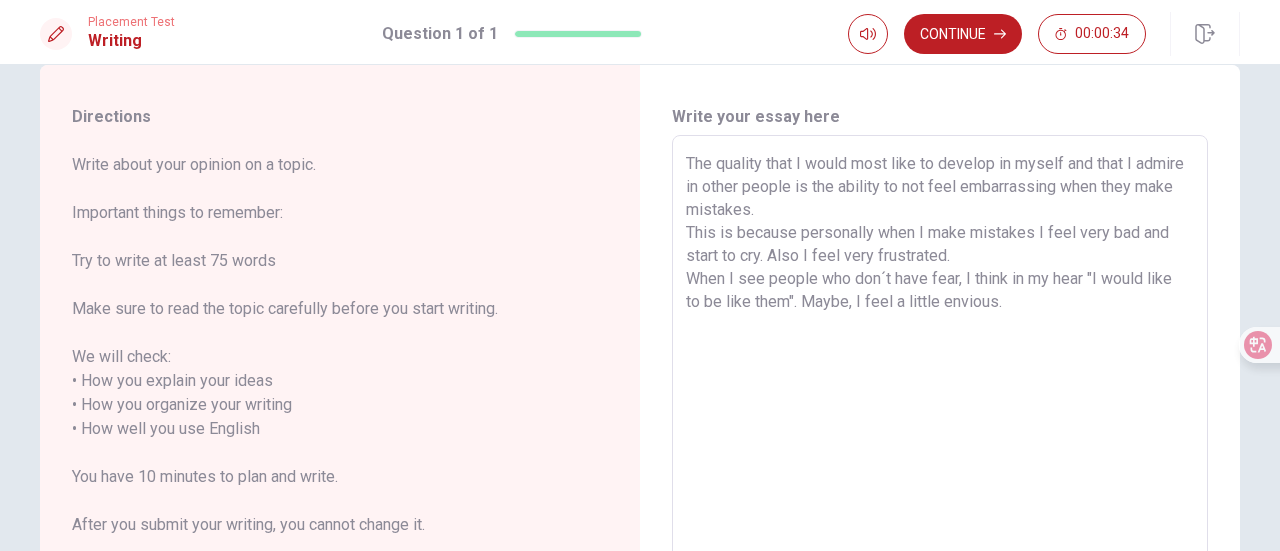 click on "The quality that I would most like to develop in myself and that I admire in other people is the ability to not feel embarrassing when they make mistakes.
This is because personally when I make mistakes I feel very bad and start to cry. Also I feel very frustrated.
When I see people who don´t have fear, I think in my hear "I would like to be like them". Maybe, I feel a little envious." at bounding box center (940, 429) 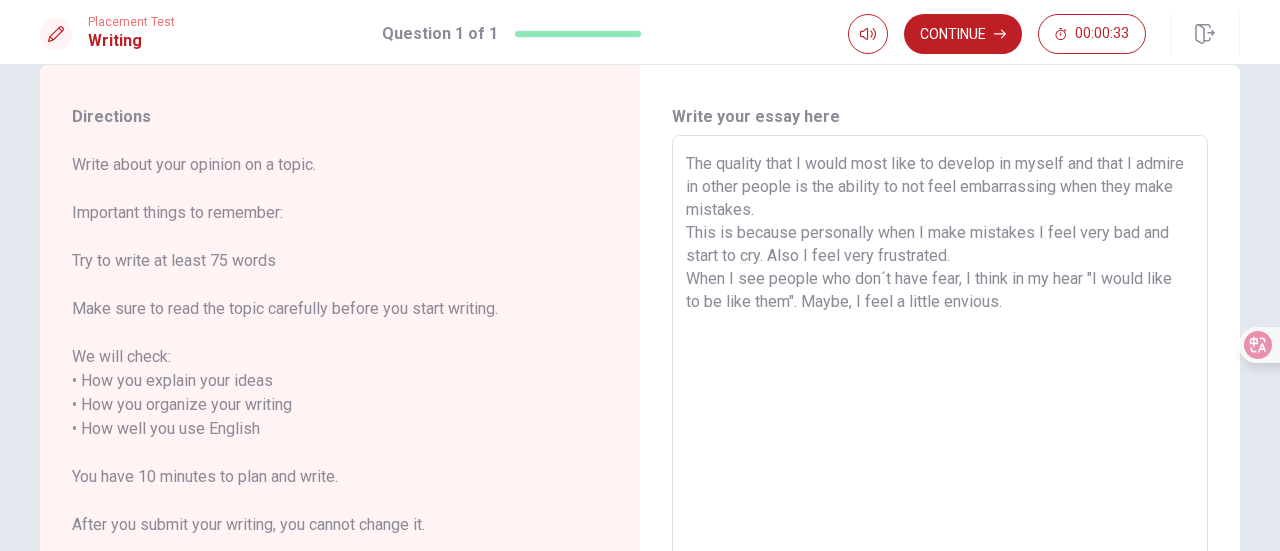 click on "The quality that I would most like to develop in myself and that I admire in other people is the ability to not feel embarrassing when they make mistakes.
This is because personally when I make mistakes I feel very bad and start to cry. Also I feel very frustrated.
When I see people who don´t have fear, I think in my hear "I would like to be like them". Maybe, I feel a little envious." at bounding box center [940, 429] 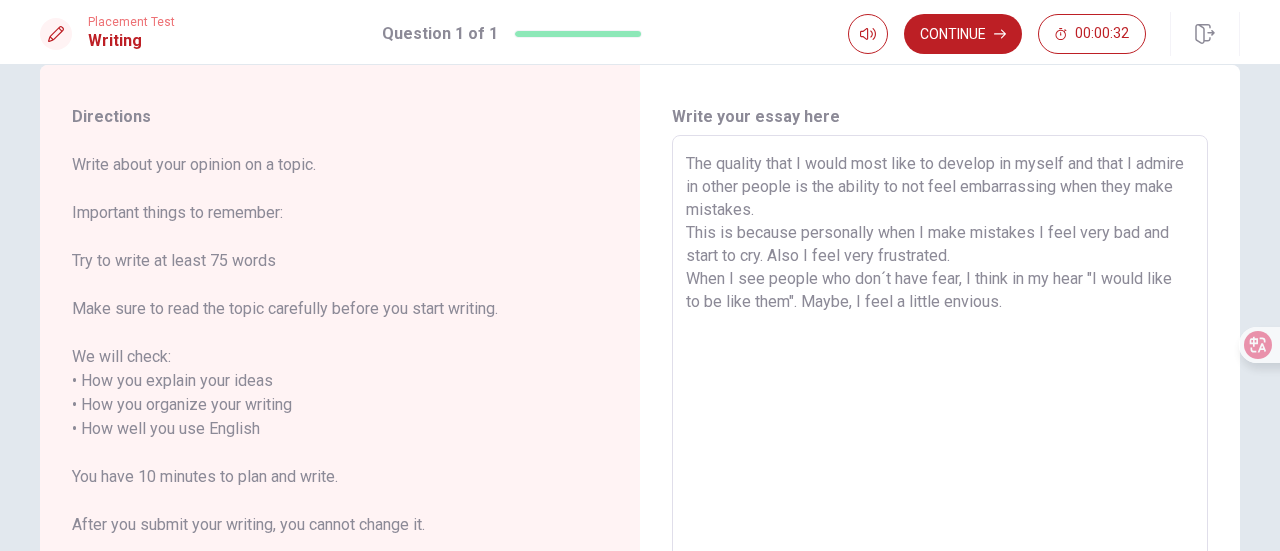click on "The quality that I would most like to develop in myself and that I admire in other people is the ability to not feel embarrassing when they make mistakes.
This is because personally when I make mistakes I feel very bad and start to cry. Also I feel very frustrated.
When I see people who don´t have fear, I think in my hear "I would like to be like them". Maybe, I feel a little envious." at bounding box center [940, 429] 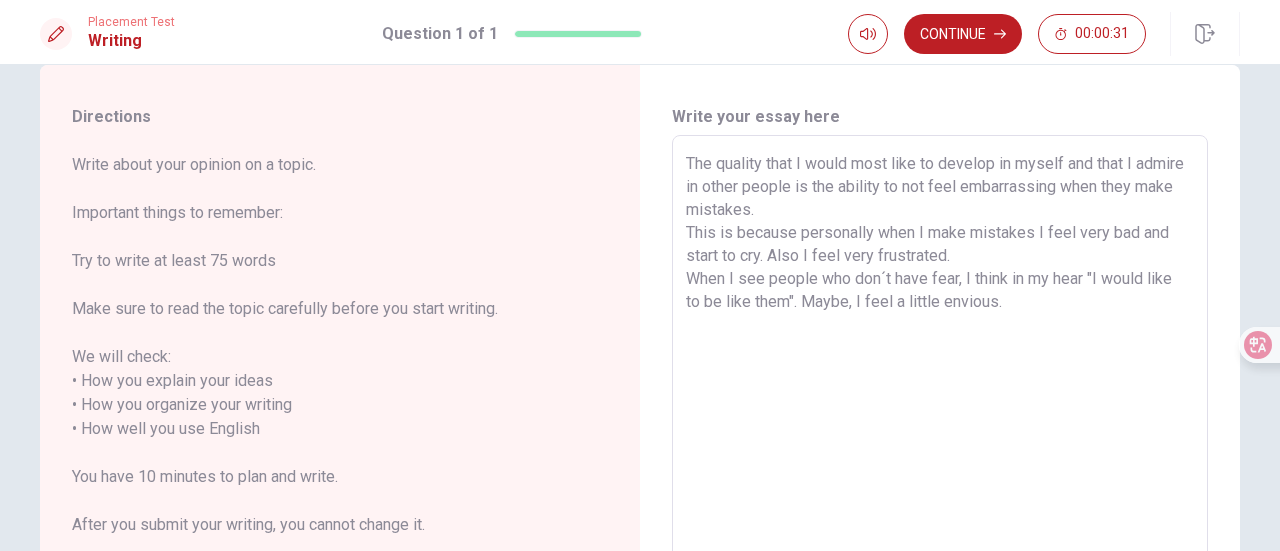 click on "The quality that I would most like to develop in myself and that I admire in other people is the ability to not feel embarrassing when they make mistakes.
This is because personally when I make mistakes I feel very bad and start to cry. Also I feel very frustrated.
When I see people who don´t have fear, I think in my hear "I would like to be like them". Maybe, I feel a little envious." at bounding box center [940, 429] 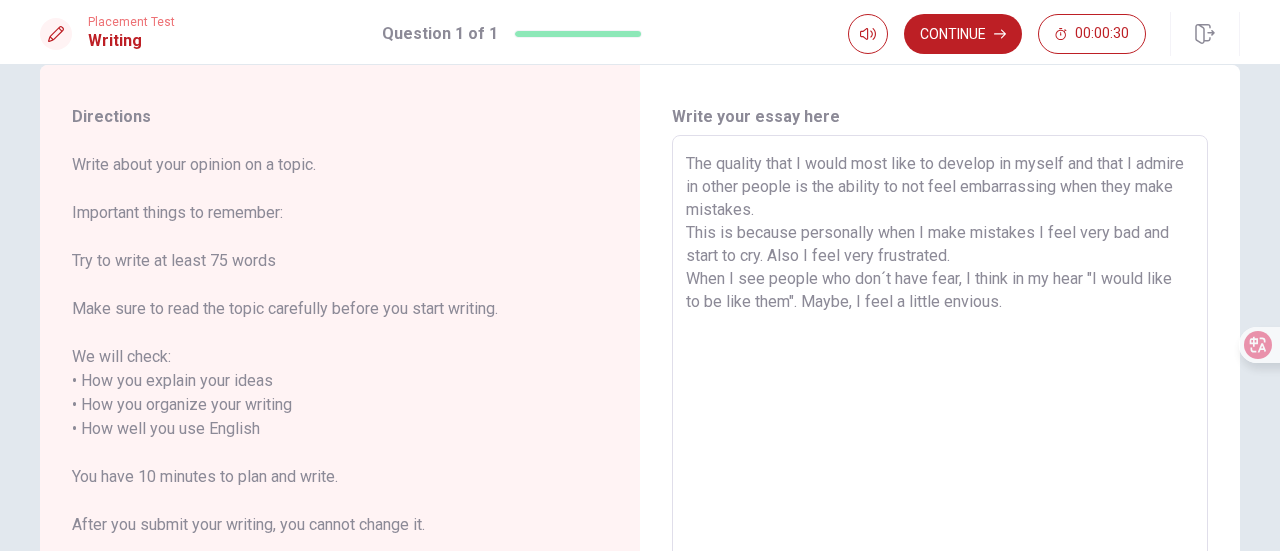 click on "The quality that I would most like to develop in myself and that I admire in other people is the ability to not feel embarrassing when they make mistakes.
This is because personally when I make mistakes I feel very bad and start to cry. Also I feel very frustrated.
When I see people who don´t have fear, I think in my hear "I would like to be like them". Maybe, I feel a little envious." at bounding box center (940, 429) 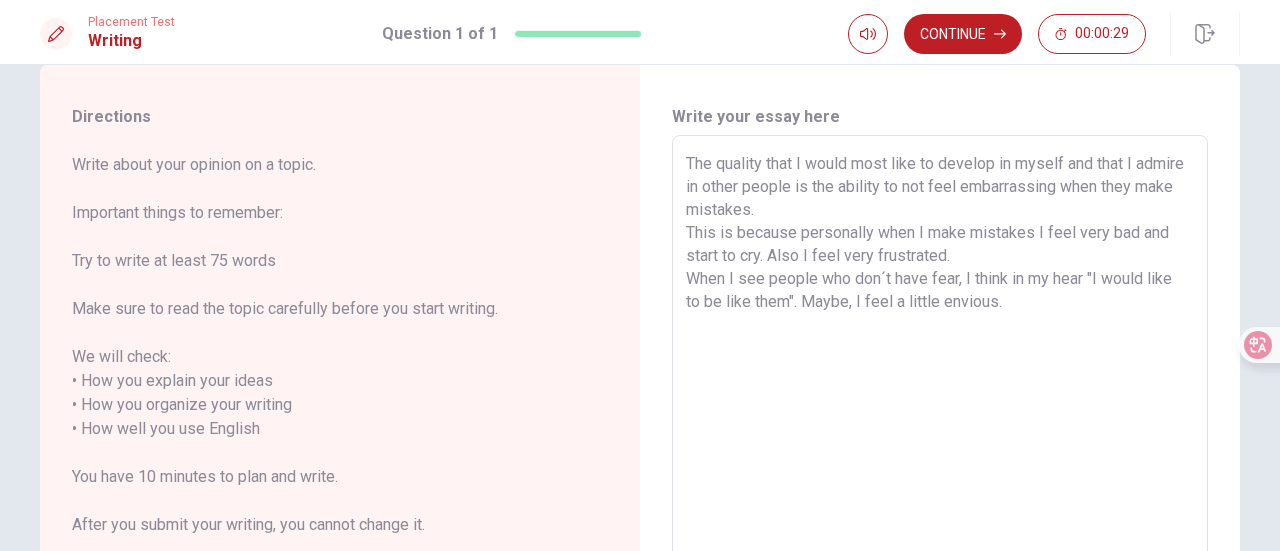 click on "The quality that I would most like to develop in myself and that I admire in other people is the ability to not feel embarrassing when they make mistakes.
This is because personally when I make mistakes I feel very bad and start to cry. Also I feel very frustrated.
When I see people who don´t have fear, I think in my hear "I would like to be like them". Maybe, I feel a little envious." at bounding box center [940, 429] 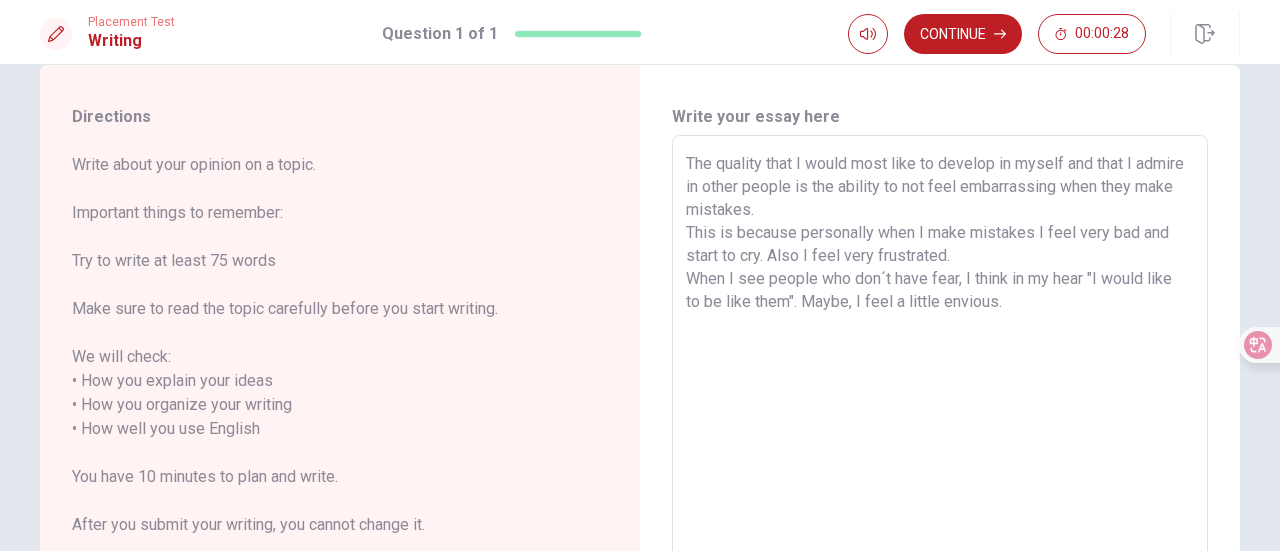 click on "The quality that I would most like to develop in myself and that I admire in other people is the ability to not feel embarrassing when they make mistakes.
This is because personally when I make mistakes I feel very bad and start to cry. Also I feel very frustrated.
When I see people who don´t have fear, I think in my hear "I would like to be like them". Maybe, I feel a little envious." at bounding box center [940, 429] 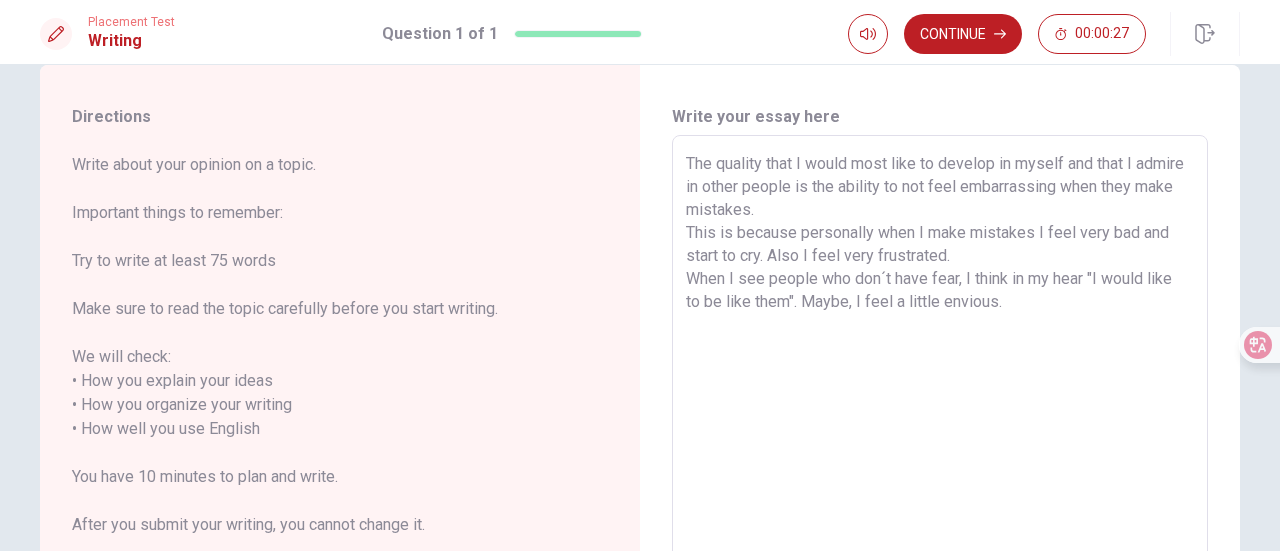click on "The quality that I would most like to develop in myself and that I admire in other people is the ability to not feel embarrassing when they make mistakes.
This is because personally when I make mistakes I feel very bad and start to cry. Also I feel very frustrated.
When I see people who don´t have fear, I think in my hear "I would like to be like them". Maybe, I feel a little envious." at bounding box center [940, 429] 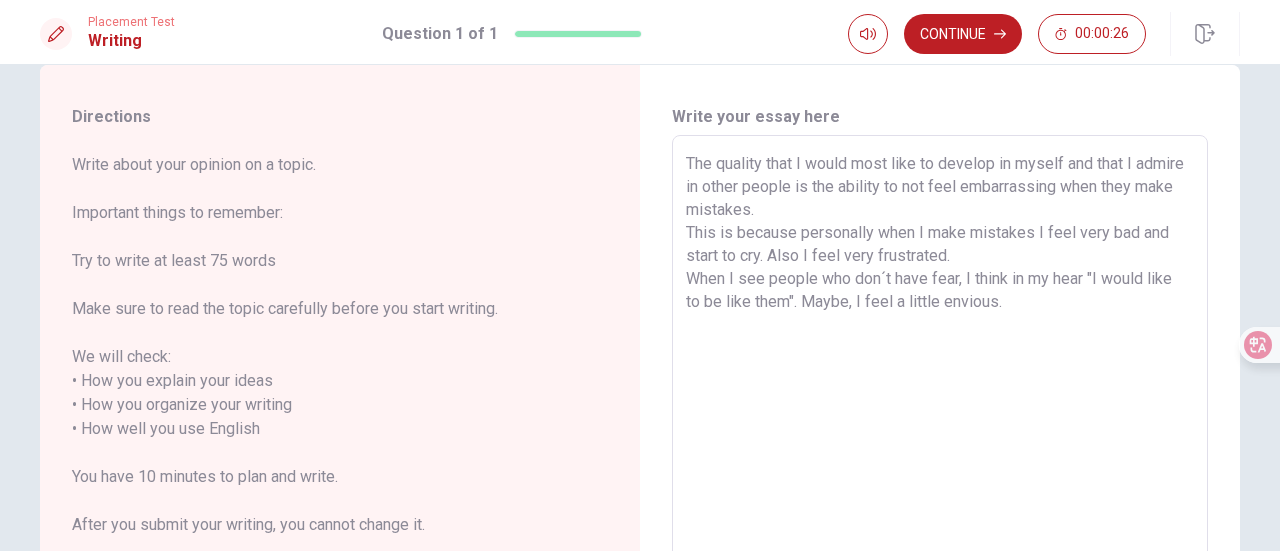 click on "The quality that I would most like to develop in myself and that I admire in other people is the ability to not feel embarrassing when they make mistakes.
This is because personally when I make mistakes I feel very bad and start to cry. Also I feel very frustrated.
When I see people who don´t have fear, I think in my hear "I would like to be like them". Maybe, I feel a little envious." at bounding box center [940, 429] 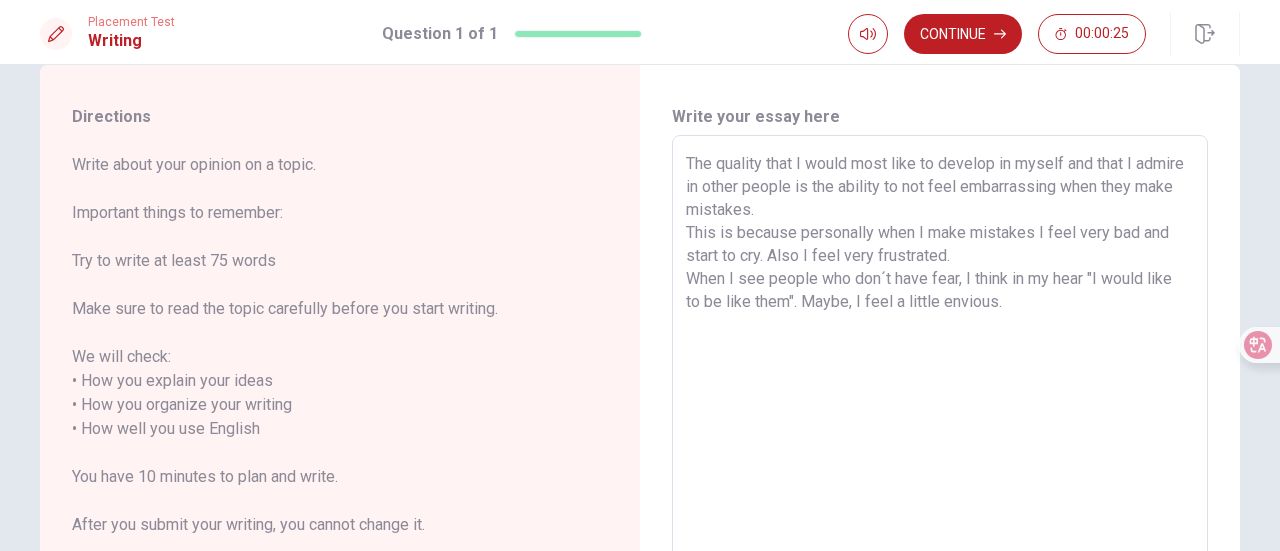 click on "The quality that I would most like to develop in myself and that I admire in other people is the ability to not feel embarrassing when they make mistakes.
This is because personally when I make mistakes I feel very bad and start to cry. Also I feel very frustrated.
When I see people who don´t have fear, I think in my hear "I would like to be like them". Maybe, I feel a little envious." at bounding box center (940, 429) 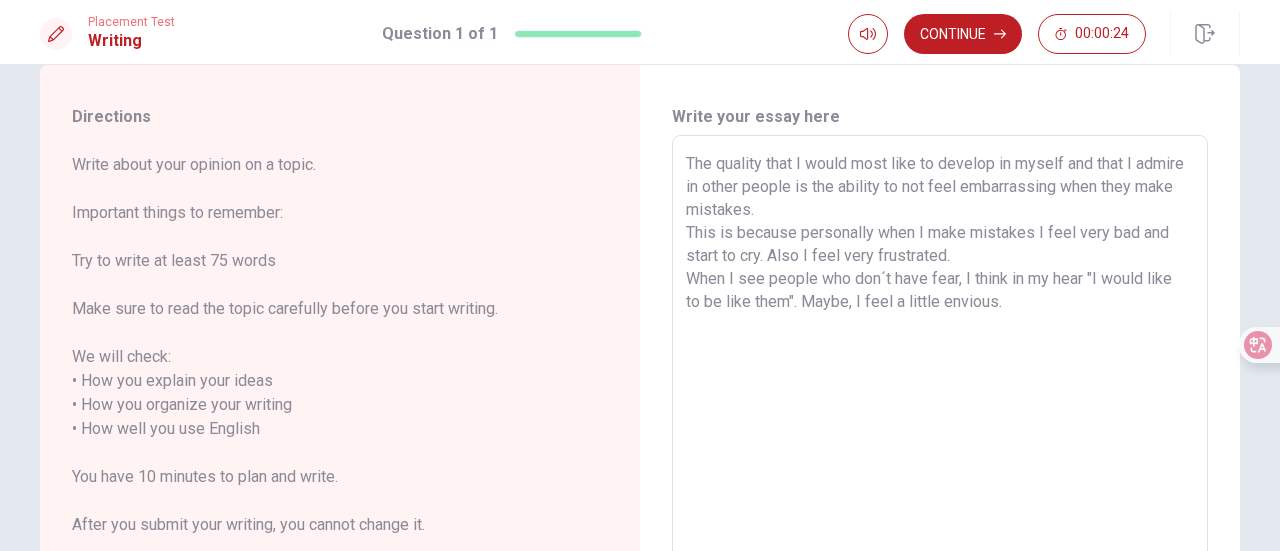 click on "The quality that I would most like to develop in myself and that I admire in other people is the ability to not feel embarrassing when they make mistakes.
This is because personally when I make mistakes I feel very bad and start to cry. Also I feel very frustrated.
When I see people who don´t have fear, I think in my hear "I would like to be like them". Maybe, I feel a little envious." at bounding box center [940, 429] 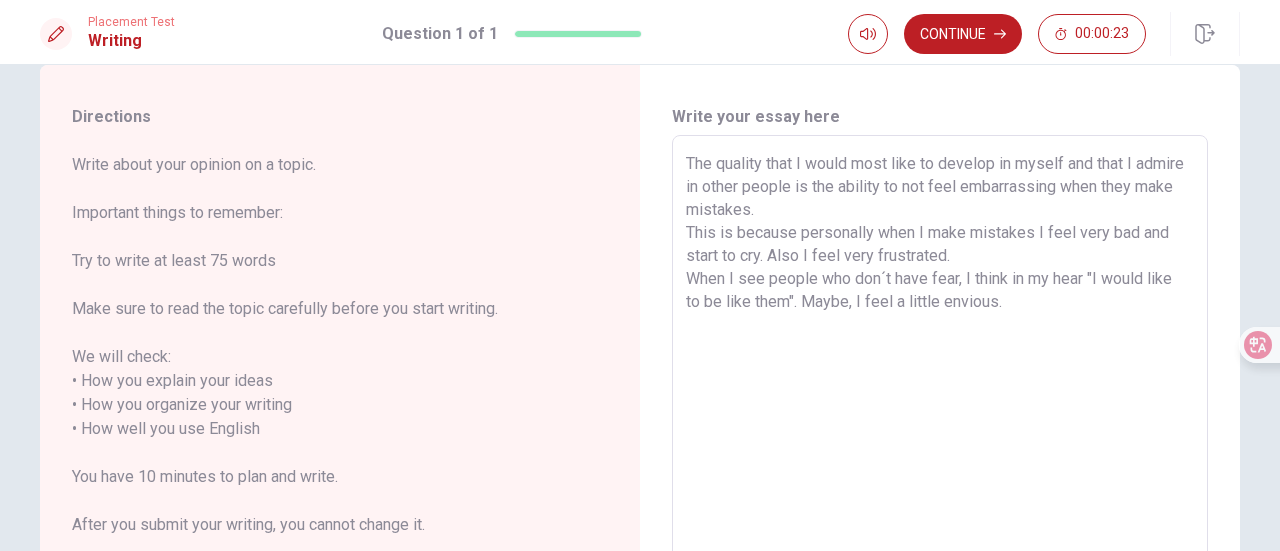 click on "The quality that I would most like to develop in myself and that I admire in other people is the ability to not feel embarrassing when they make mistakes.
This is because personally when I make mistakes I feel very bad and start to cry. Also I feel very frustrated.
When I see people who don´t have fear, I think in my hear "I would like to be like them". Maybe, I feel a little envious." at bounding box center [940, 429] 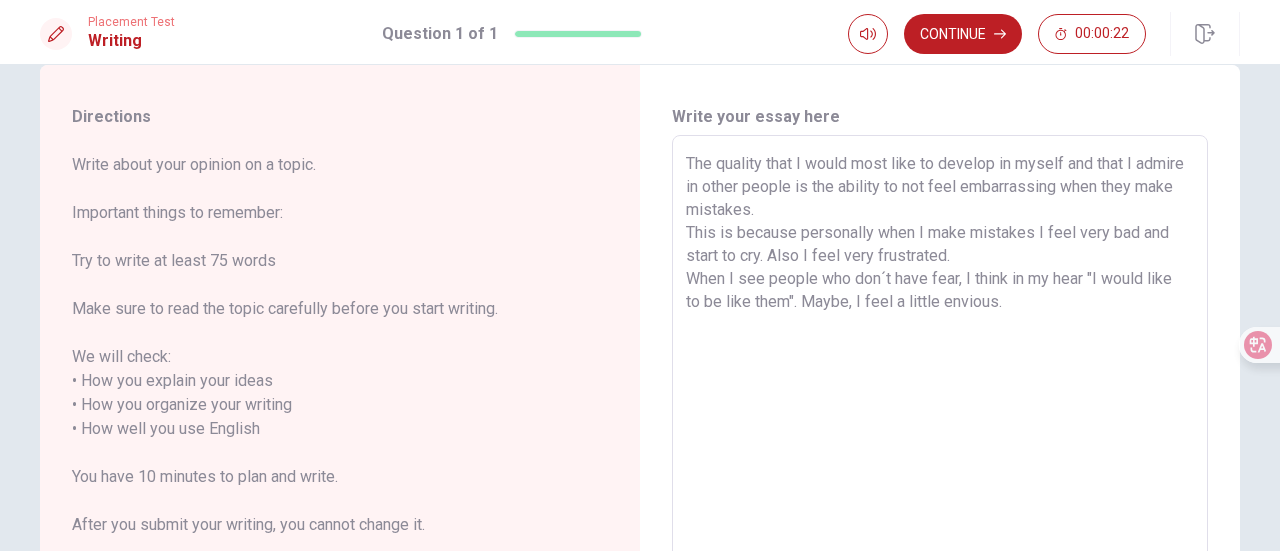 click on "The quality that I would most like to develop in myself and that I admire in other people is the ability to not feel embarrassing when they make mistakes.
This is because personally when I make mistakes I feel very bad and start to cry. Also I feel very frustrated.
When I see people who don´t have fear, I think in my hear "I would like to be like them". Maybe, I feel a little envious." at bounding box center [940, 429] 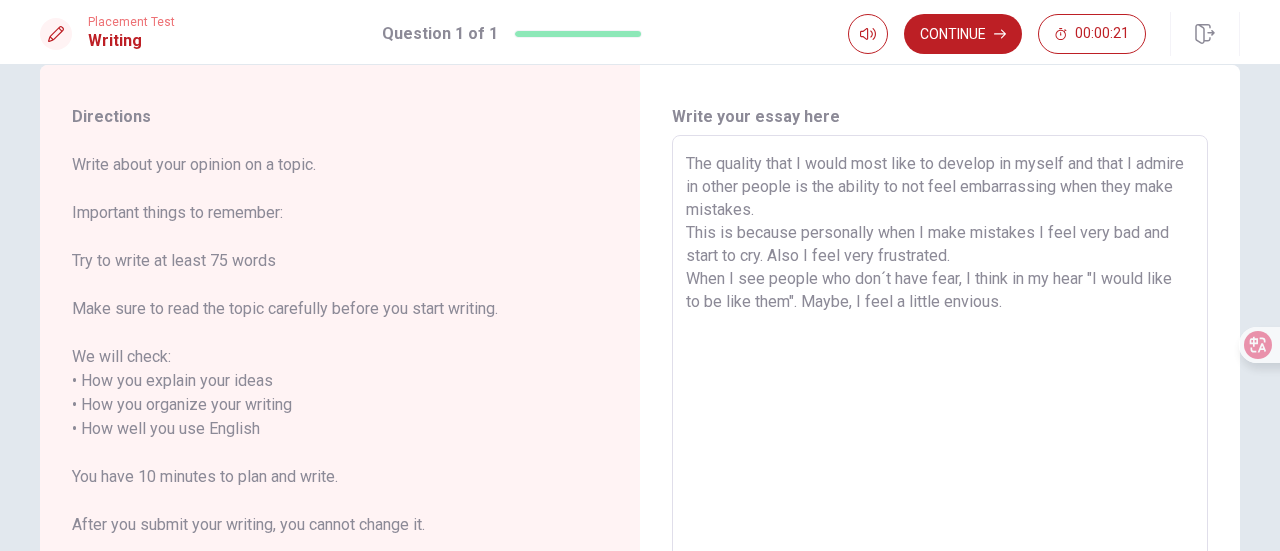 click on "The quality that I would most like to develop in myself and that I admire in other people is the ability to not feel embarrassing when they make mistakes.
This is because personally when I make mistakes I feel very bad and start to cry. Also I feel very frustrated.
When I see people who don´t have fear, I think in my hear "I would like to be like them". Maybe, I feel a little envious." at bounding box center (940, 429) 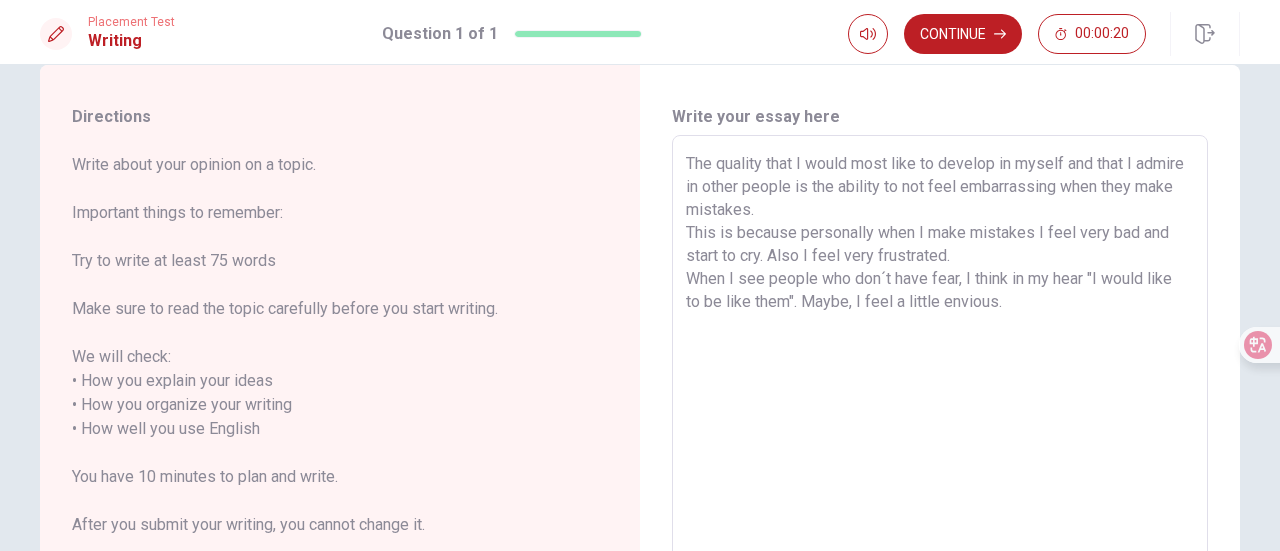 click on "The quality that I would most like to develop in myself and that I admire in other people is the ability to not feel embarrassing when they make mistakes.
This is because personally when I make mistakes I feel very bad and start to cry. Also I feel very frustrated.
When I see people who don´t have fear, I think in my hear "I would like to be like them". Maybe, I feel a little envious." at bounding box center [940, 429] 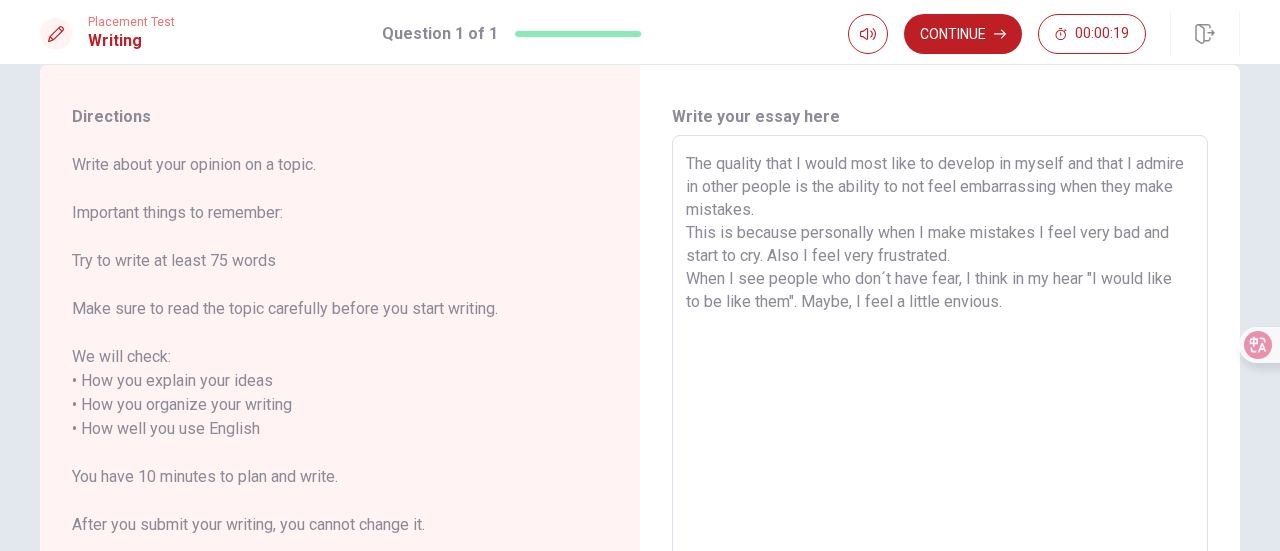 click on "The quality that I would most like to develop in myself and that I admire in other people is the ability to not feel embarrassing when they make mistakes.
This is because personally when I make mistakes I feel very bad and start to cry. Also I feel very frustrated.
When I see people who don´t have fear, I think in my hear "I would like to be like them". Maybe, I feel a little envious." at bounding box center (940, 429) 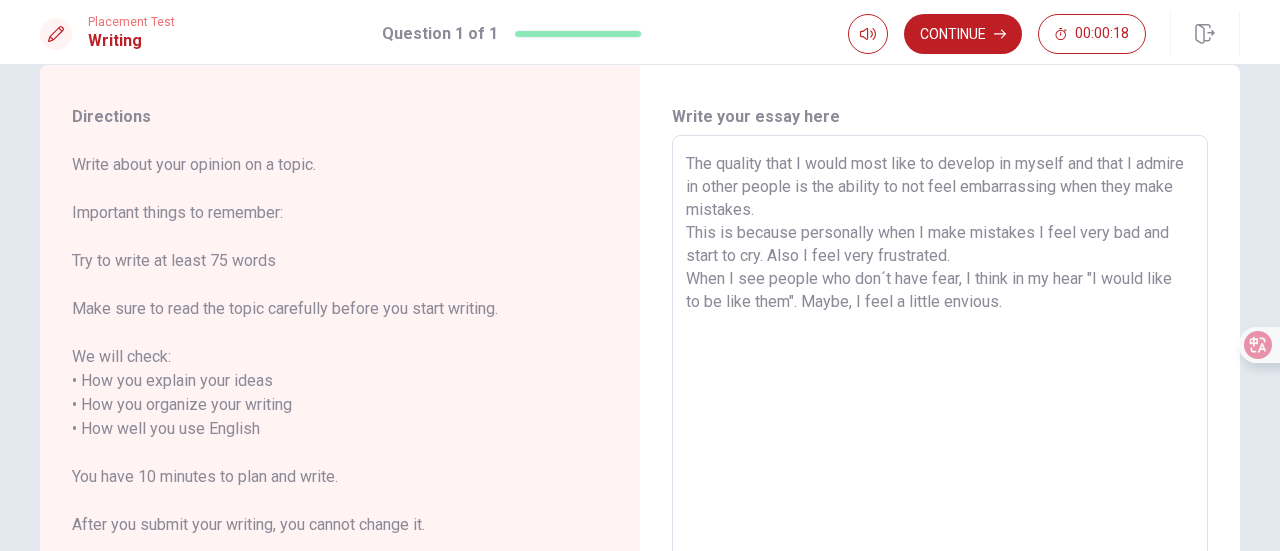 click on "The quality that I would most like to develop in myself and that I admire in other people is the ability to not feel embarrassing when they make mistakes.
This is because personally when I make mistakes I feel very bad and start to cry. Also I feel very frustrated.
When I see people who don´t have fear, I think in my hear "I would like to be like them". Maybe, I feel a little envious." at bounding box center (940, 429) 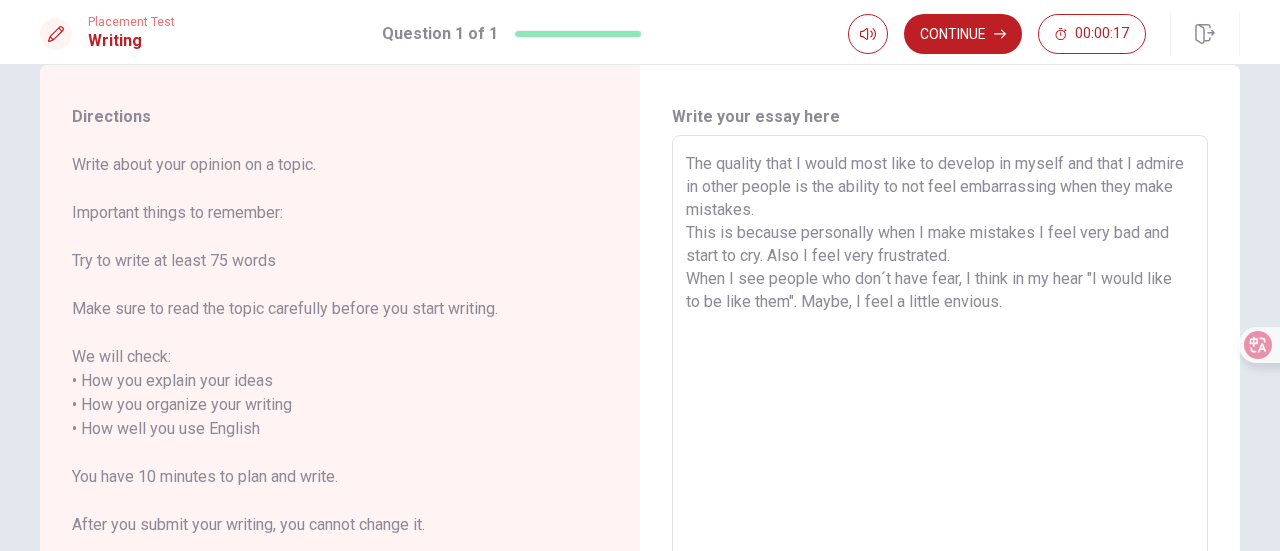 click on "The quality that I would most like to develop in myself and that I admire in other people is the ability to not feel embarrassing when they make mistakes.
This is because personally when I make mistakes I feel very bad and start to cry. Also I feel very frustrated.
When I see people who don´t have fear, I think in my hear "I would like to be like them". Maybe, I feel a little envious." at bounding box center [940, 429] 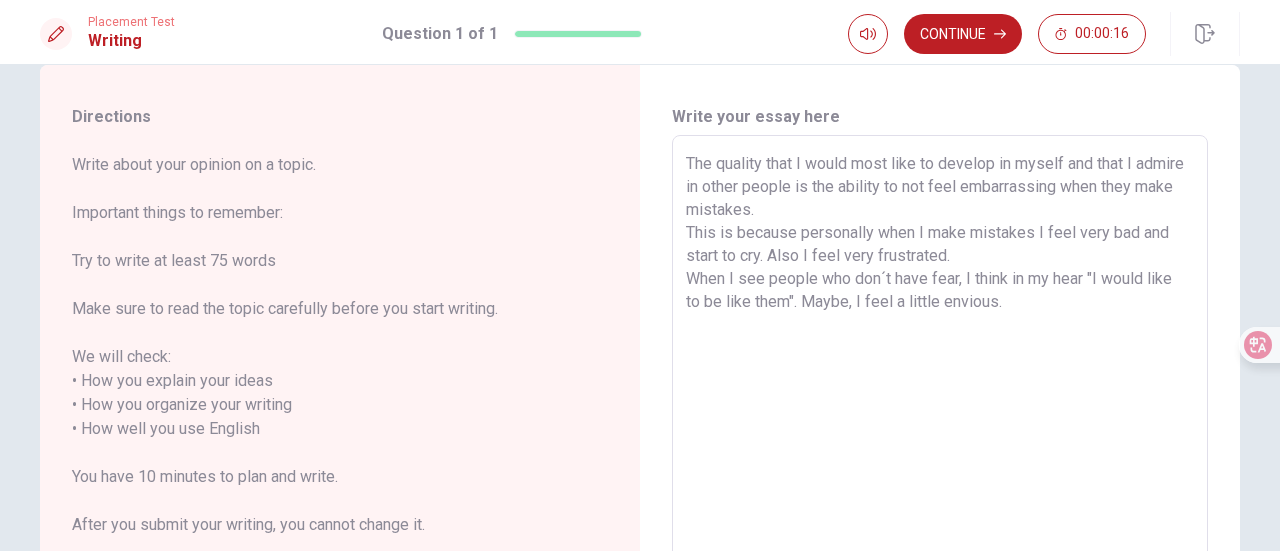 click on "The quality that I would most like to develop in myself and that I admire in other people is the ability to not feel embarrassing when they make mistakes.
This is because personally when I make mistakes I feel very bad and start to cry. Also I feel very frustrated.
When I see people who don´t have fear, I think in my hear "I would like to be like them". Maybe, I feel a little envious." at bounding box center (940, 429) 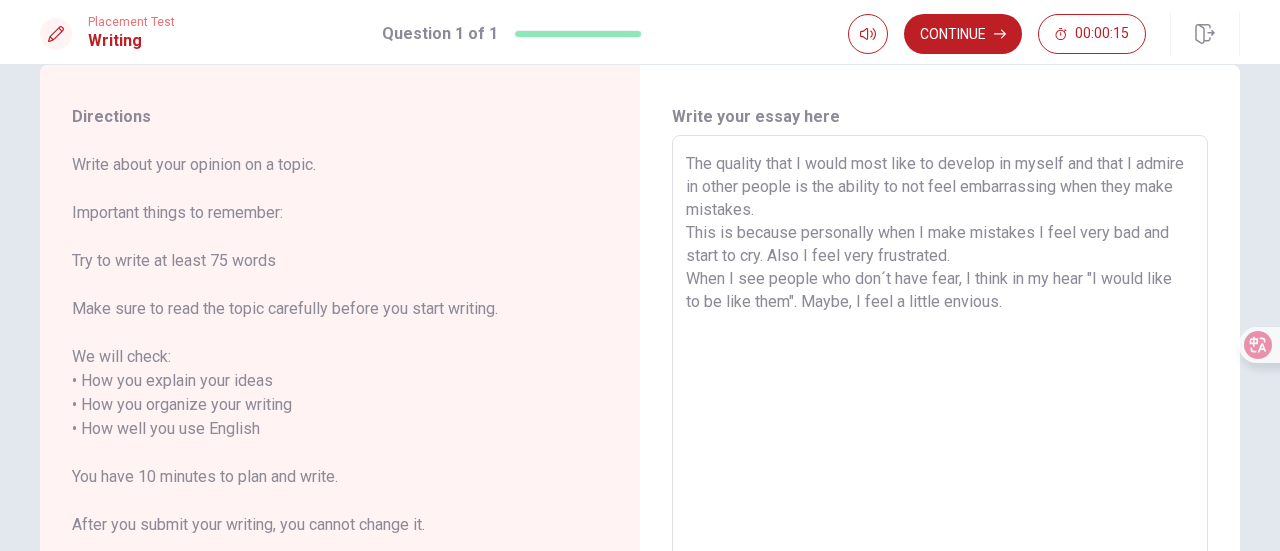 click on "The quality that I would most like to develop in myself and that I admire in other people is the ability to not feel embarrassing when they make mistakes.
This is because personally when I make mistakes I feel very bad and start to cry. Also I feel very frustrated.
When I see people who don´t have fear, I think in my hear "I would like to be like them". Maybe, I feel a little envious." at bounding box center [940, 429] 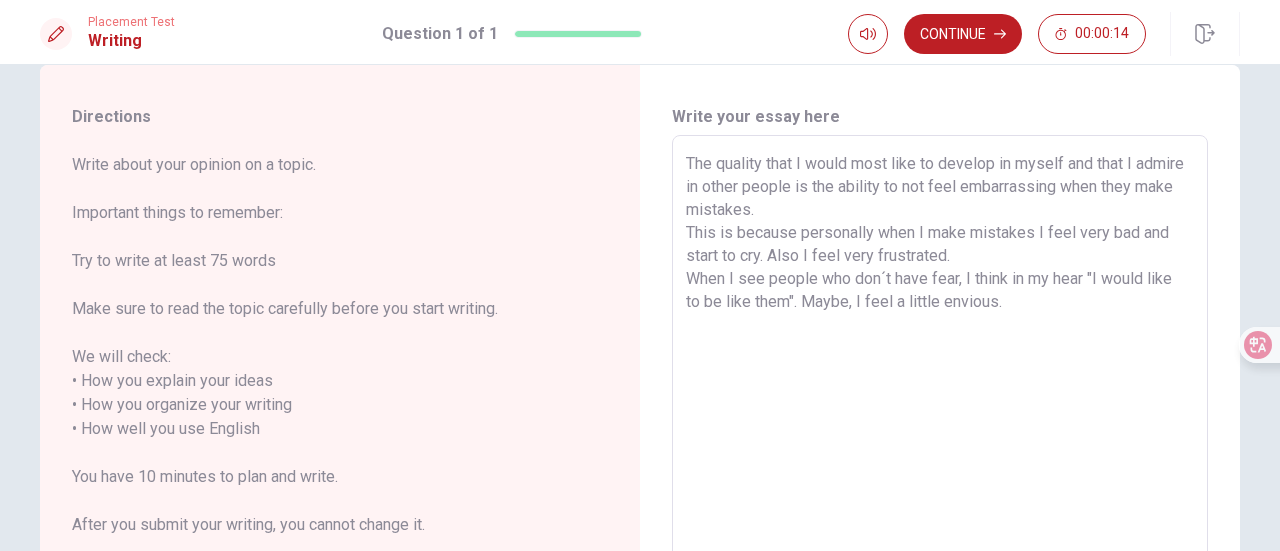 click on "The quality that I would most like to develop in myself and that I admire in other people is the ability to not feel embarrassing when they make mistakes.
This is because personally when I make mistakes I feel very bad and start to cry. Also I feel very frustrated.
When I see people who don´t have fear, I think in my hear "I would like to be like them". Maybe, I feel a little envious." at bounding box center (940, 429) 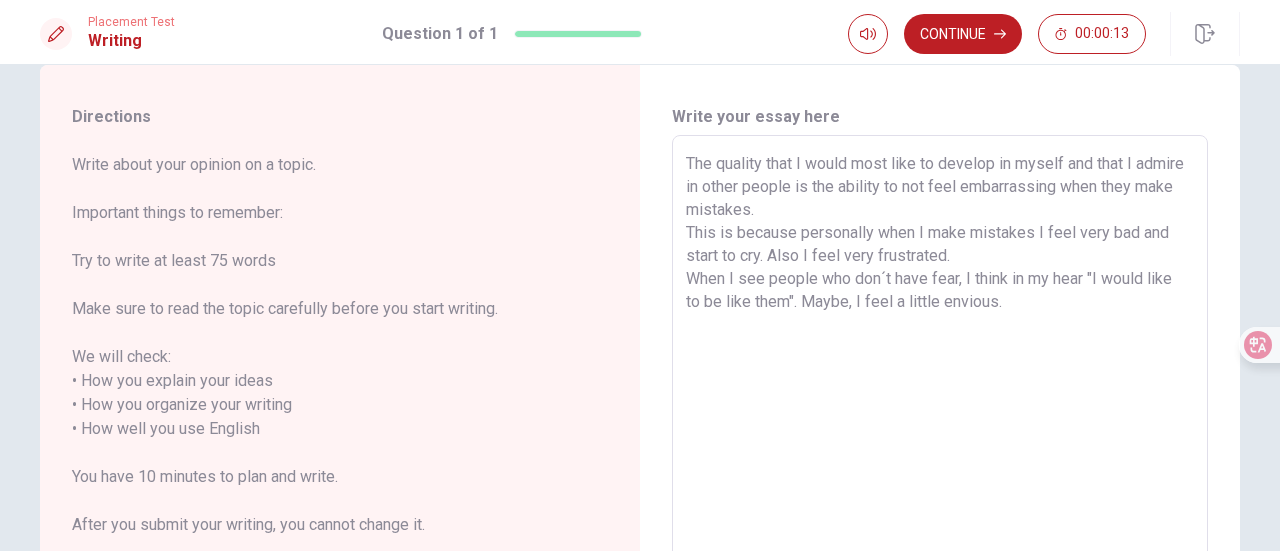 click on "The quality that I would most like to develop in myself and that I admire in other people is the ability to not feel embarrassing when they make mistakes.
This is because personally when I make mistakes I feel very bad and start to cry. Also I feel very frustrated.
When I see people who don´t have fear, I think in my hear "I would like to be like them". Maybe, I feel a little envious." at bounding box center [940, 429] 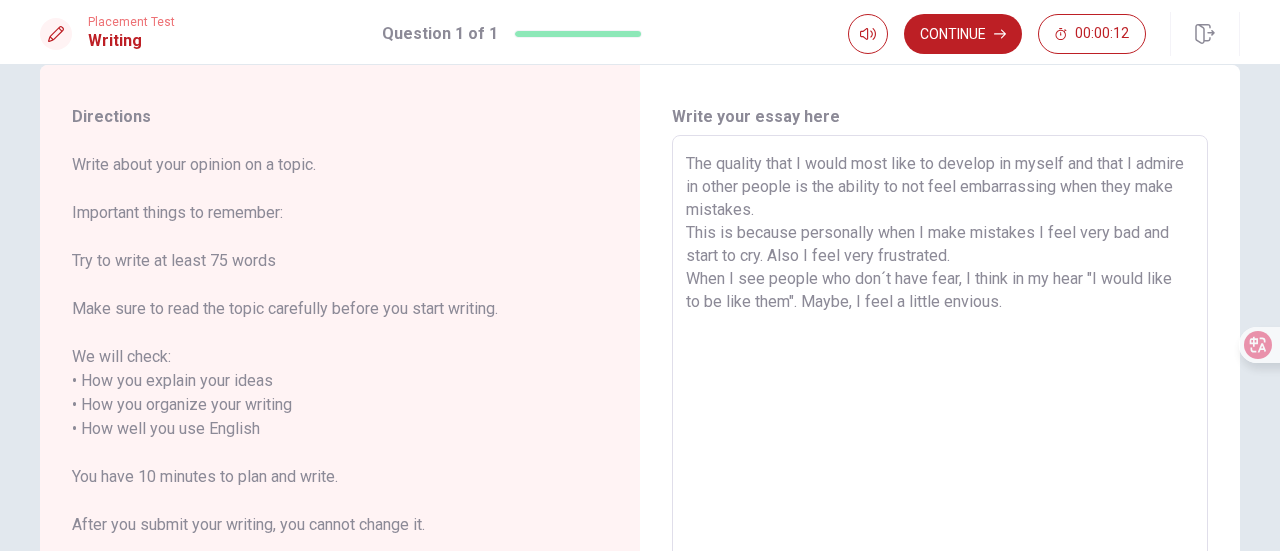 click on "The quality that I would most like to develop in myself and that I admire in other people is the ability to not feel embarrassing when they make mistakes.
This is because personally when I make mistakes I feel very bad and start to cry. Also I feel very frustrated.
When I see people who don´t have fear, I think in my hear "I would like to be like them". Maybe, I feel a little envious." at bounding box center (940, 429) 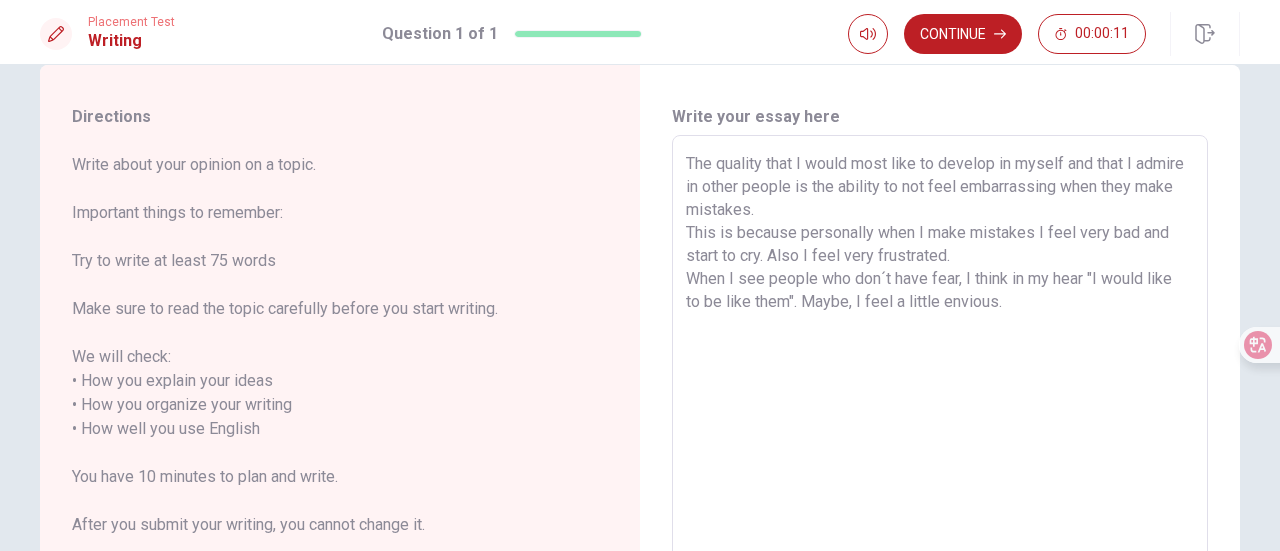 click on "The quality that I would most like to develop in myself and that I admire in other people is the ability to not feel embarrassing when they make mistakes.
This is because personally when I make mistakes I feel very bad and start to cry. Also I feel very frustrated.
When I see people who don´t have fear, I think in my hear "I would like to be like them". Maybe, I feel a little envious." at bounding box center [940, 429] 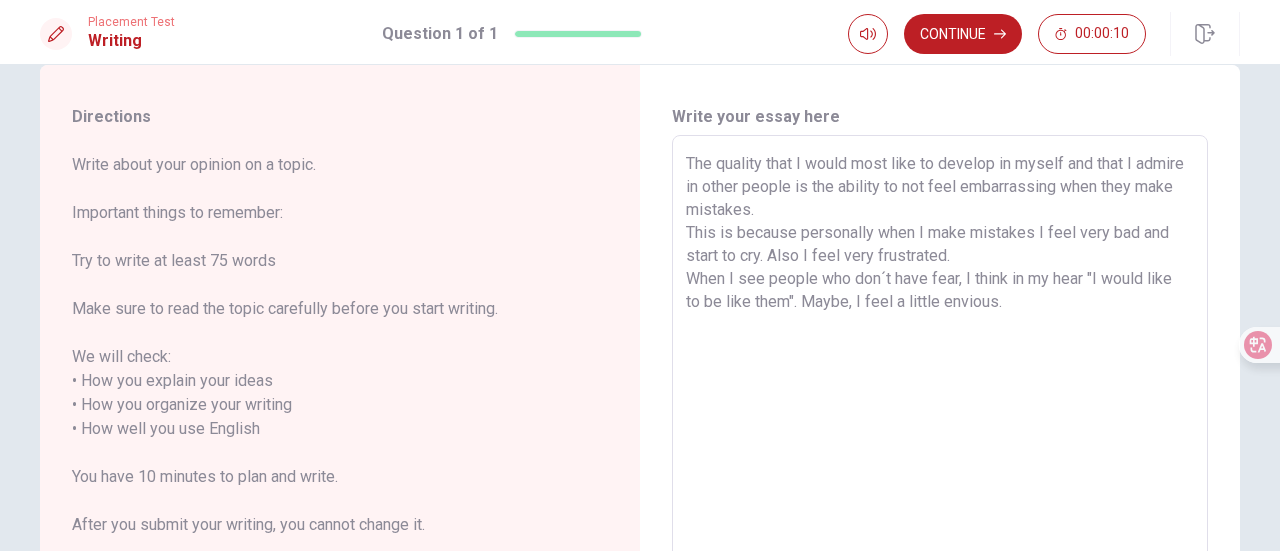 click on "The quality that I would most like to develop in myself and that I admire in other people is the ability to not feel embarrassing when they make mistakes.
This is because personally when I make mistakes I feel very bad and start to cry. Also I feel very frustrated.
When I see people who don´t have fear, I think in my hear "I would like to be like them". Maybe, I feel a little envious." at bounding box center [940, 429] 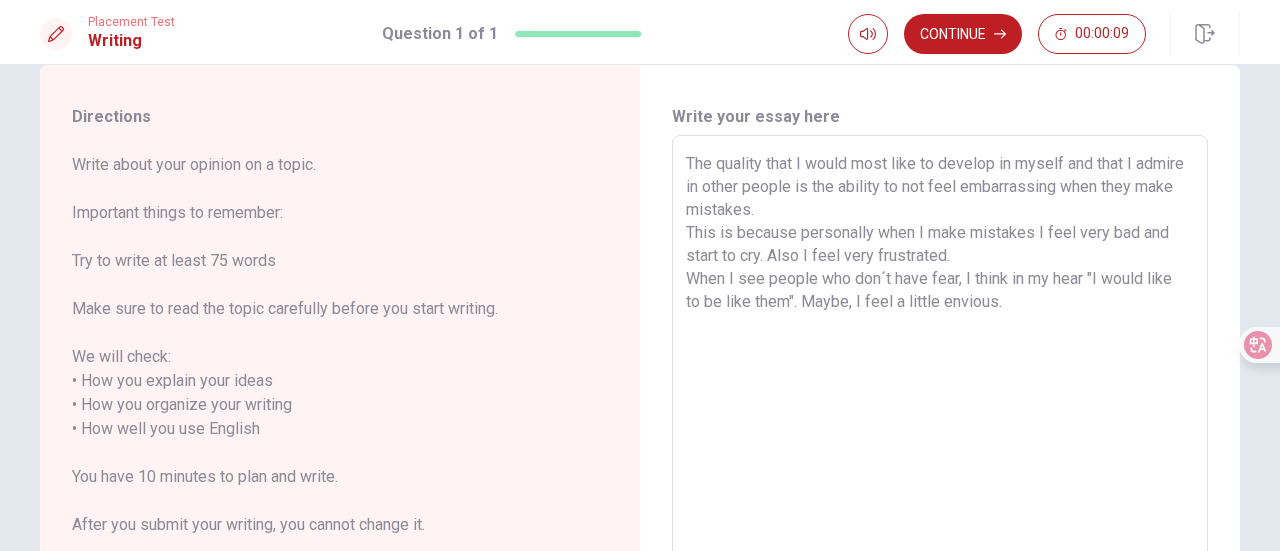 click on "The quality that I would most like to develop in myself and that I admire in other people is the ability to not feel embarrassing when they make mistakes.
This is because personally when I make mistakes I feel very bad and start to cry. Also I feel very frustrated.
When I see people who don´t have fear, I think in my hear "I would like to be like them". Maybe, I feel a little envious." at bounding box center (940, 429) 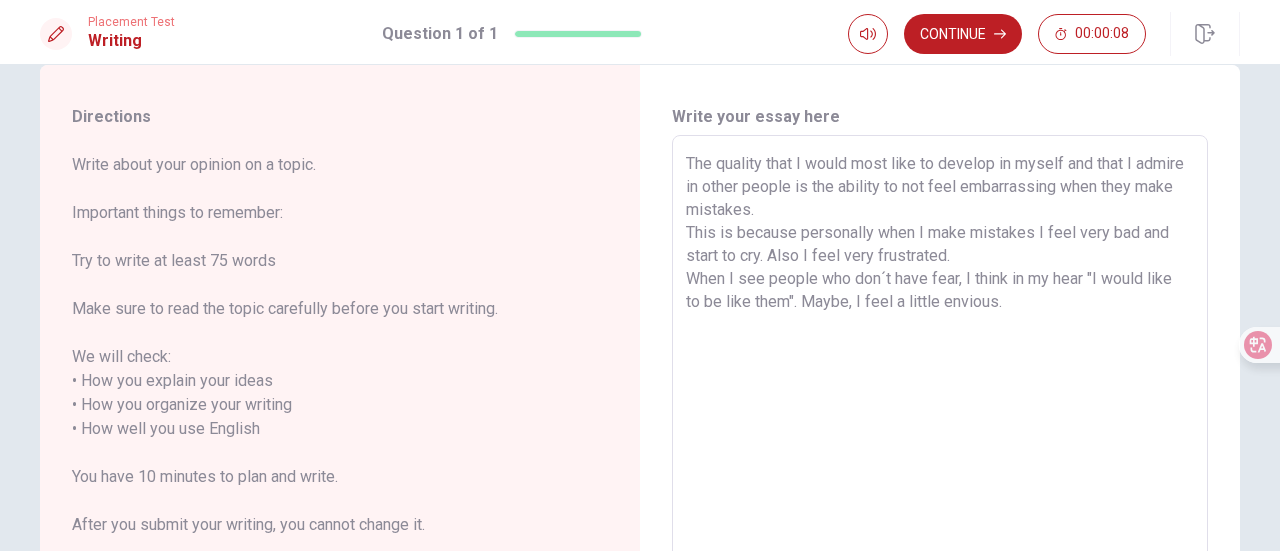 click on "The quality that I would most like to develop in myself and that I admire in other people is the ability to not feel embarrassing when they make mistakes.
This is because personally when I make mistakes I feel very bad and start to cry. Also I feel very frustrated.
When I see people who don´t have fear, I think in my hear "I would like to be like them". Maybe, I feel a little envious." at bounding box center (940, 429) 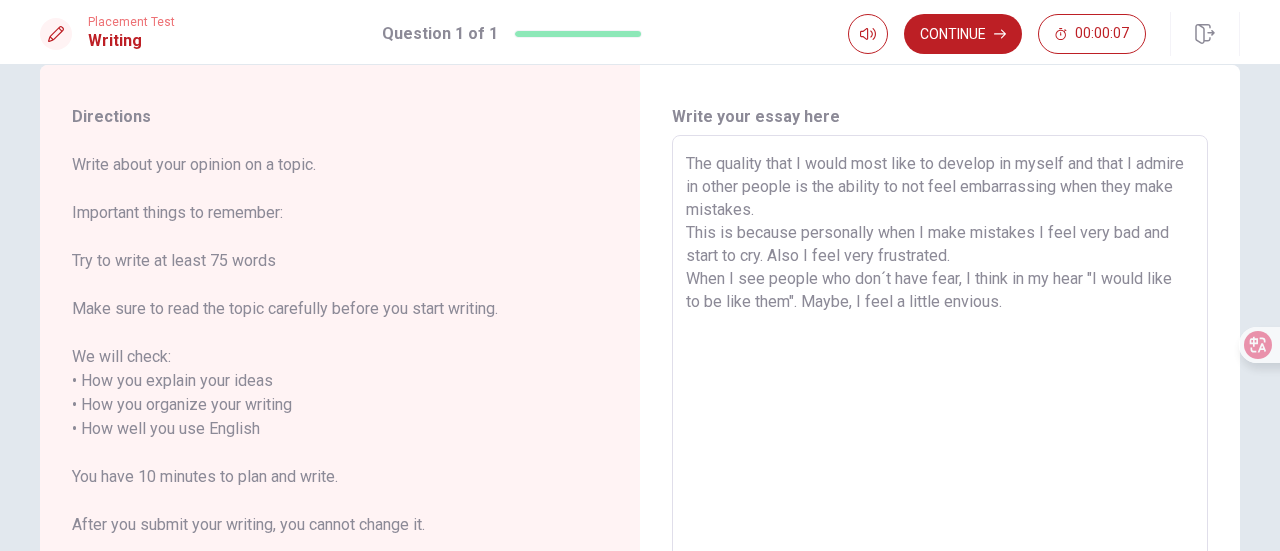 click on "The quality that I would most like to develop in myself and that I admire in other people is the ability to not feel embarrassing when they make mistakes.
This is because personally when I make mistakes I feel very bad and start to cry. Also I feel very frustrated.
When I see people who don´t have fear, I think in my hear "I would like to be like them". Maybe, I feel a little envious." at bounding box center (940, 429) 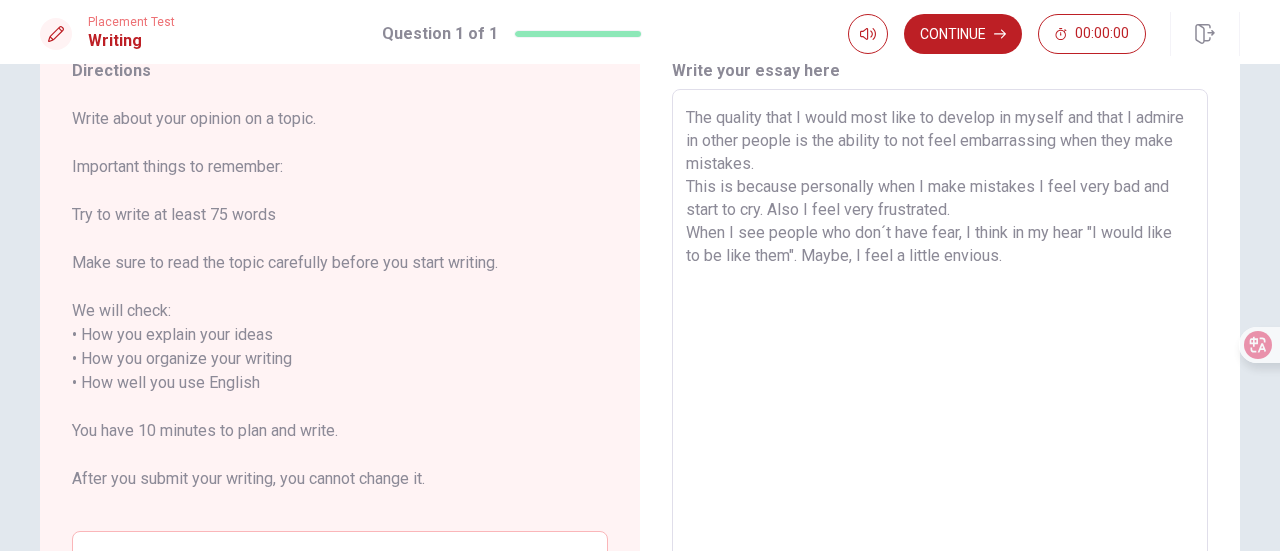 scroll, scrollTop: 78, scrollLeft: 0, axis: vertical 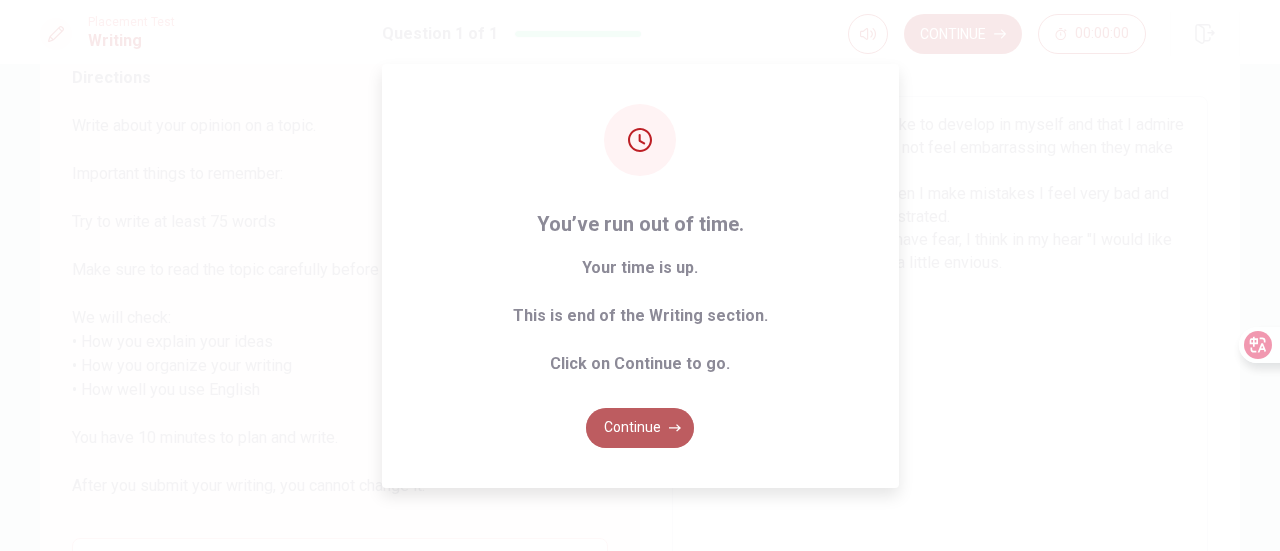 click on "Continue" at bounding box center [640, 428] 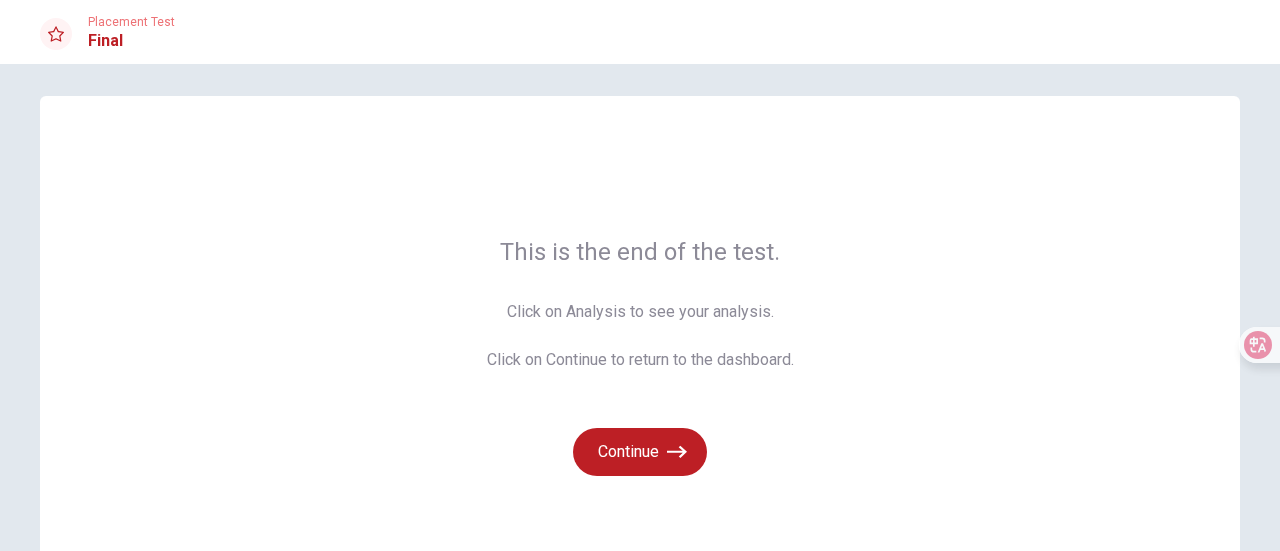 scroll, scrollTop: 9, scrollLeft: 0, axis: vertical 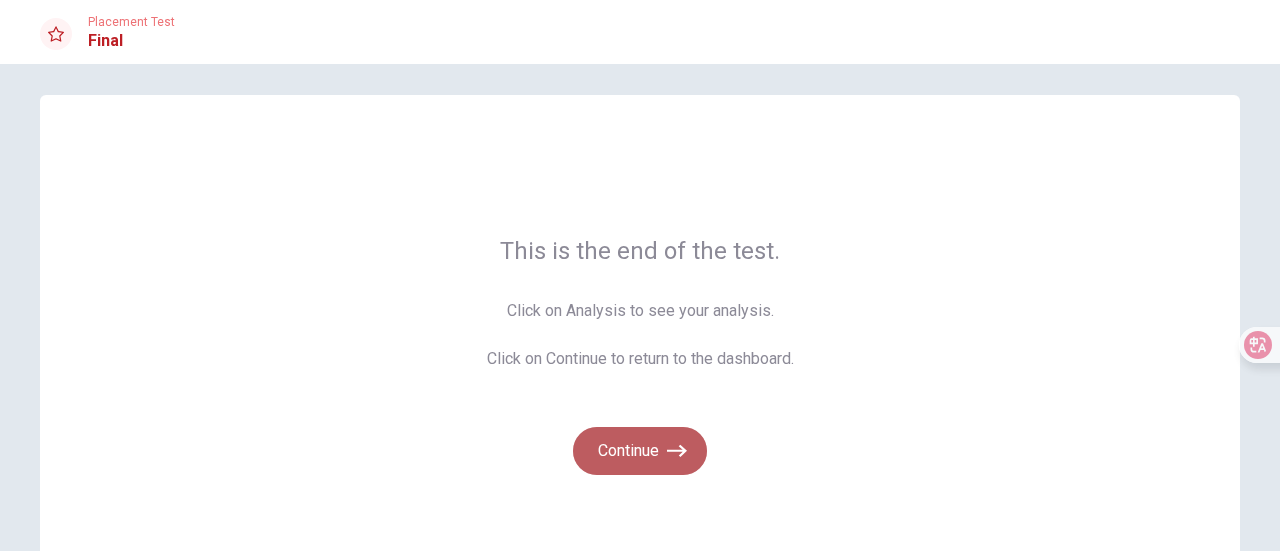 click on "Continue" at bounding box center (640, 451) 